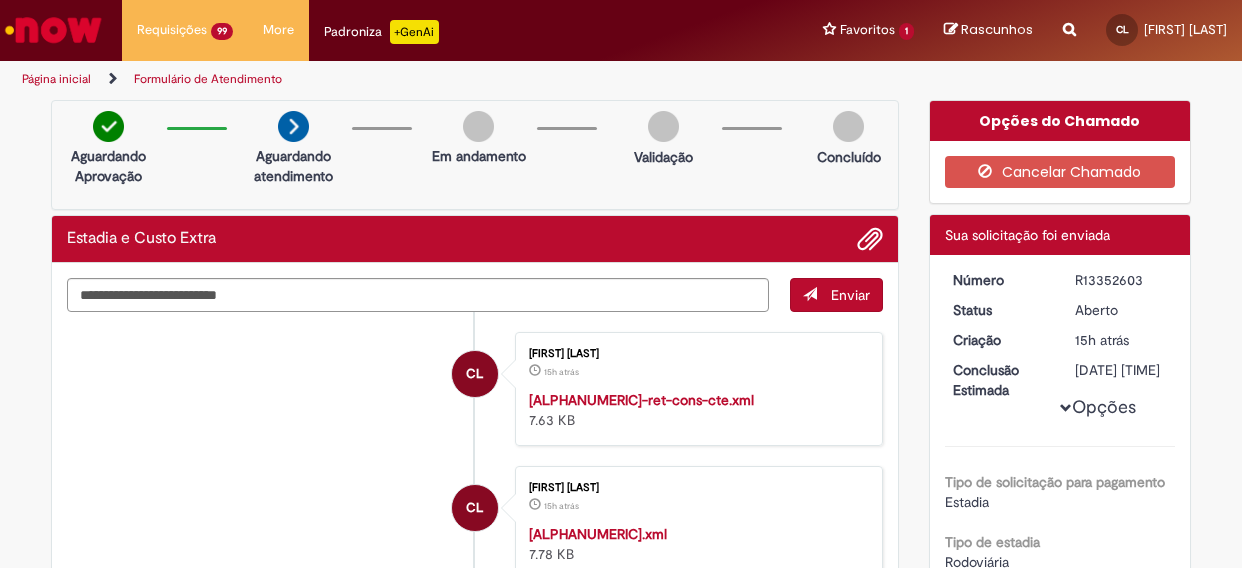 scroll, scrollTop: 0, scrollLeft: 0, axis: both 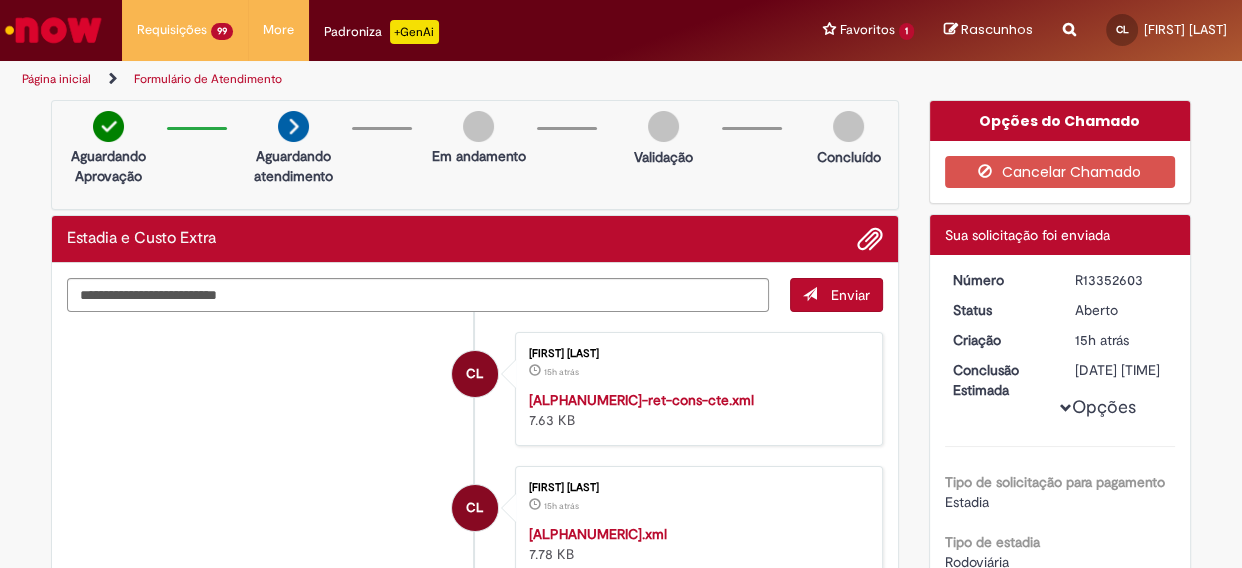 click on "Página inicial" at bounding box center [56, 79] 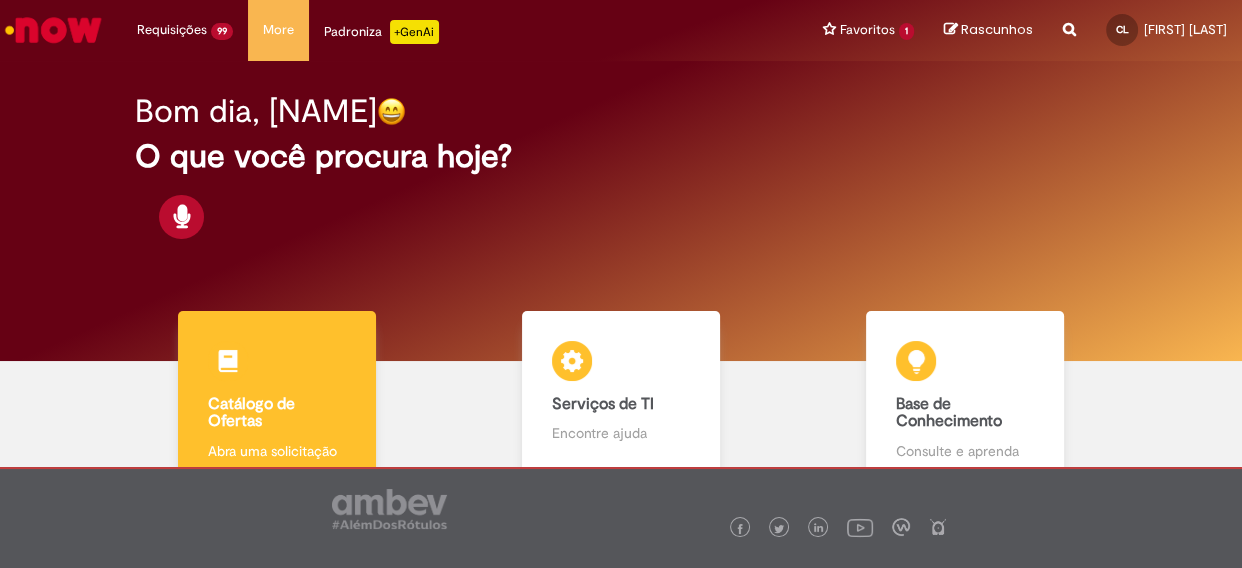 click on "Catálogo de Ofertas" at bounding box center [277, 413] 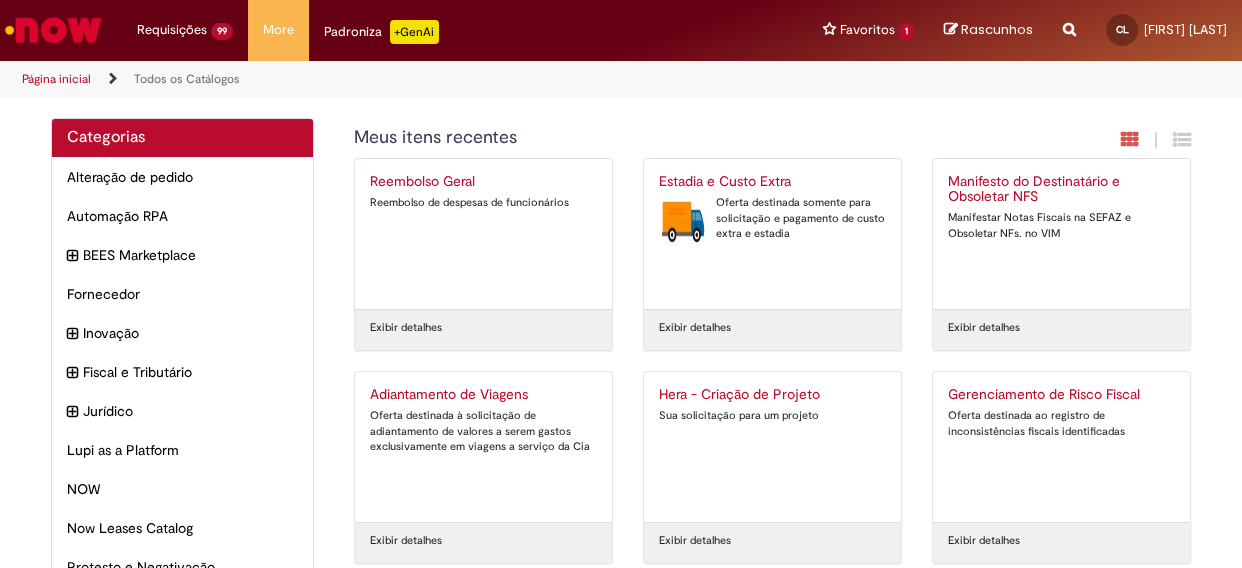 click on "Oferta destinada somente para solicitação e pagamento de custo extra e estadia" at bounding box center [772, 218] 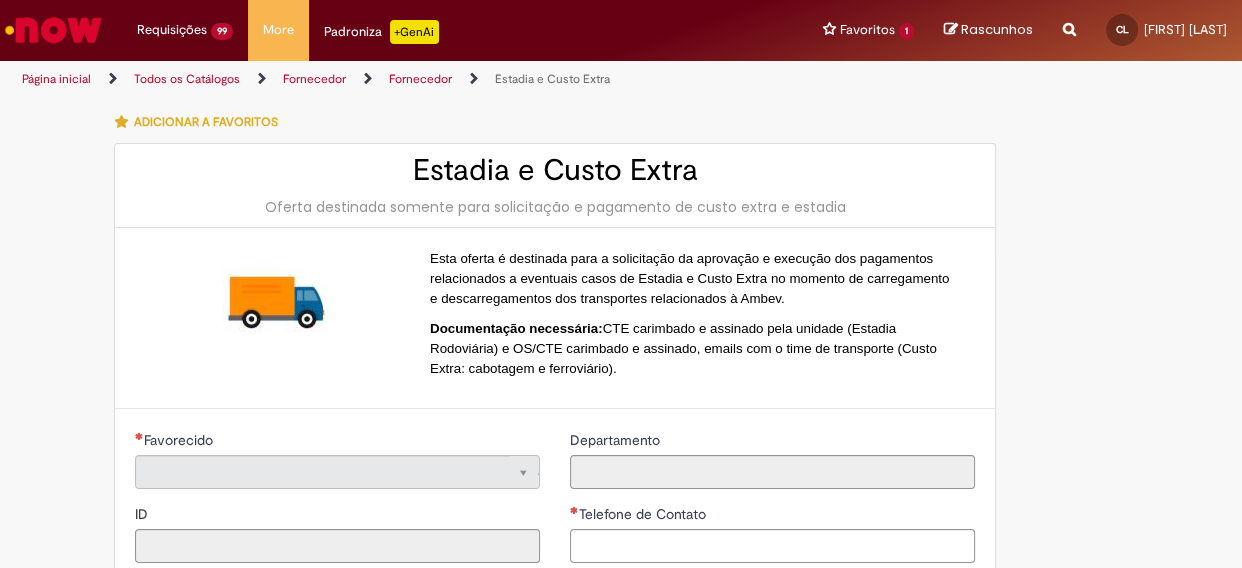 type on "**********" 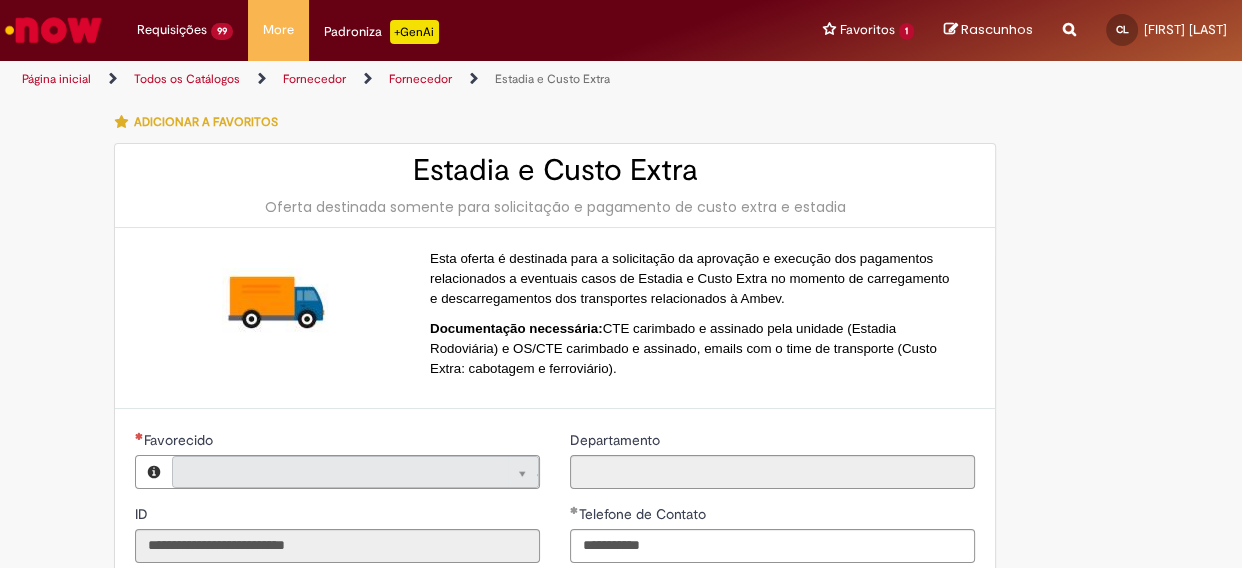 type on "**********" 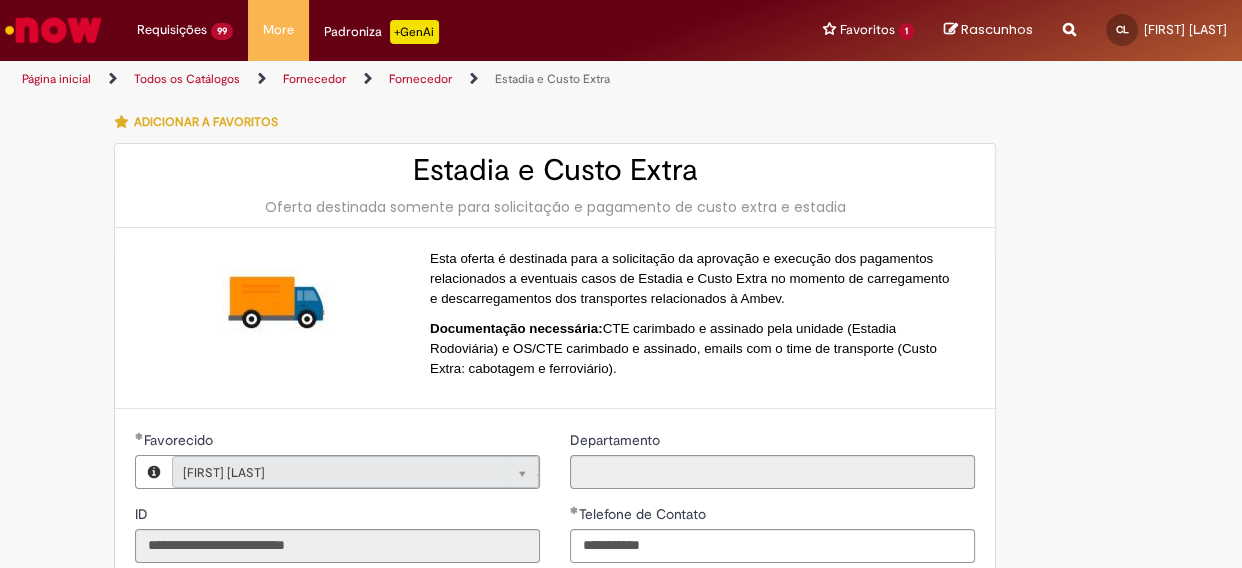 type on "**********" 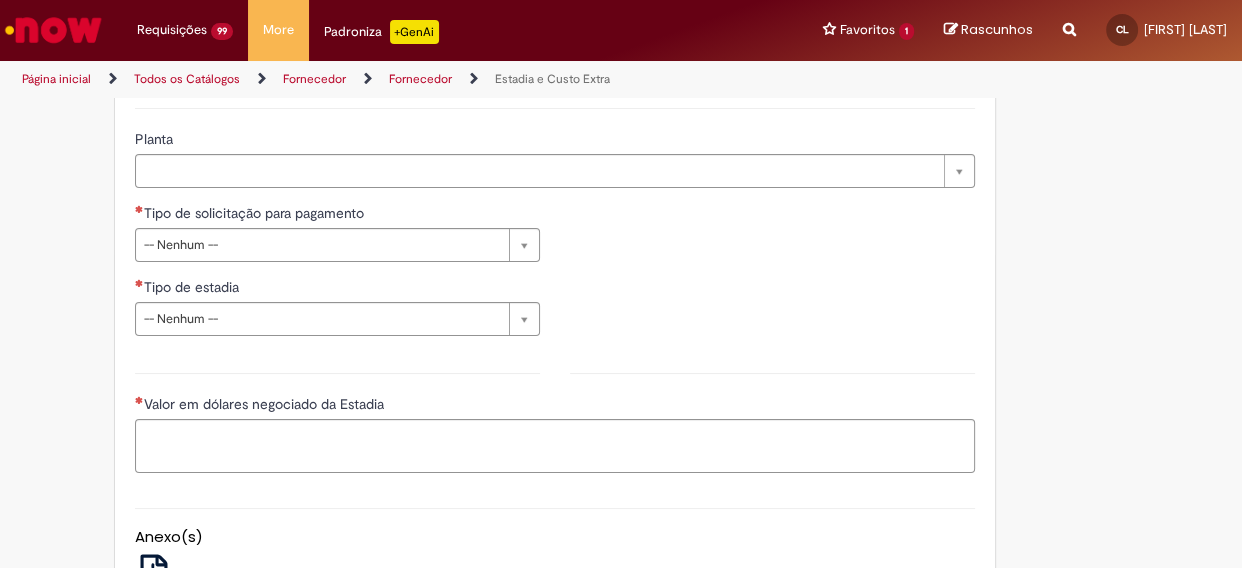 scroll, scrollTop: 636, scrollLeft: 0, axis: vertical 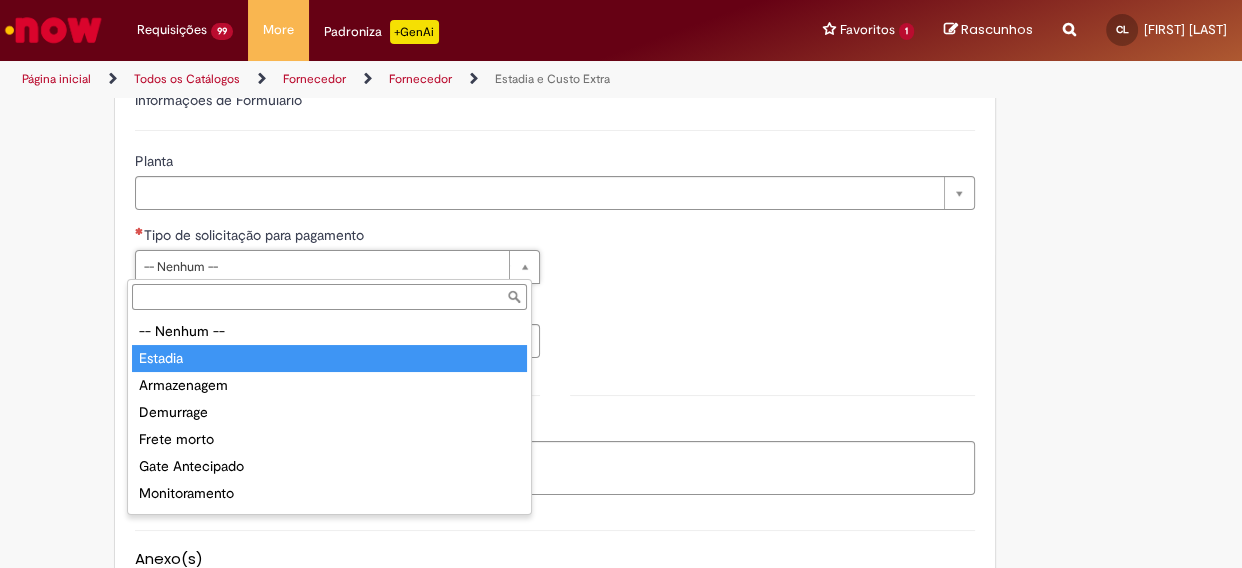 type on "*******" 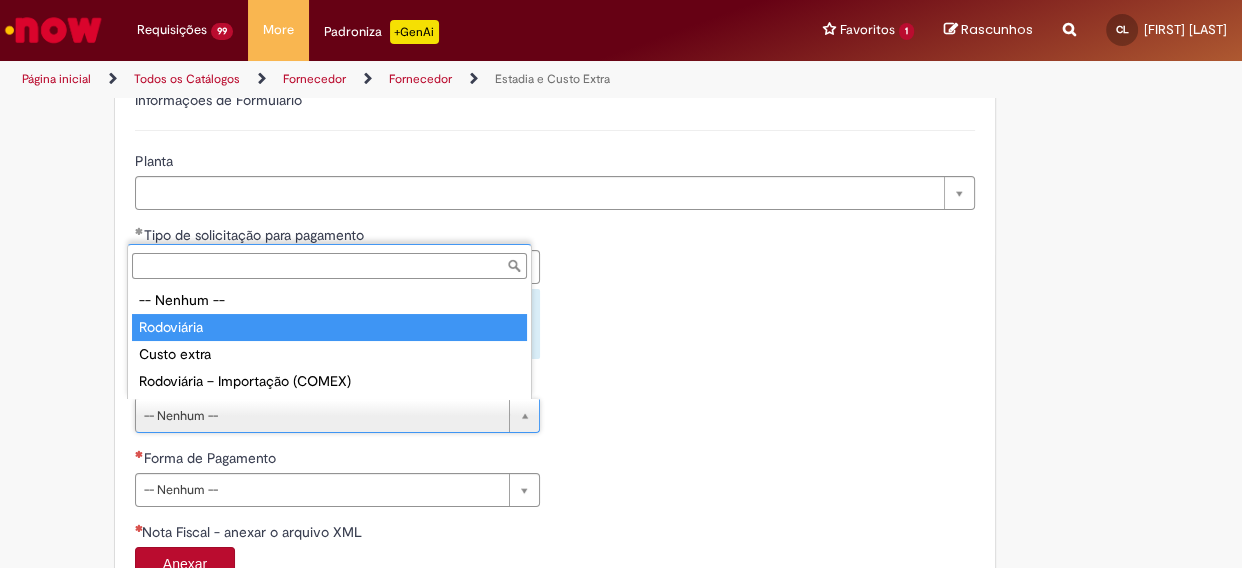 type on "**********" 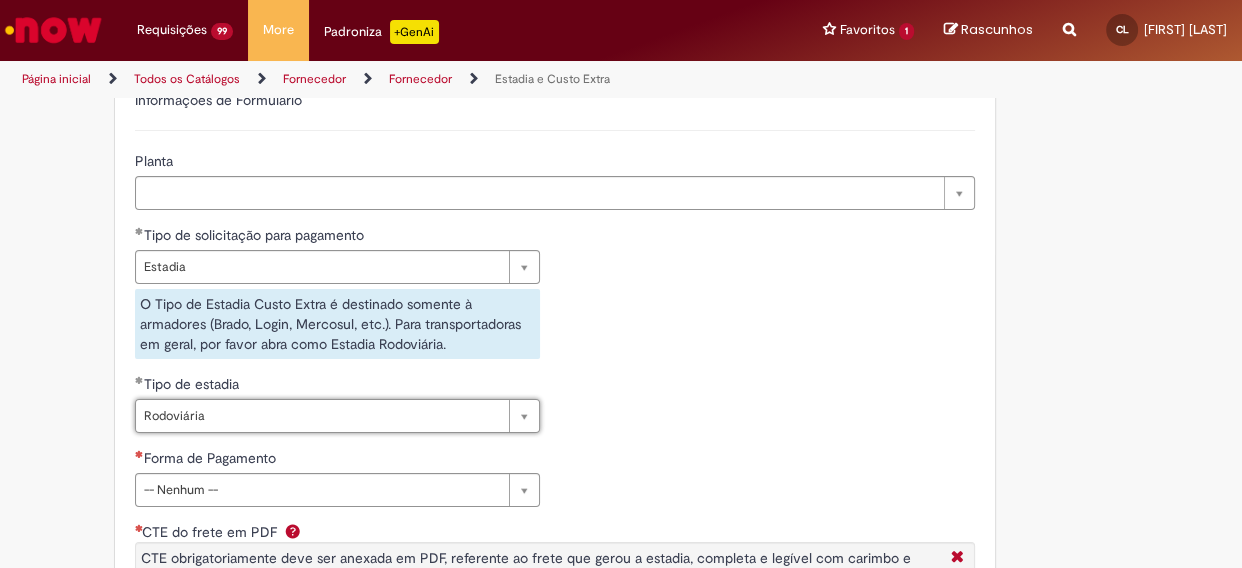 scroll, scrollTop: 727, scrollLeft: 0, axis: vertical 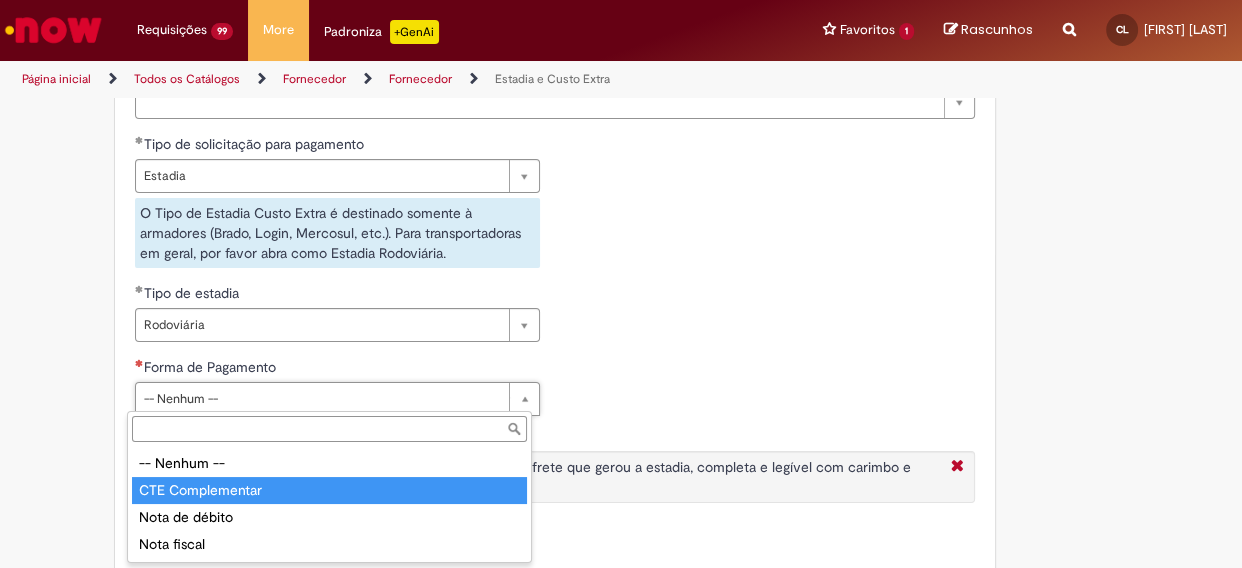 type on "**********" 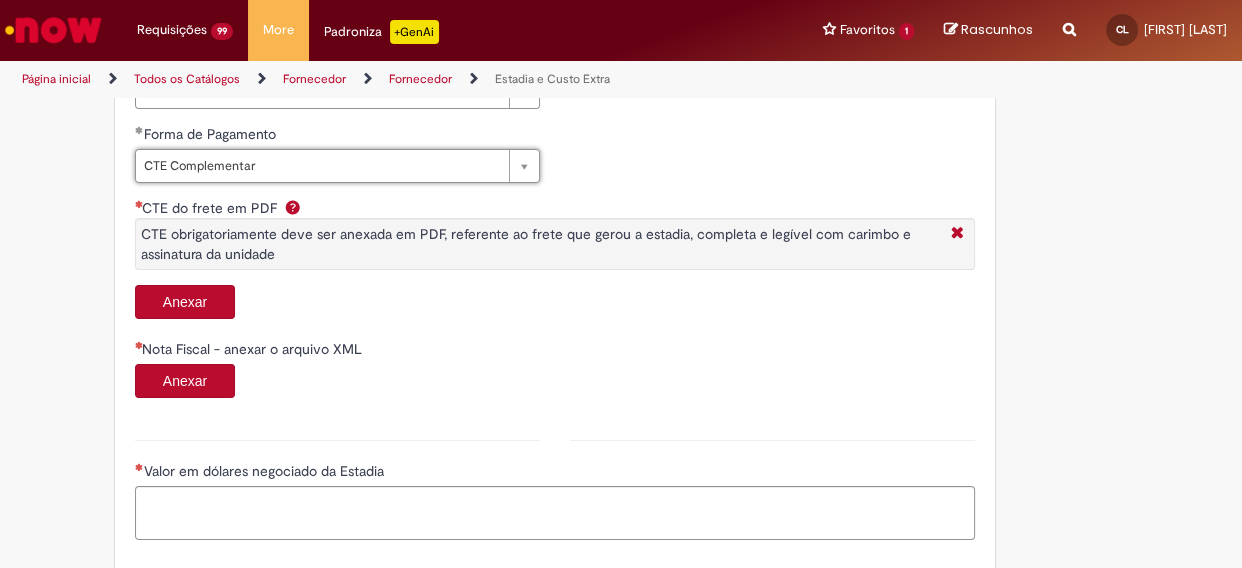 scroll, scrollTop: 1000, scrollLeft: 0, axis: vertical 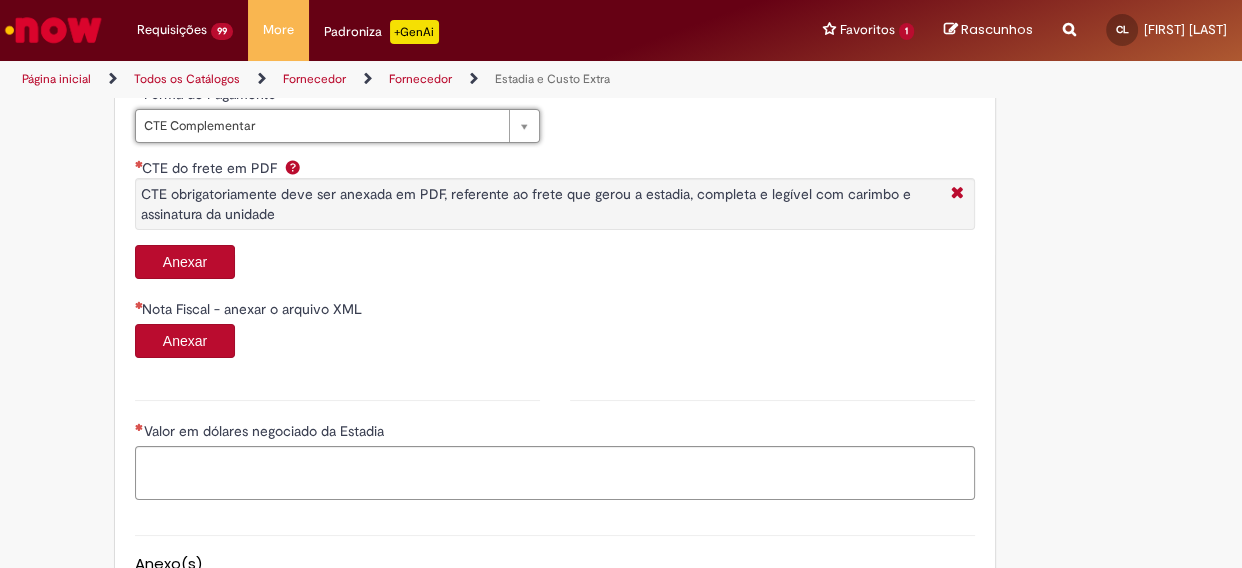 click on "Anexar" at bounding box center (185, 262) 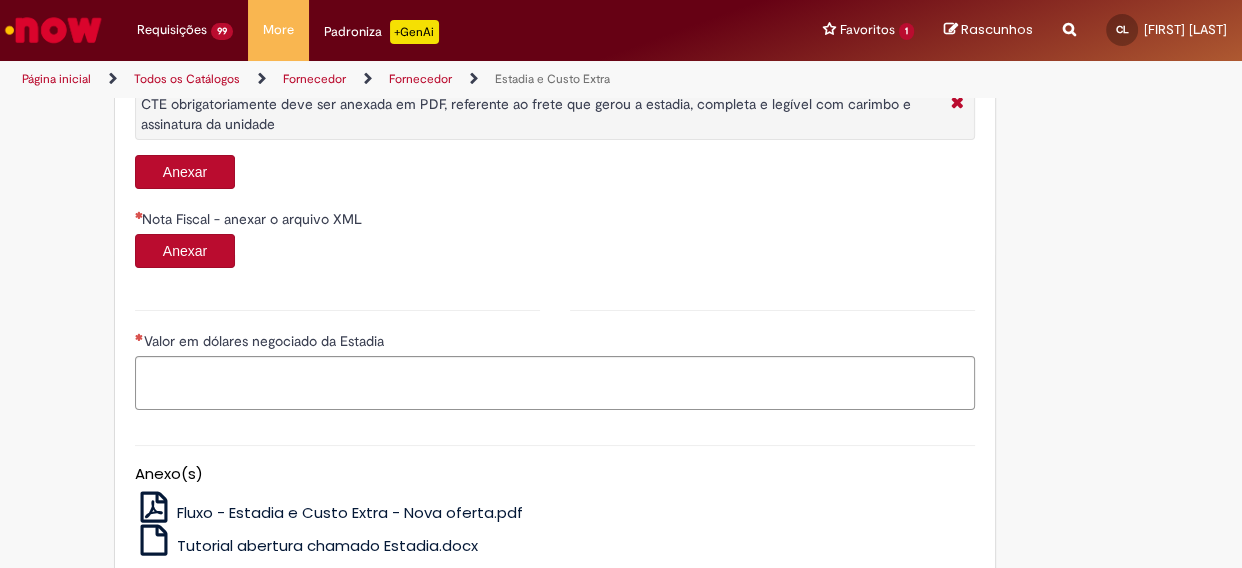 scroll, scrollTop: 1000, scrollLeft: 0, axis: vertical 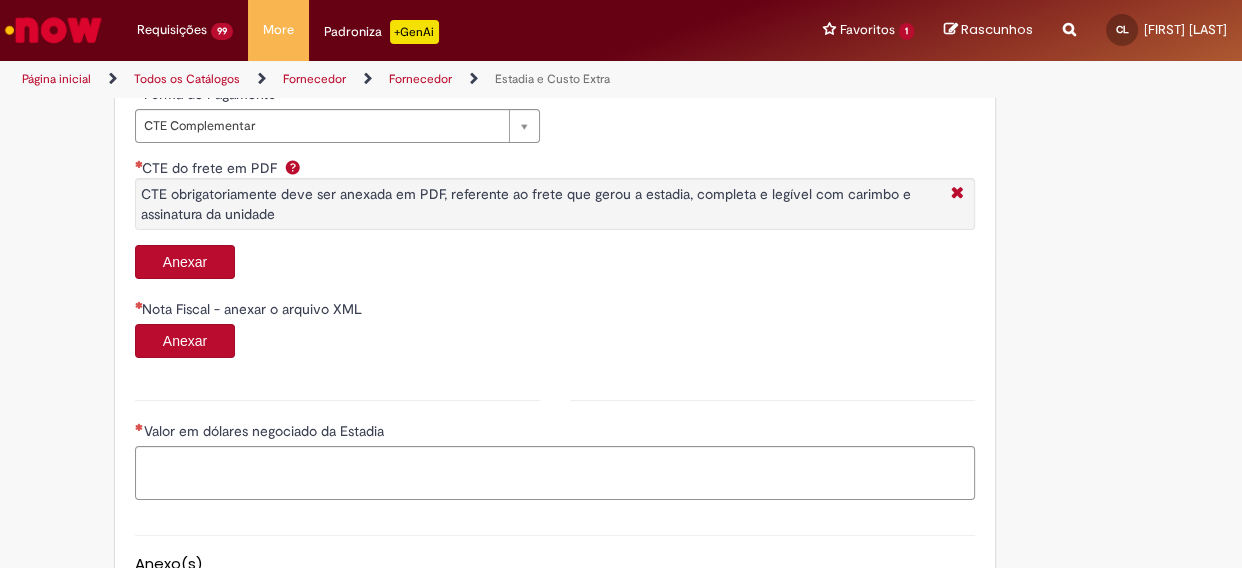 click on "Anexar" at bounding box center [185, 262] 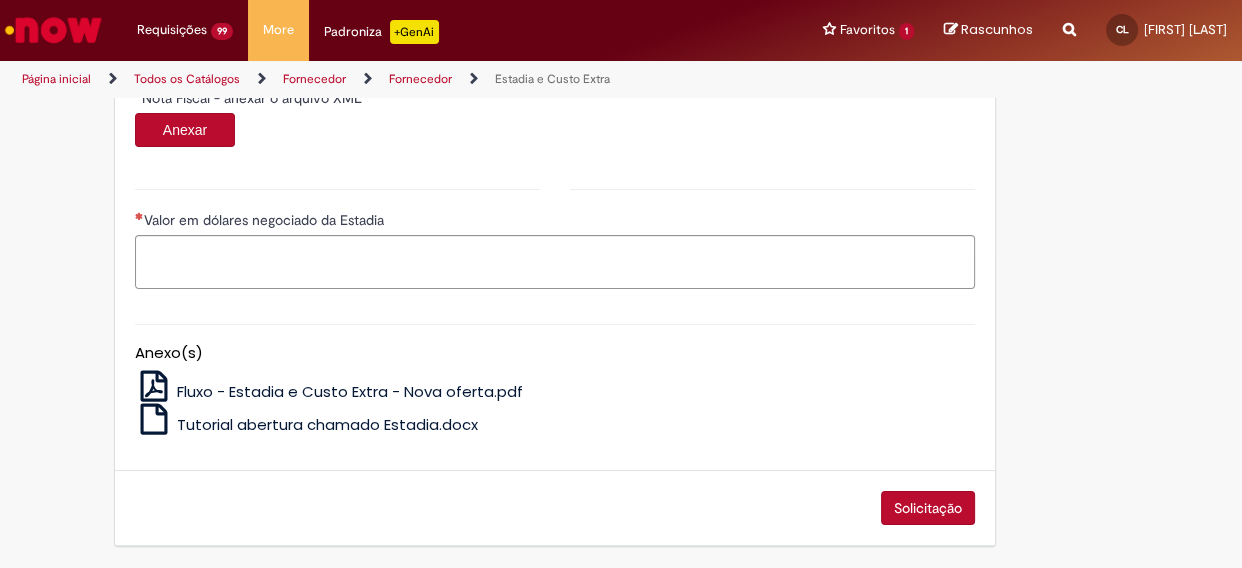 scroll, scrollTop: 666, scrollLeft: 0, axis: vertical 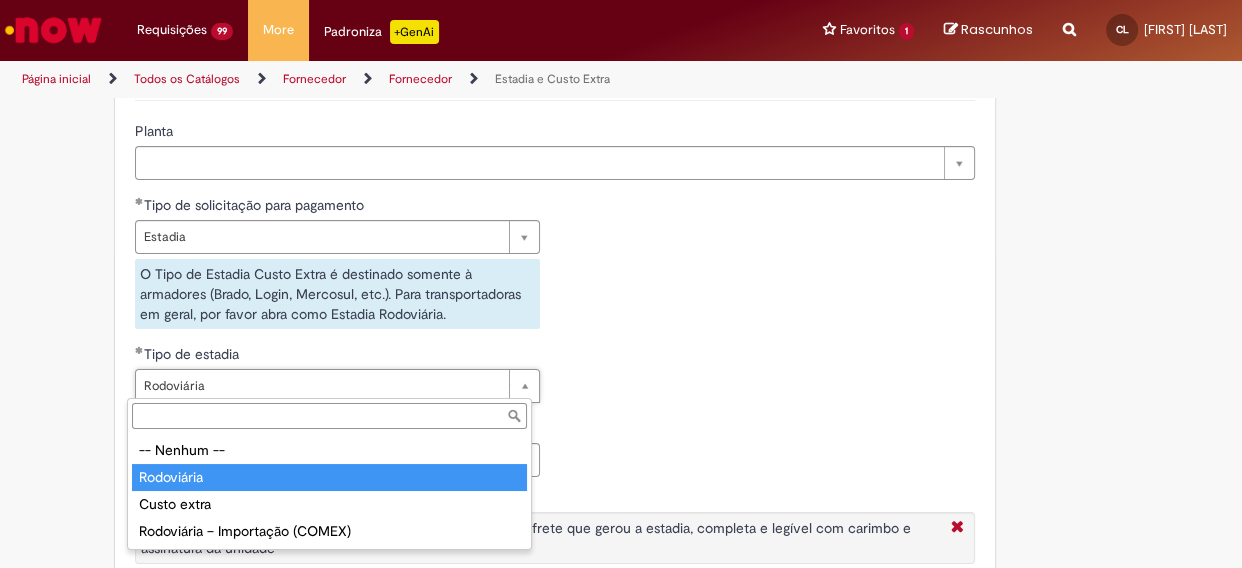 type on "**********" 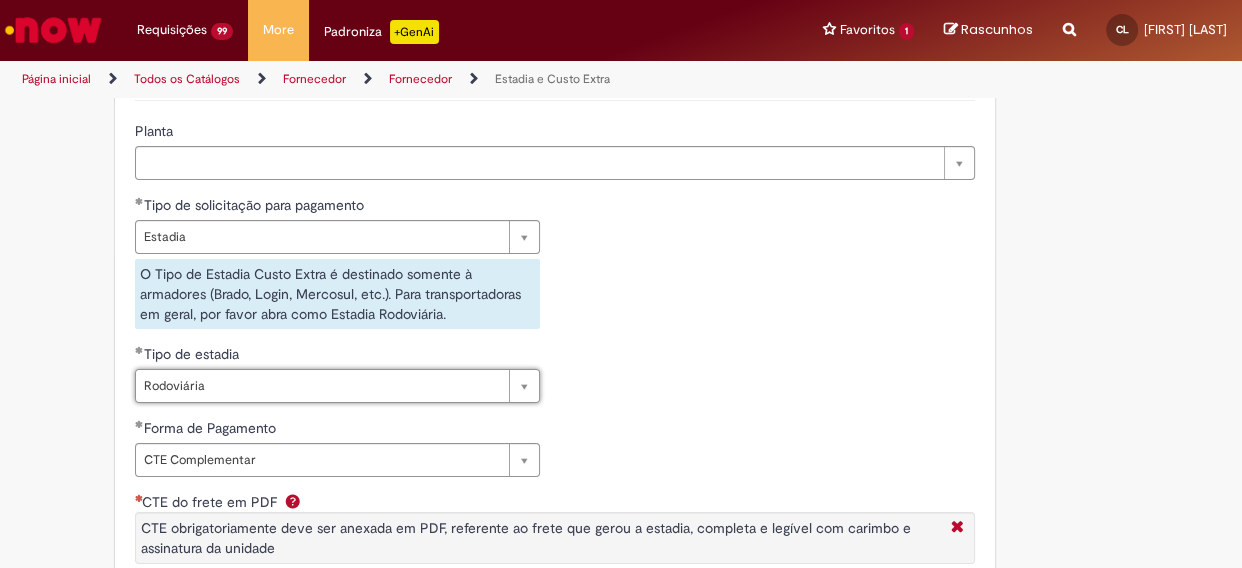 scroll, scrollTop: 0, scrollLeft: 64, axis: horizontal 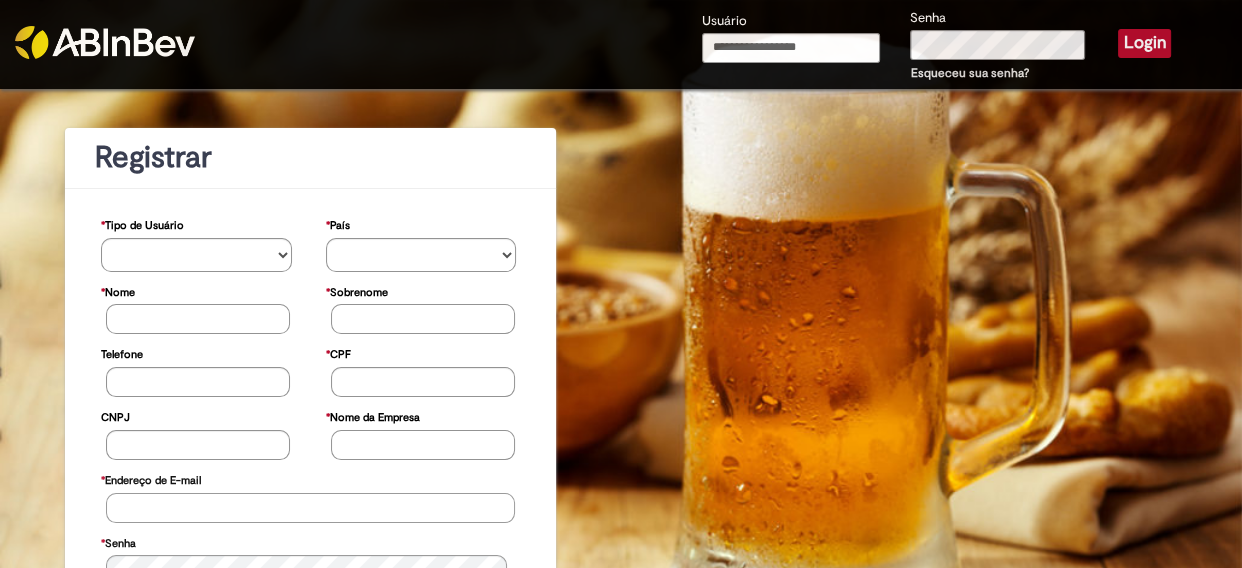 type on "**********" 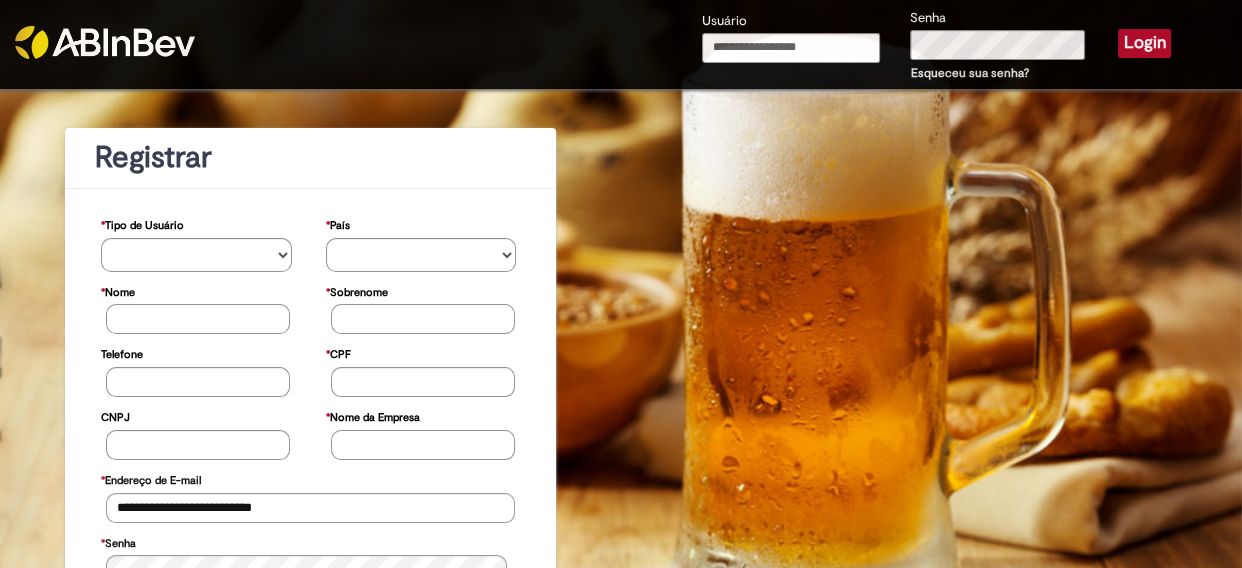 type on "**********" 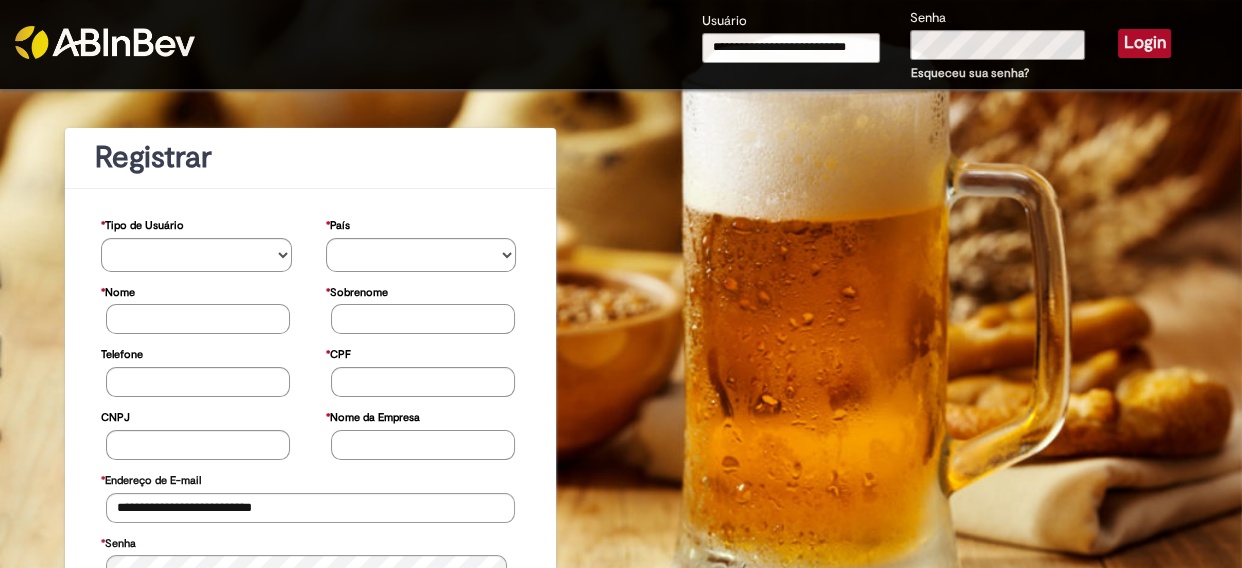 click on "Login" at bounding box center [1144, 43] 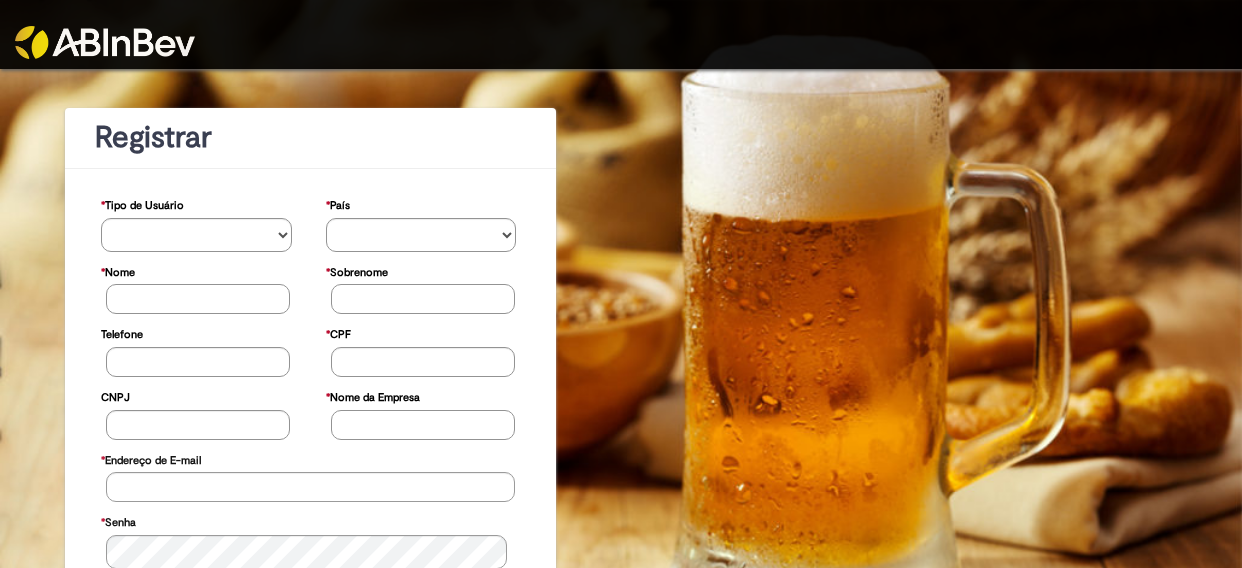 scroll, scrollTop: 0, scrollLeft: 0, axis: both 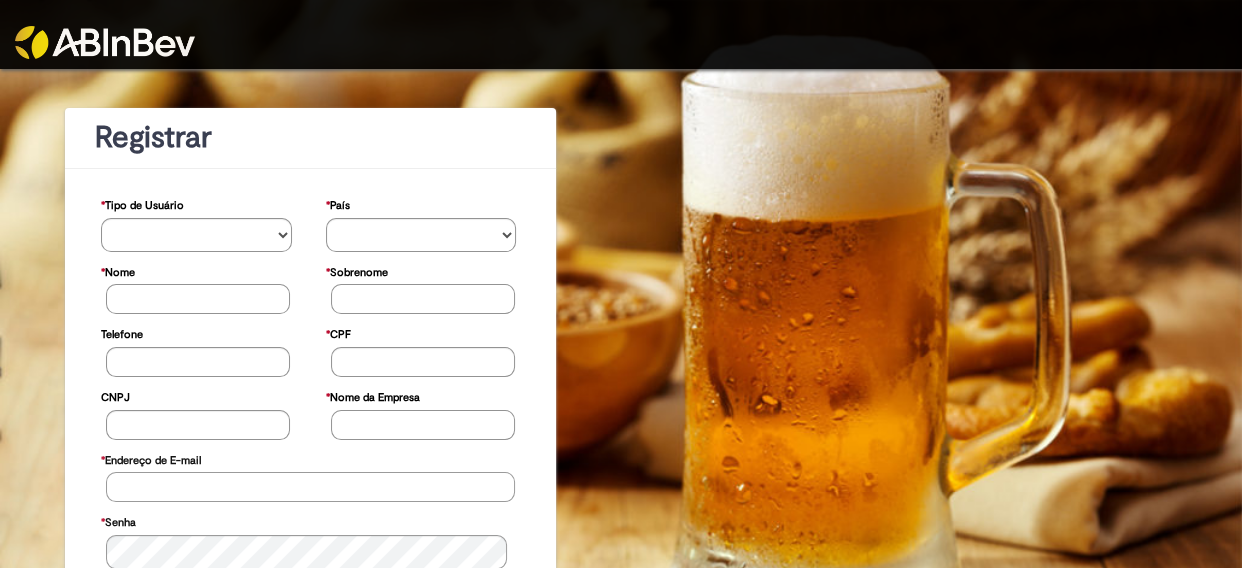 type on "**********" 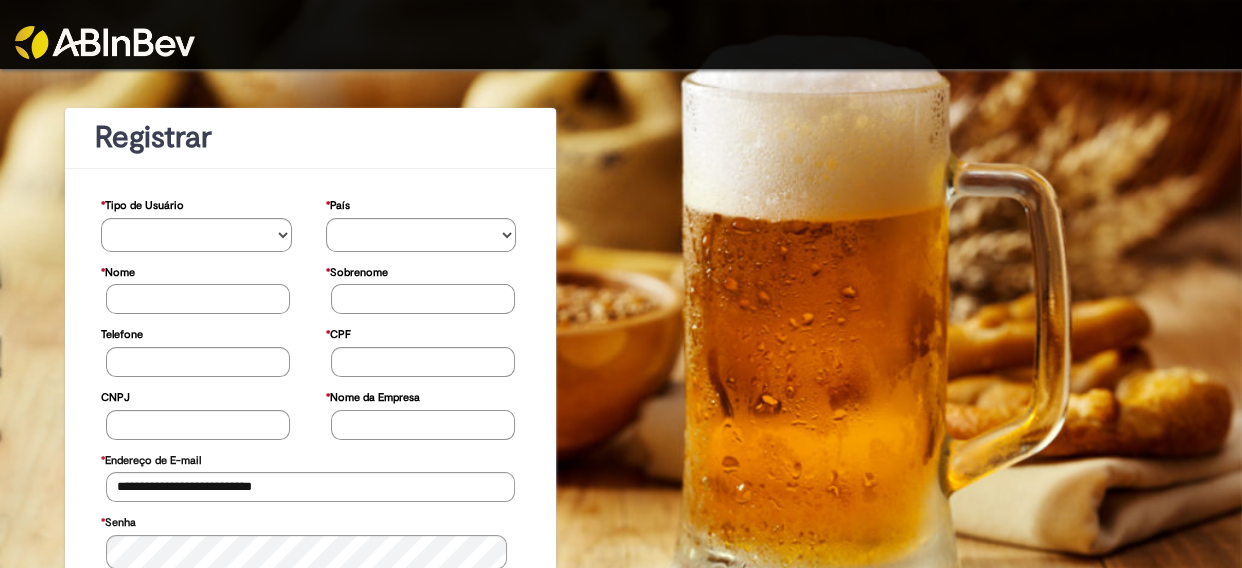 click on "**********" at bounding box center (621, 485) 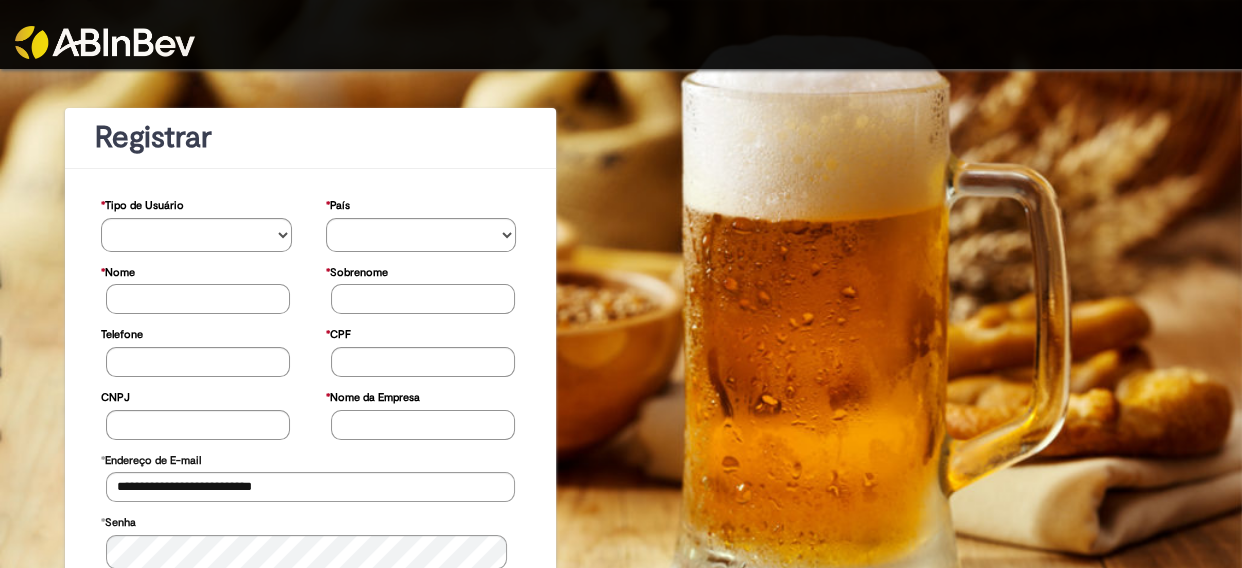 click at bounding box center (621, 34) 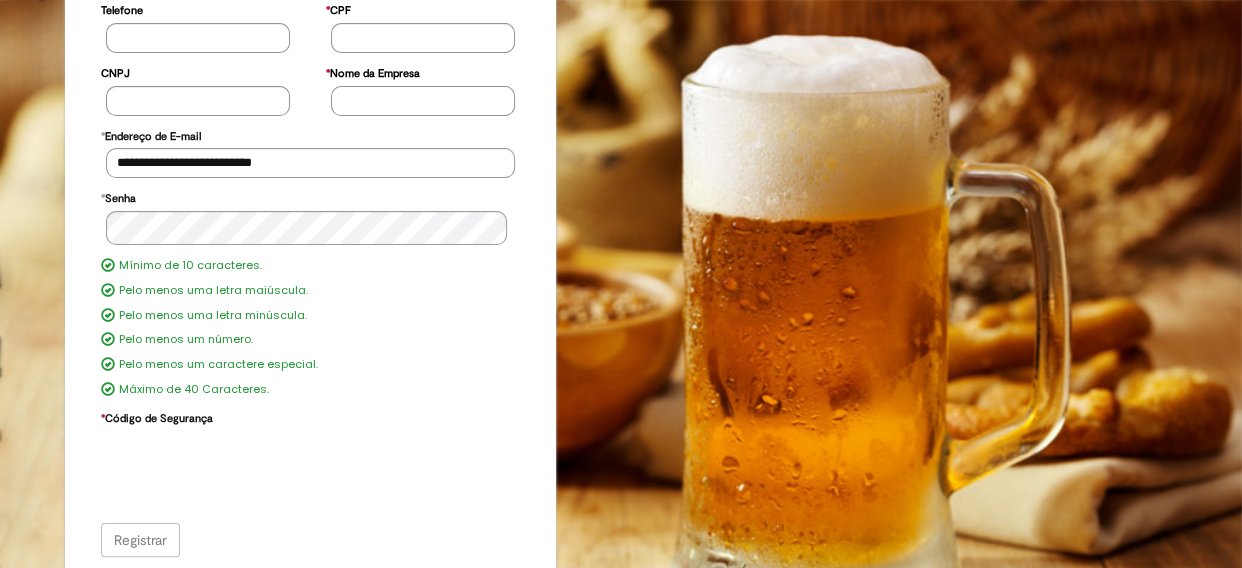 scroll, scrollTop: 0, scrollLeft: 0, axis: both 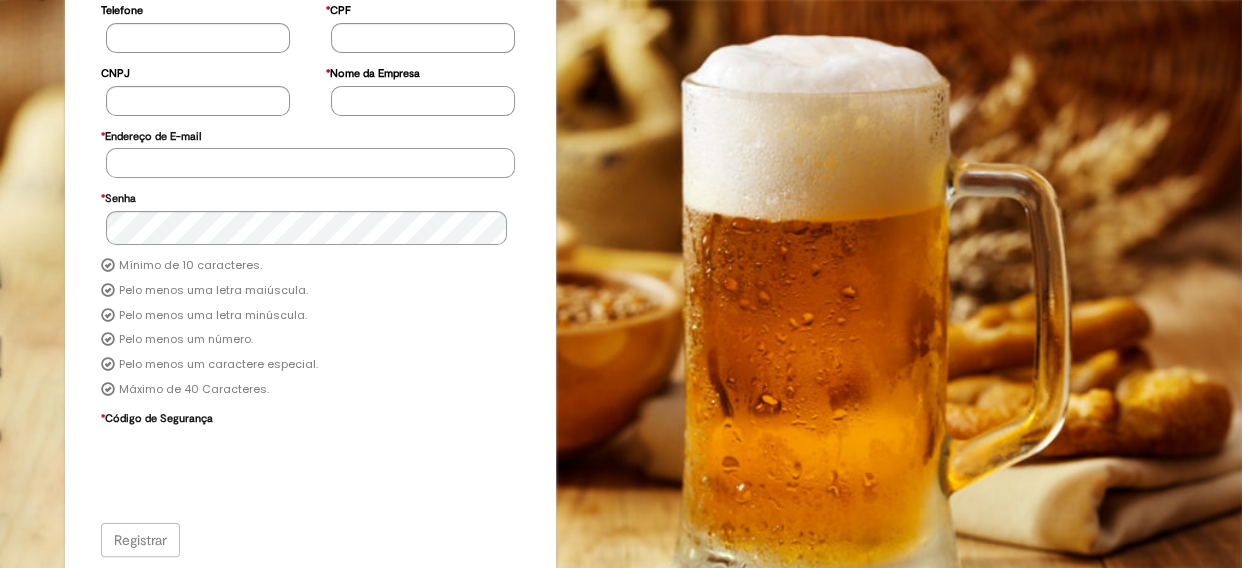 type on "**********" 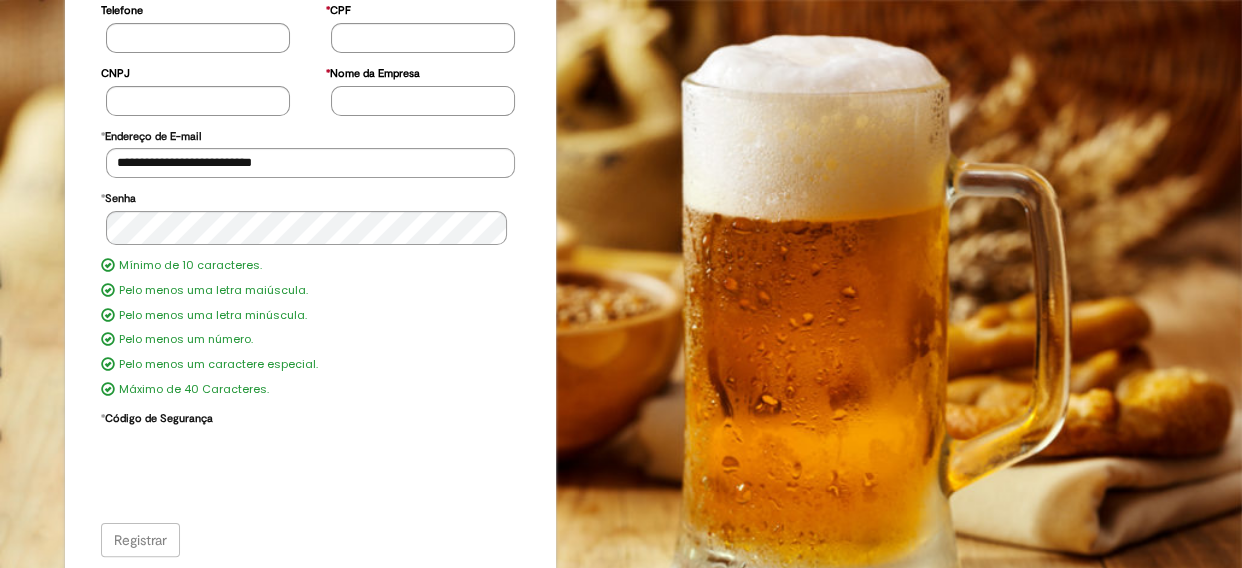 click on "Registrar" at bounding box center [311, 540] 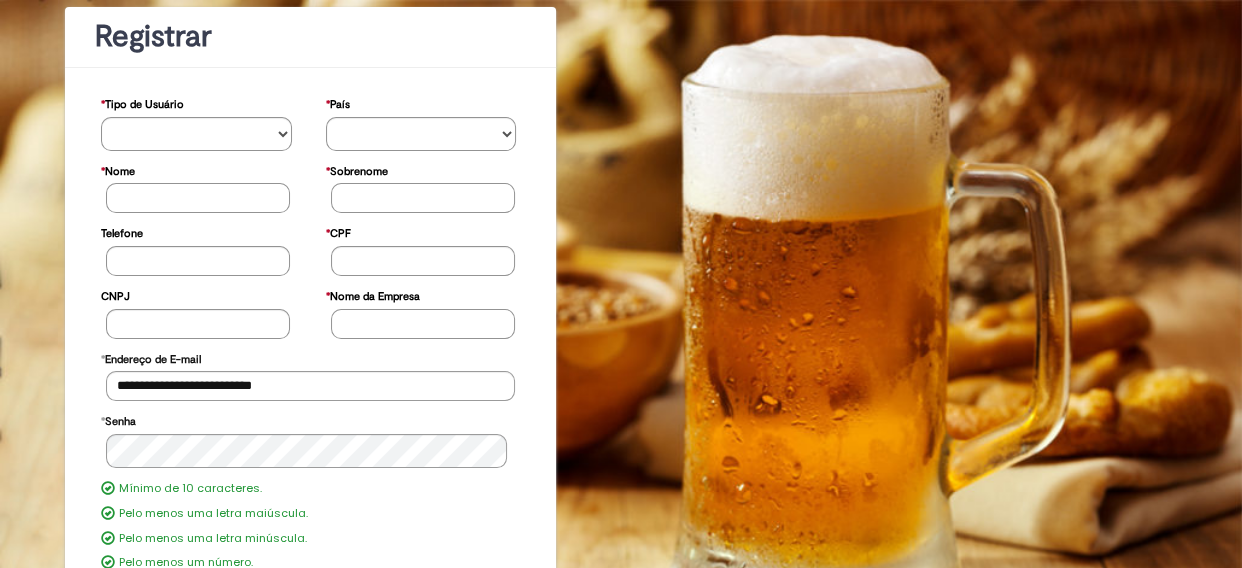 scroll, scrollTop: 324, scrollLeft: 0, axis: vertical 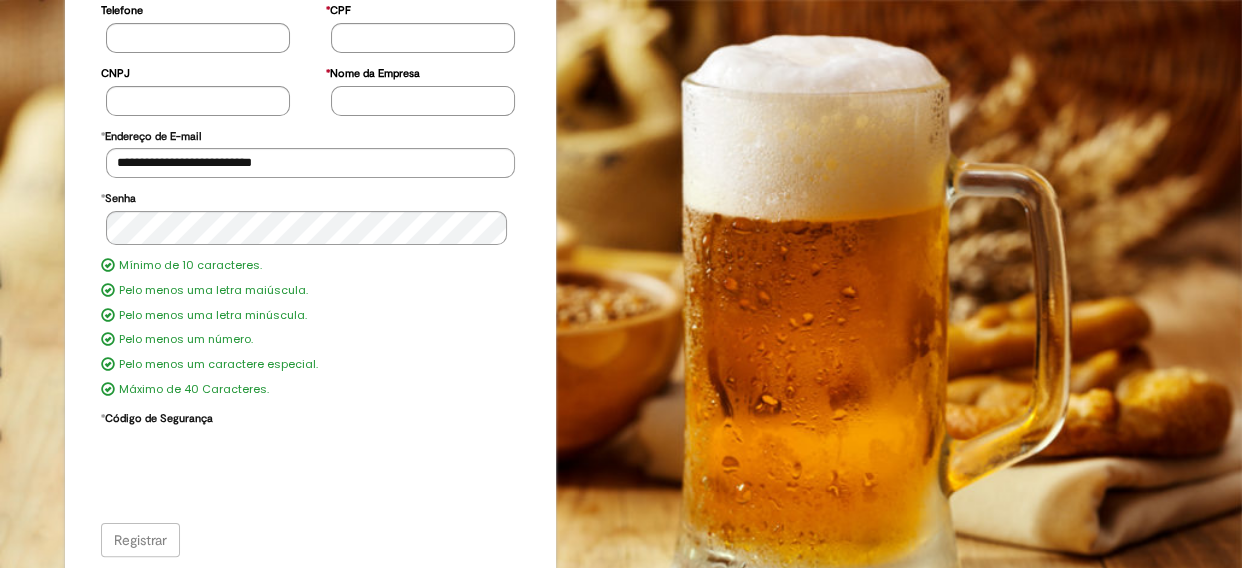 click on "Mínimo de 10 caracteres.   Pelo menos uma letra maiúscula.   Pelo menos uma letra minúscula.   Pelo menos um número.   Pelo menos um caractere especial.   Máximo de 40 Caracteres." at bounding box center (311, 328) 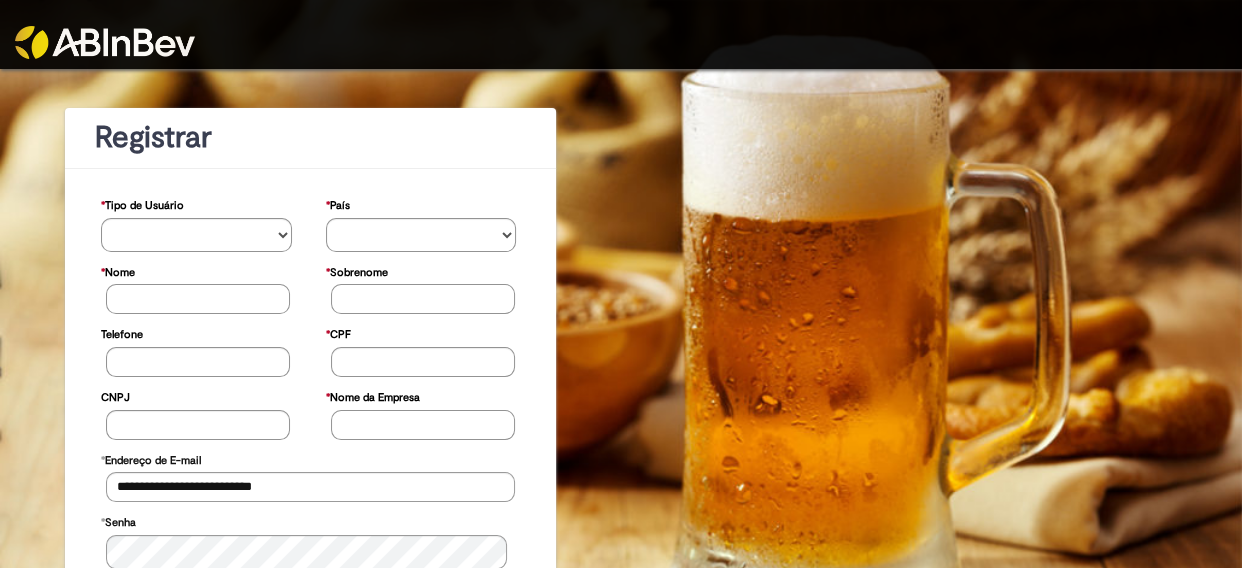 scroll, scrollTop: 0, scrollLeft: 0, axis: both 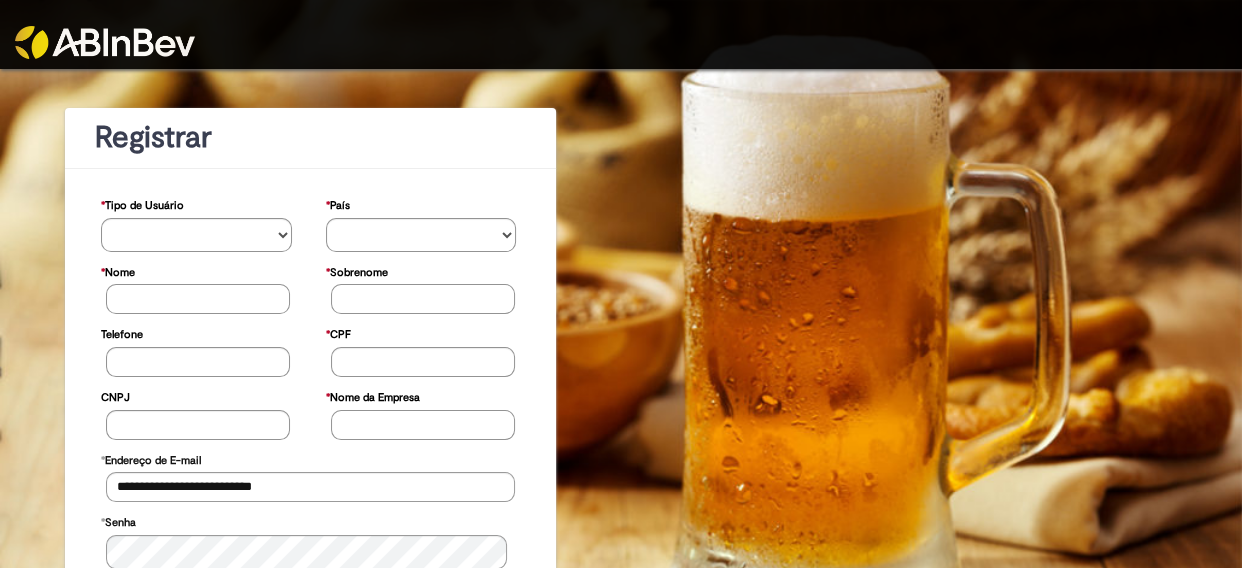 click at bounding box center [621, 34] 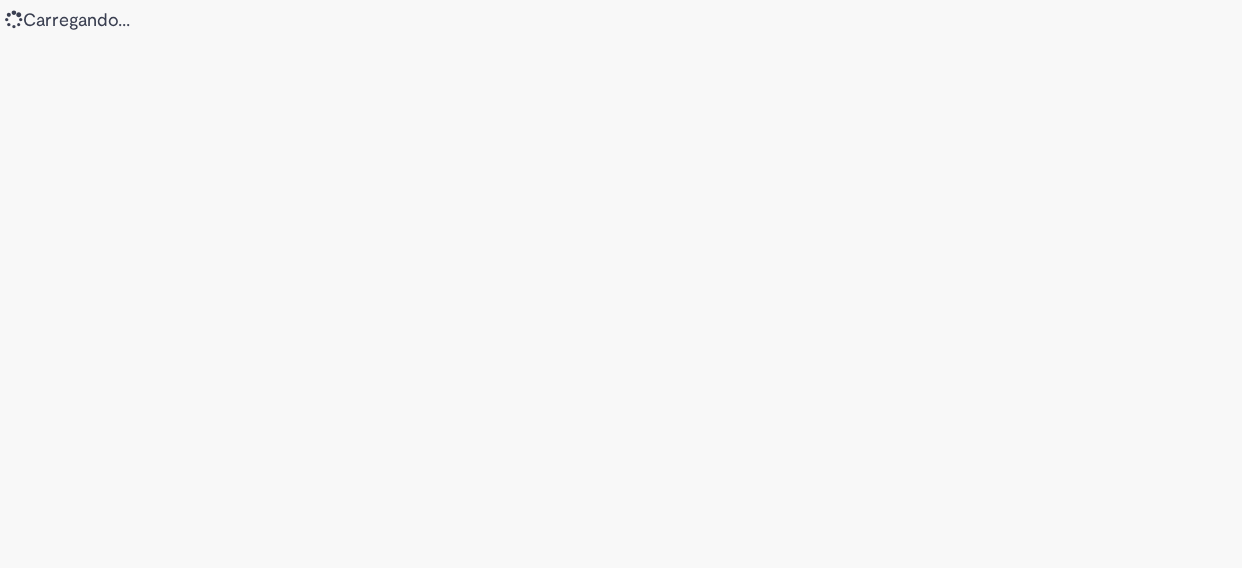 scroll, scrollTop: 0, scrollLeft: 0, axis: both 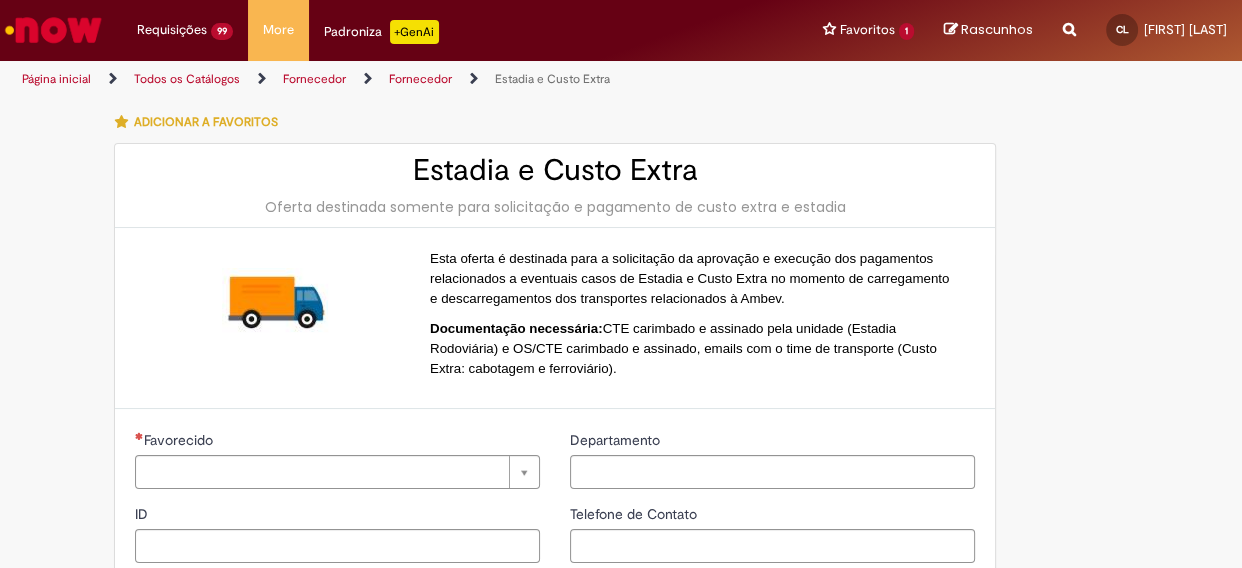 type on "**********" 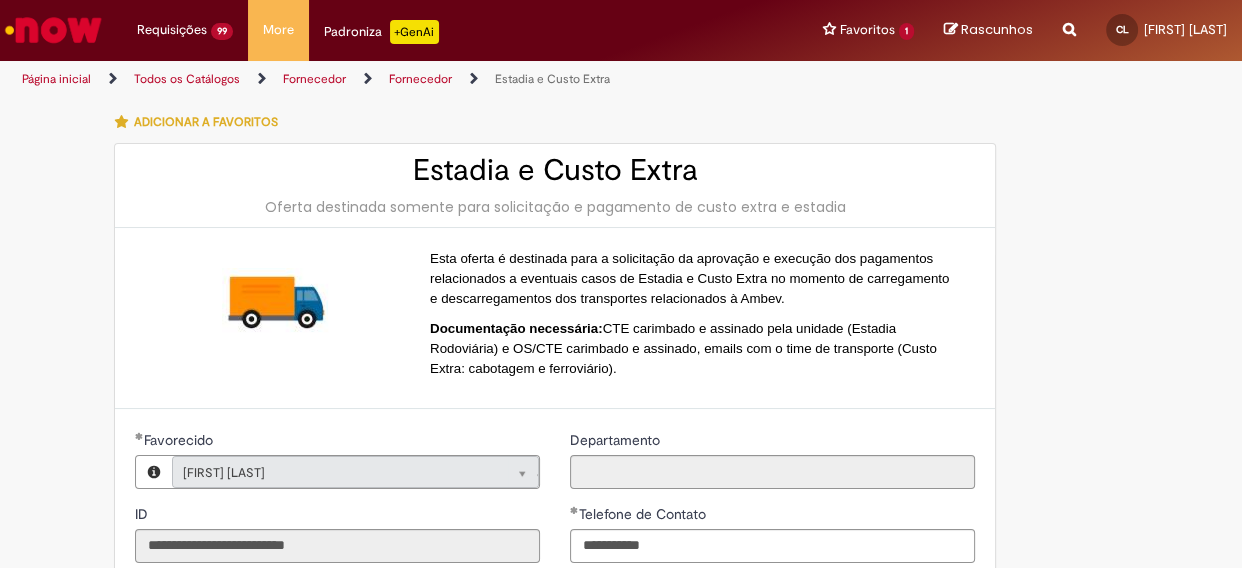 type on "**********" 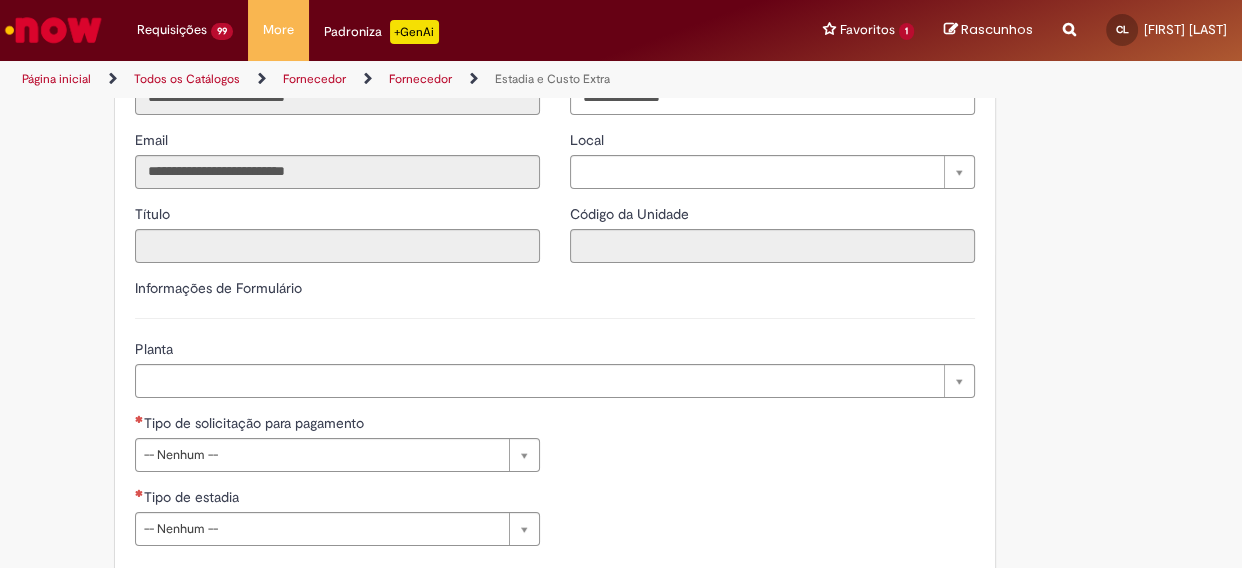 scroll, scrollTop: 636, scrollLeft: 0, axis: vertical 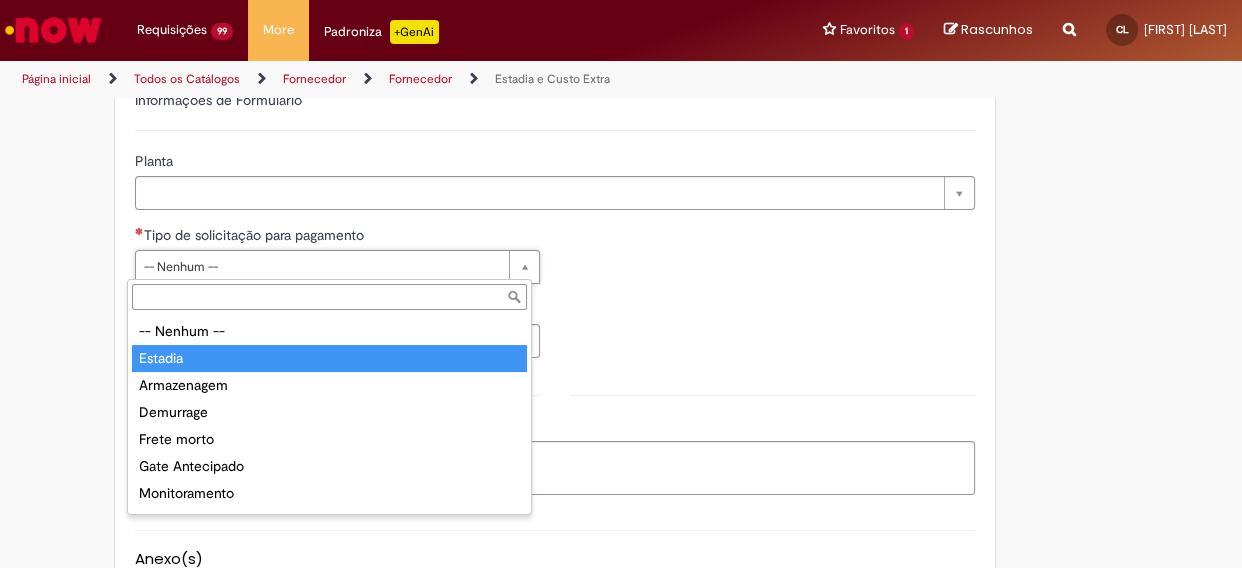 type on "*******" 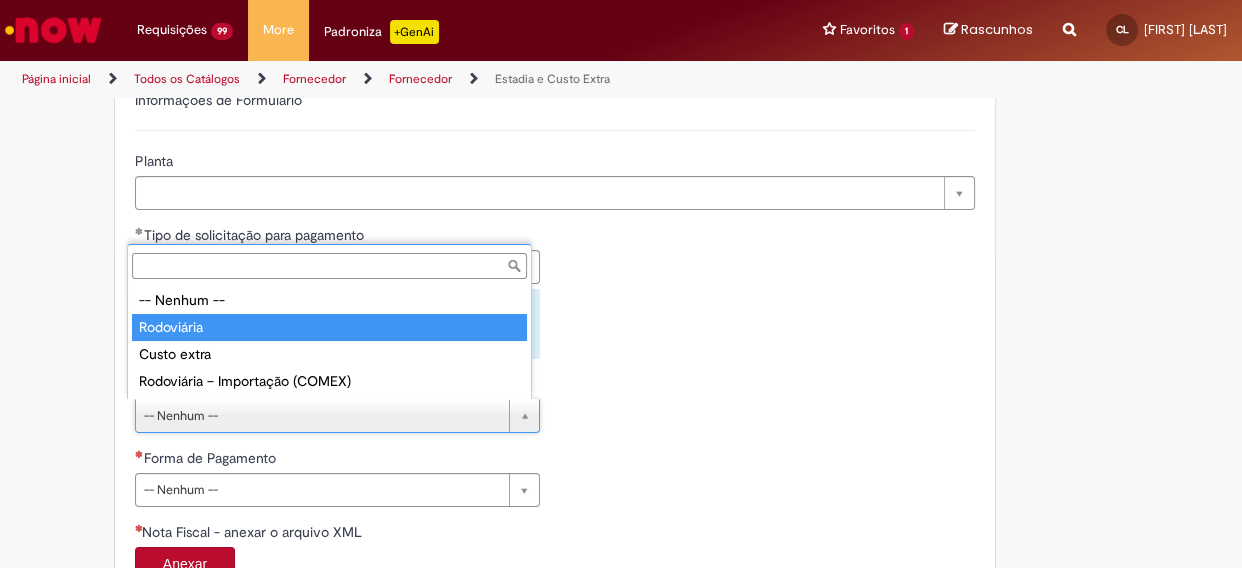 type on "**********" 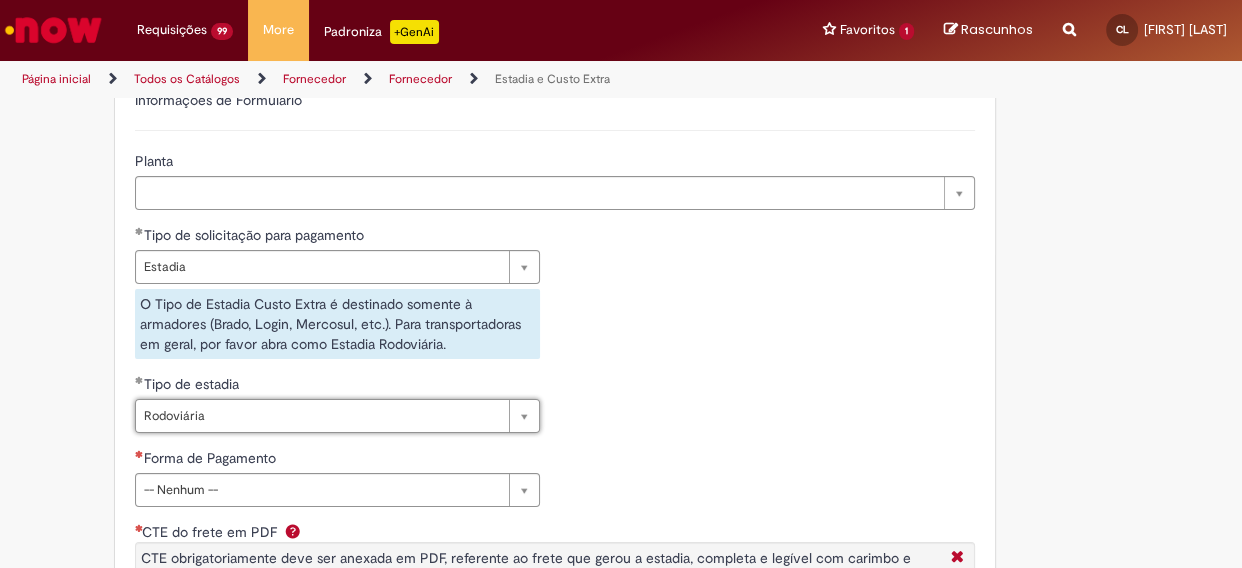 scroll, scrollTop: 818, scrollLeft: 0, axis: vertical 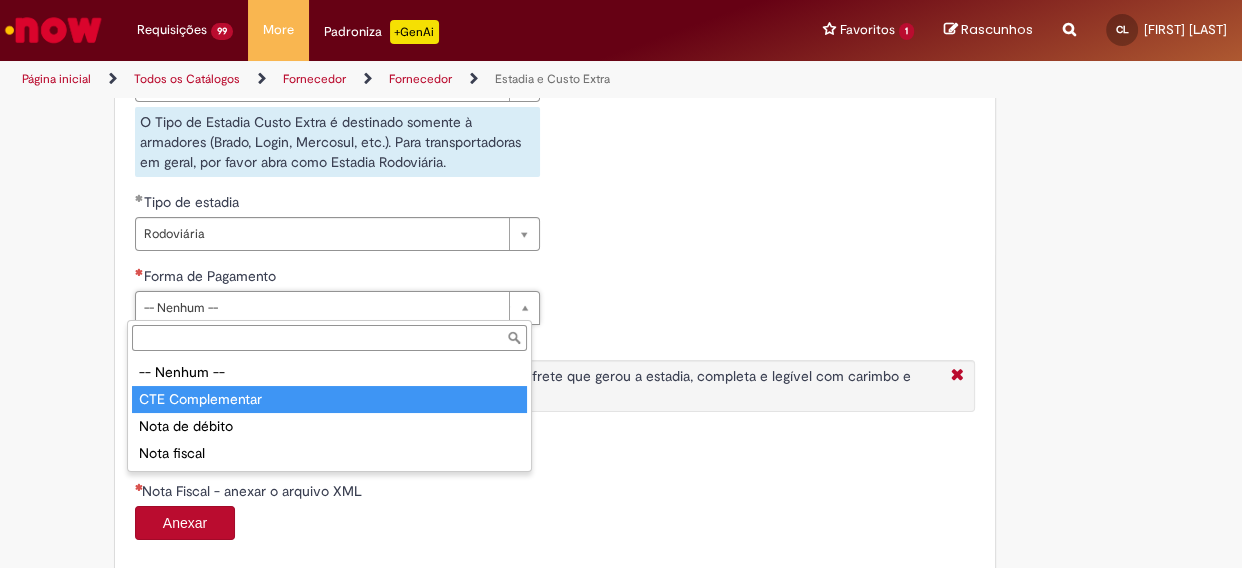 type on "**********" 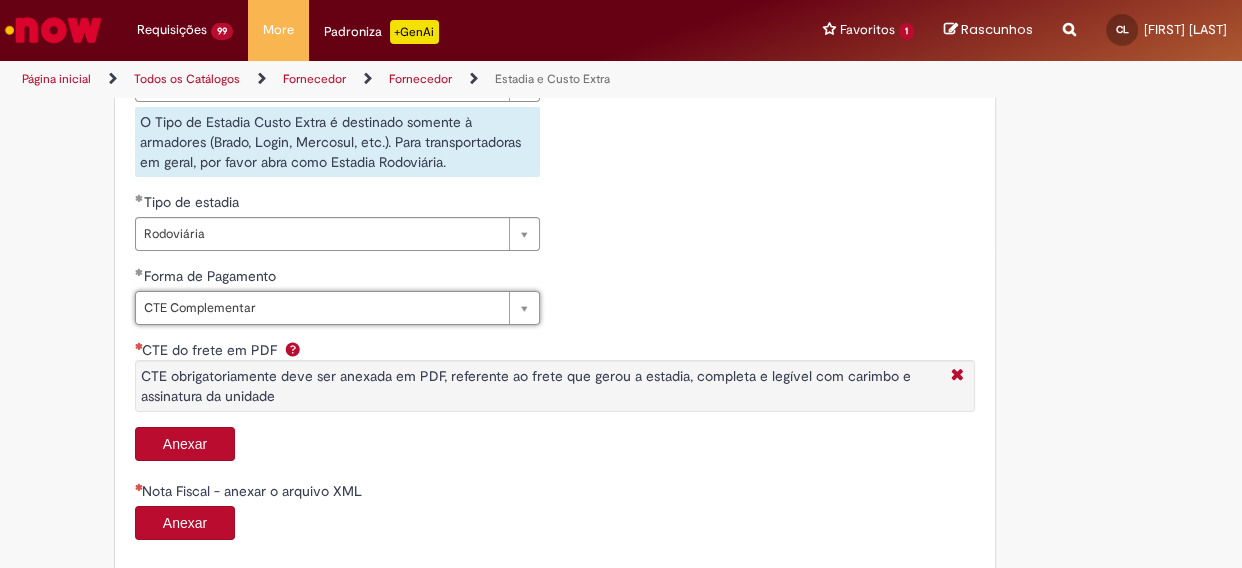scroll, scrollTop: 1000, scrollLeft: 0, axis: vertical 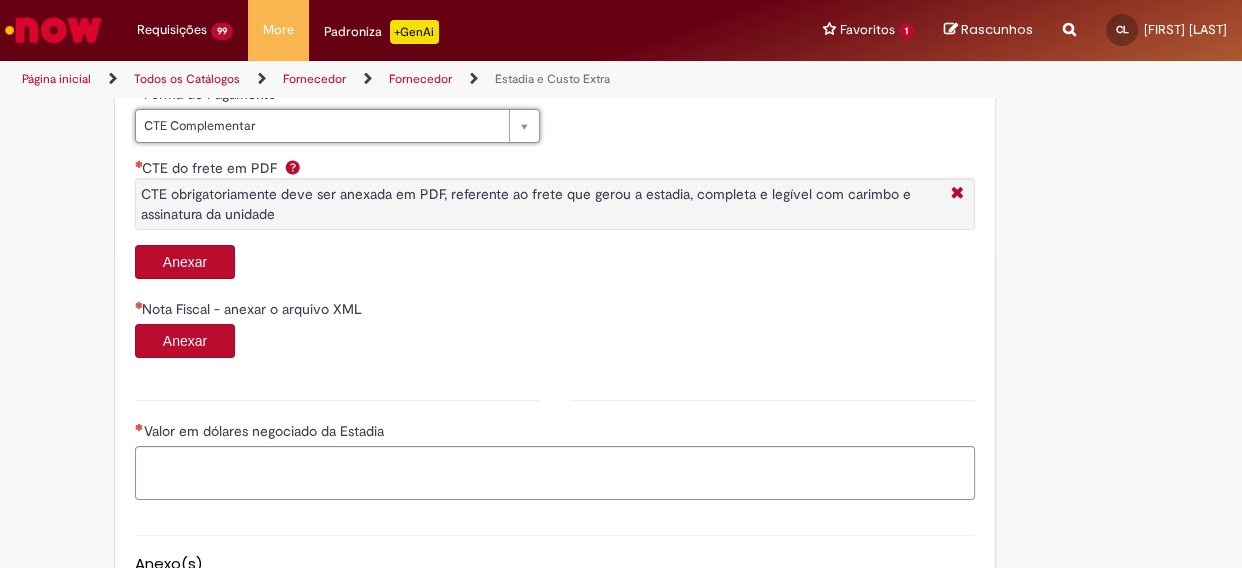 click on "Anexar" at bounding box center [185, 262] 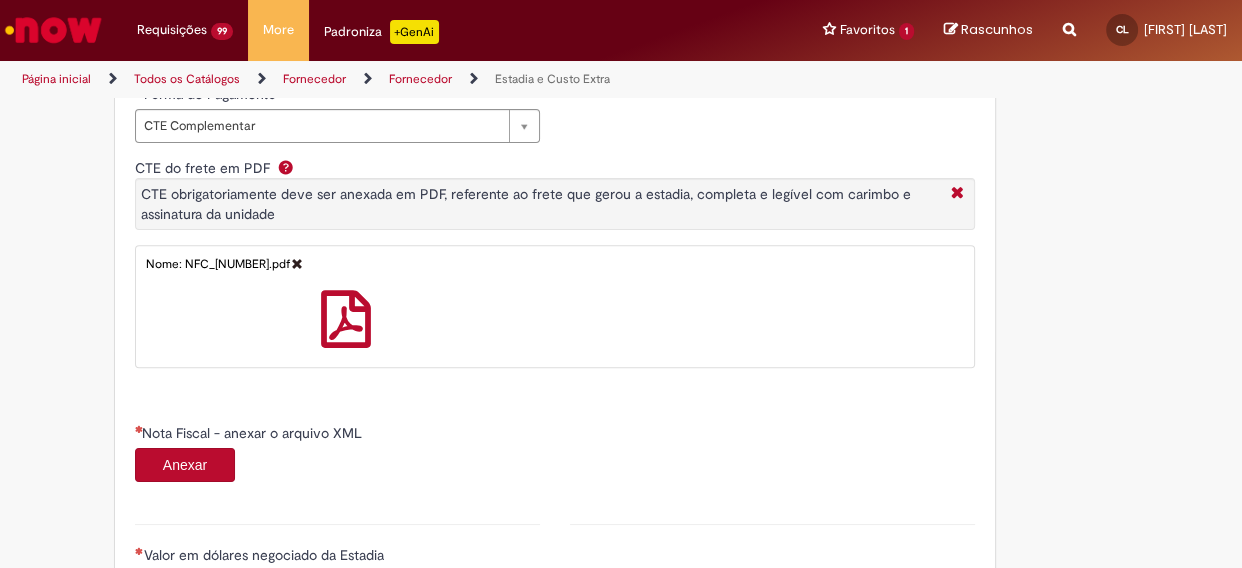 click on "Anexar" at bounding box center [185, 465] 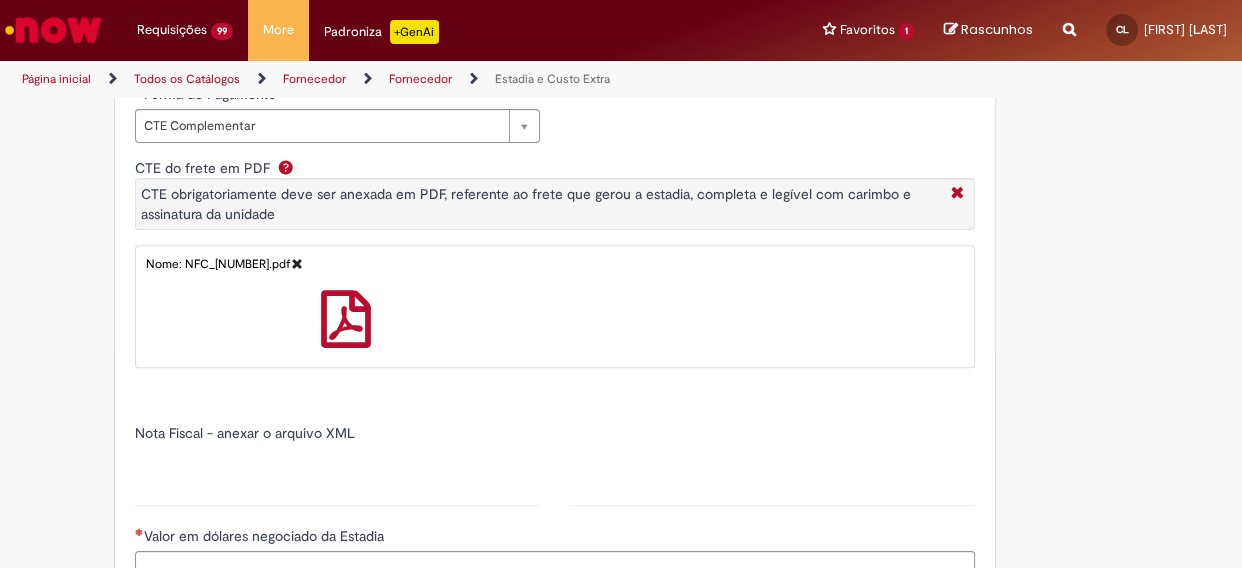 type on "*****" 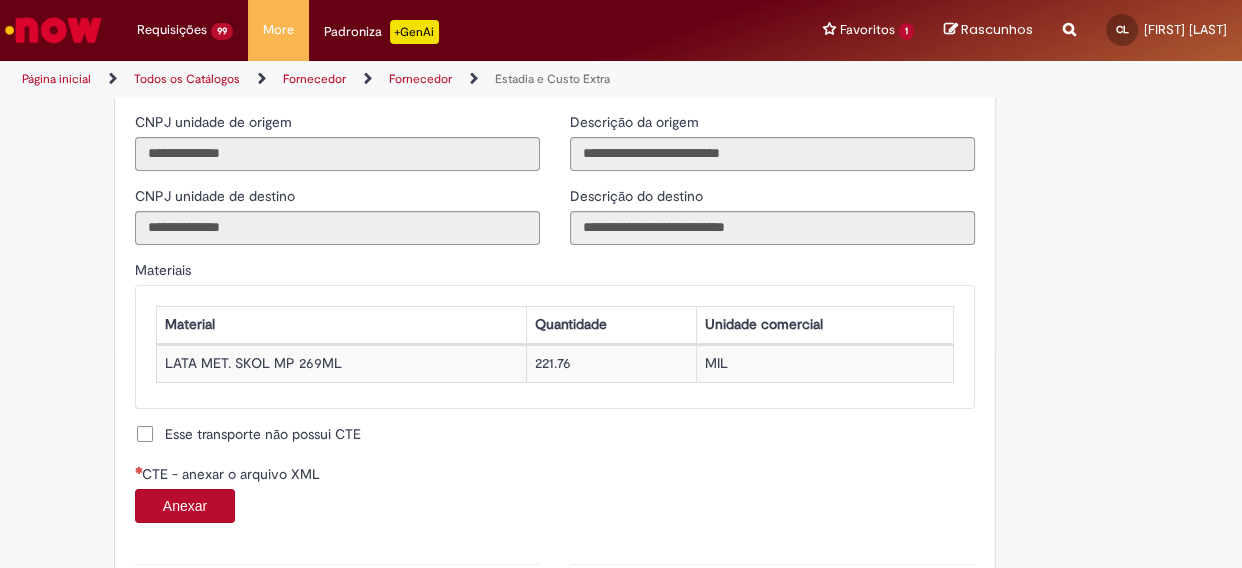 scroll, scrollTop: 1818, scrollLeft: 0, axis: vertical 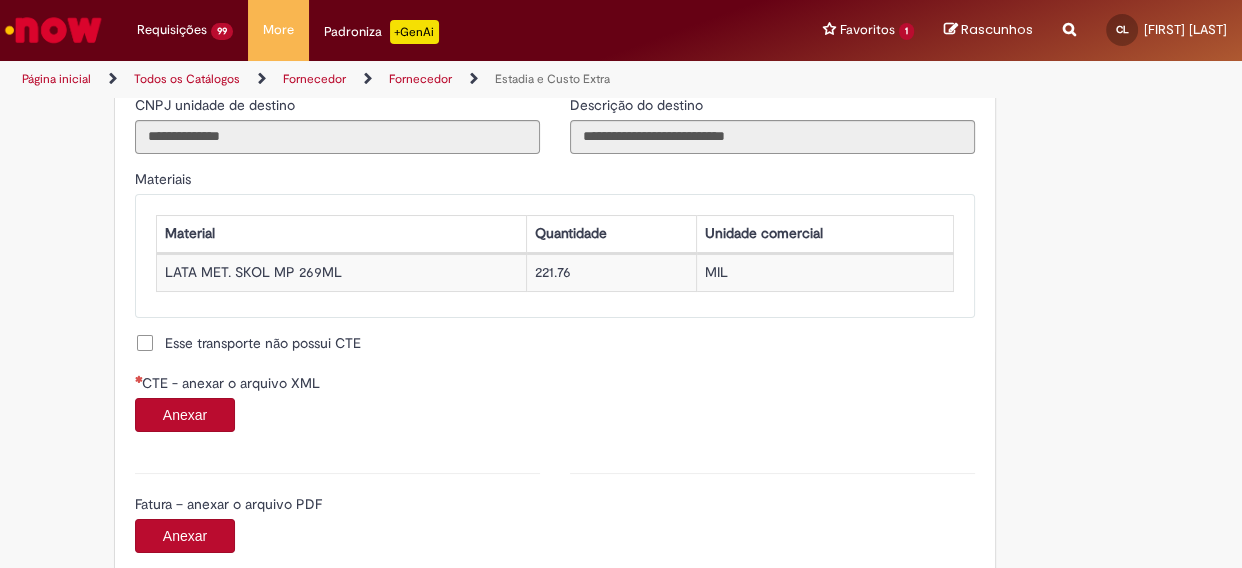 click on "Anexar" at bounding box center (185, 415) 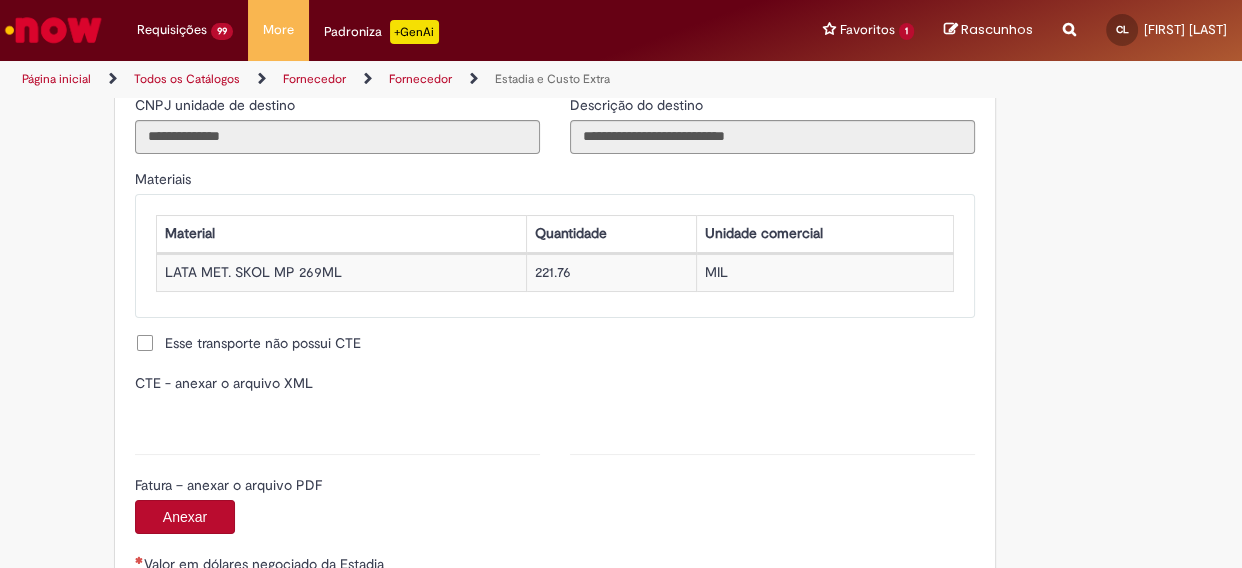 type on "**********" 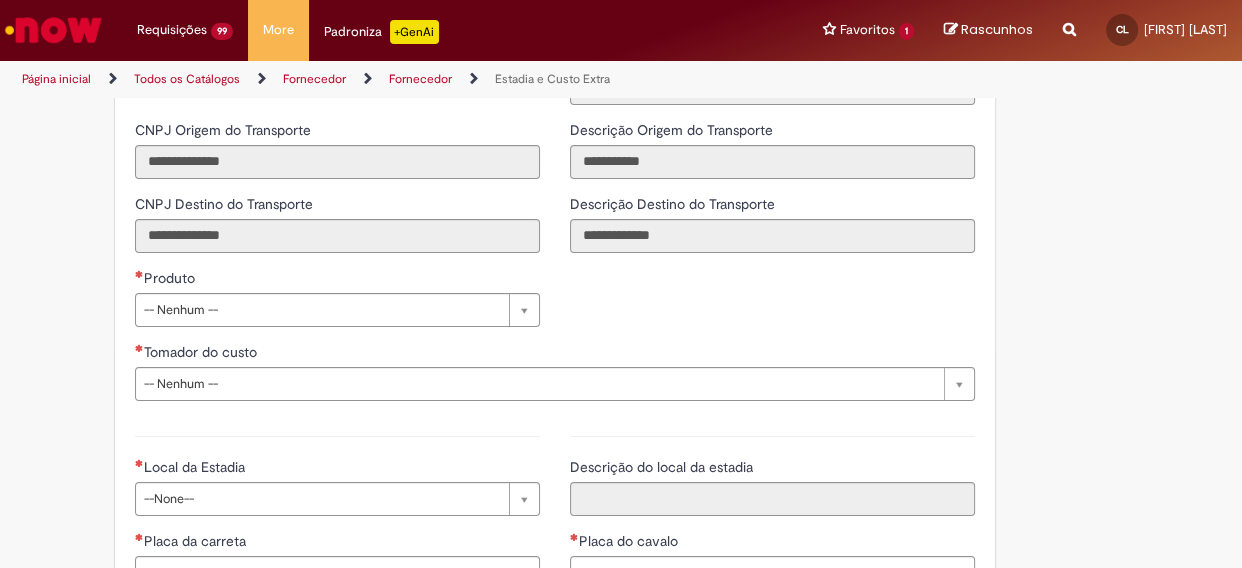 scroll, scrollTop: 2636, scrollLeft: 0, axis: vertical 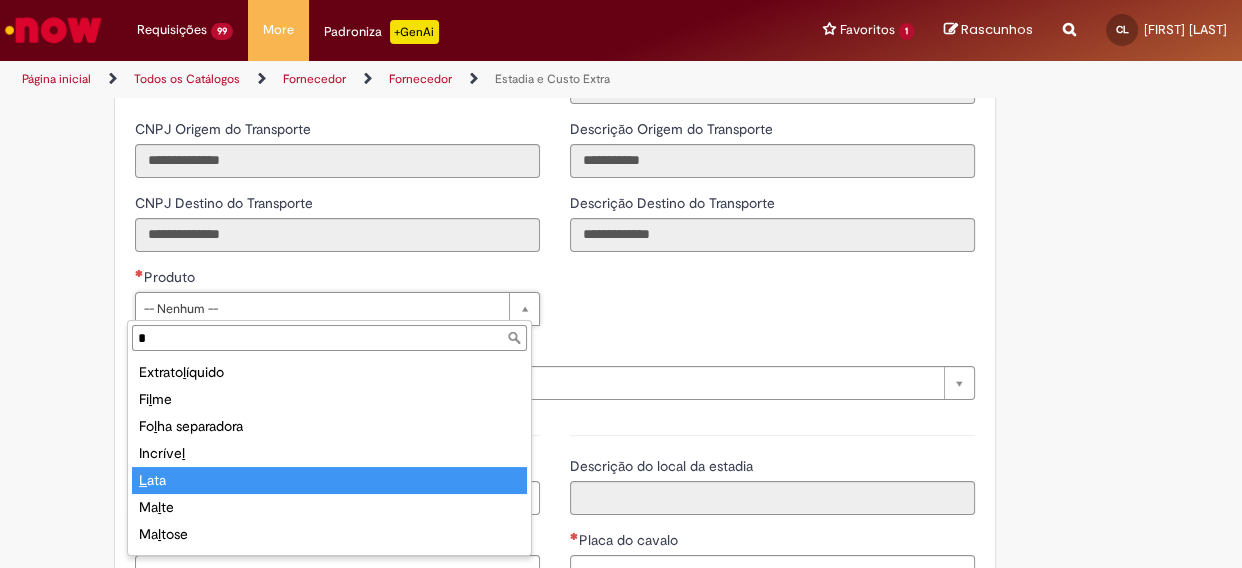 type on "*" 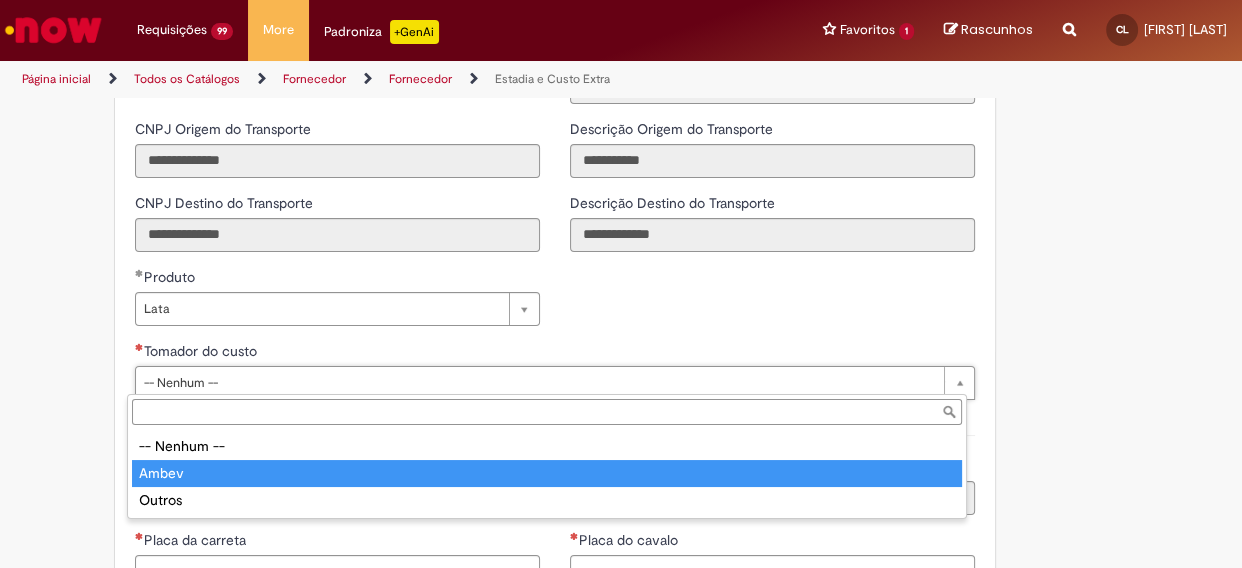 type on "*****" 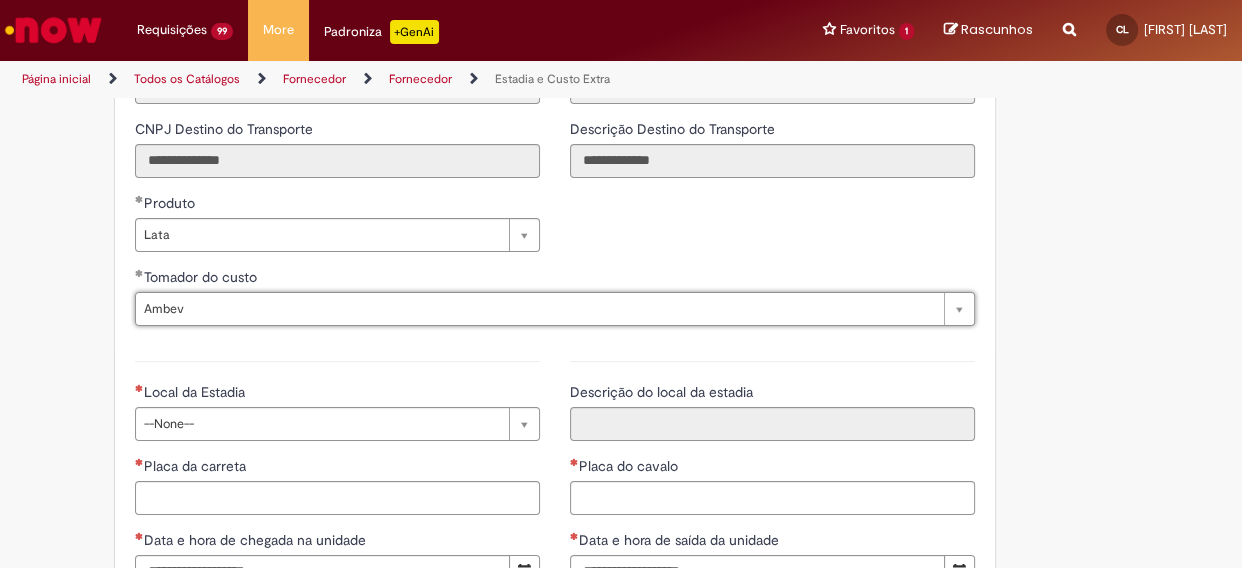 scroll, scrollTop: 2818, scrollLeft: 0, axis: vertical 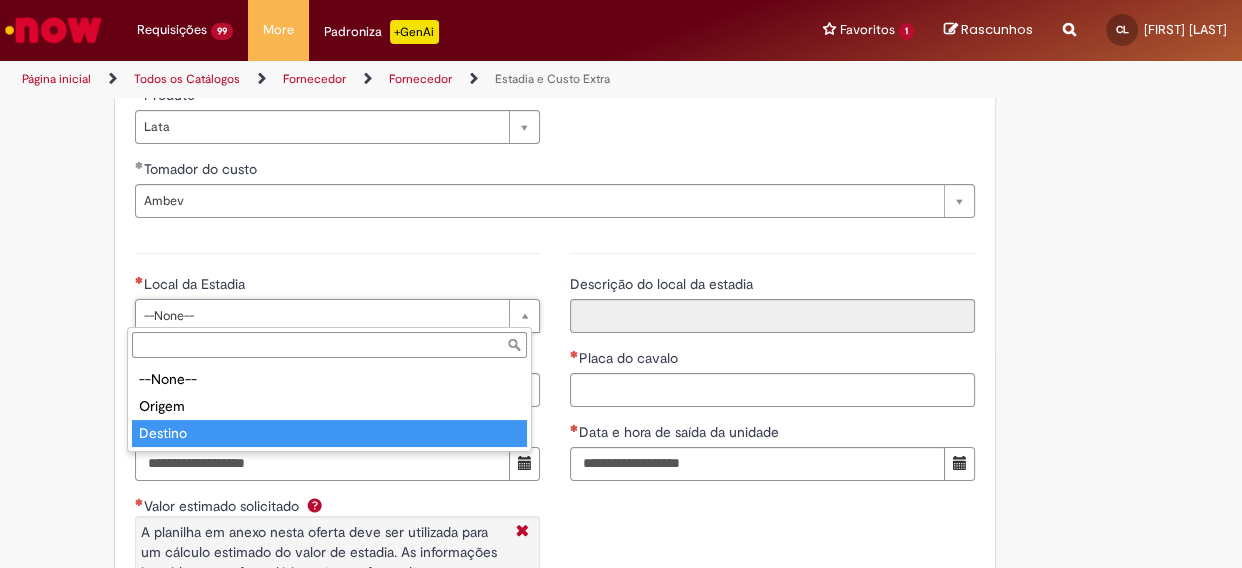 type on "*******" 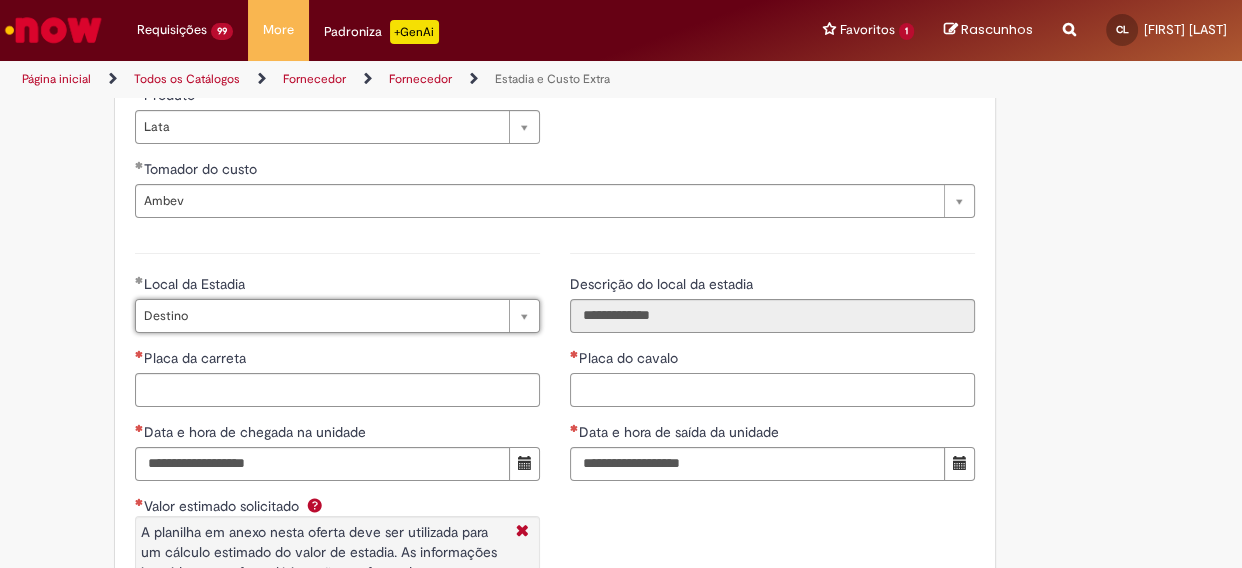 click on "Placa do cavalo" at bounding box center [772, 390] 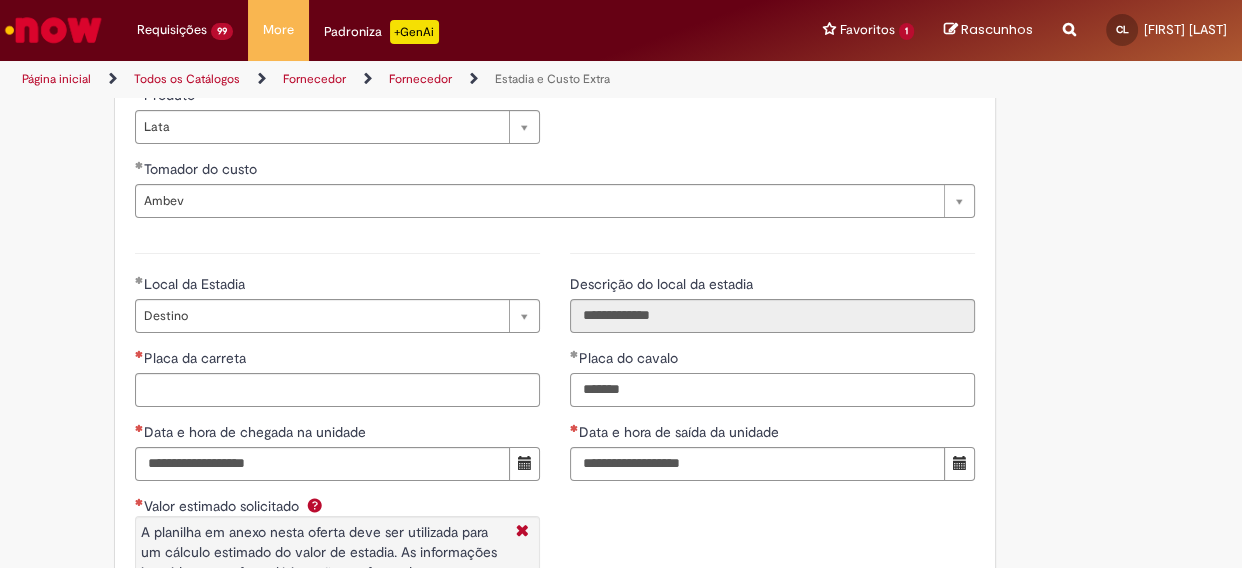 type on "*******" 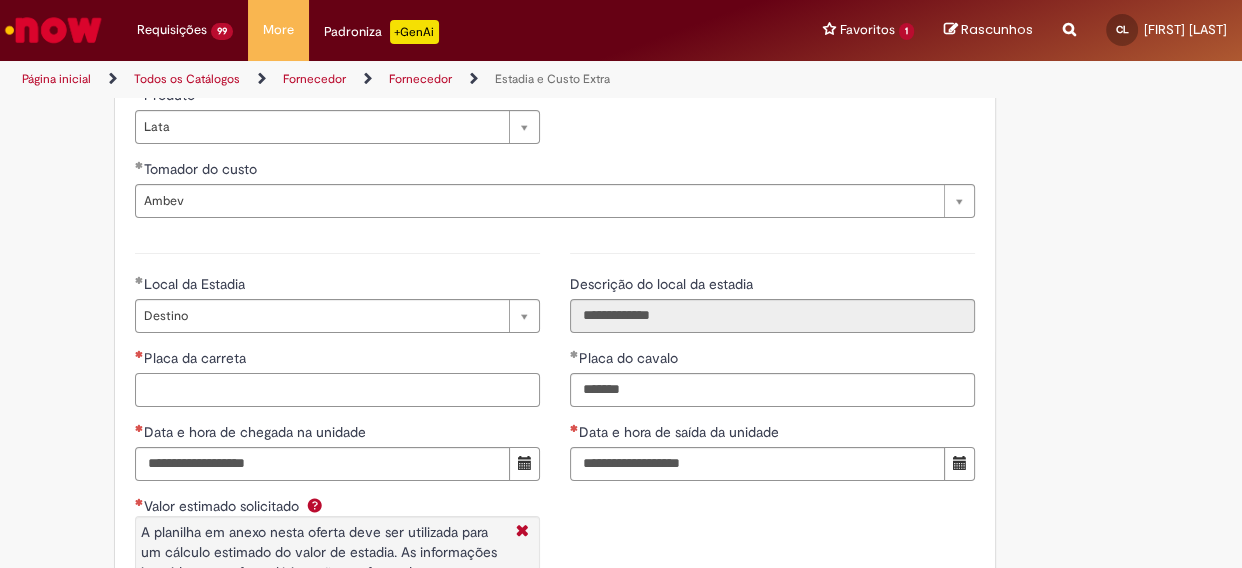 click on "Placa da carreta" at bounding box center (337, 390) 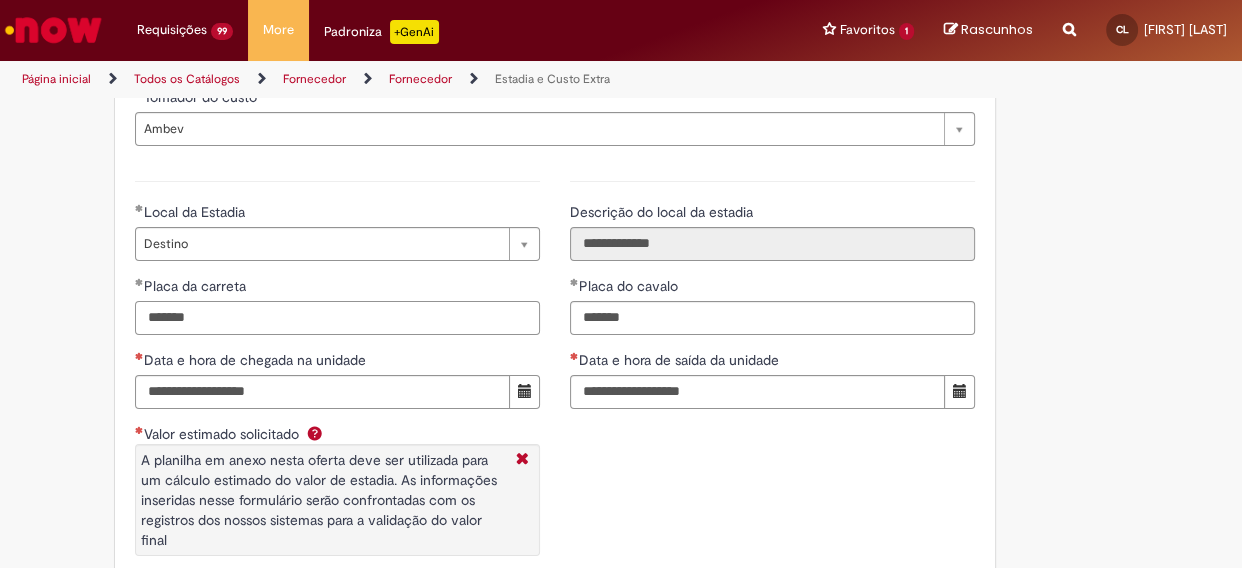 scroll, scrollTop: 3000, scrollLeft: 0, axis: vertical 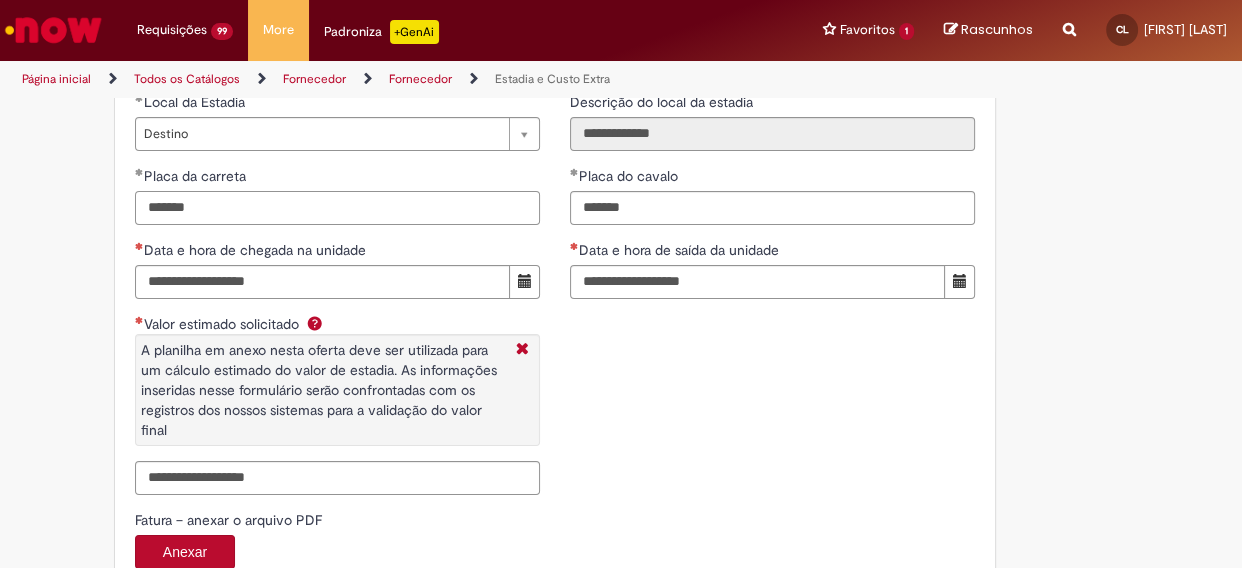 type on "*******" 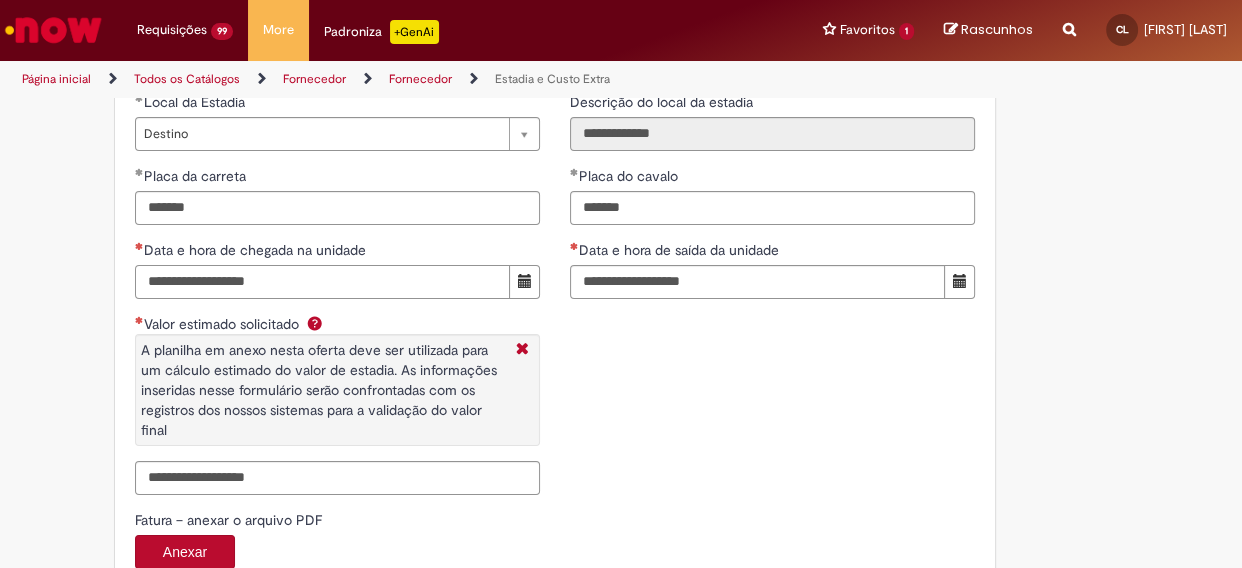 click on "Data e hora de chegada na unidade" at bounding box center [322, 282] 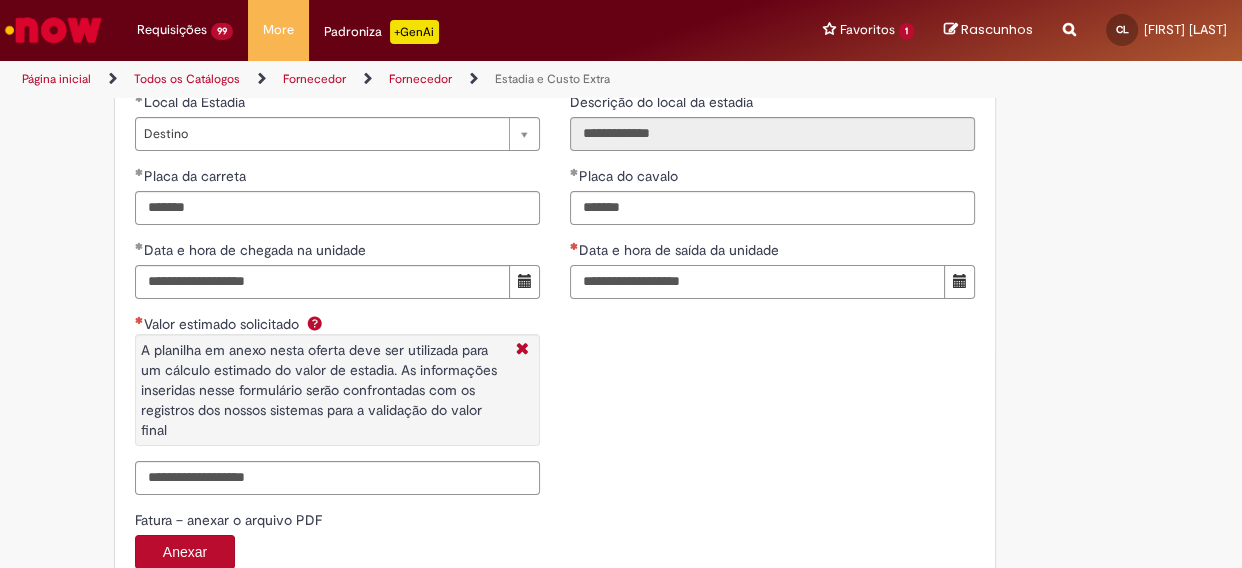 click on "Data e hora de saída da unidade" at bounding box center (757, 282) 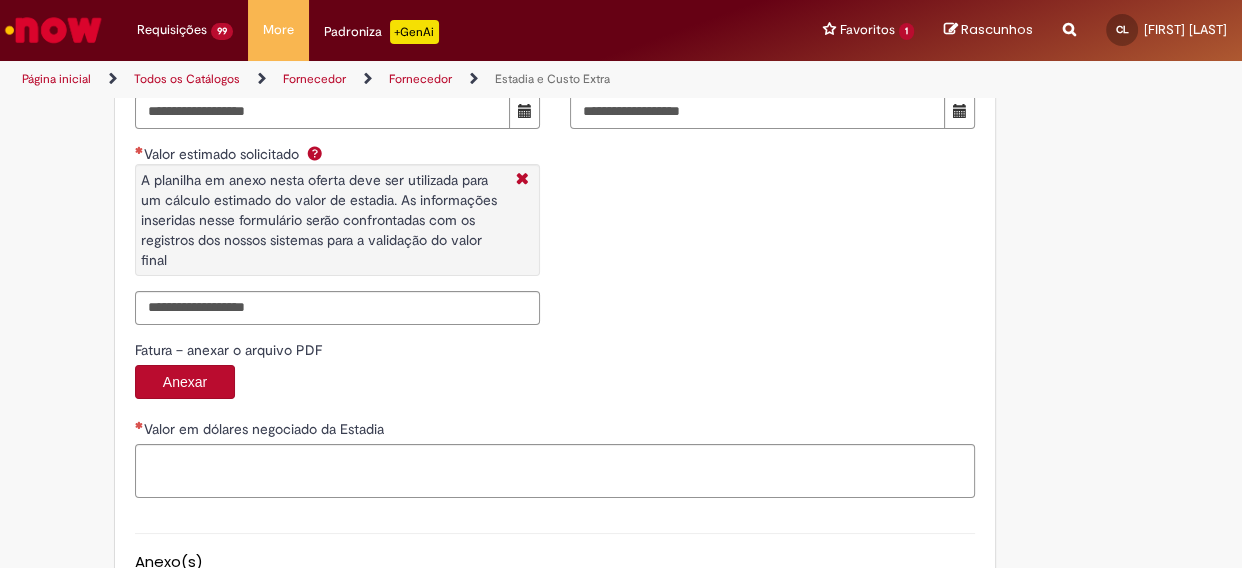 scroll, scrollTop: 3181, scrollLeft: 0, axis: vertical 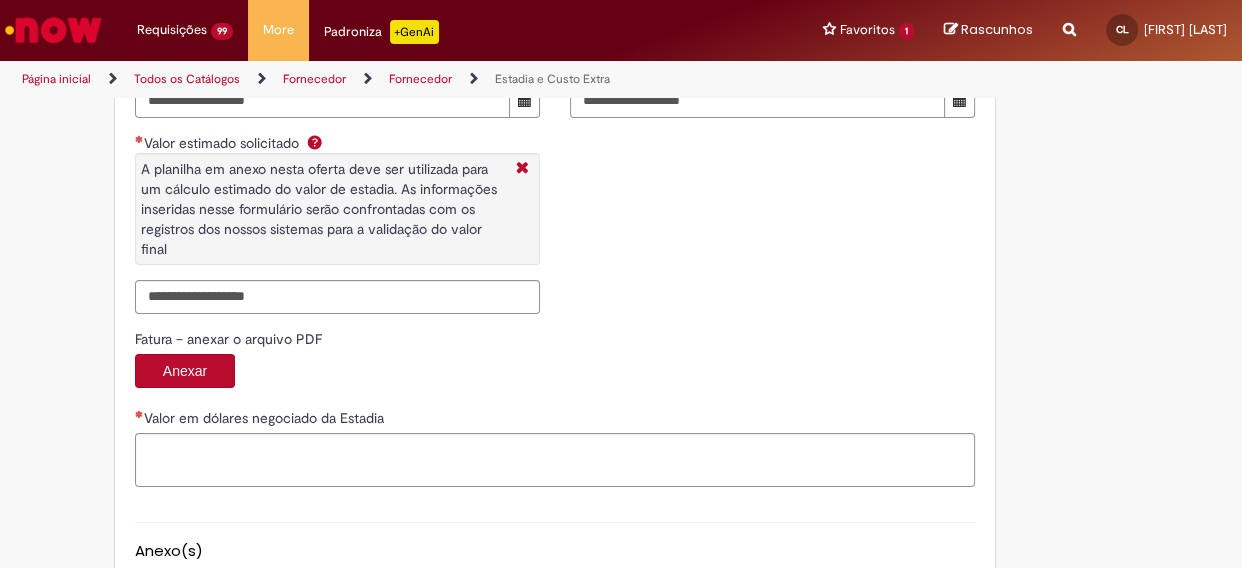 type on "**********" 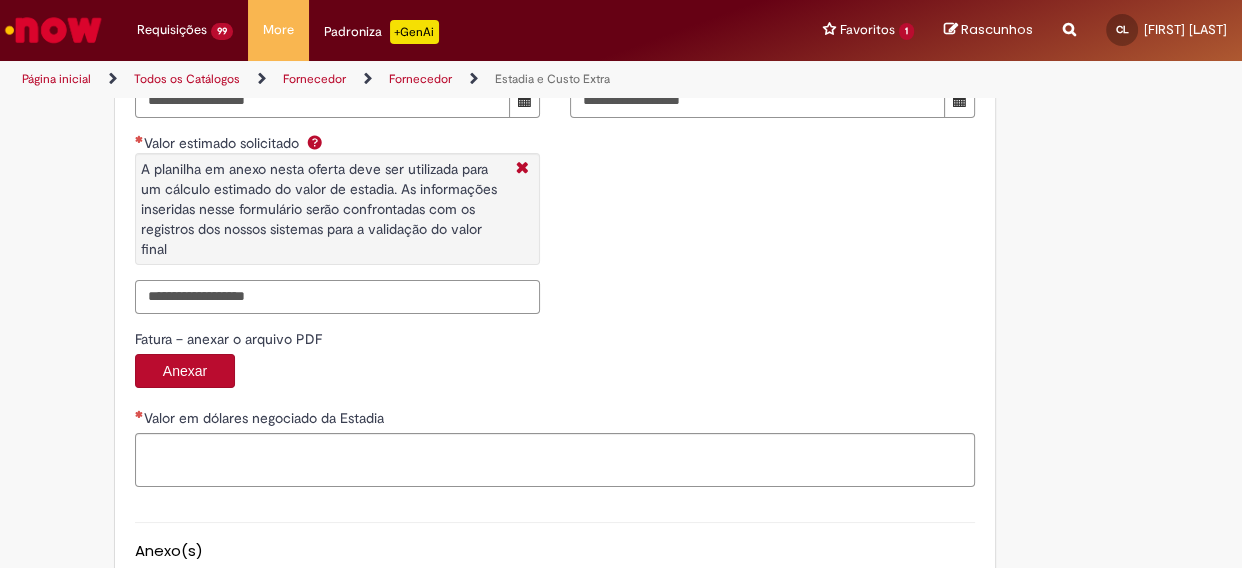 click on "Valor estimado solicitado A planilha em anexo nesta oferta deve ser utilizada para um cálculo estimado do valor de estadia. As informações inseridas nesse formulário serão confrontadas com os registros dos nossos sistemas para a validação do valor final" at bounding box center [337, 297] 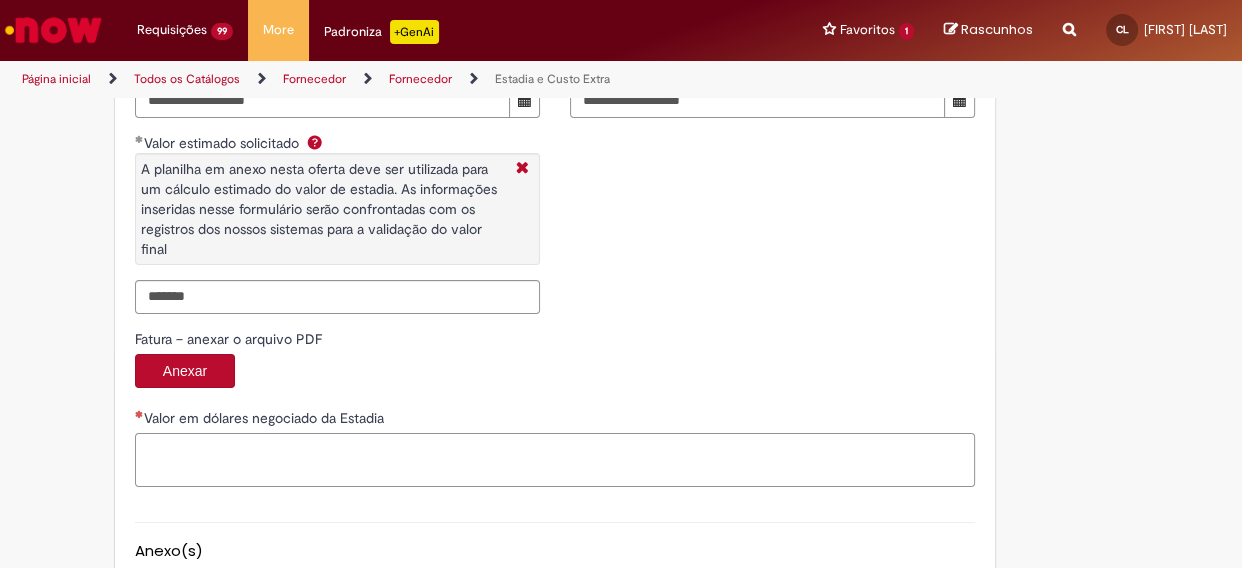 click on "Valor em dólares negociado da Estadia" at bounding box center (555, 460) 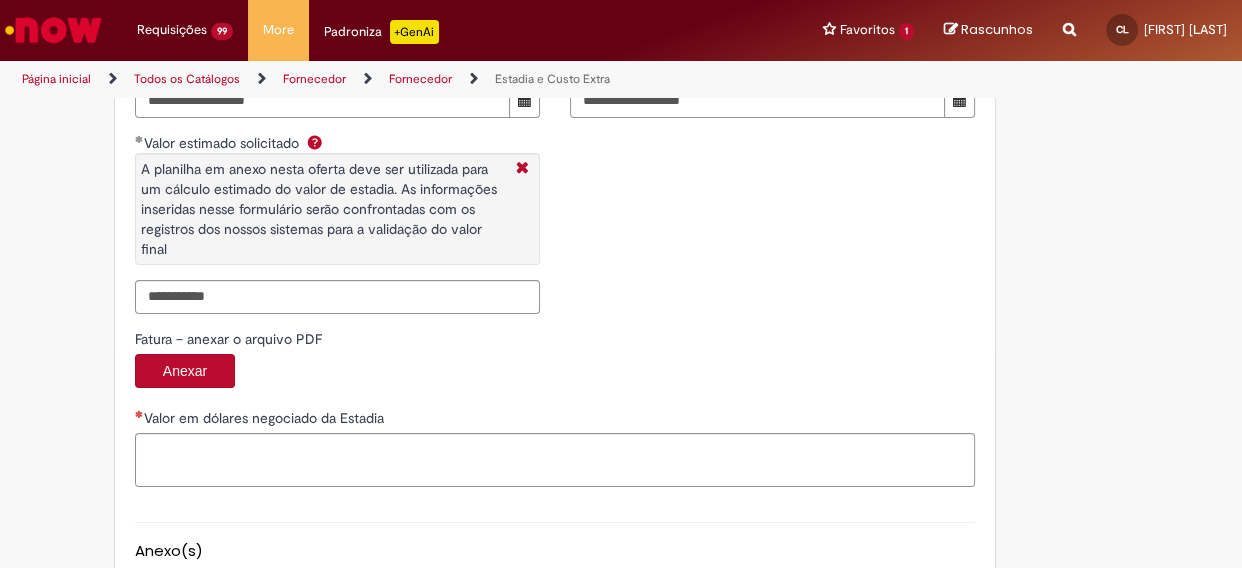 click on "Valor em dólares negociado da Estadia" at bounding box center [266, 418] 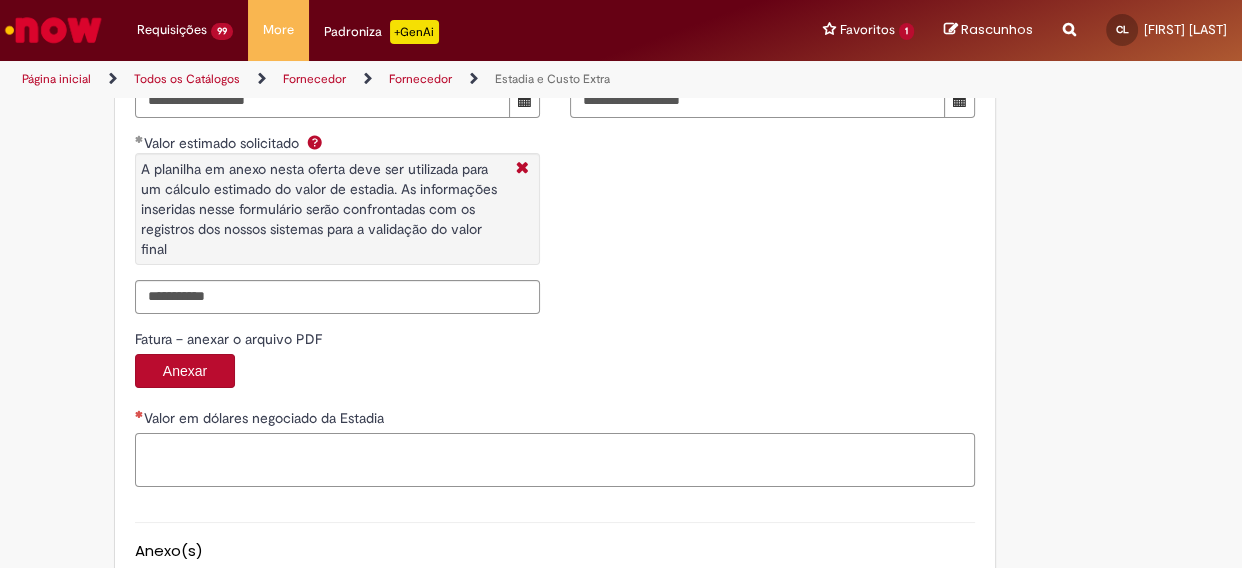 click on "Valor em dólares negociado da Estadia" at bounding box center [555, 460] 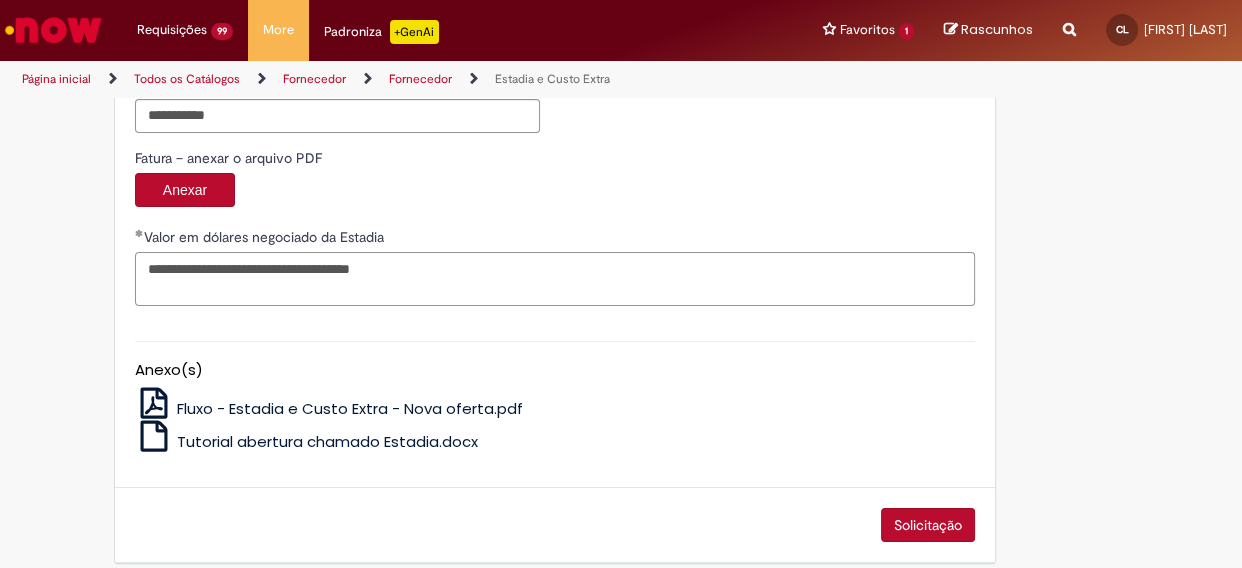 scroll, scrollTop: 3363, scrollLeft: 0, axis: vertical 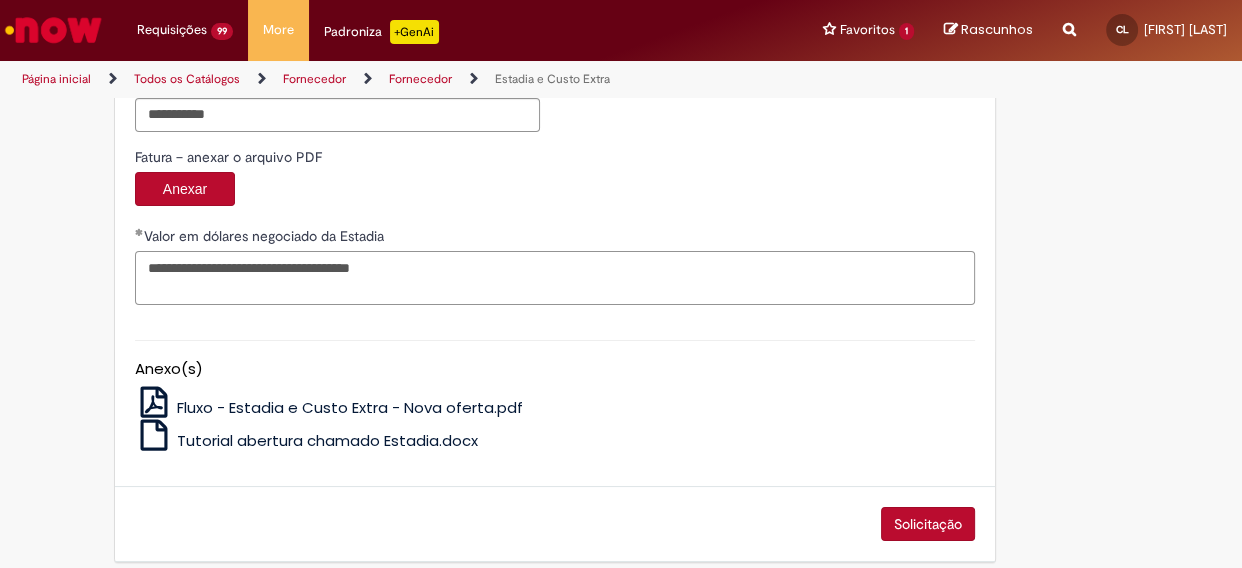 type on "**********" 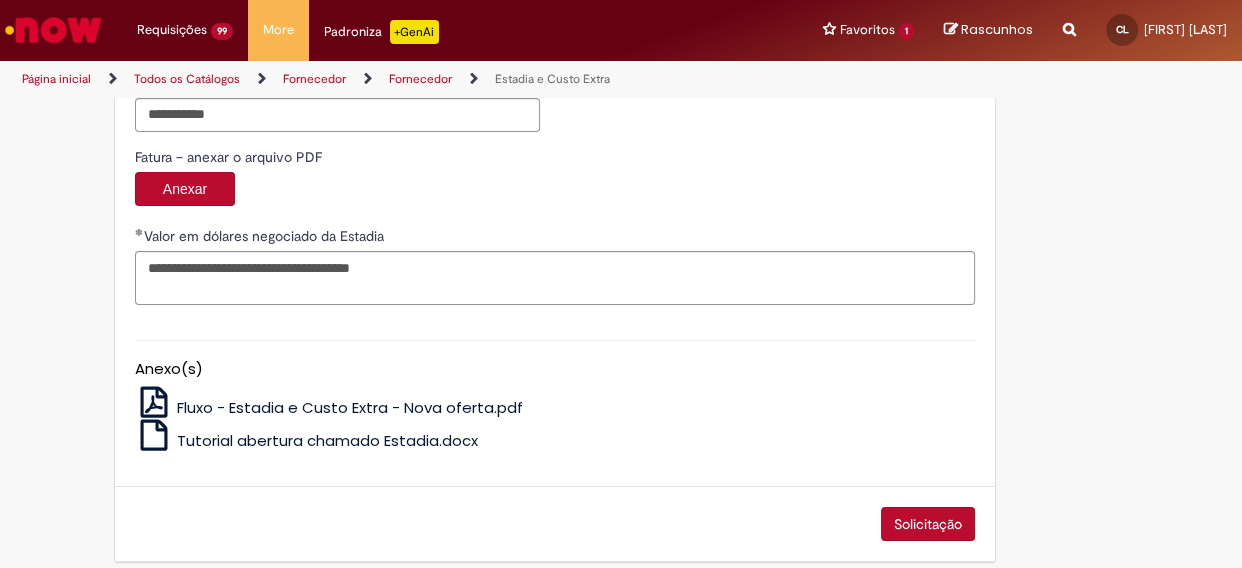 click on "Solicitação" at bounding box center (555, 524) 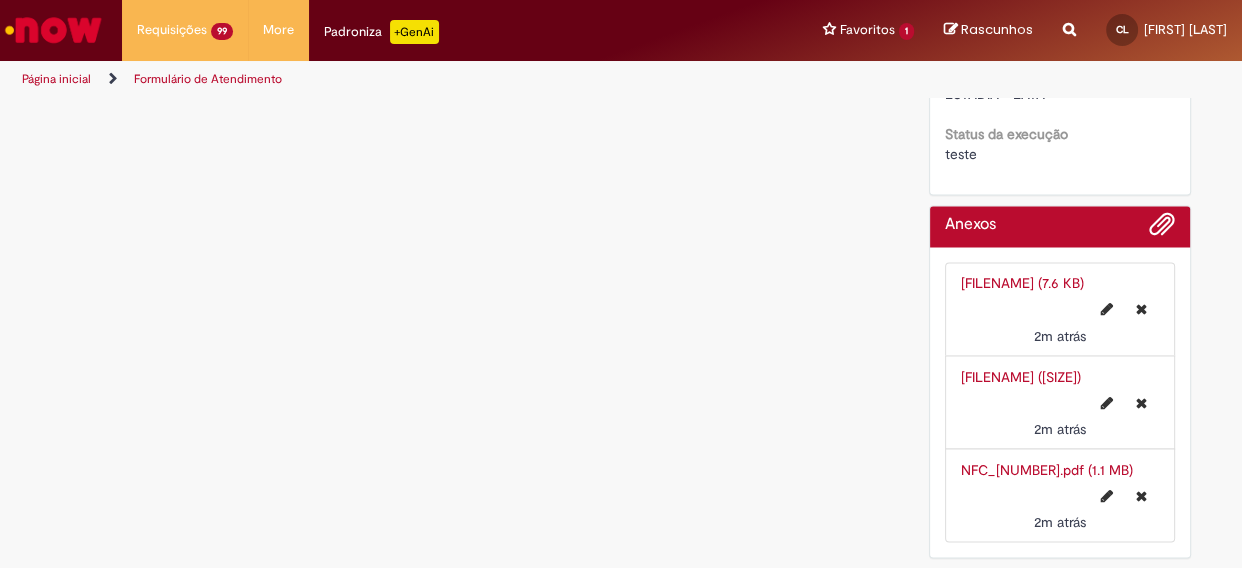 scroll, scrollTop: 0, scrollLeft: 0, axis: both 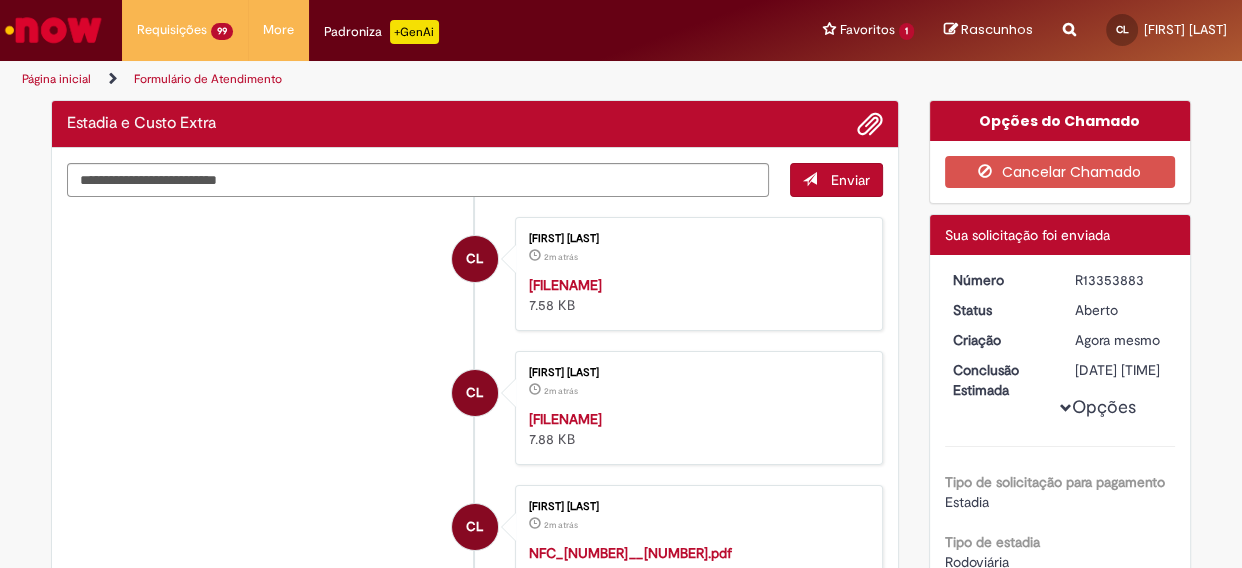 drag, startPoint x: 1067, startPoint y: 274, endPoint x: 1138, endPoint y: 284, distance: 71.70077 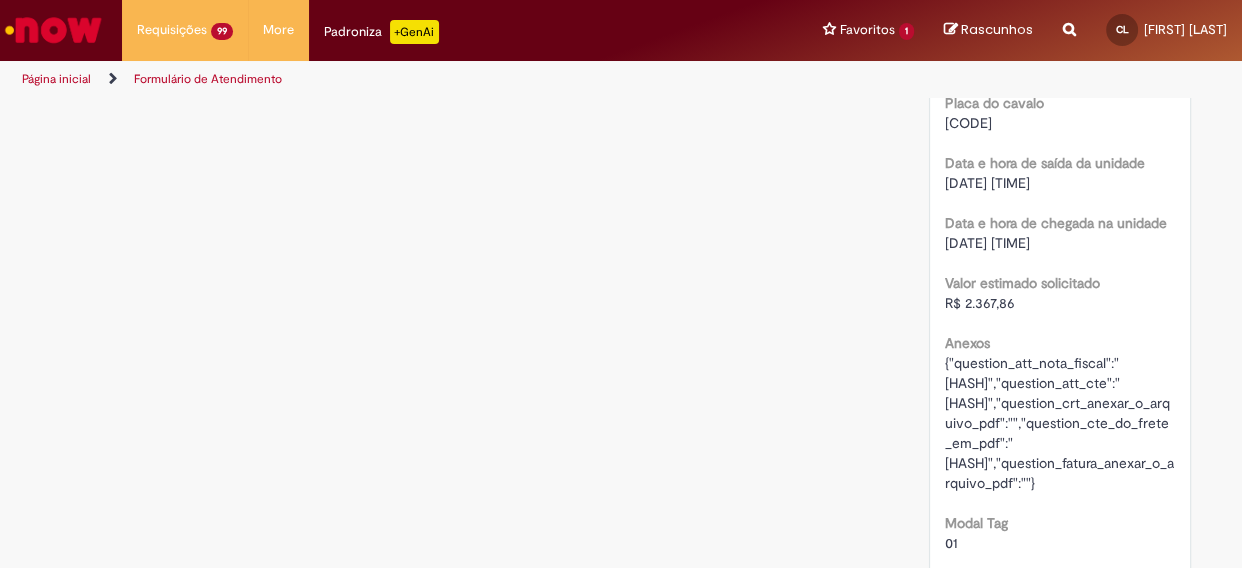scroll, scrollTop: 2545, scrollLeft: 0, axis: vertical 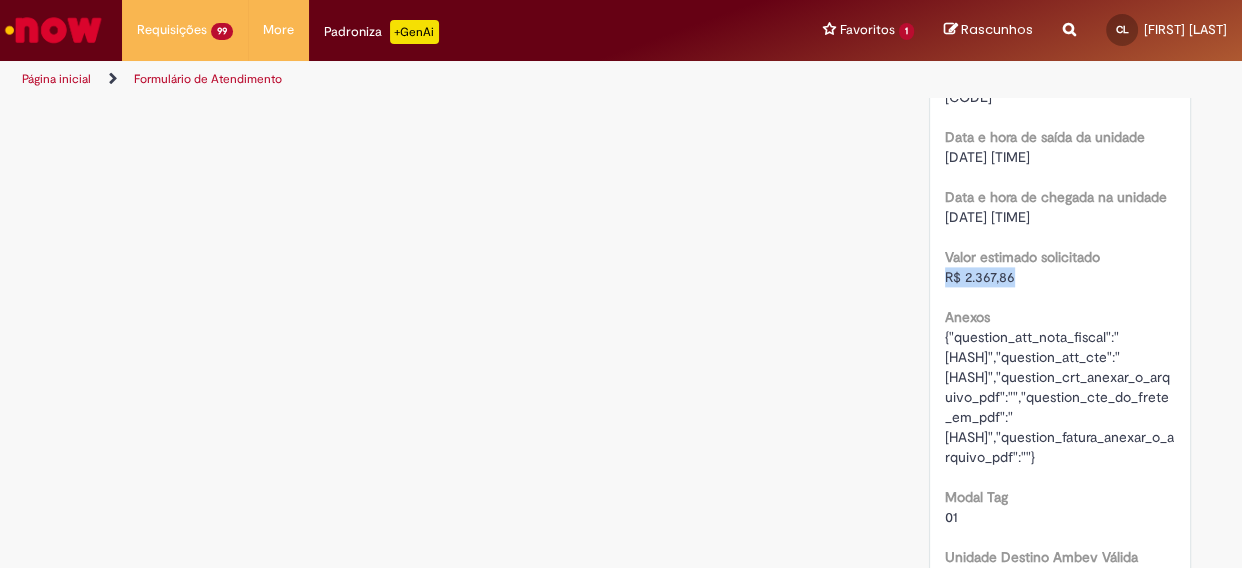 drag, startPoint x: 935, startPoint y: 372, endPoint x: 1022, endPoint y: 377, distance: 87.14356 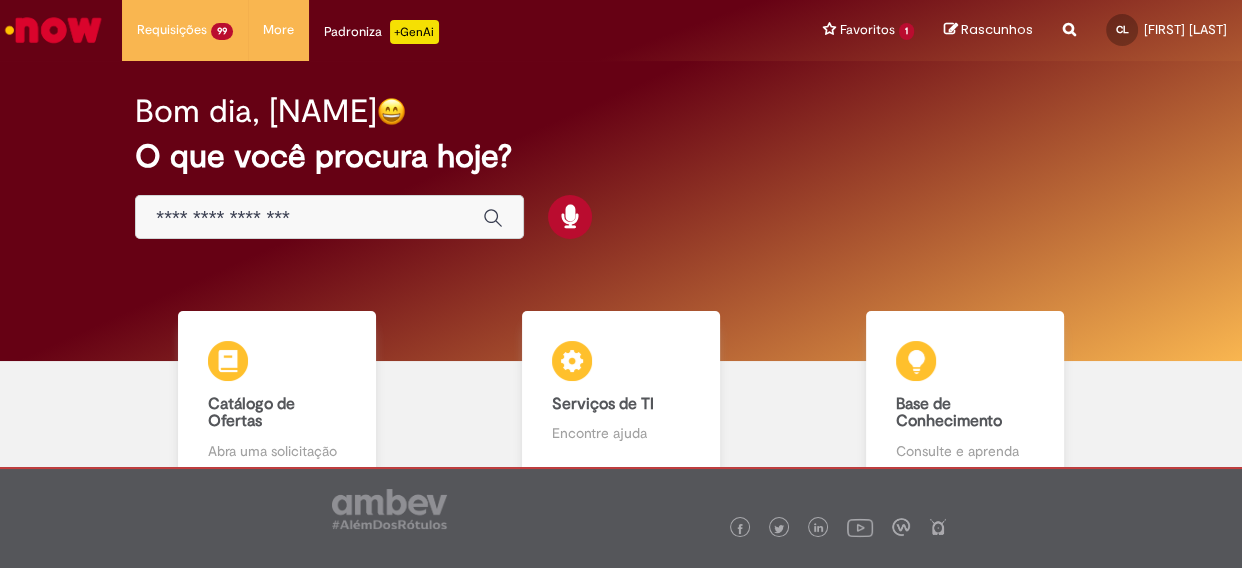 scroll, scrollTop: 0, scrollLeft: 0, axis: both 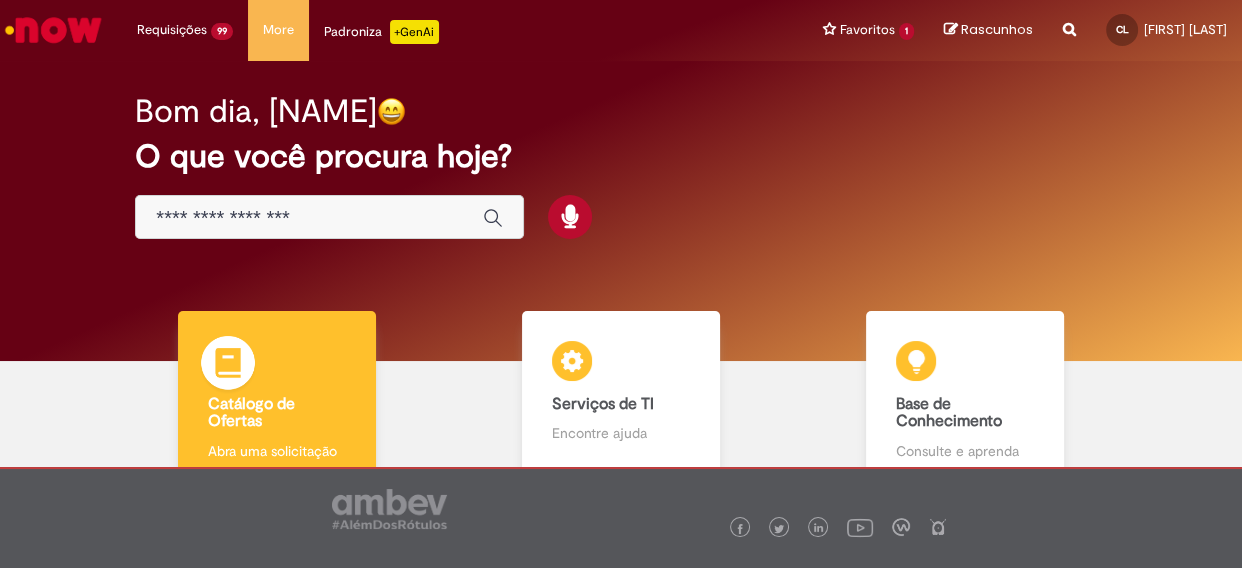 click on "Catálogo de Ofertas
Catálogo de Ofertas
Abra uma solicitação" at bounding box center (277, 396) 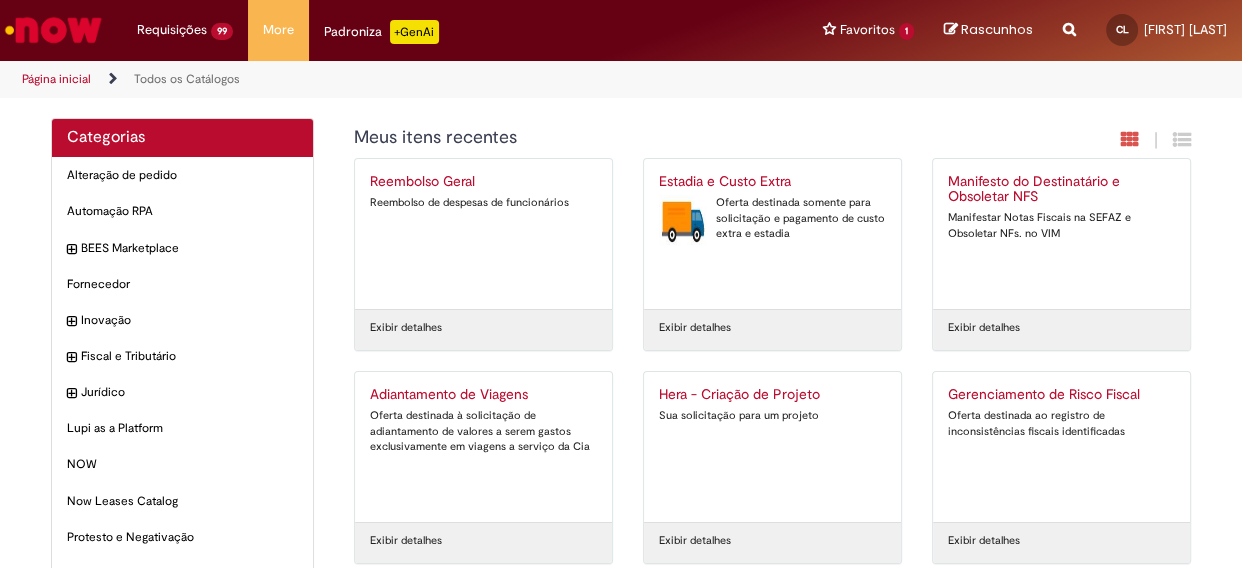 click on "Estadia e Custo Extra" at bounding box center [772, 182] 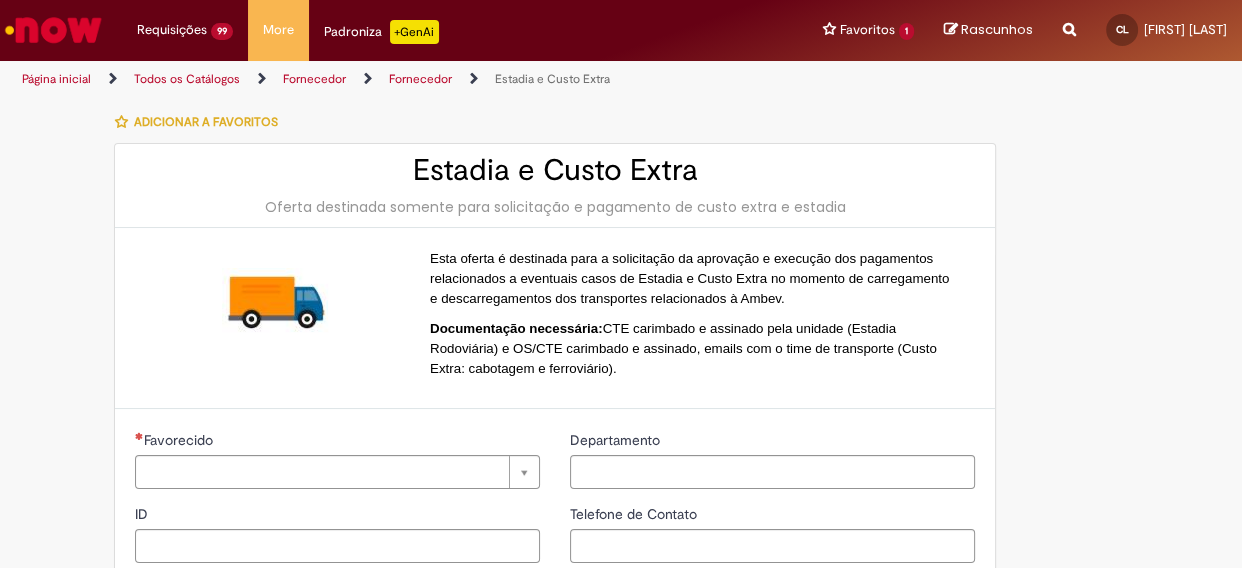 type on "**********" 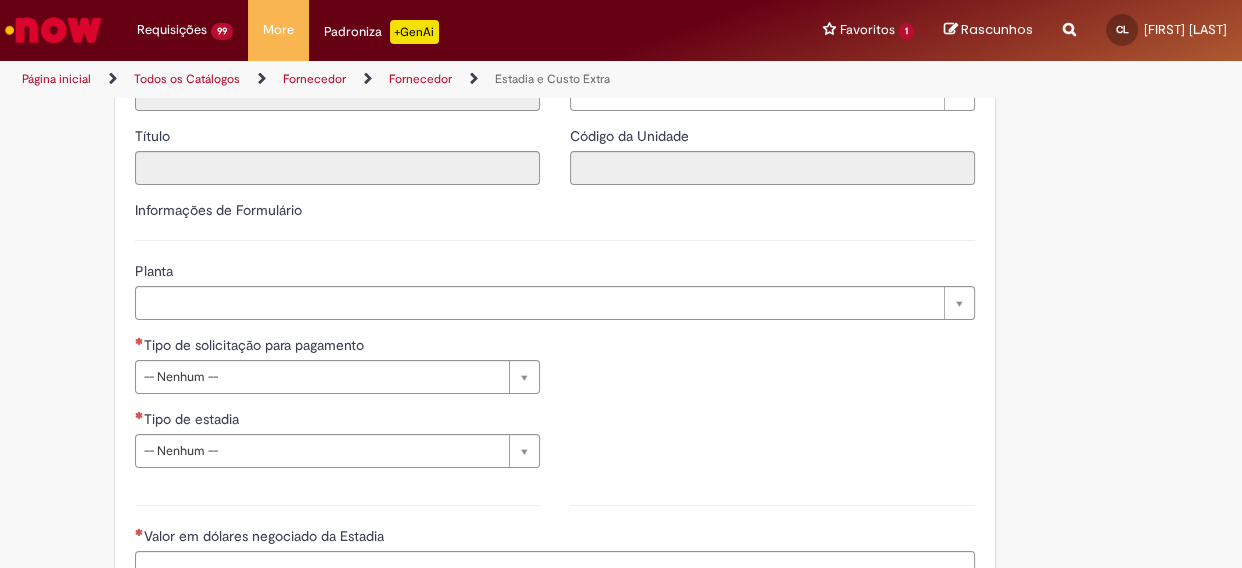 scroll, scrollTop: 545, scrollLeft: 0, axis: vertical 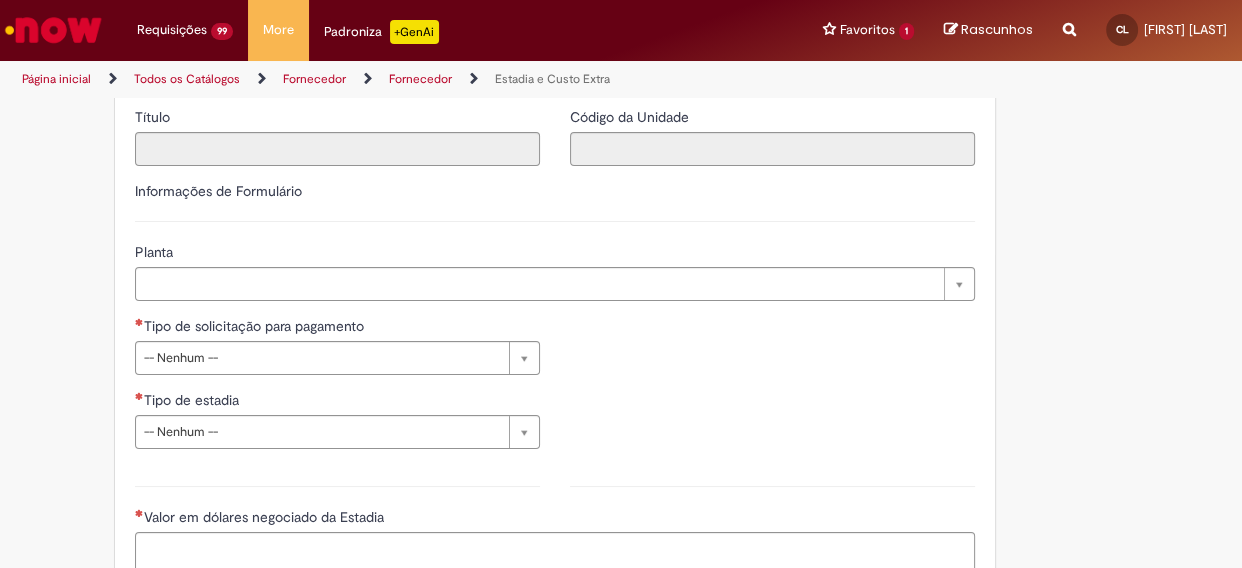 type on "**********" 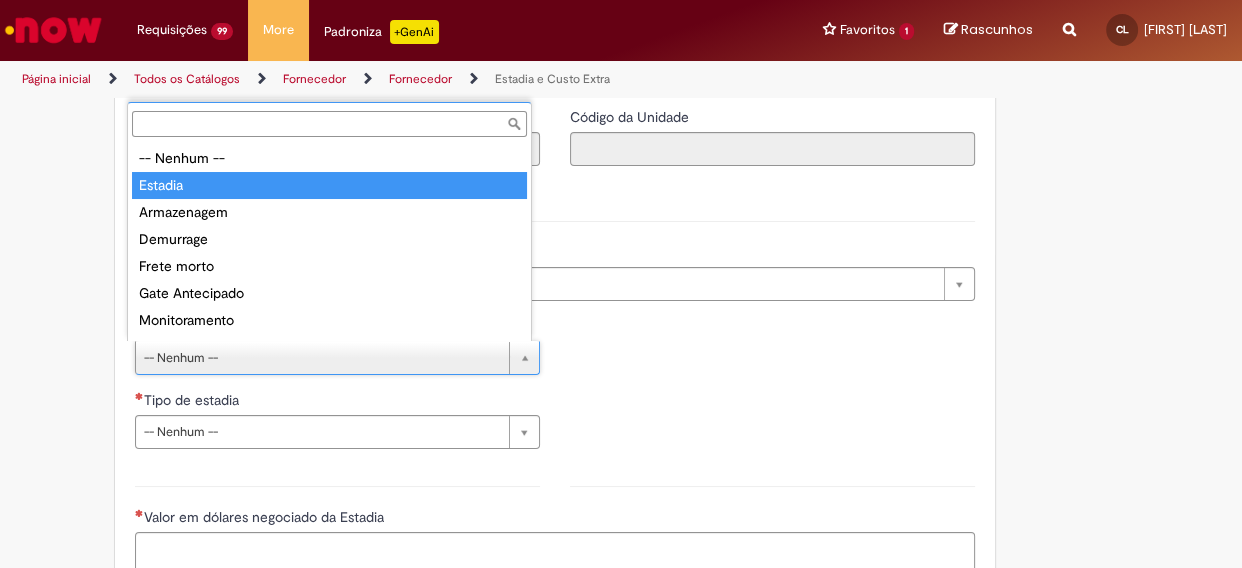 type on "*******" 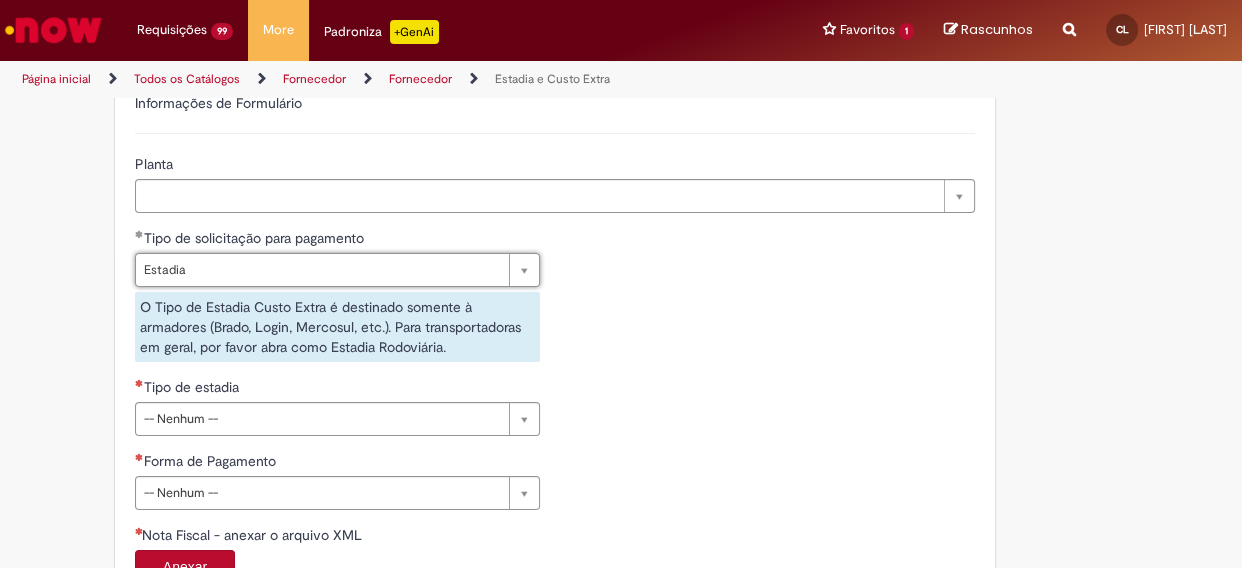 scroll, scrollTop: 727, scrollLeft: 0, axis: vertical 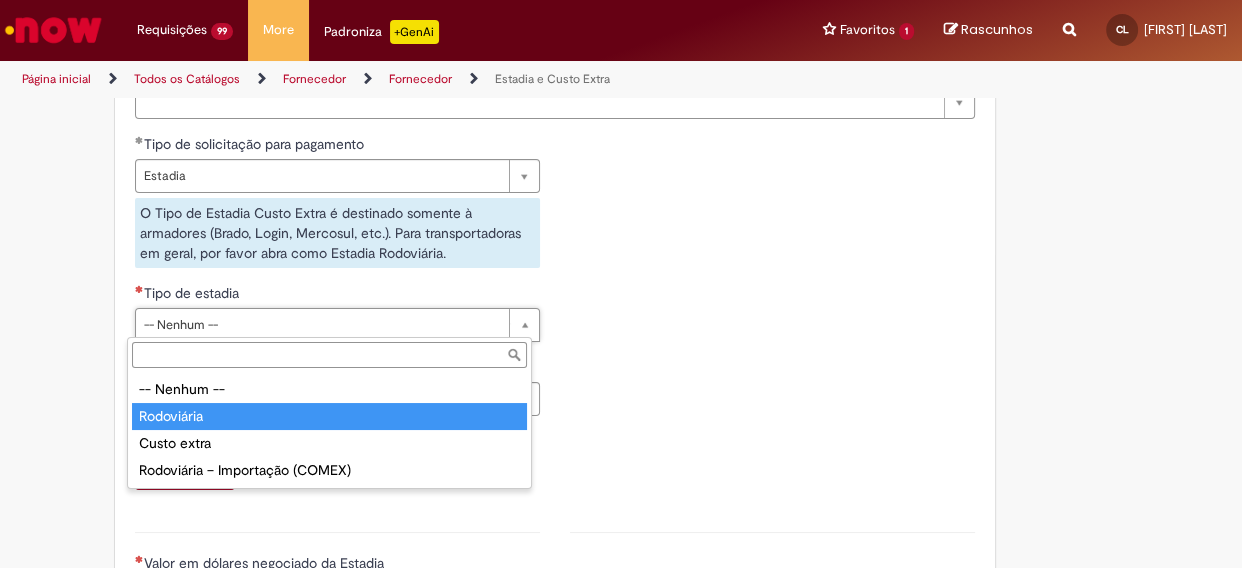 type on "**********" 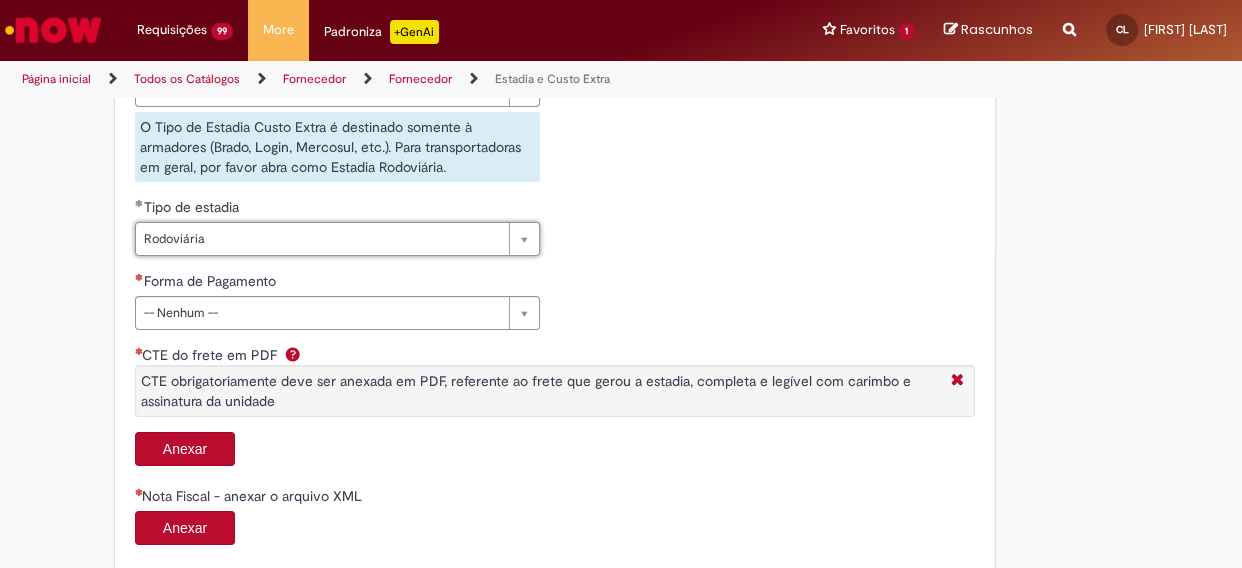 scroll, scrollTop: 909, scrollLeft: 0, axis: vertical 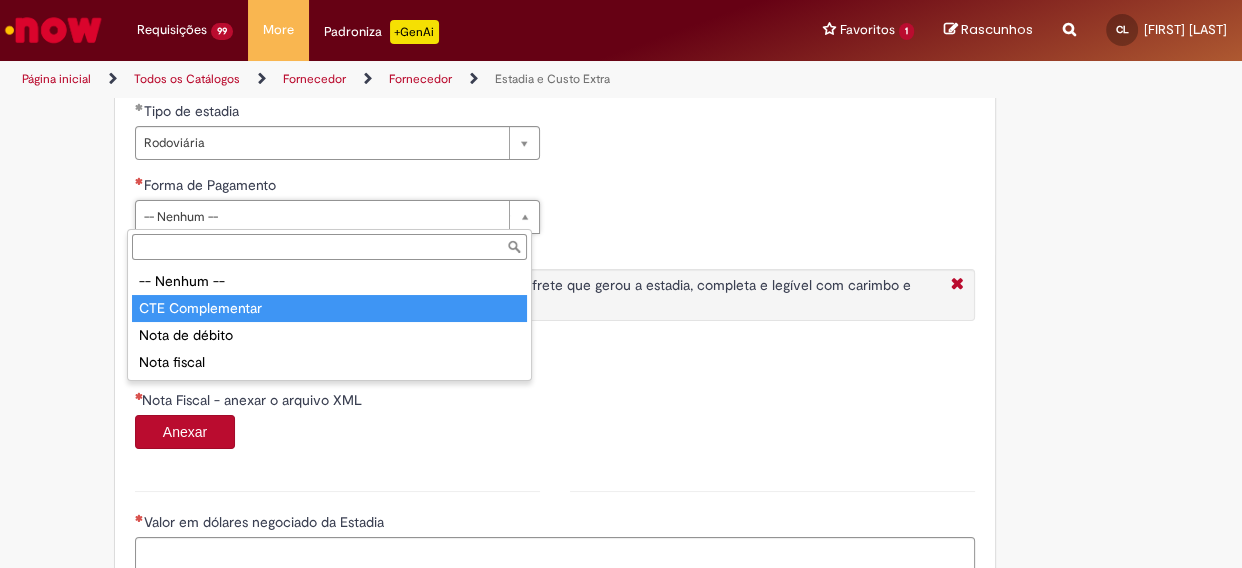 type on "**********" 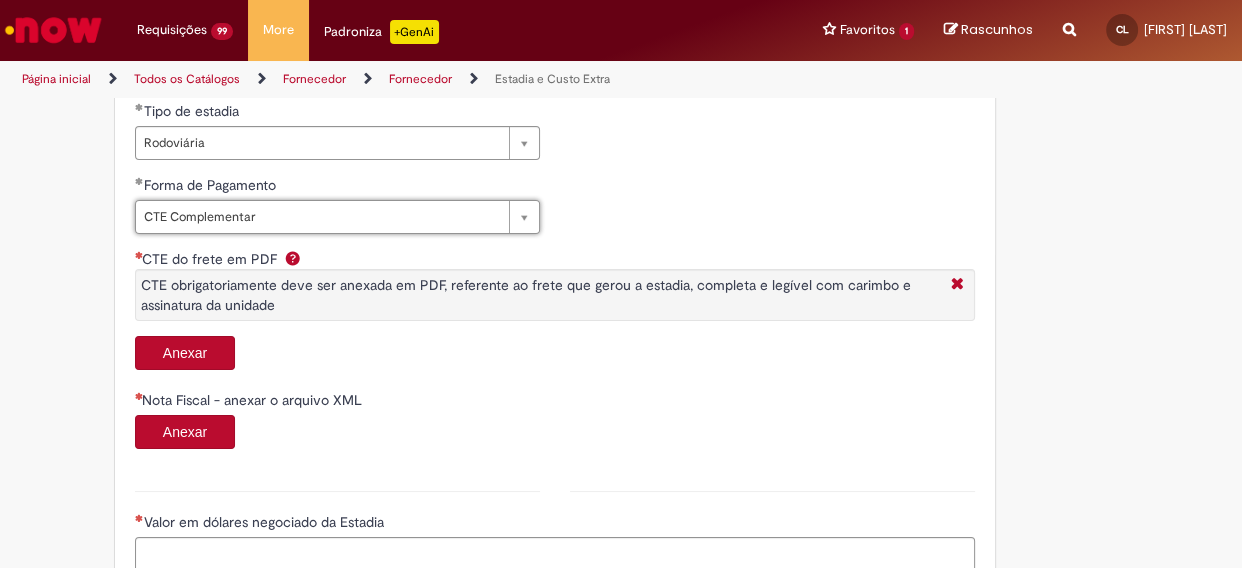scroll, scrollTop: 1090, scrollLeft: 0, axis: vertical 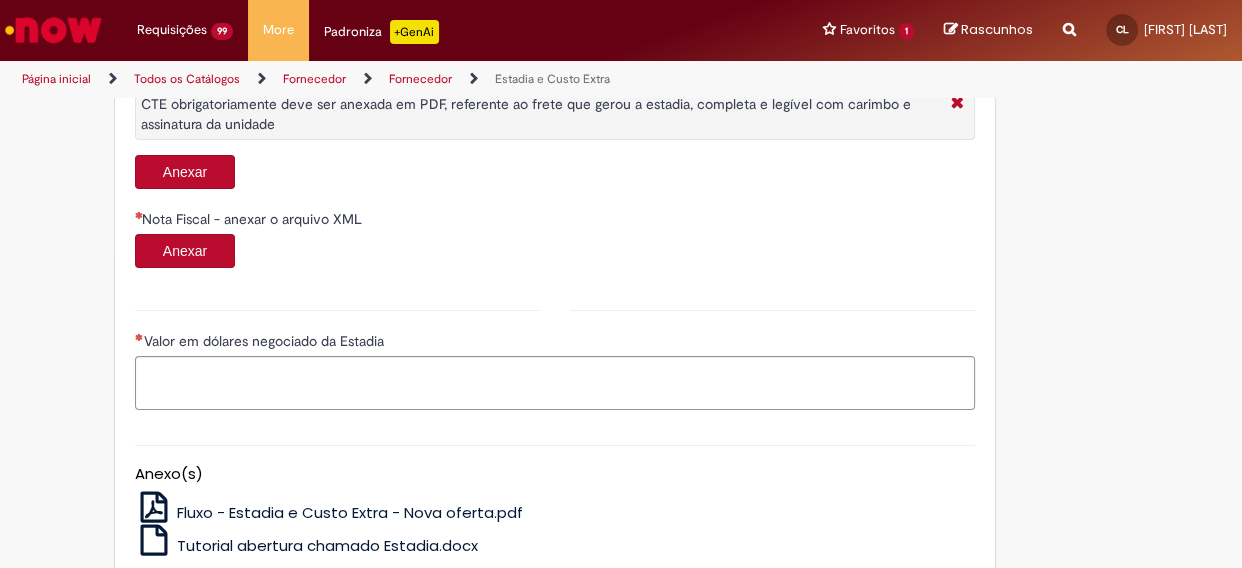 click on "Anexar" at bounding box center (185, 172) 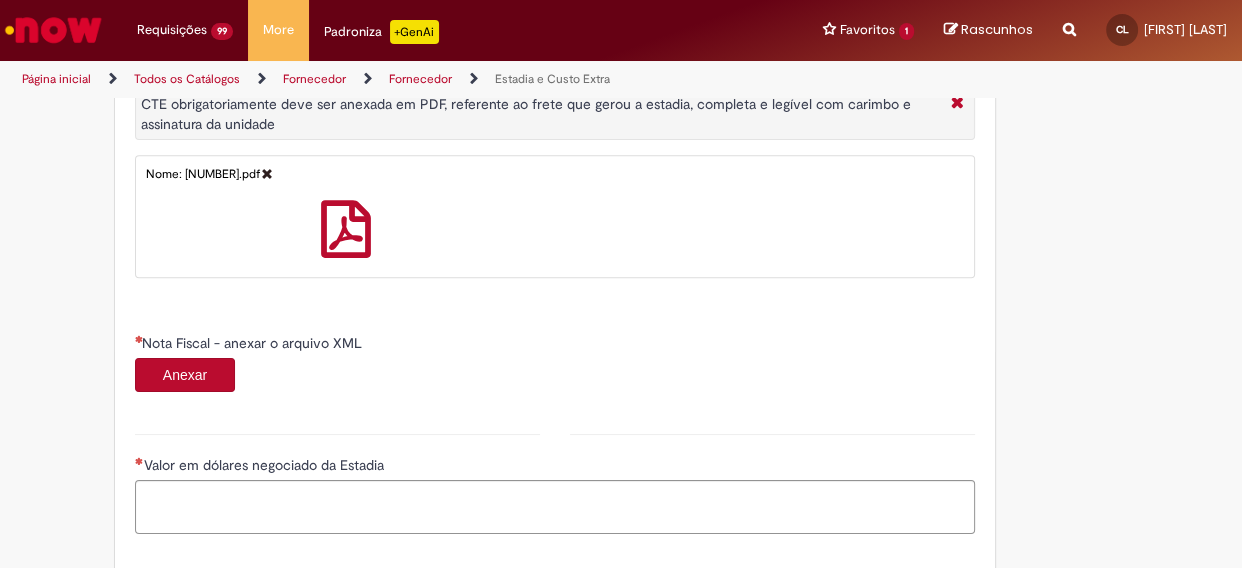 click on "Anexar" at bounding box center (185, 375) 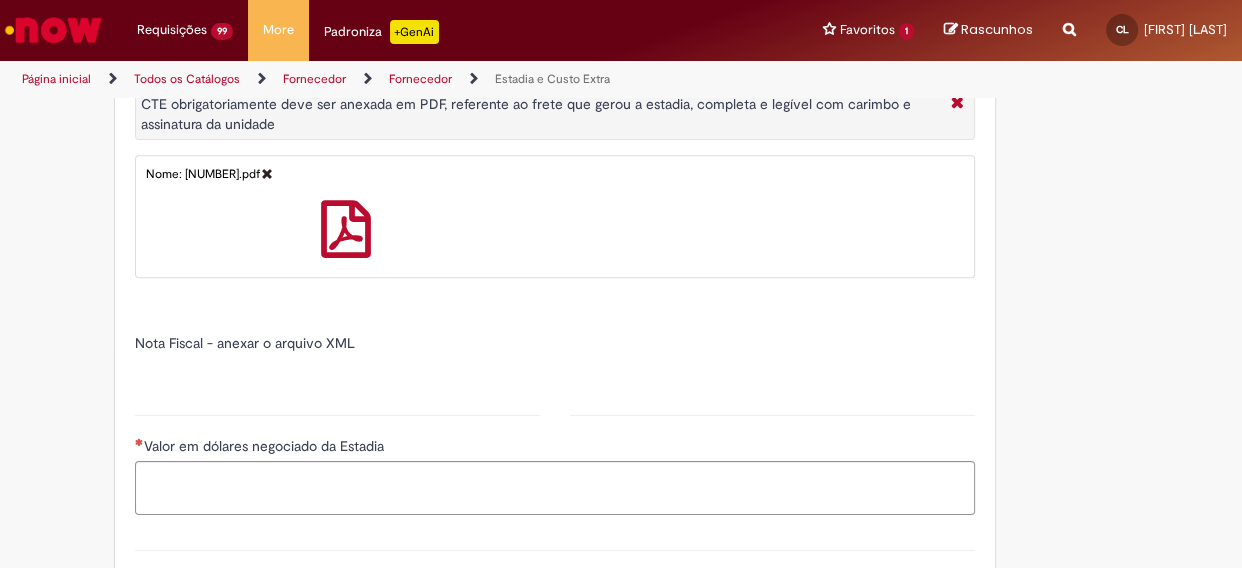 type on "*****" 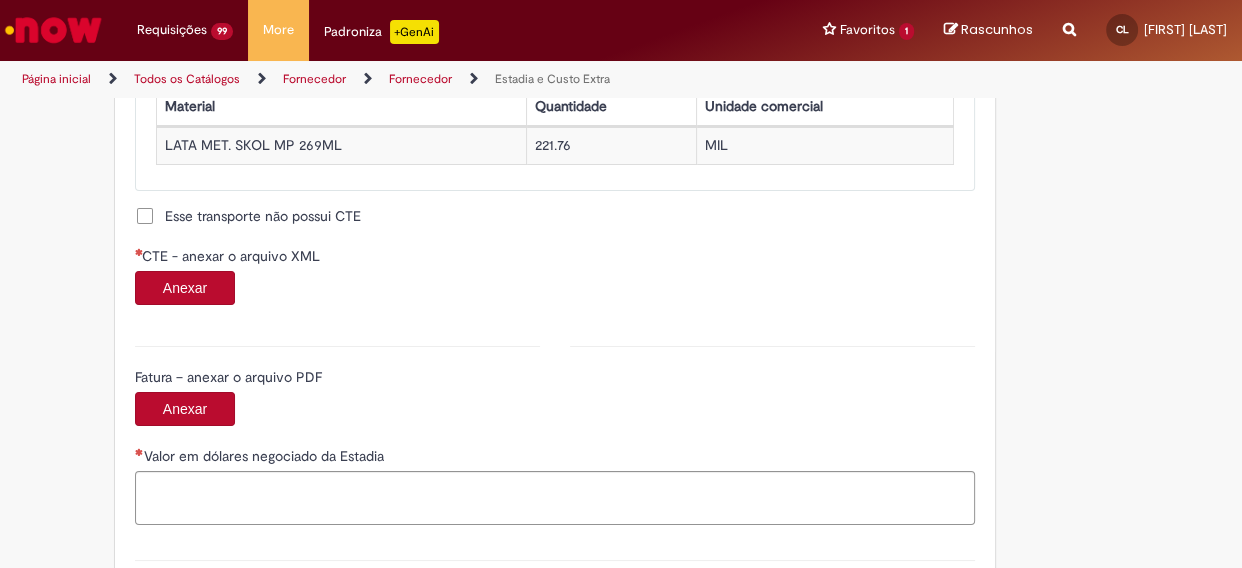 scroll, scrollTop: 2000, scrollLeft: 0, axis: vertical 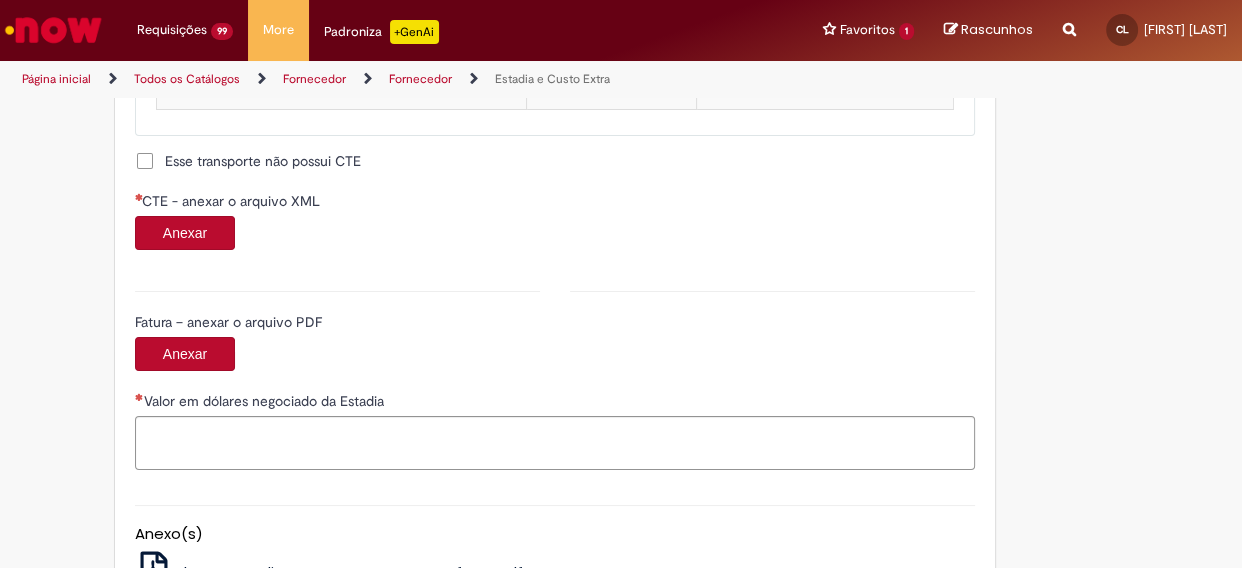 click on "Anexar" at bounding box center (185, 233) 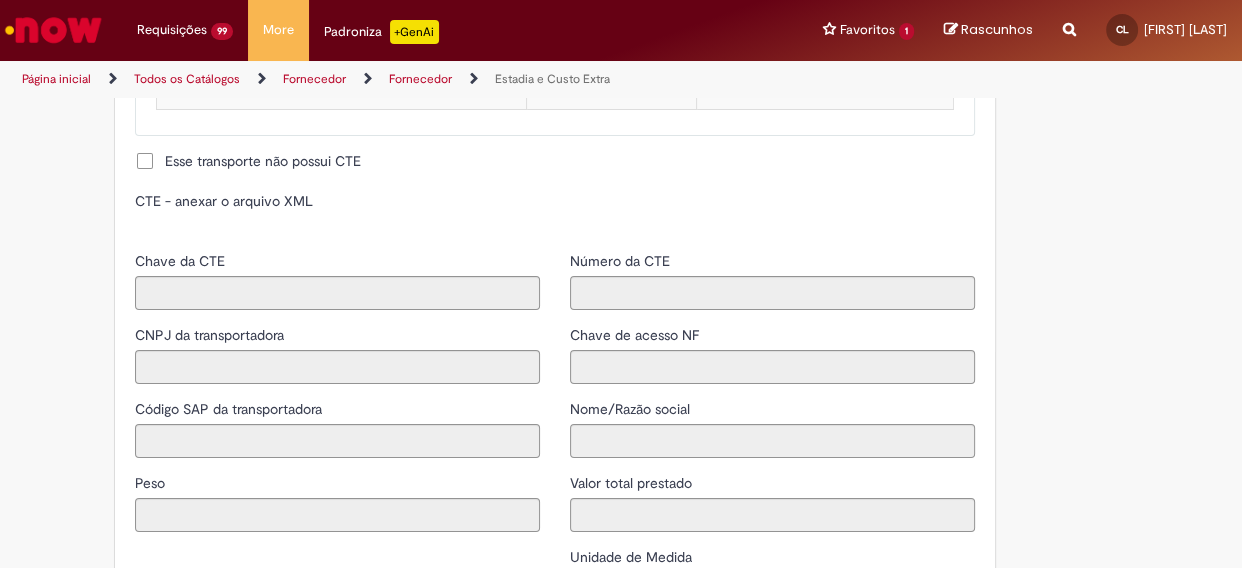 type on "**********" 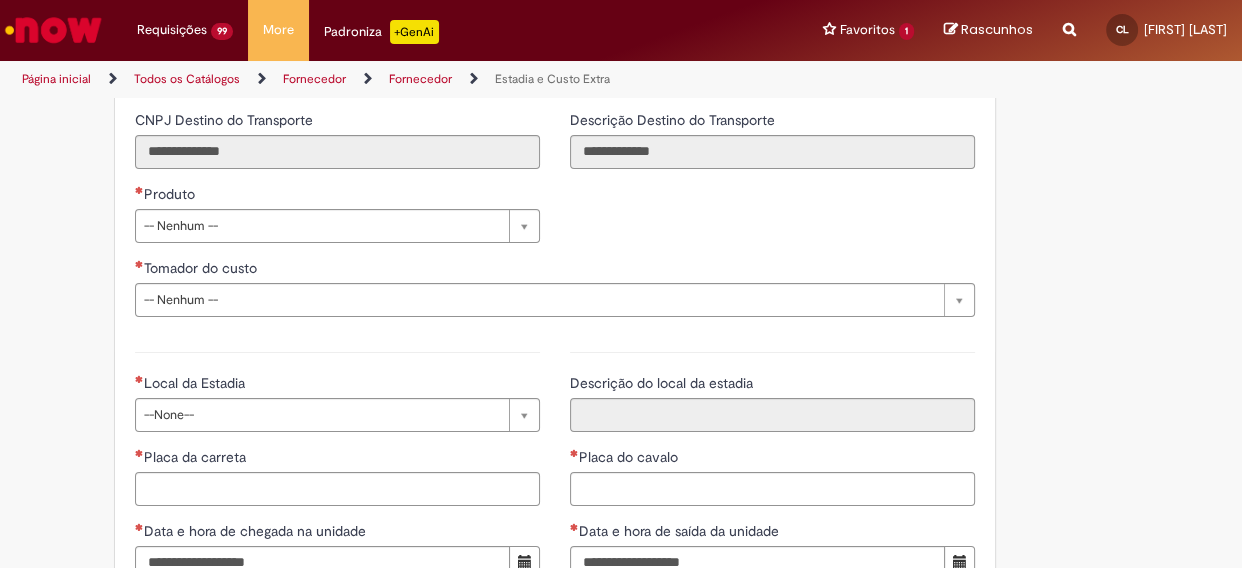scroll, scrollTop: 2727, scrollLeft: 0, axis: vertical 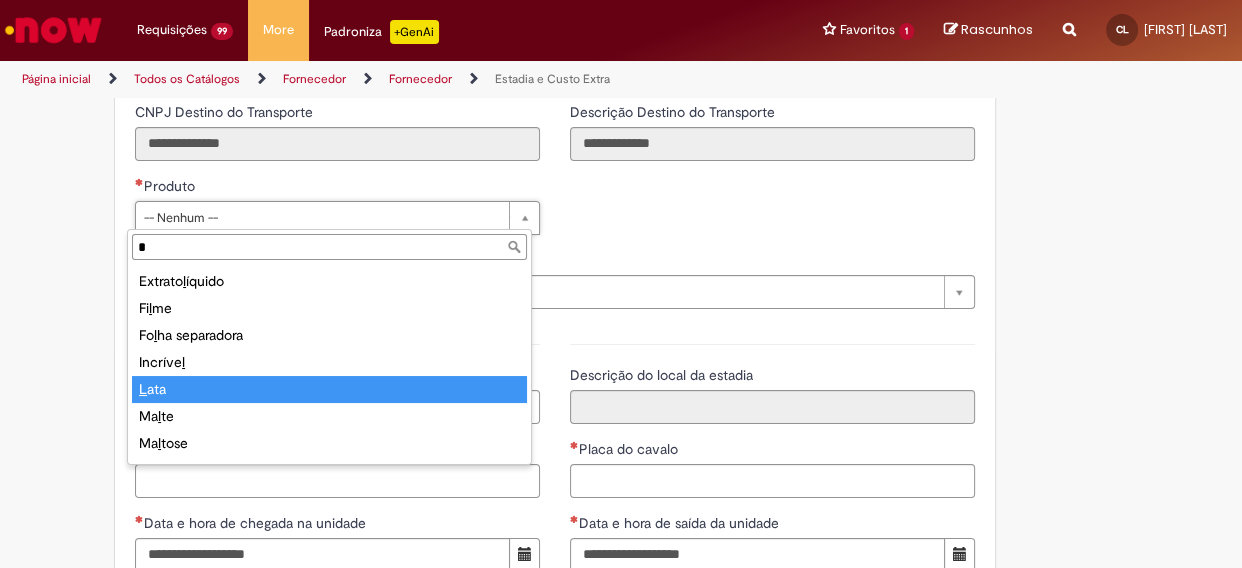 type on "*" 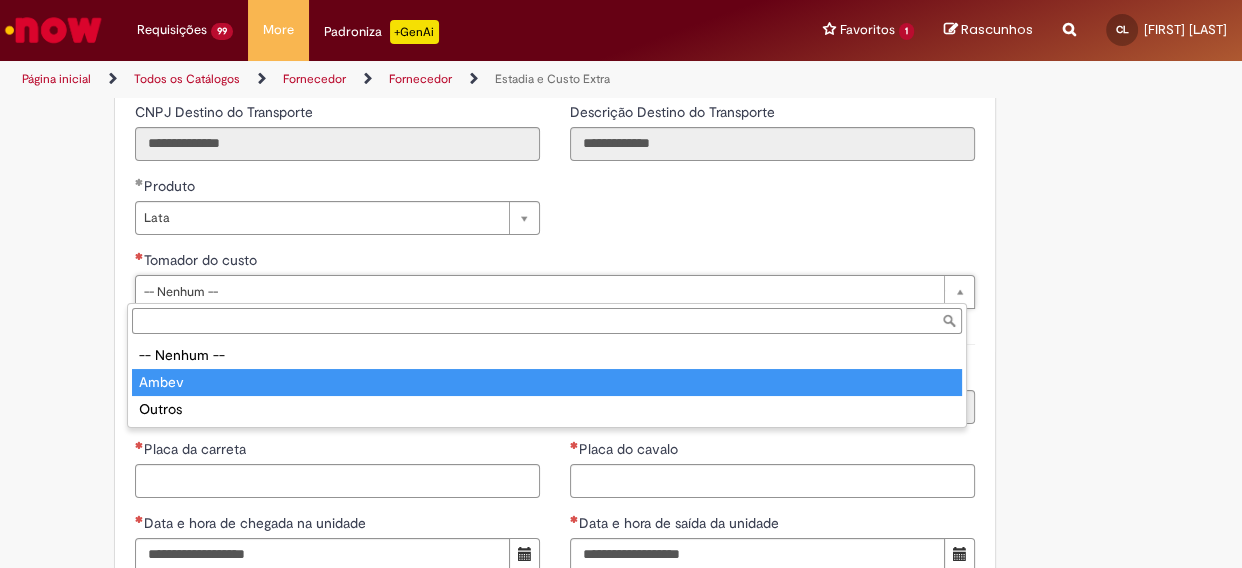 type on "*****" 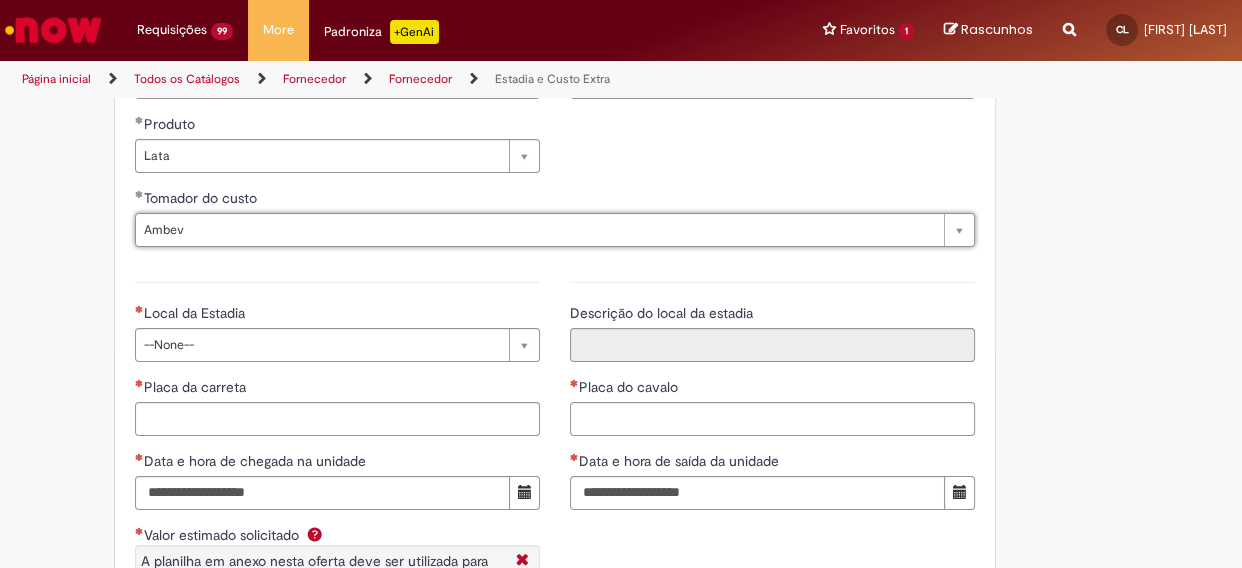 scroll, scrollTop: 2818, scrollLeft: 0, axis: vertical 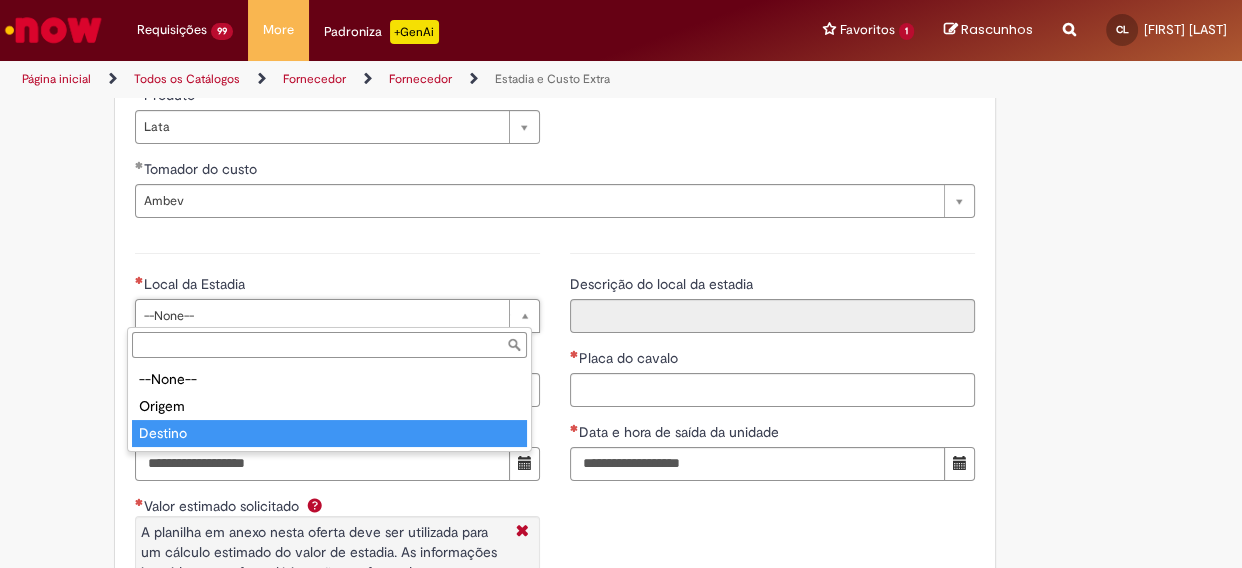type on "*******" 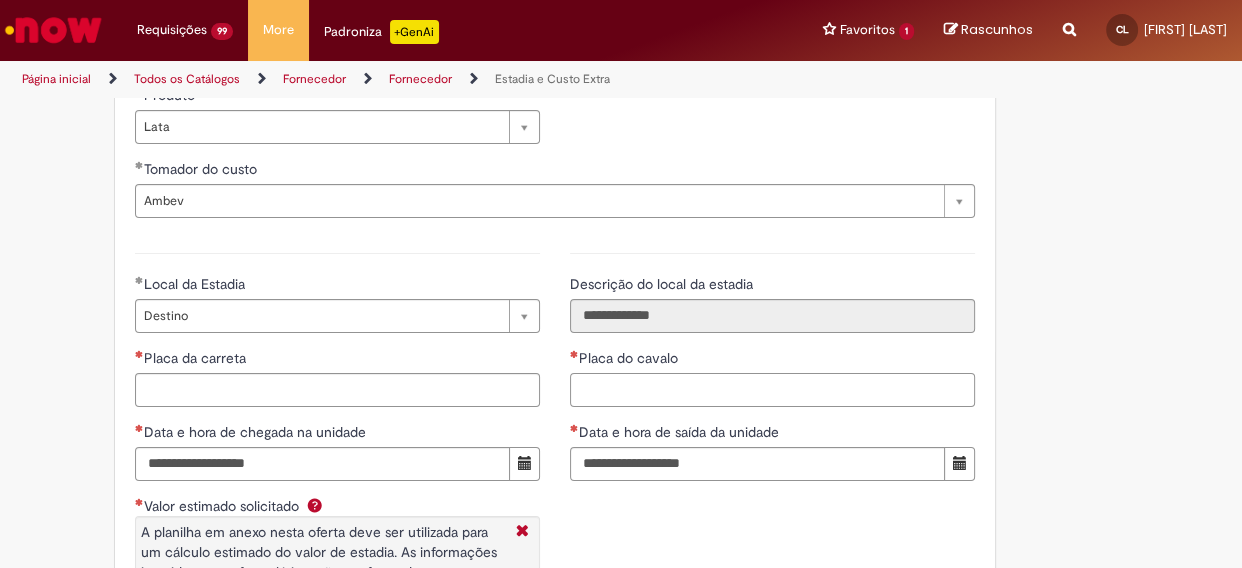 click on "Placa do cavalo" at bounding box center (772, 390) 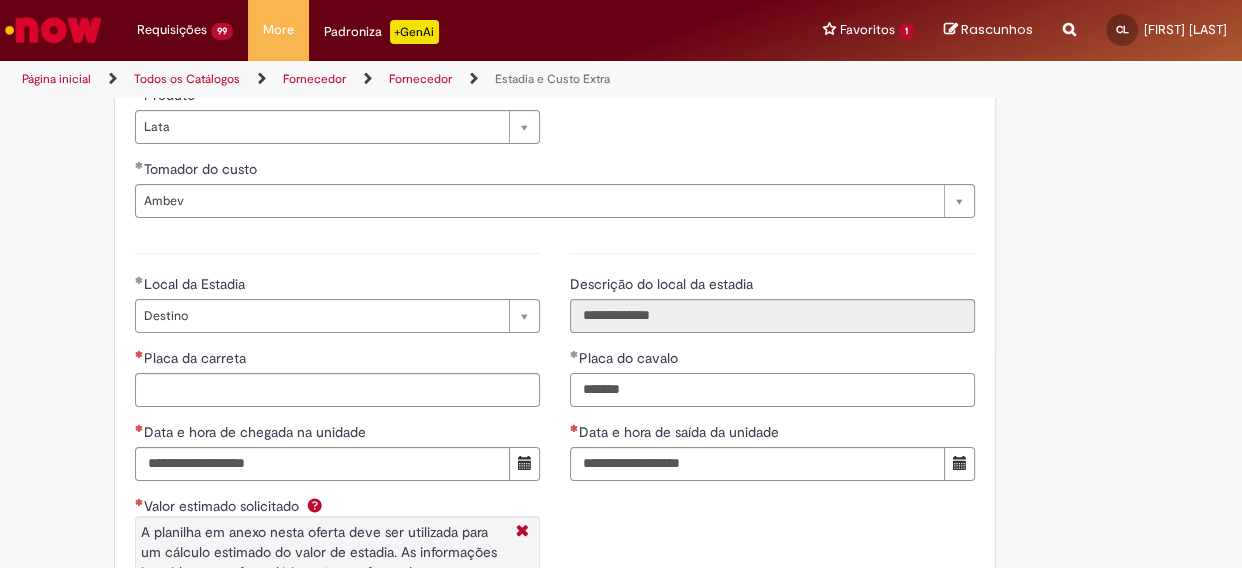 type on "*******" 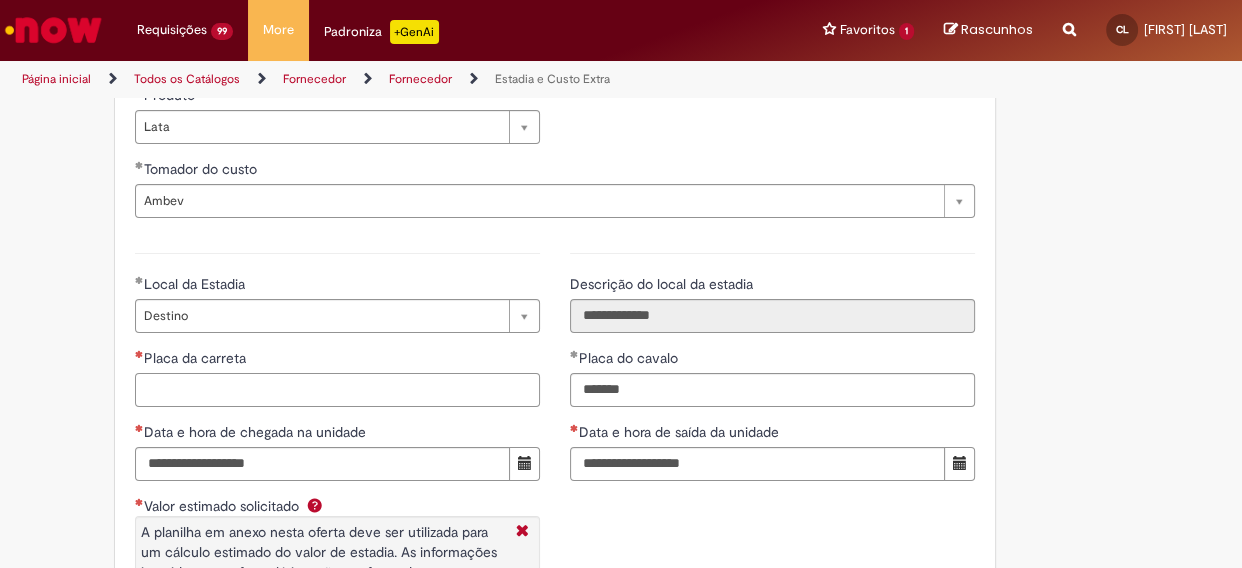 click on "Placa da carreta" at bounding box center (337, 390) 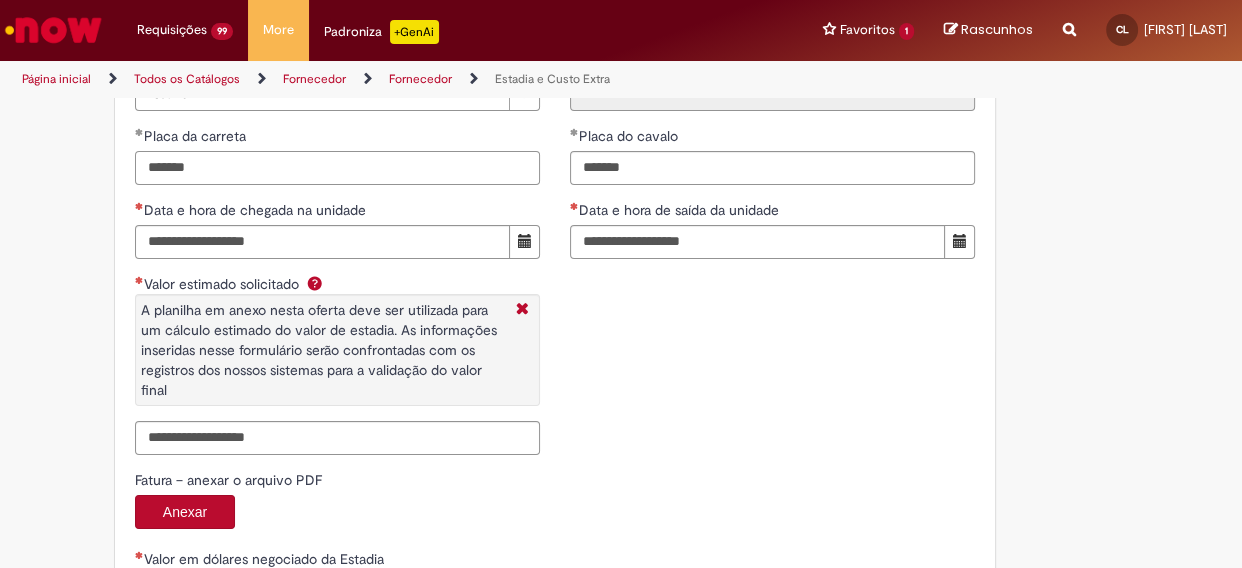 scroll, scrollTop: 3090, scrollLeft: 0, axis: vertical 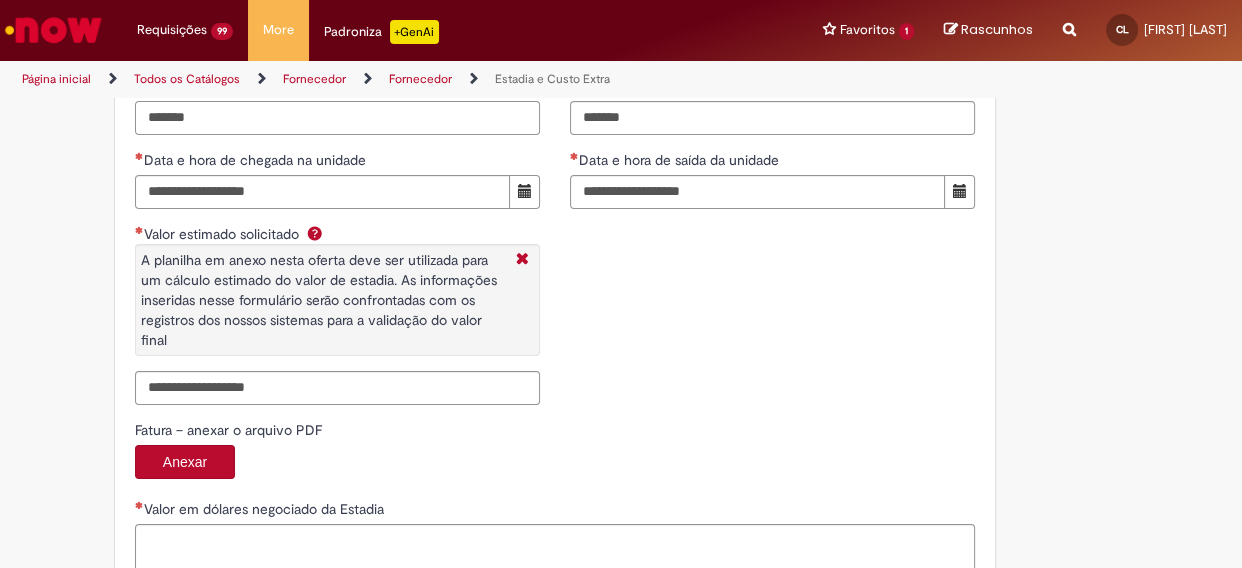 type on "*******" 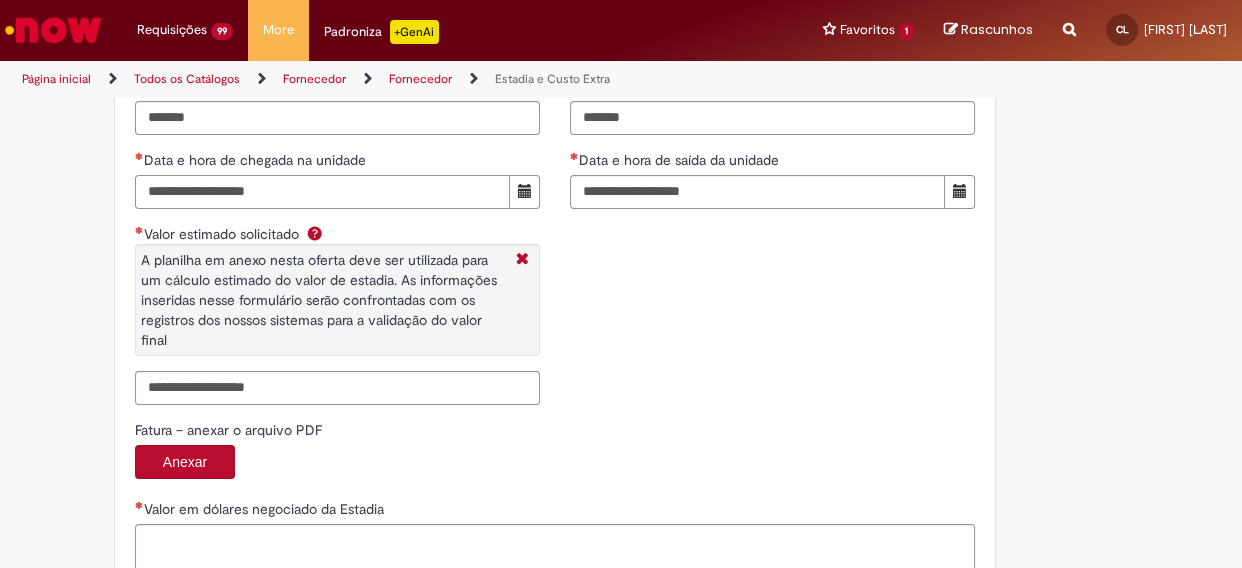 click on "Data e hora de chegada na unidade" at bounding box center [322, 192] 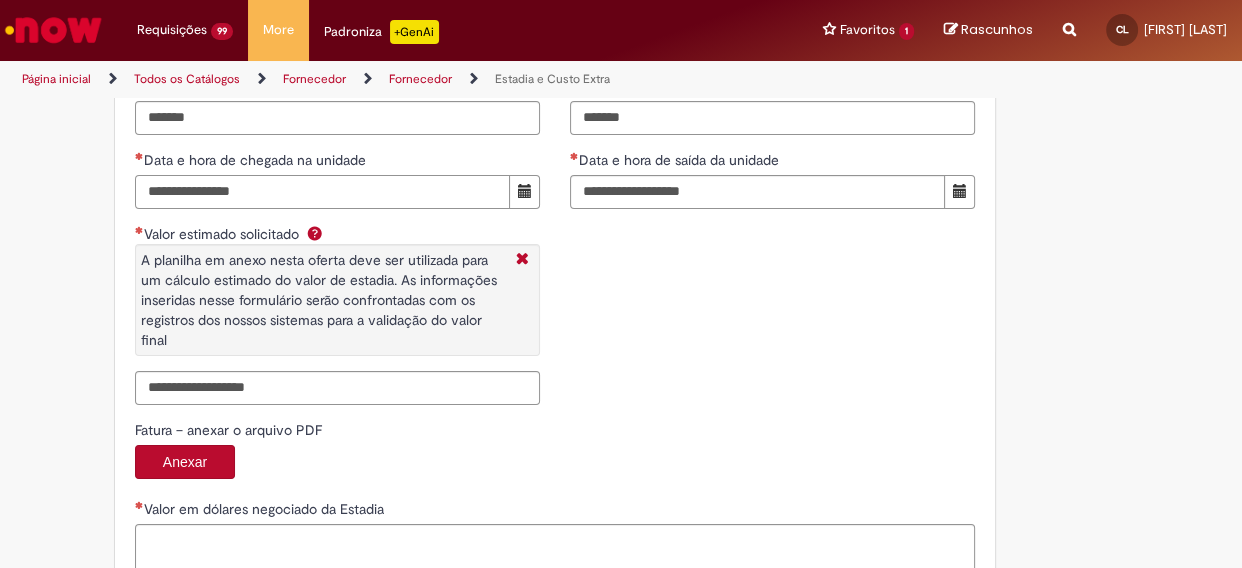 type on "**********" 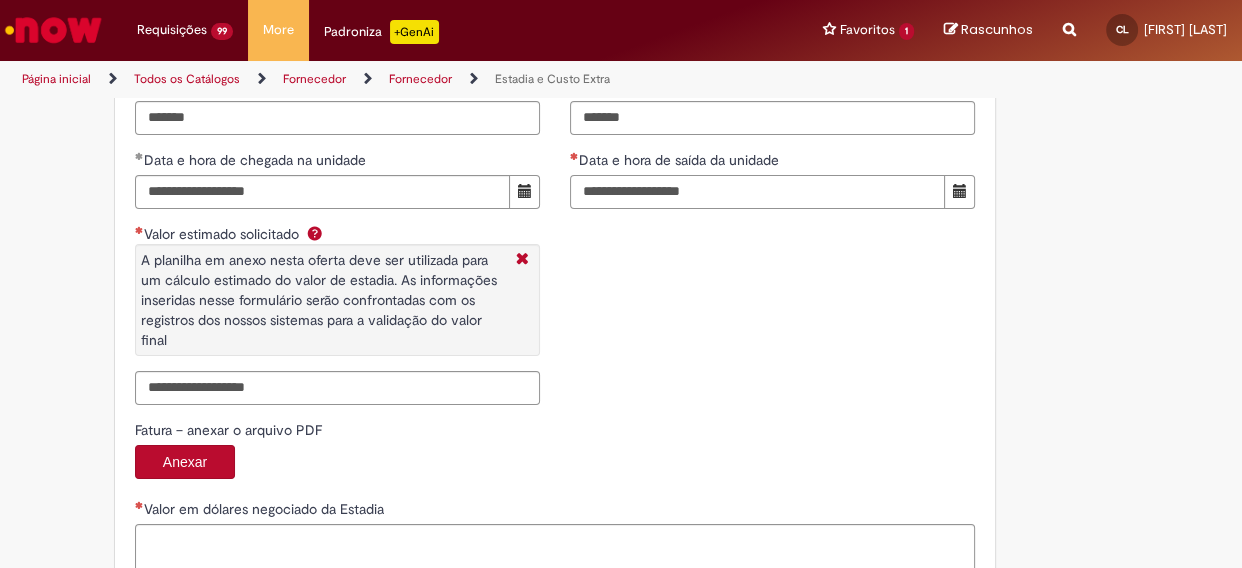 click on "Data e hora de saída da unidade" at bounding box center (757, 192) 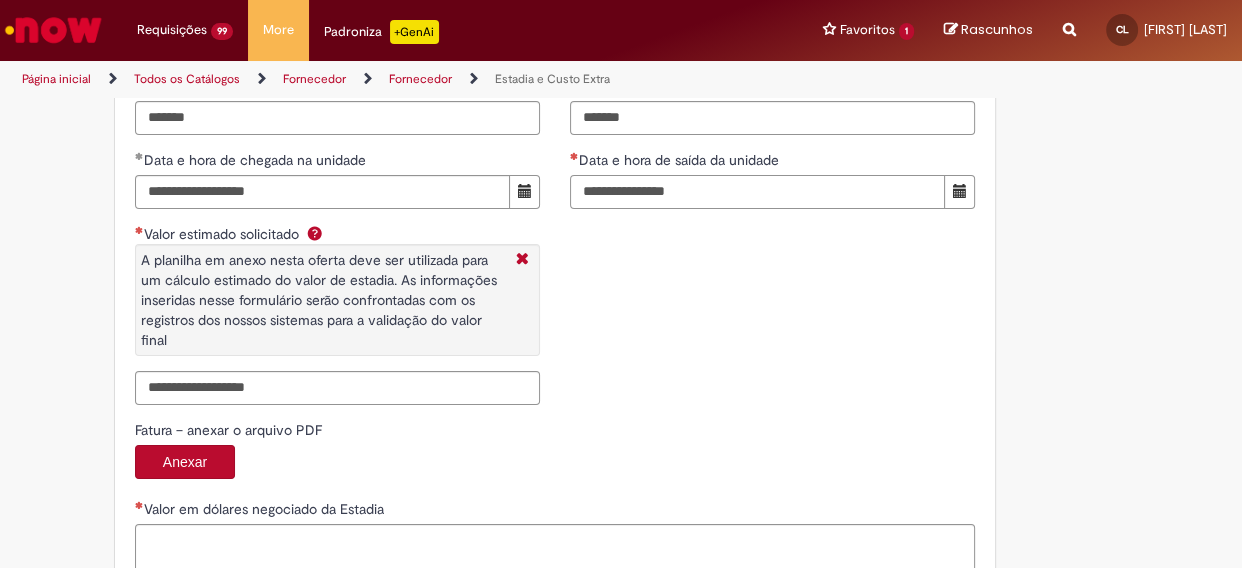 type on "**********" 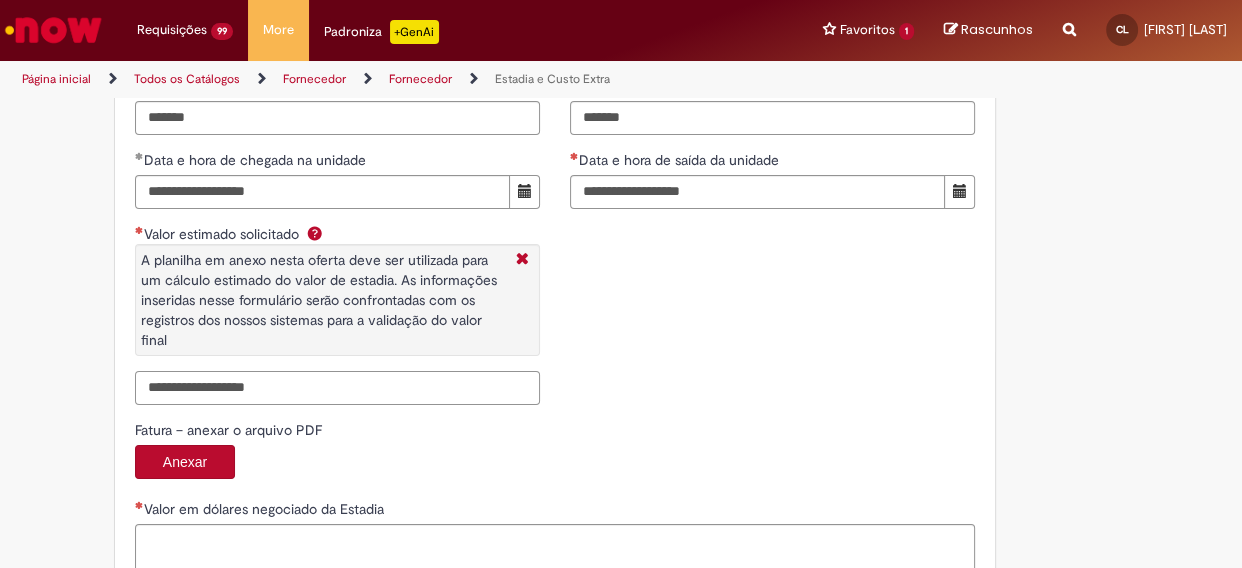 click on "Valor estimado solicitado A planilha em anexo nesta oferta deve ser utilizada para um cálculo estimado do valor de estadia. As informações inseridas nesse formulário serão confrontadas com os registros dos nossos sistemas para a validação do valor final" at bounding box center (337, 388) 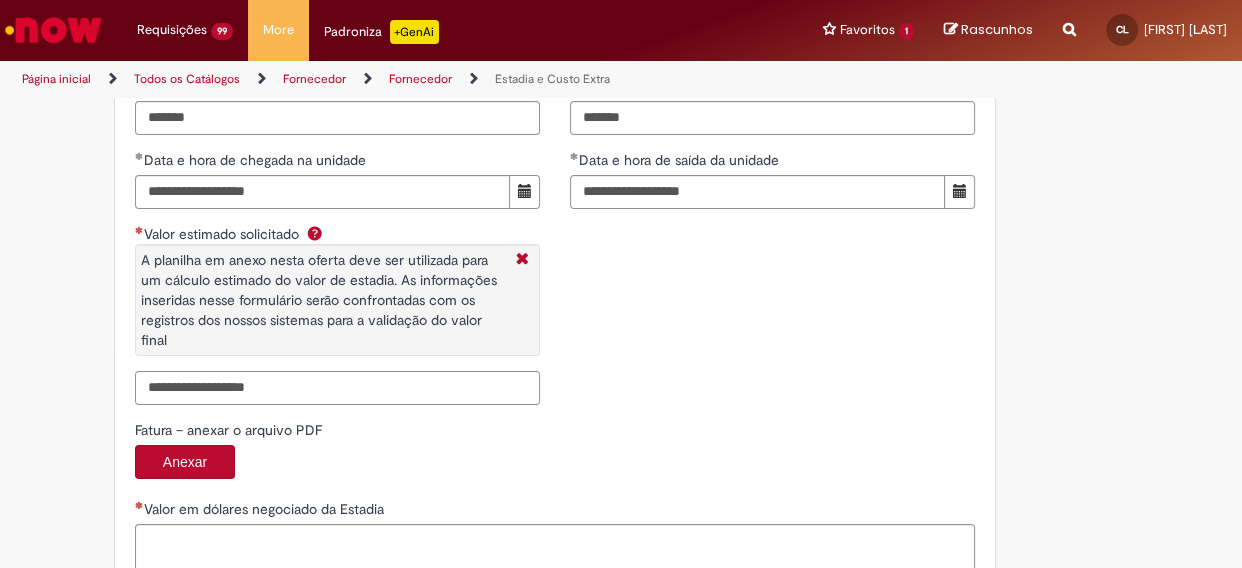 click on "Valor estimado solicitado A planilha em anexo nesta oferta deve ser utilizada para um cálculo estimado do valor de estadia. As informações inseridas nesse formulário serão confrontadas com os registros dos nossos sistemas para a validação do valor final" at bounding box center (337, 388) 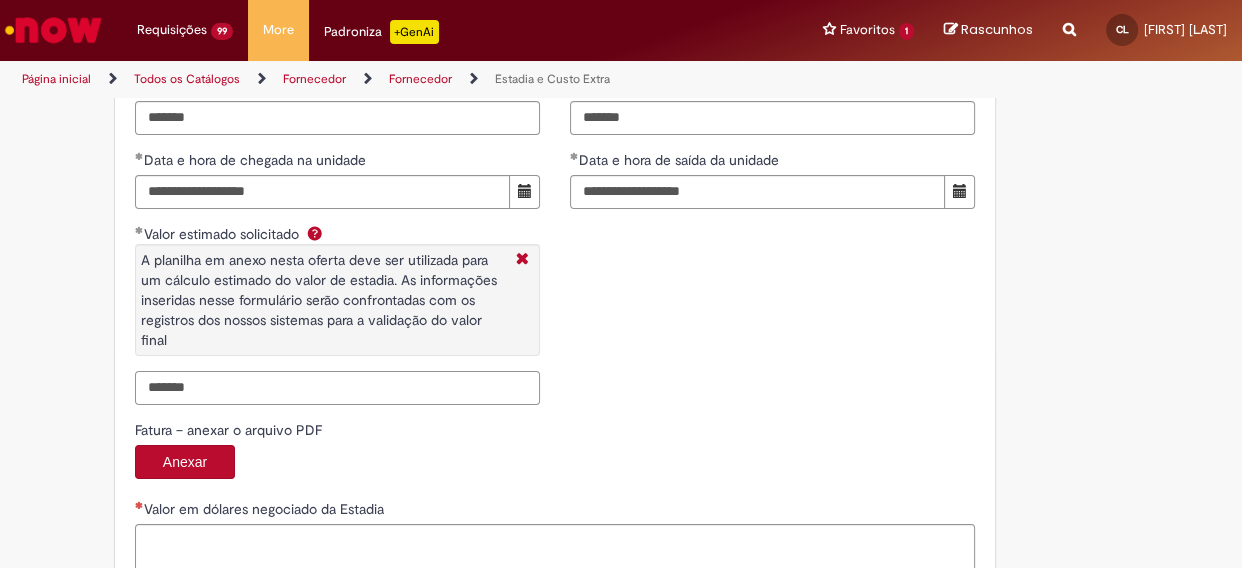 scroll, scrollTop: 3272, scrollLeft: 0, axis: vertical 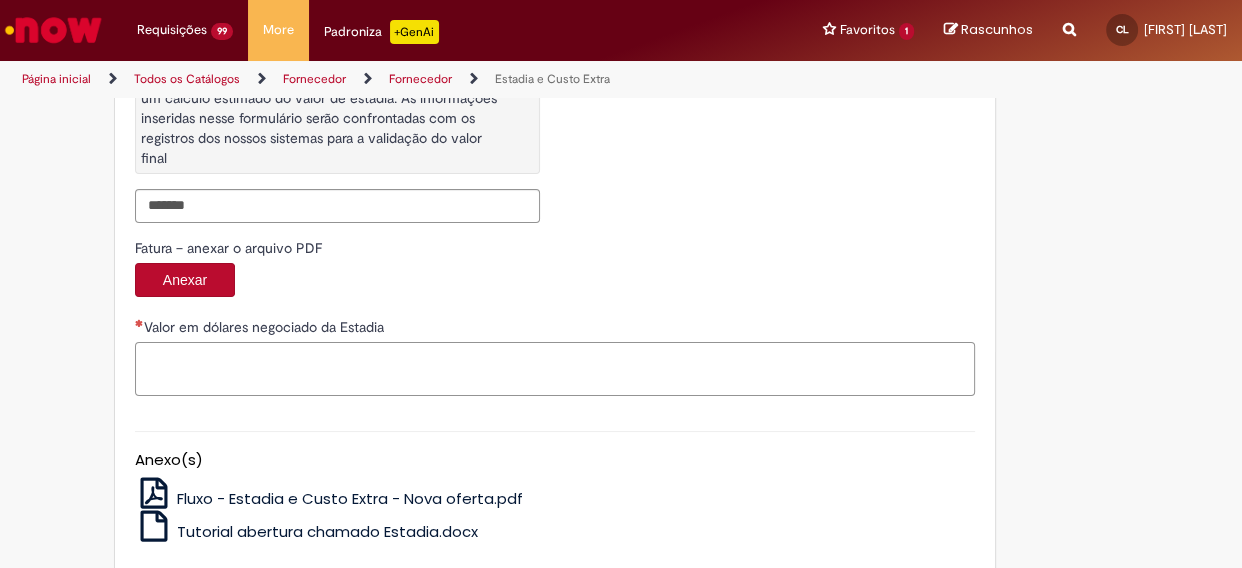 click on "Valor em dólares negociado da Estadia" at bounding box center (555, 369) 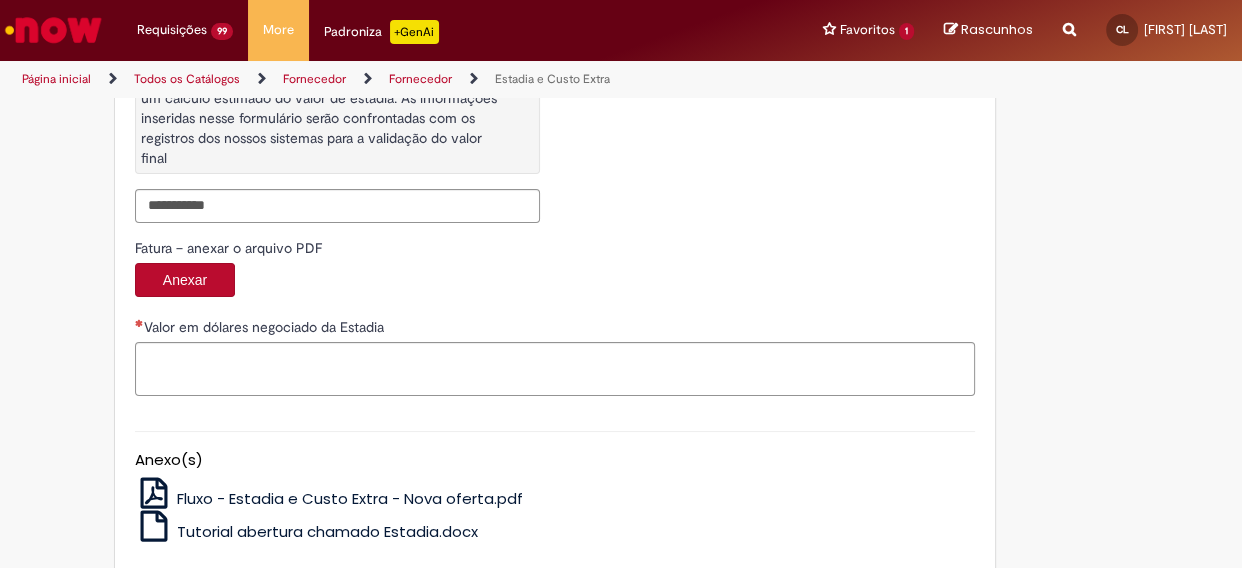 click on "Valor em dólares negociado da Estadia" at bounding box center [555, 329] 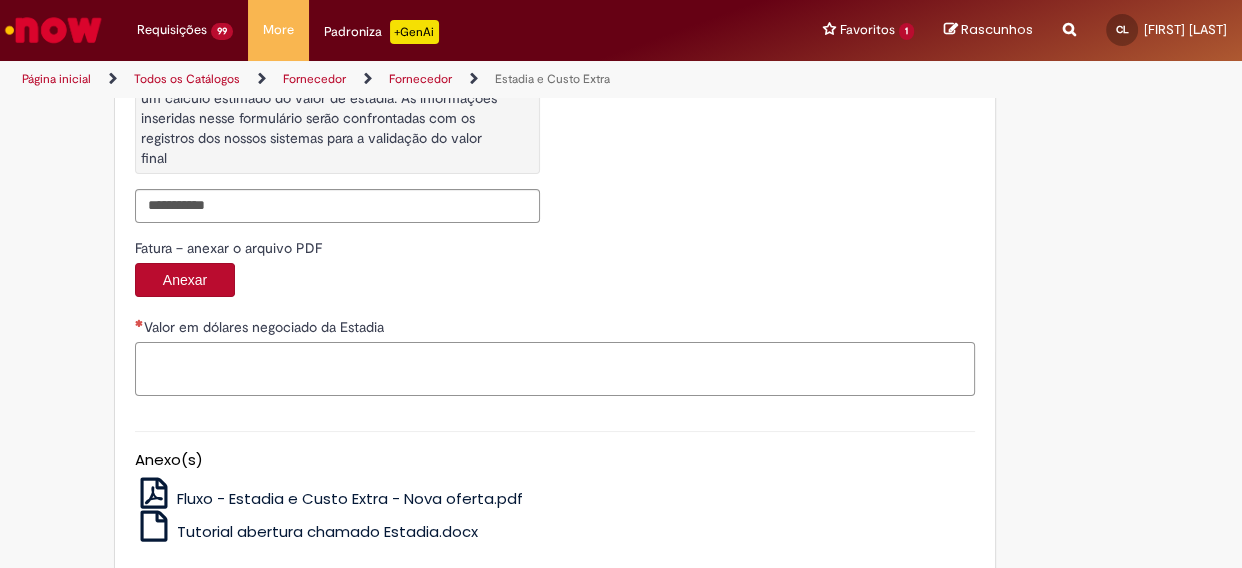 click on "Valor em dólares negociado da Estadia" at bounding box center (555, 369) 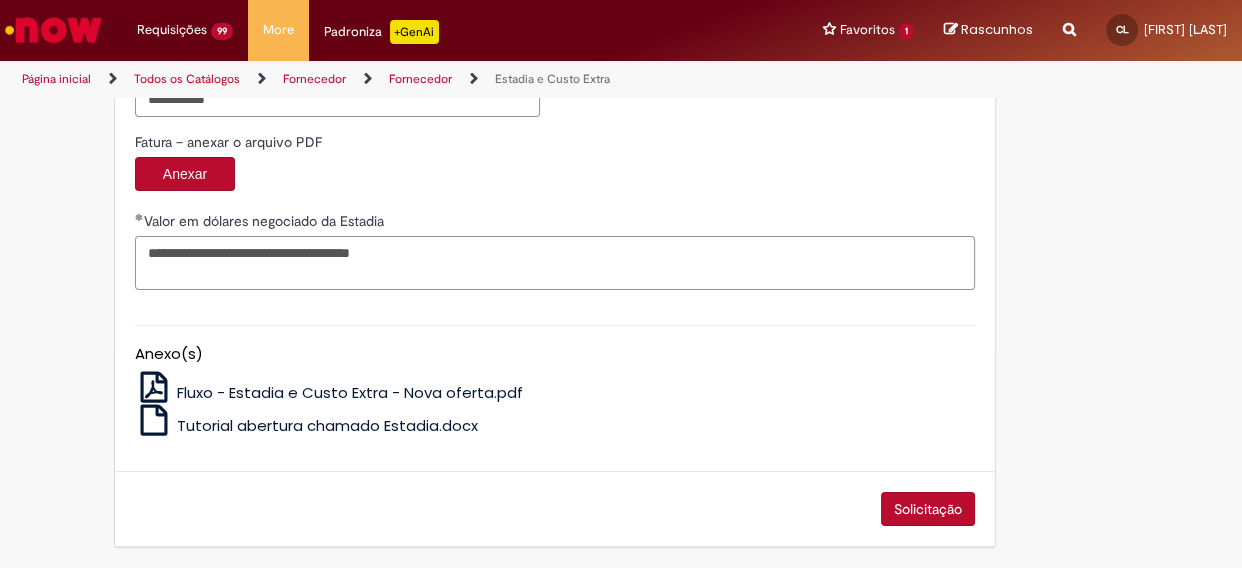 scroll, scrollTop: 3379, scrollLeft: 0, axis: vertical 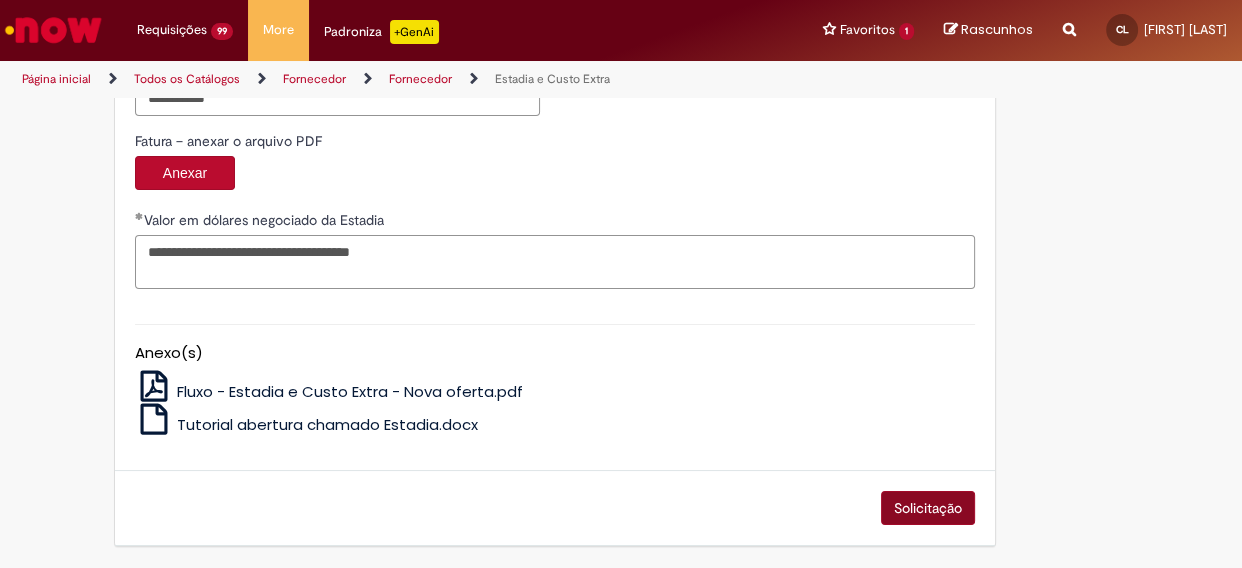 type on "**********" 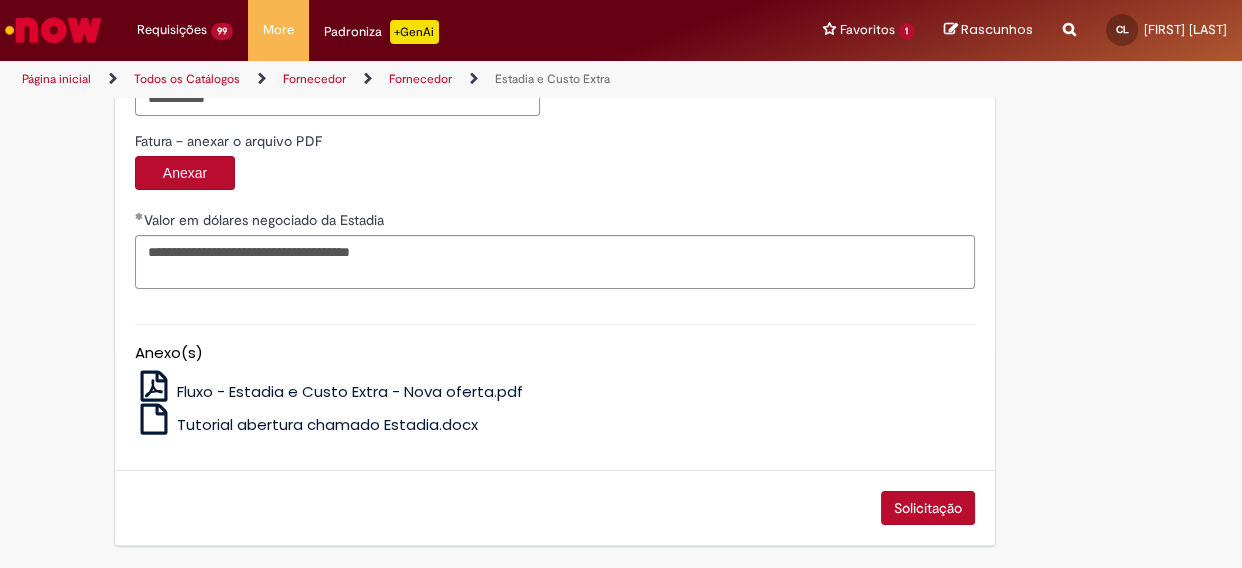 click on "Solicitação" at bounding box center [928, 508] 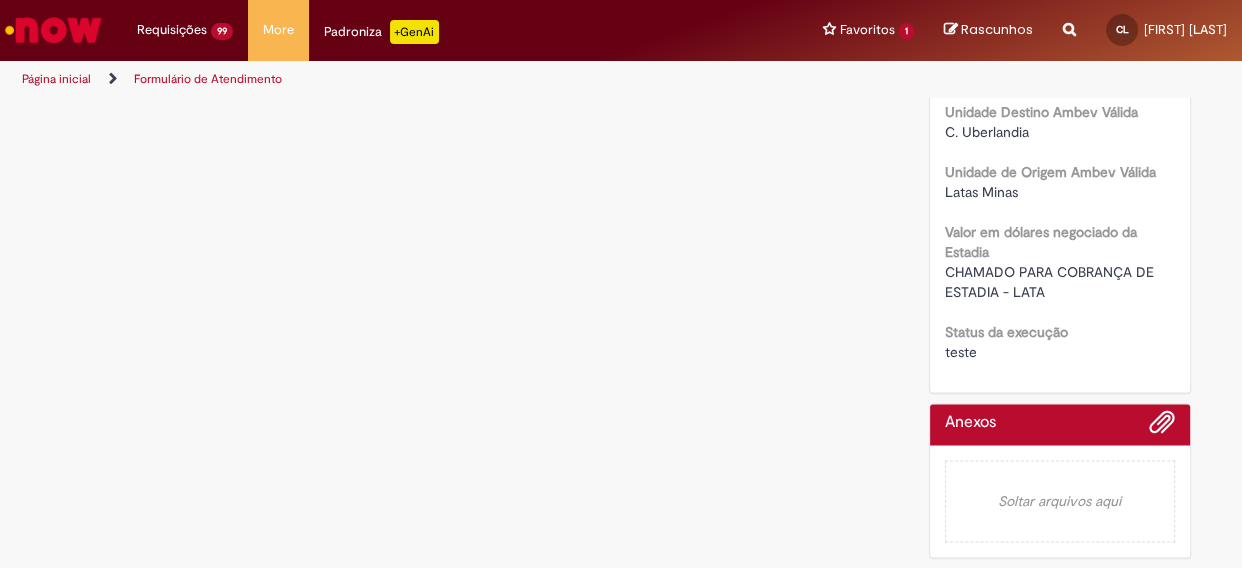 scroll, scrollTop: 0, scrollLeft: 0, axis: both 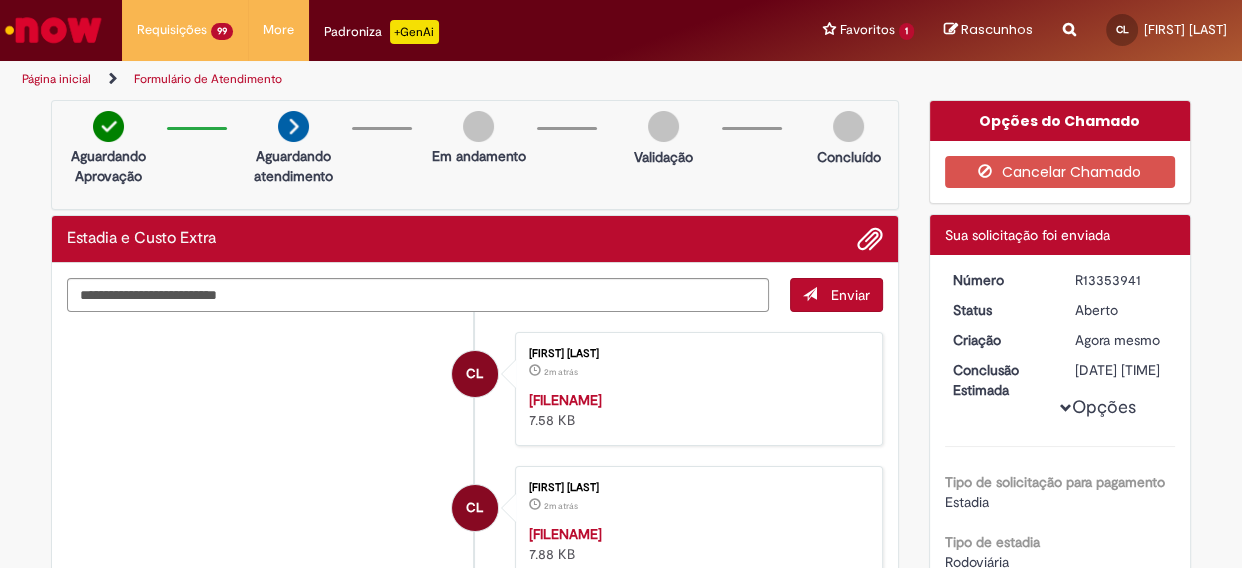 drag, startPoint x: 1063, startPoint y: 278, endPoint x: 1143, endPoint y: 279, distance: 80.00625 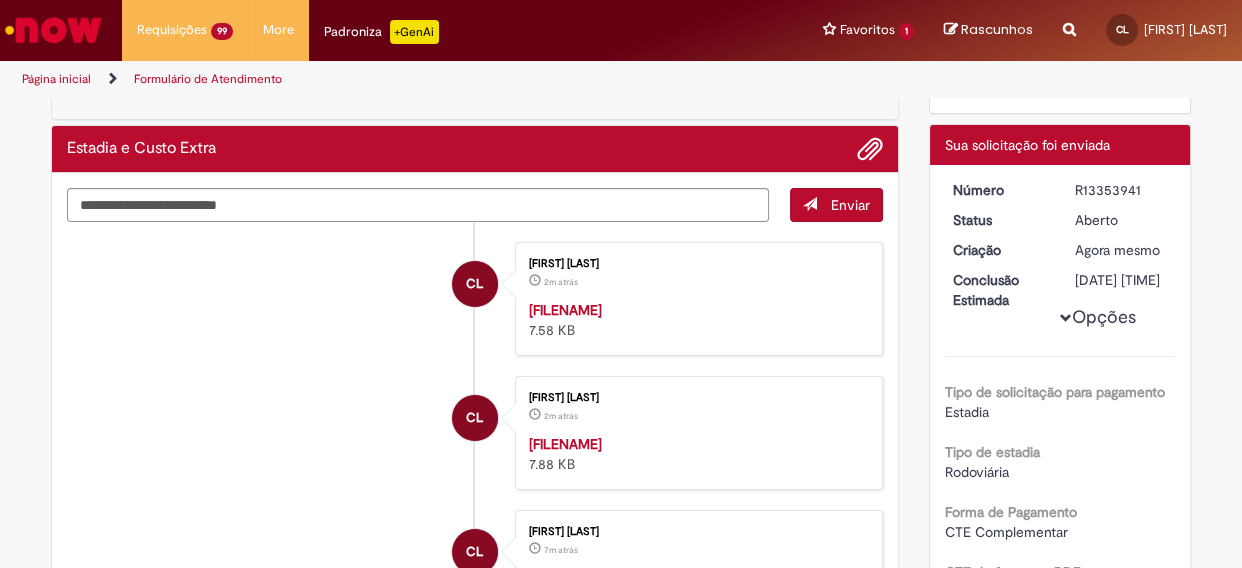 scroll, scrollTop: 90, scrollLeft: 0, axis: vertical 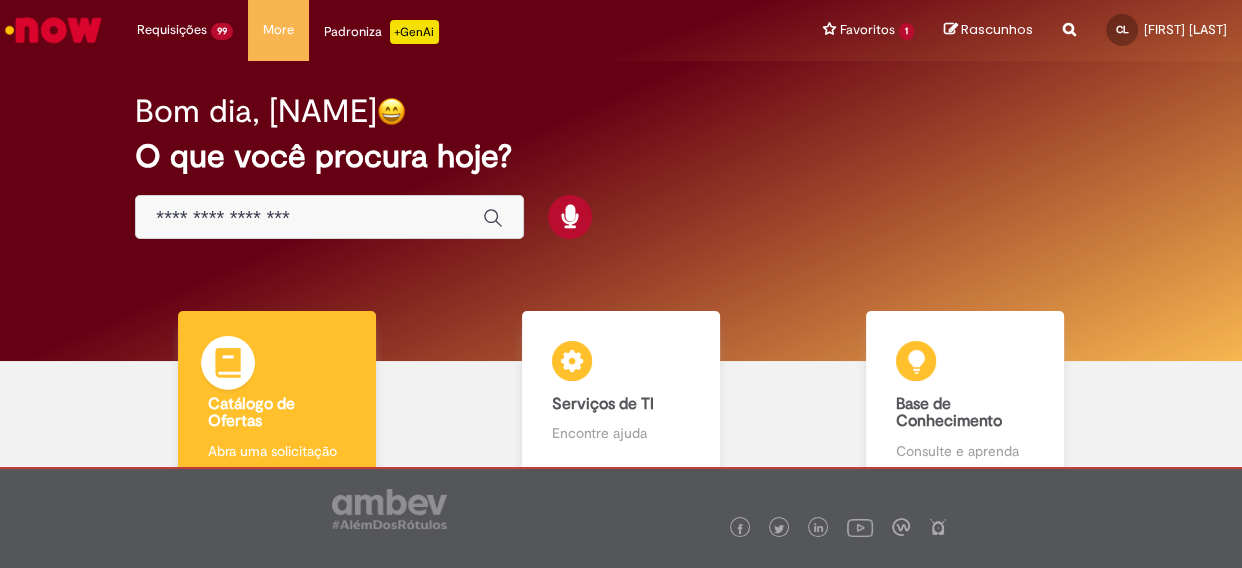 click on "Catálogo de Ofertas
Catálogo de Ofertas
Abra uma solicitação" at bounding box center (277, 396) 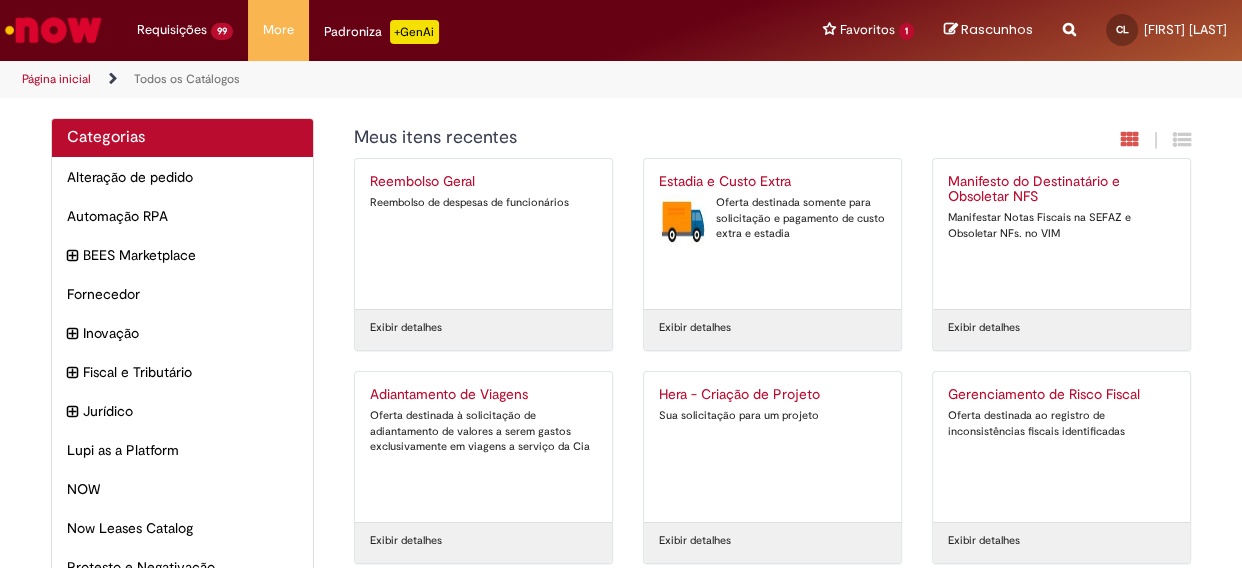 click on "Estadia e Custo Extra" at bounding box center [772, 182] 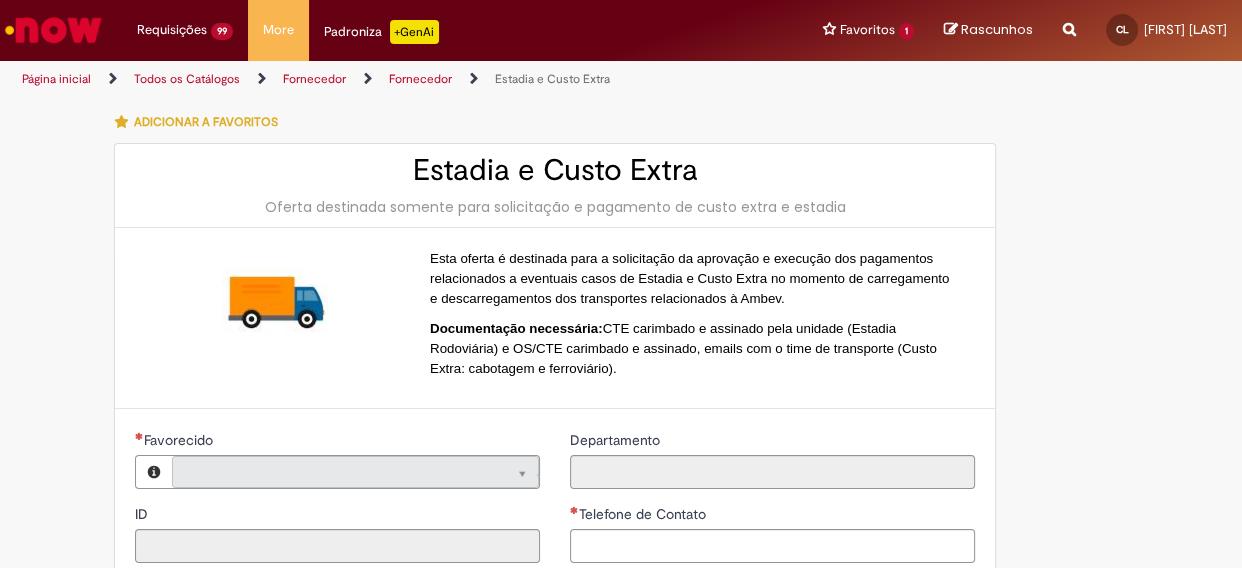 type on "**********" 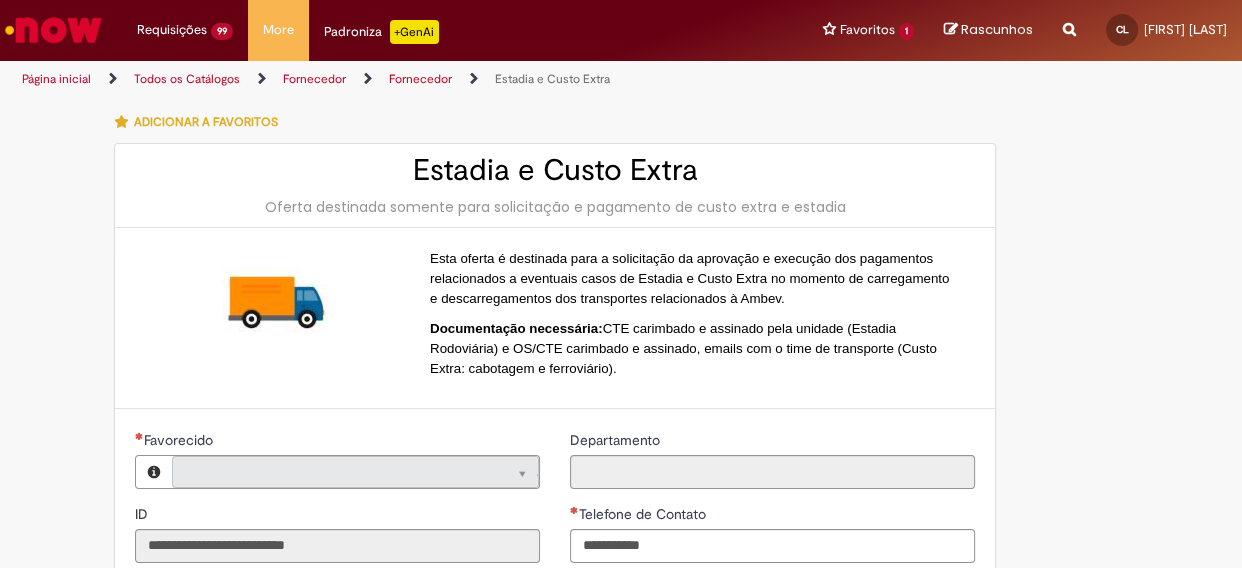 type on "**********" 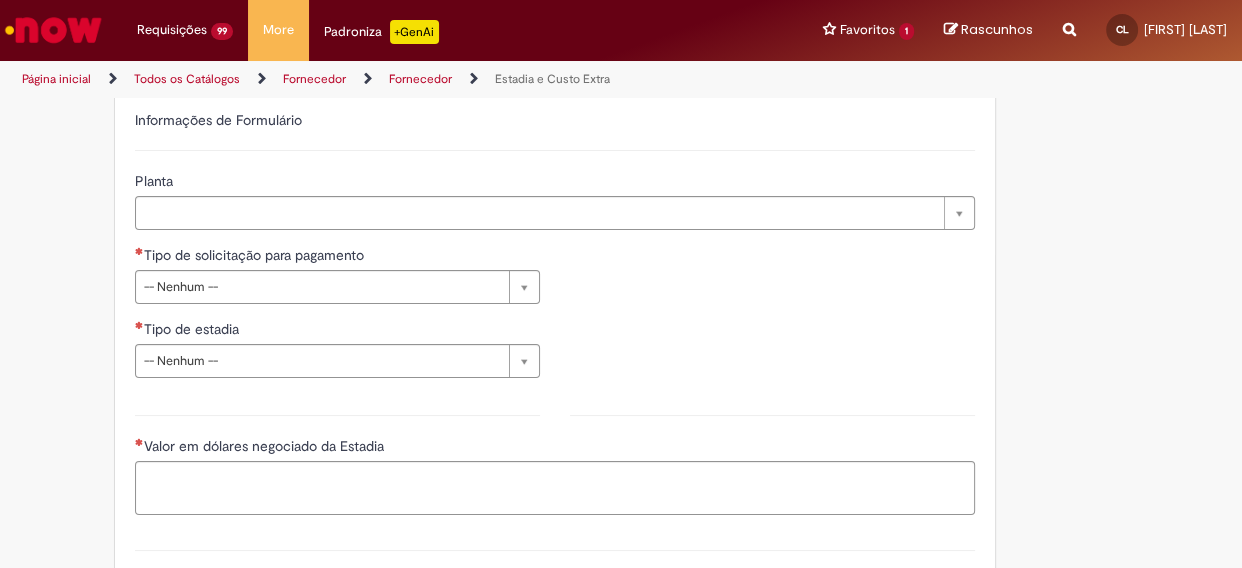 scroll, scrollTop: 636, scrollLeft: 0, axis: vertical 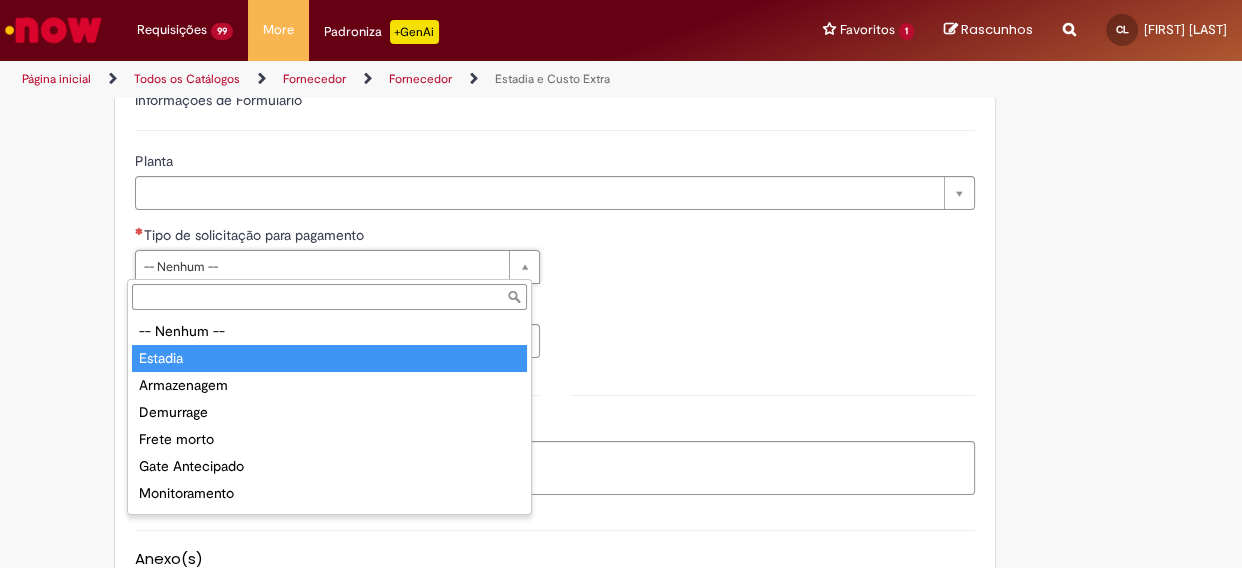 type on "*******" 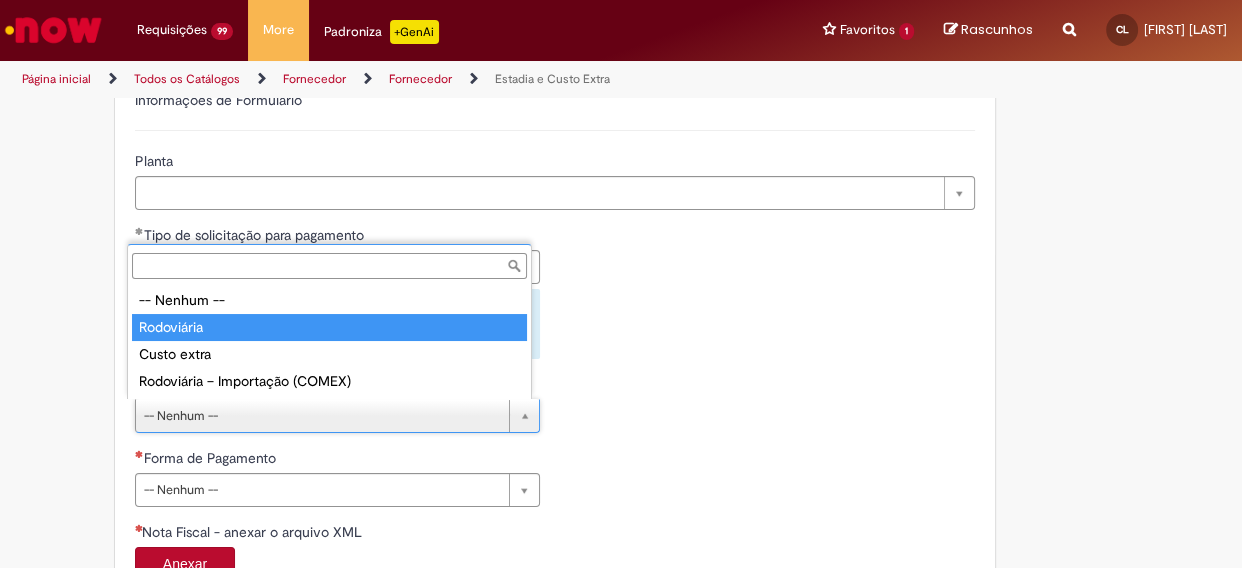 type on "**********" 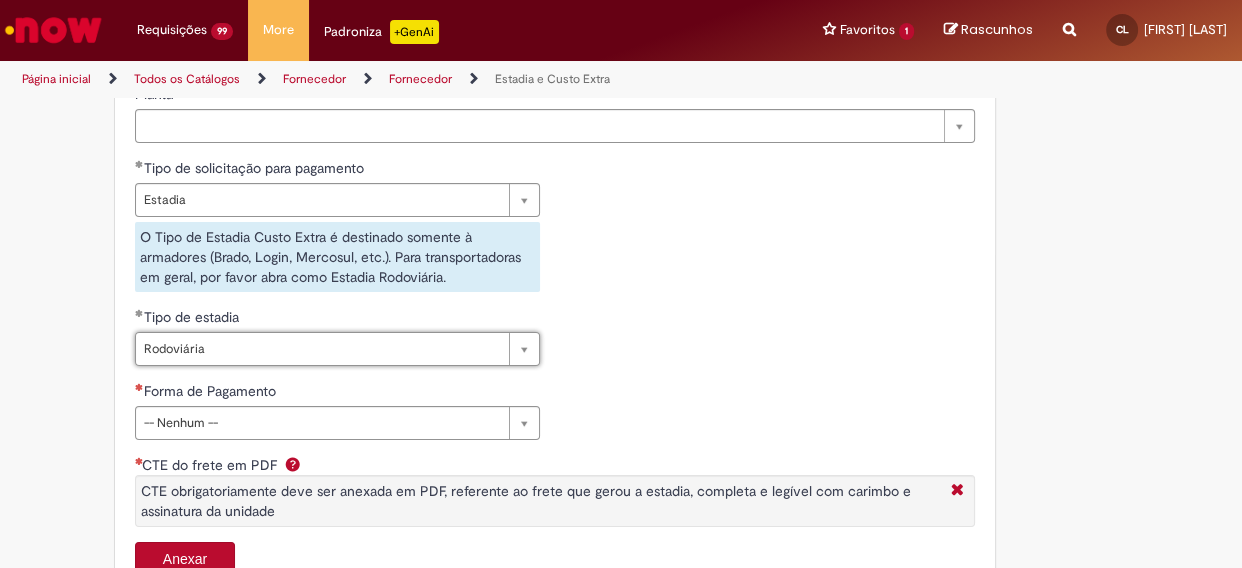 scroll, scrollTop: 818, scrollLeft: 0, axis: vertical 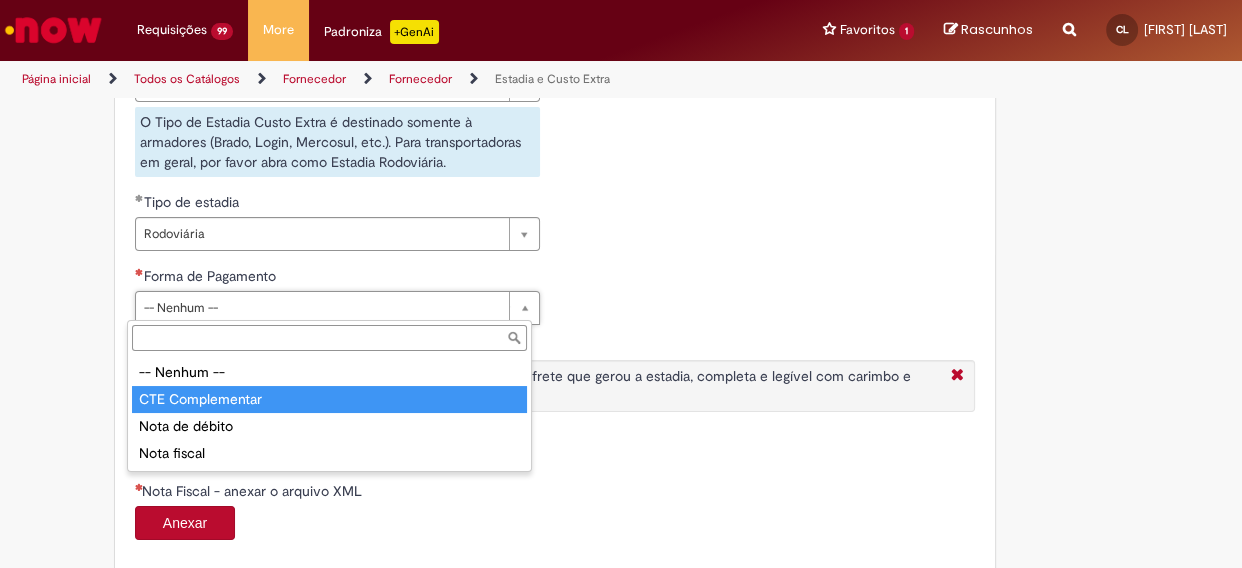 type on "**********" 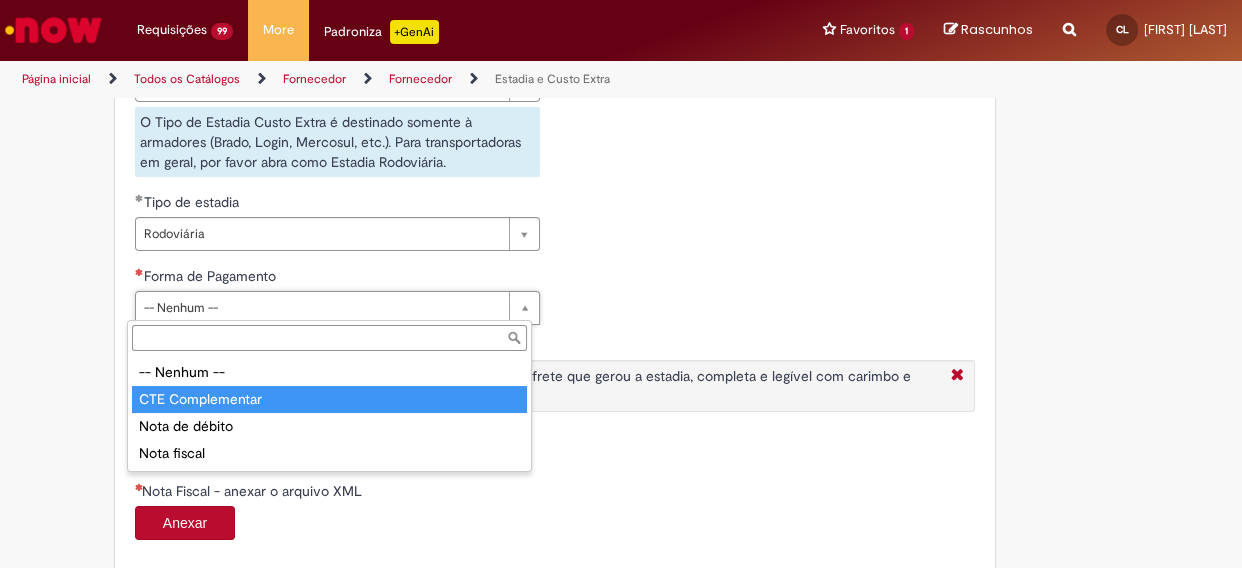 select on "**********" 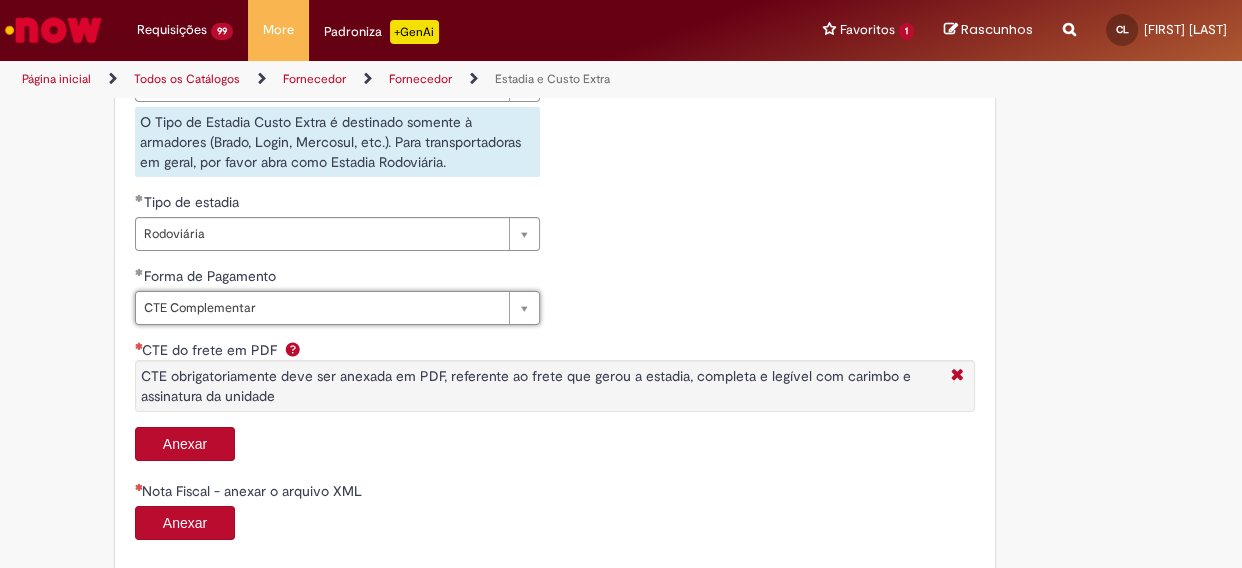 scroll, scrollTop: 909, scrollLeft: 0, axis: vertical 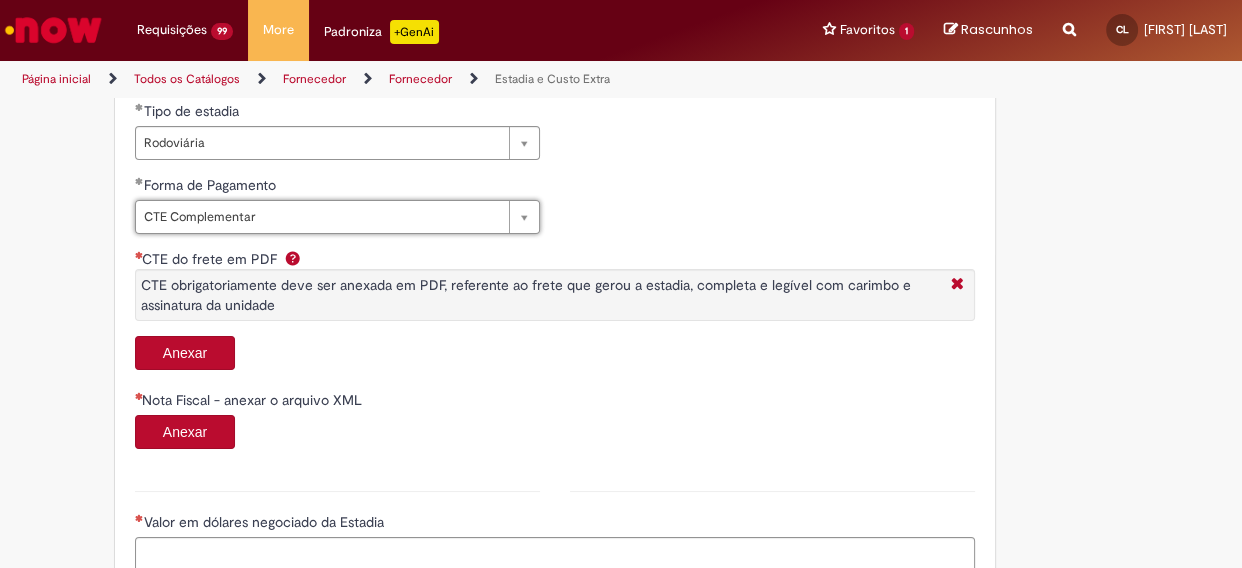 click on "Anexar" at bounding box center [185, 353] 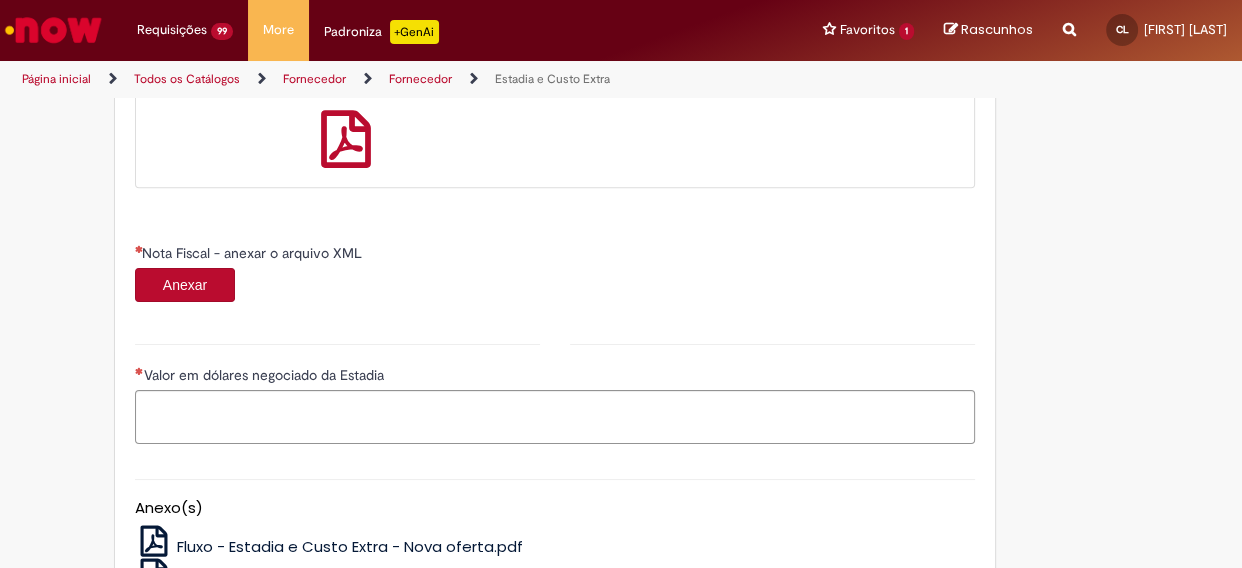 scroll, scrollTop: 1181, scrollLeft: 0, axis: vertical 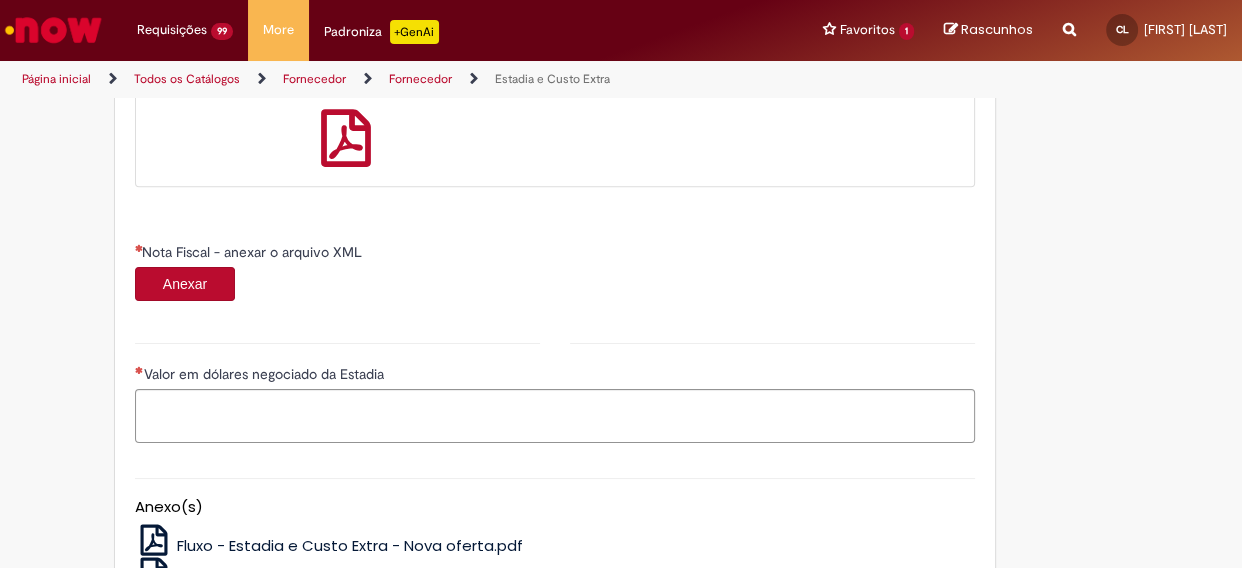 click on "Anexar" at bounding box center [185, 284] 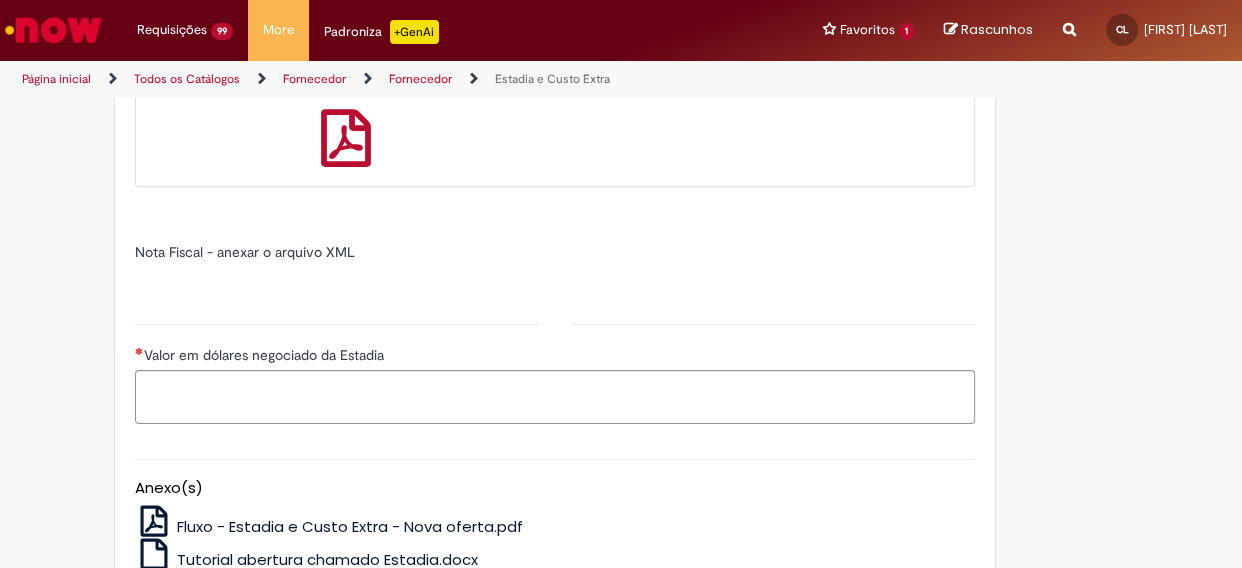 type on "*****" 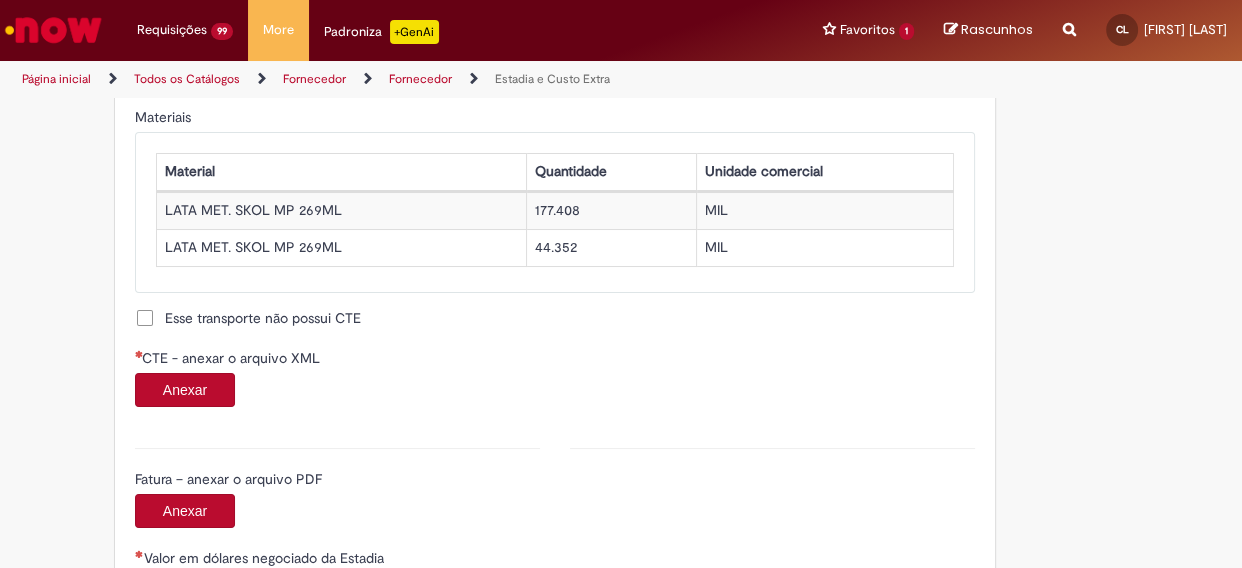 scroll, scrollTop: 1909, scrollLeft: 0, axis: vertical 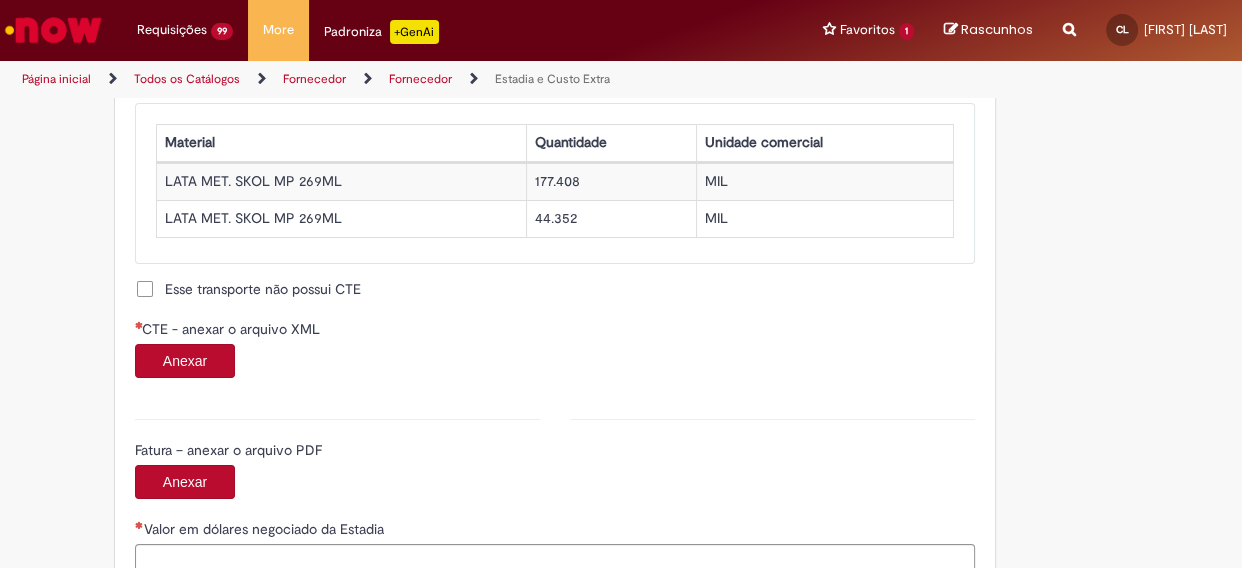 click on "Anexar" at bounding box center [185, 361] 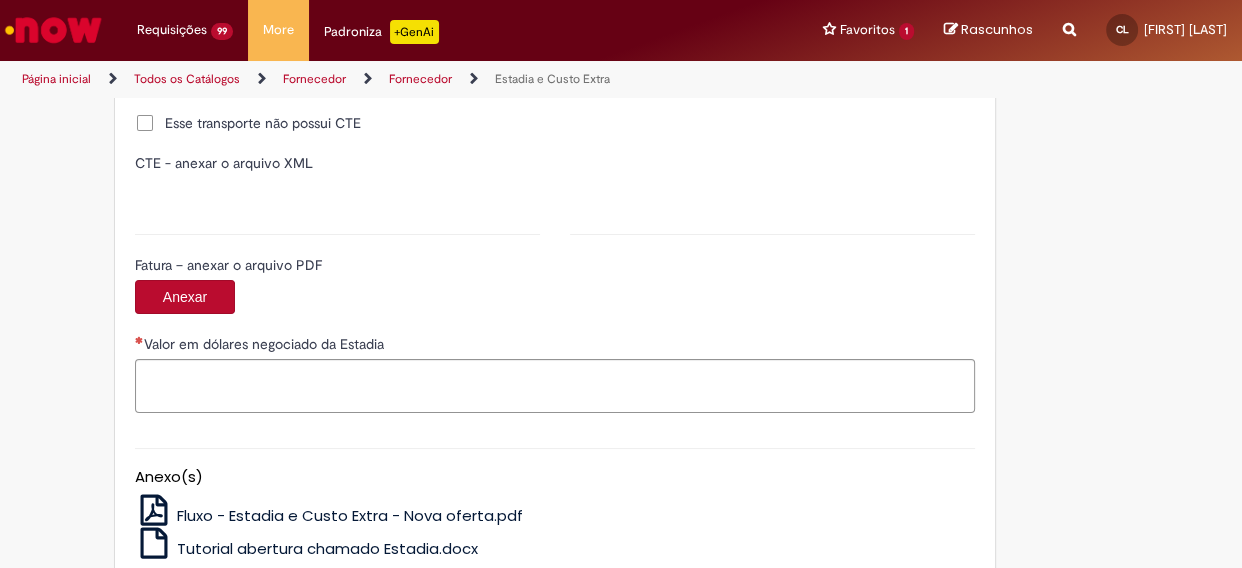 type on "**********" 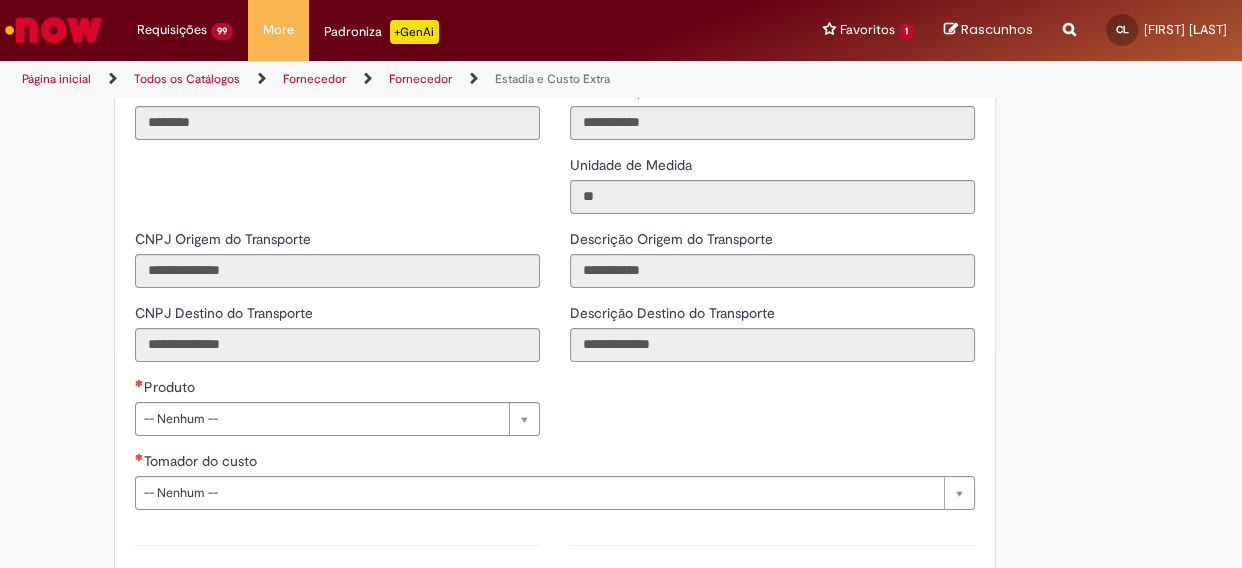 scroll, scrollTop: 2653, scrollLeft: 0, axis: vertical 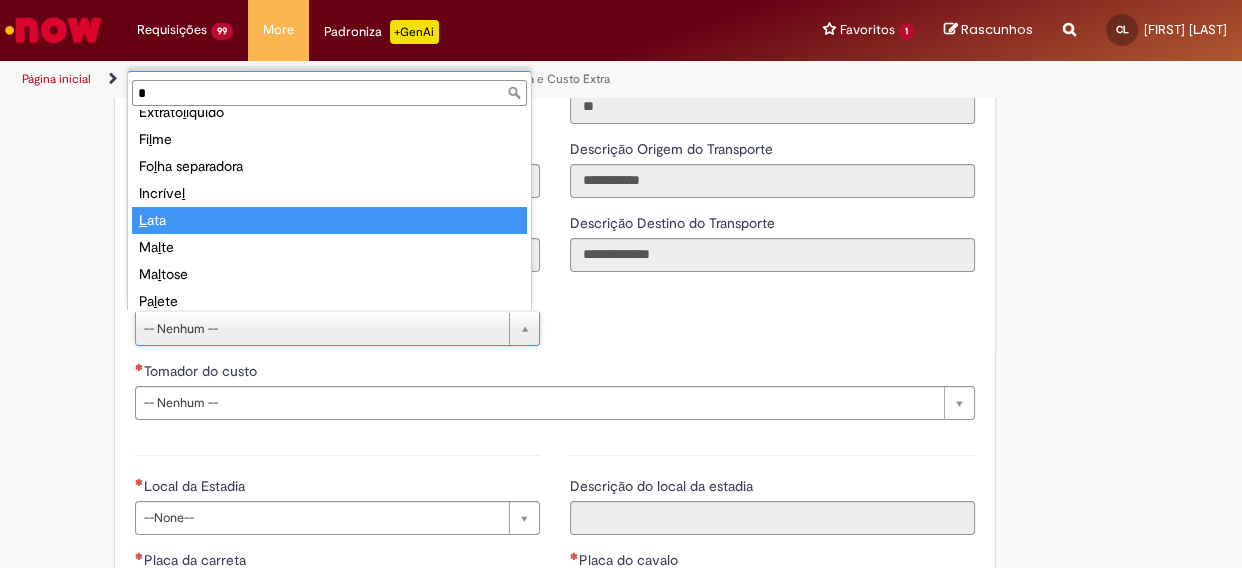 type on "*" 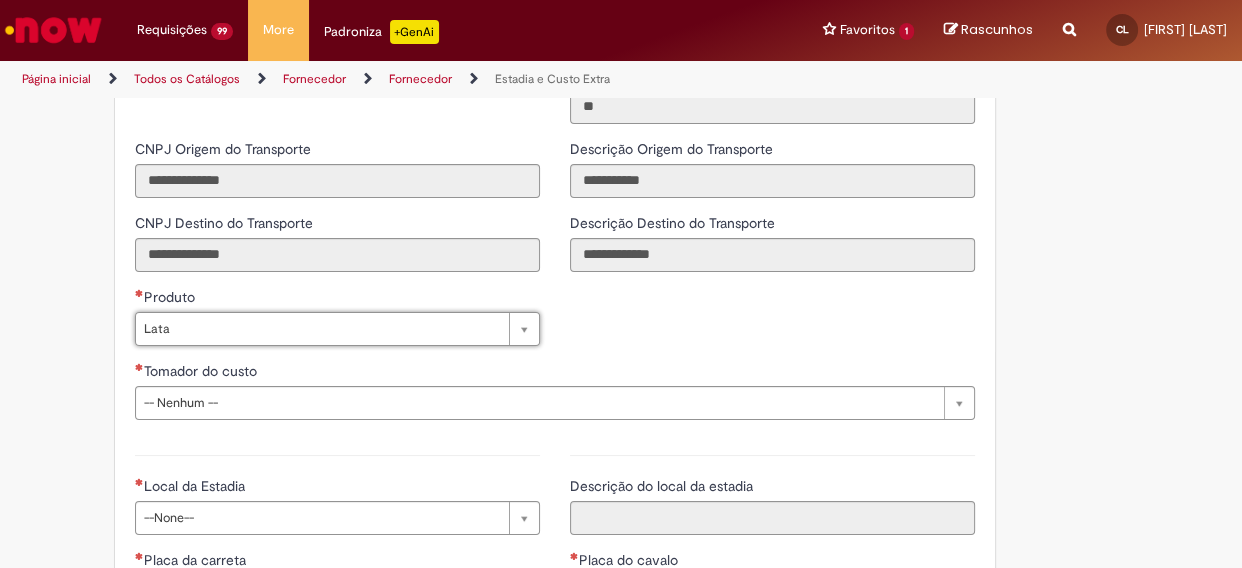 type on "****" 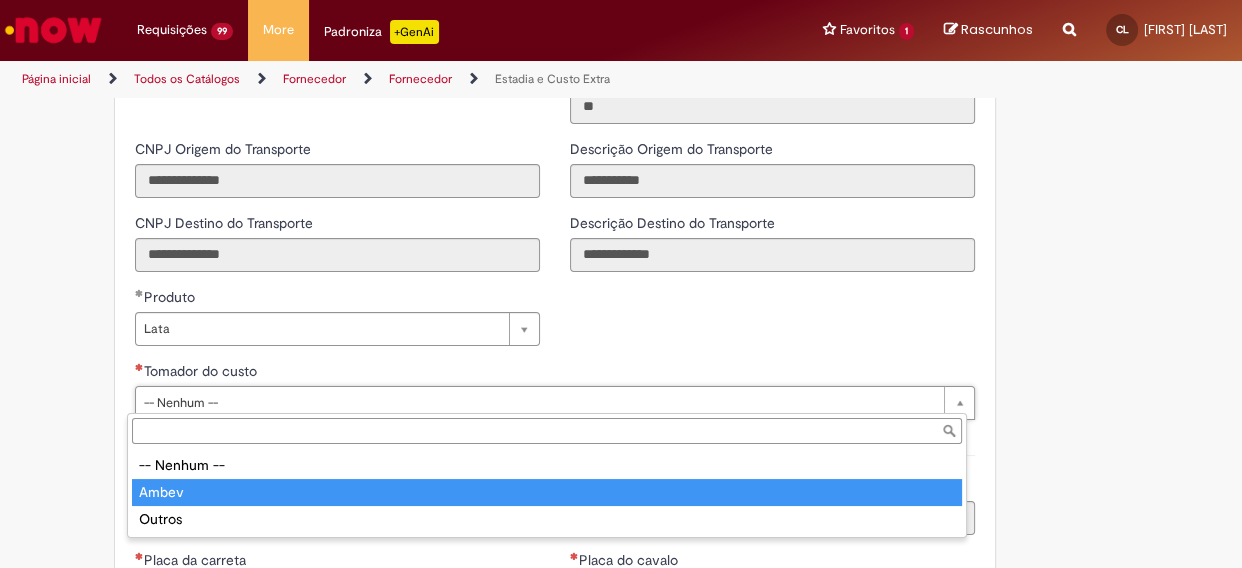 type on "*****" 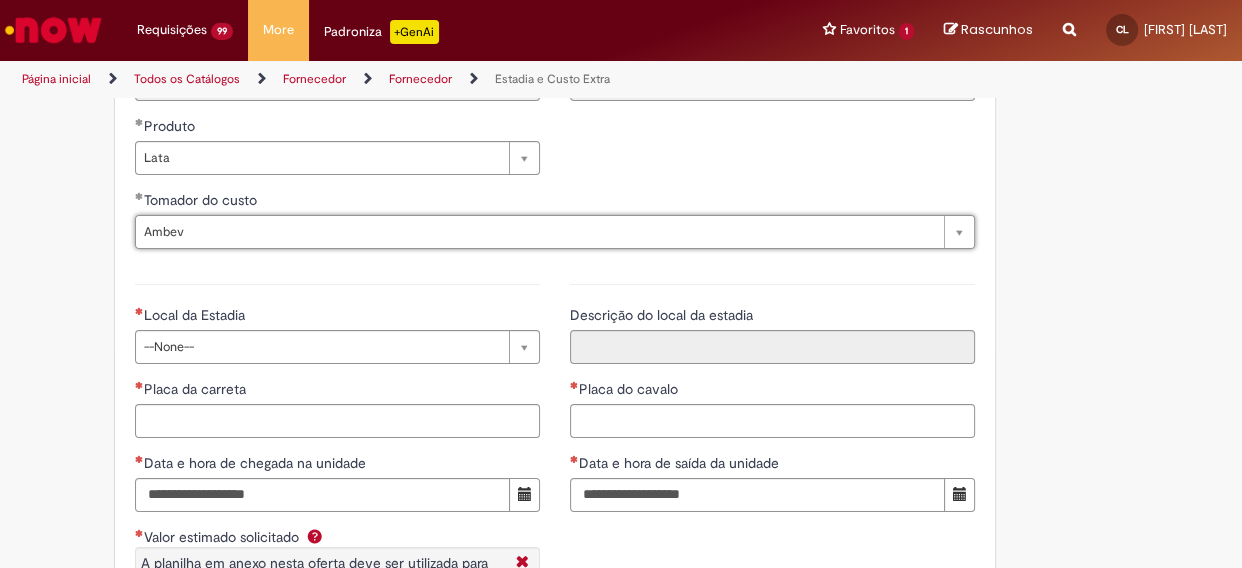 scroll, scrollTop: 2835, scrollLeft: 0, axis: vertical 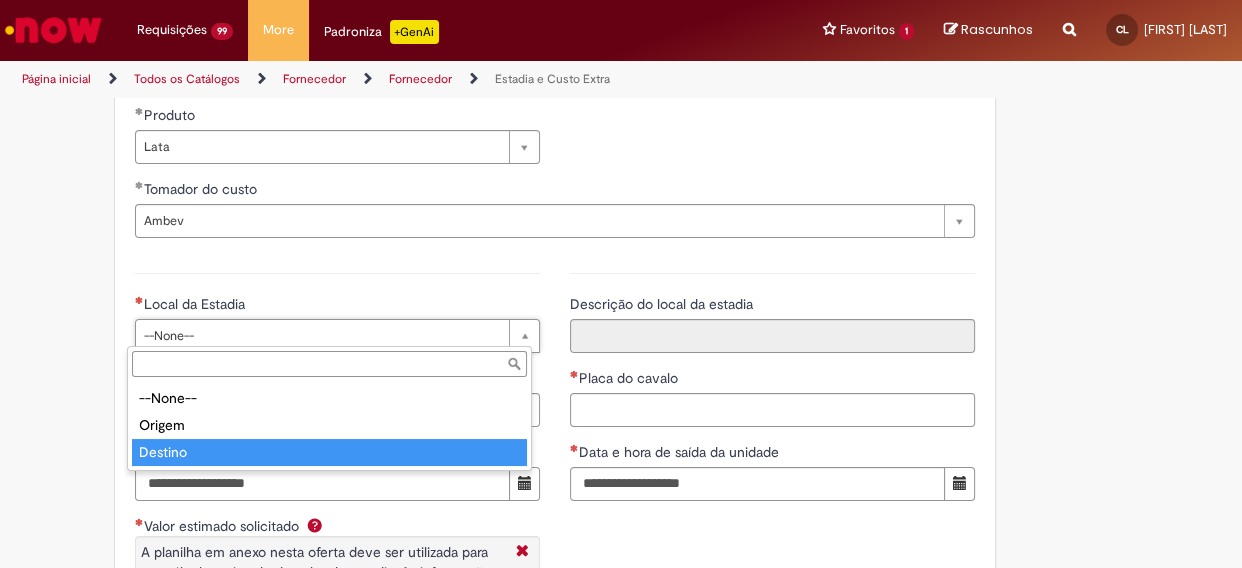 type on "*******" 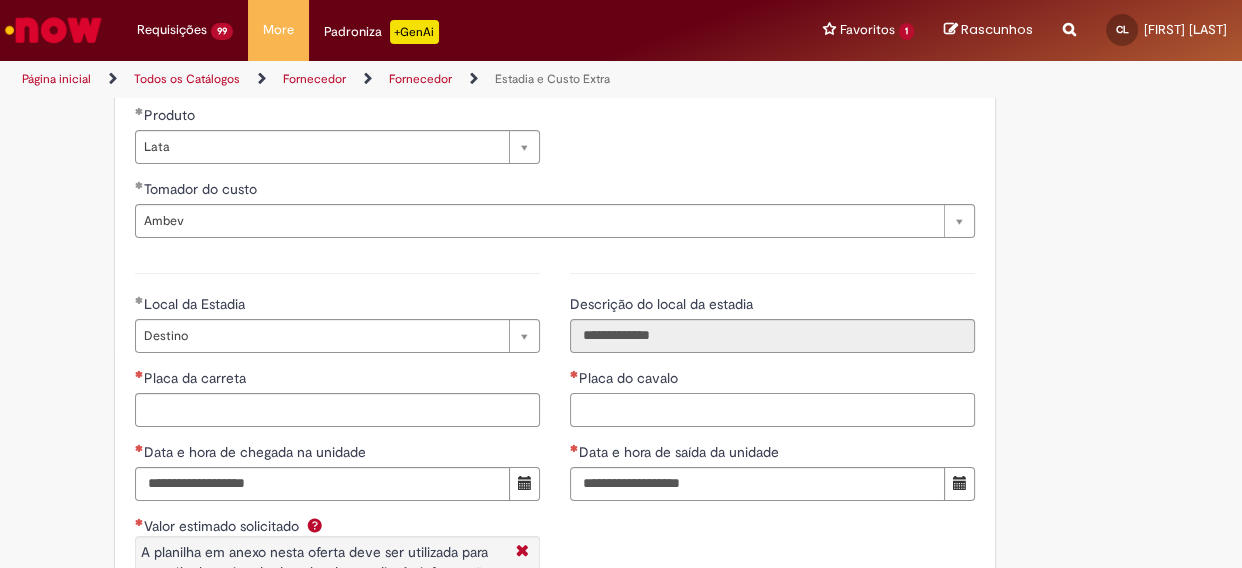 click on "Placa do cavalo" at bounding box center [772, 410] 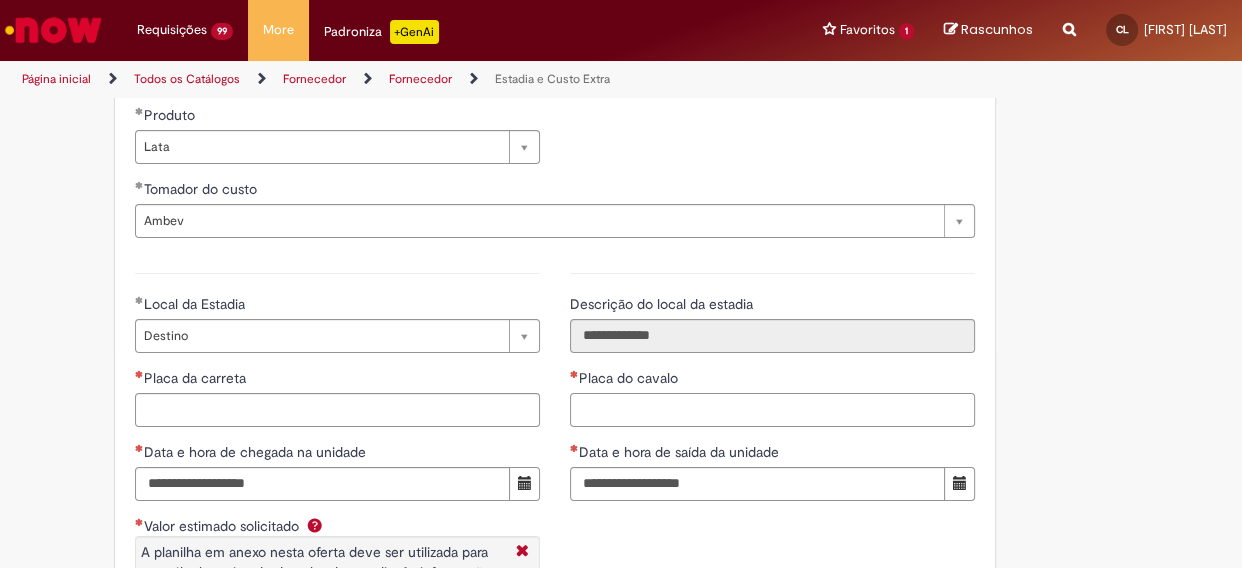 click on "Placa do cavalo" at bounding box center (772, 410) 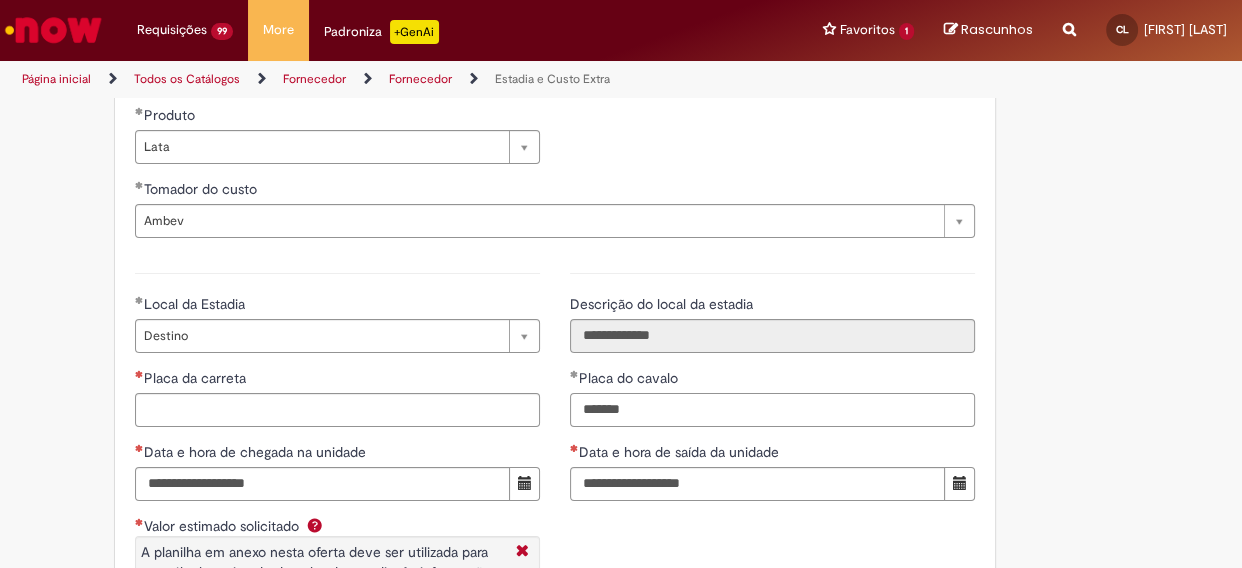 type on "*******" 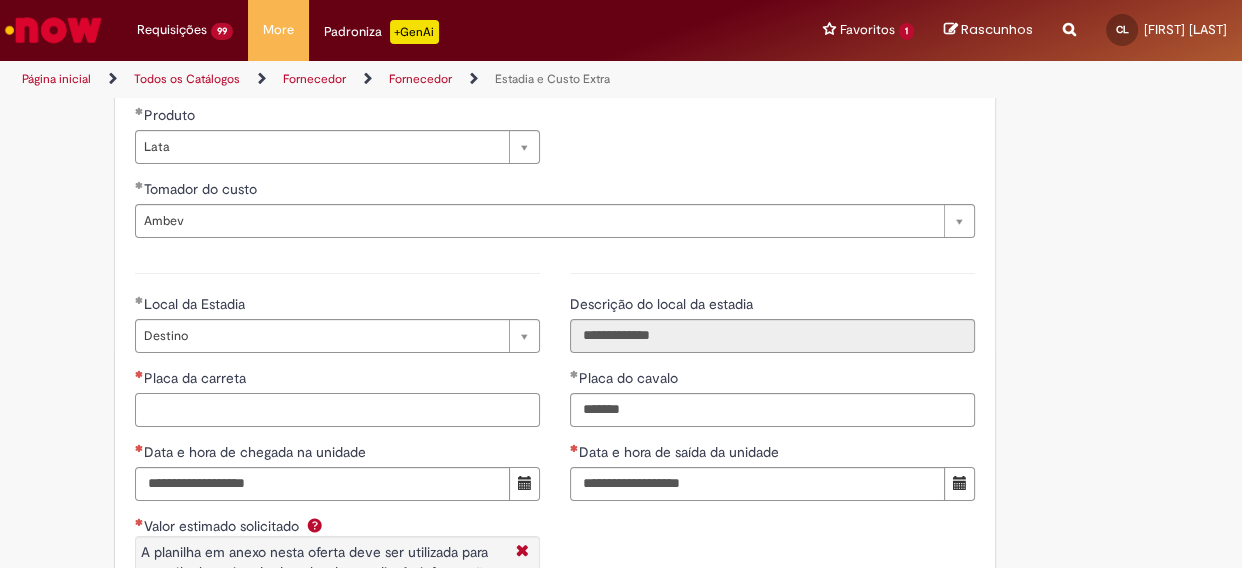 click on "Placa da carreta" at bounding box center [337, 410] 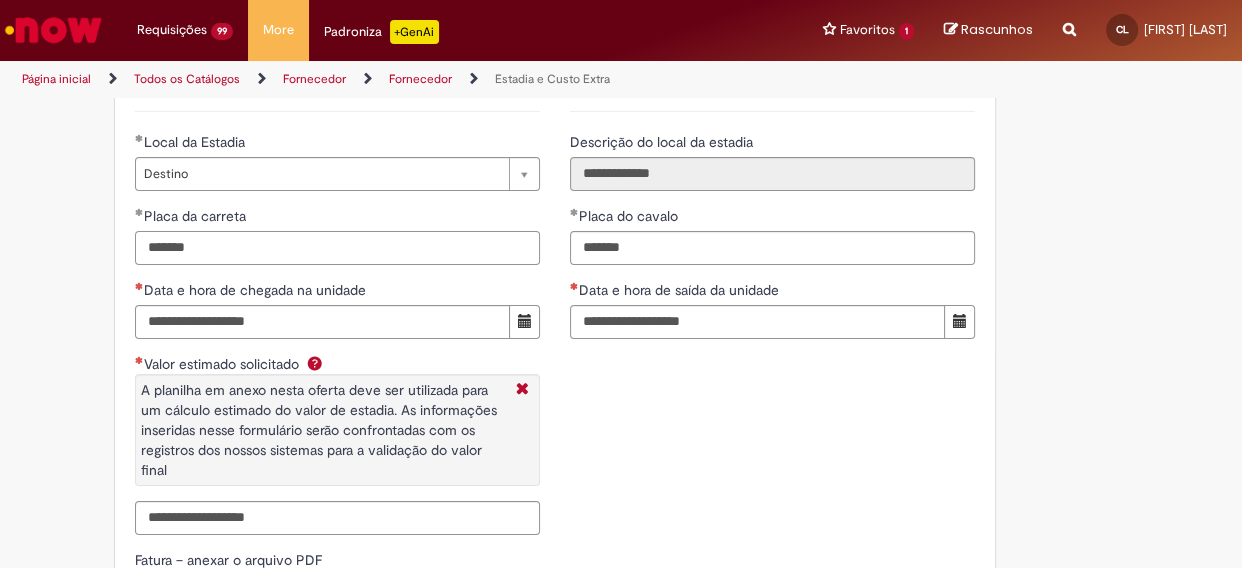 scroll, scrollTop: 3017, scrollLeft: 0, axis: vertical 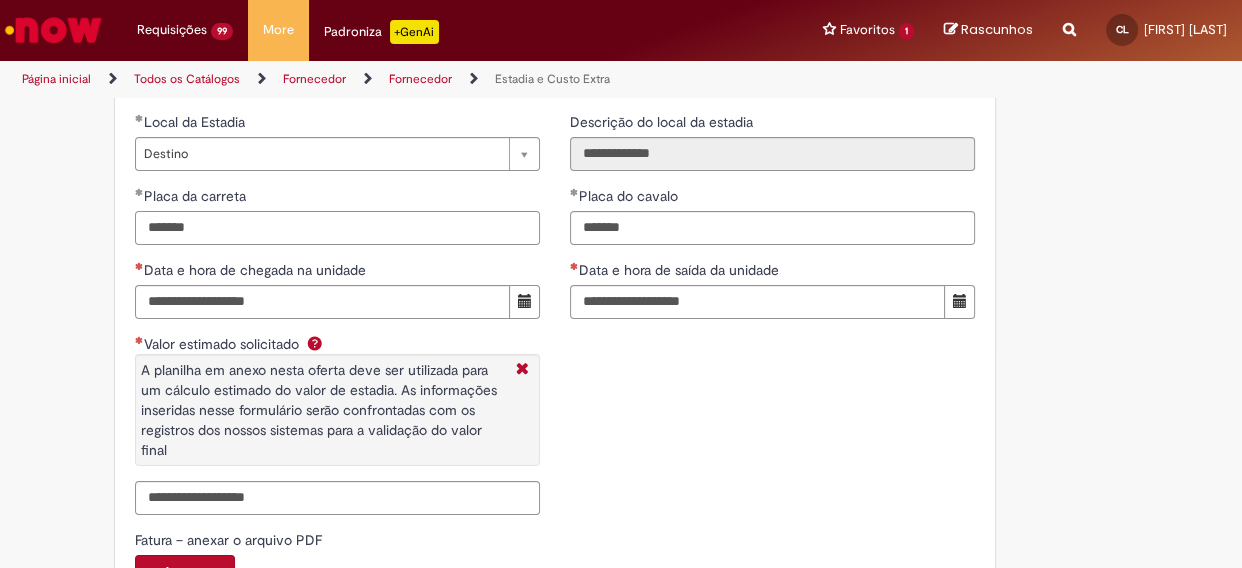 type on "*******" 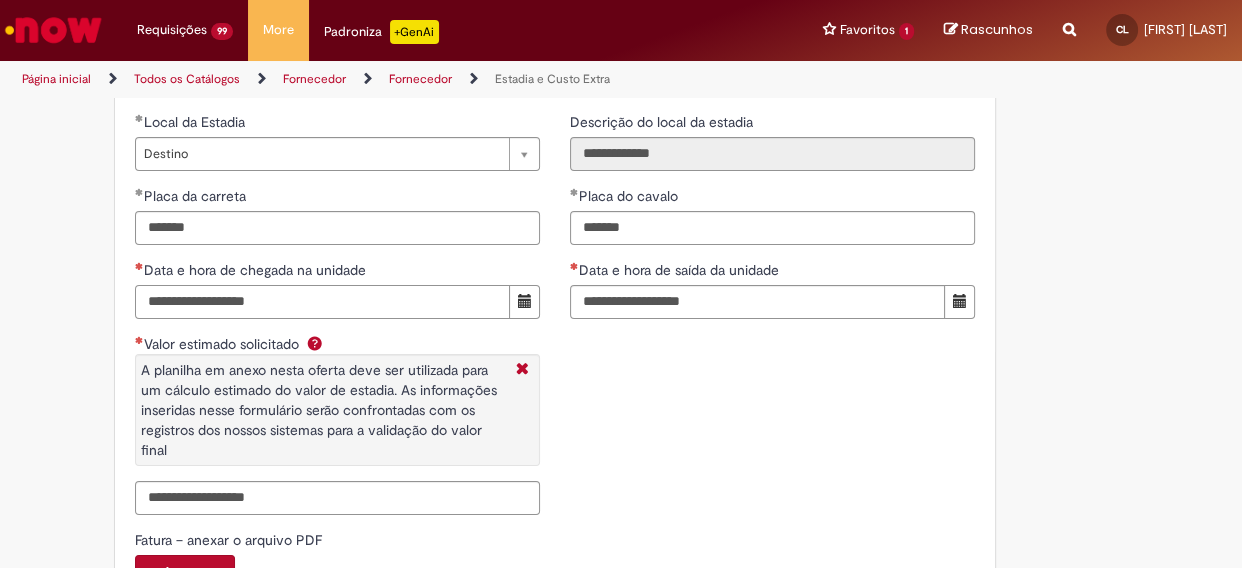 click on "Data e hora de chegada na unidade" at bounding box center (322, 302) 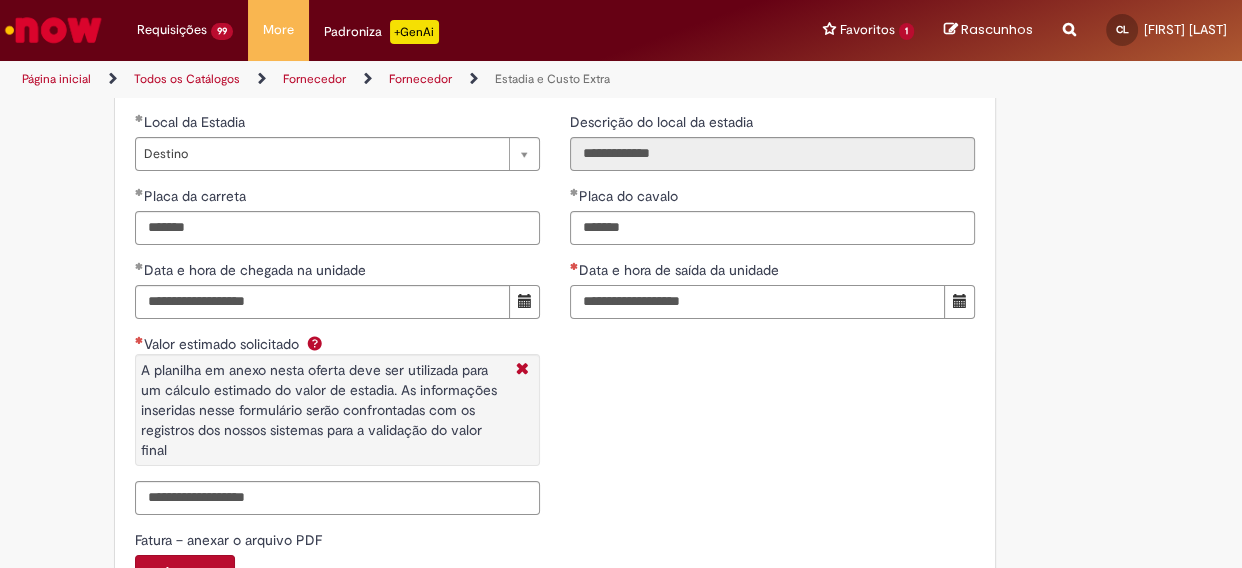 click on "Data e hora de saída da unidade" at bounding box center [757, 302] 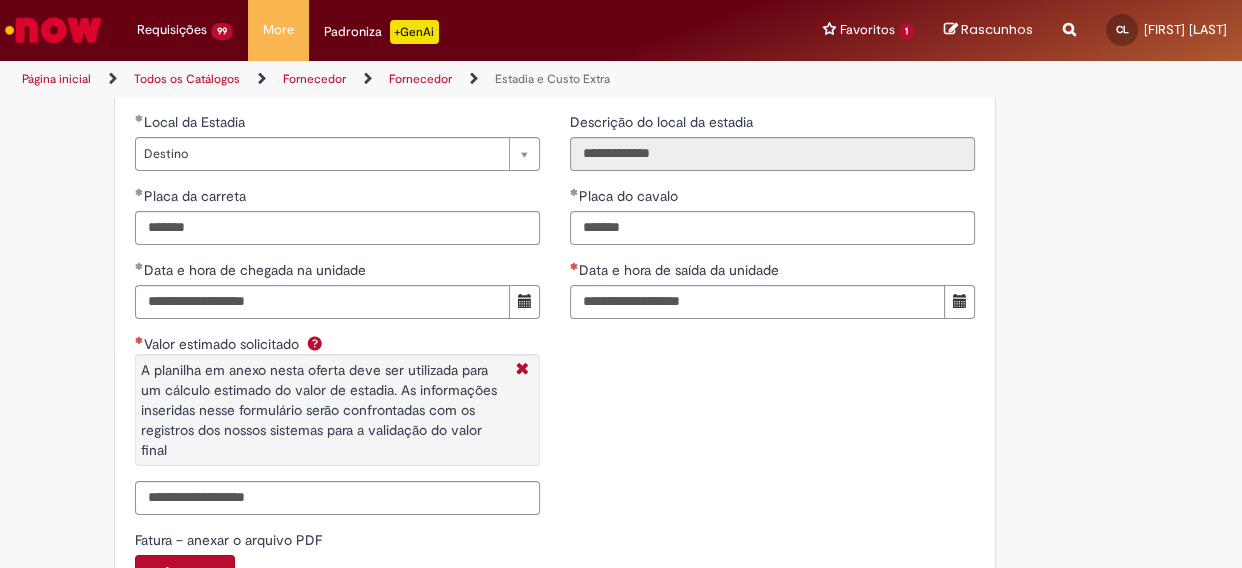 click on "**********" at bounding box center [523, -975] 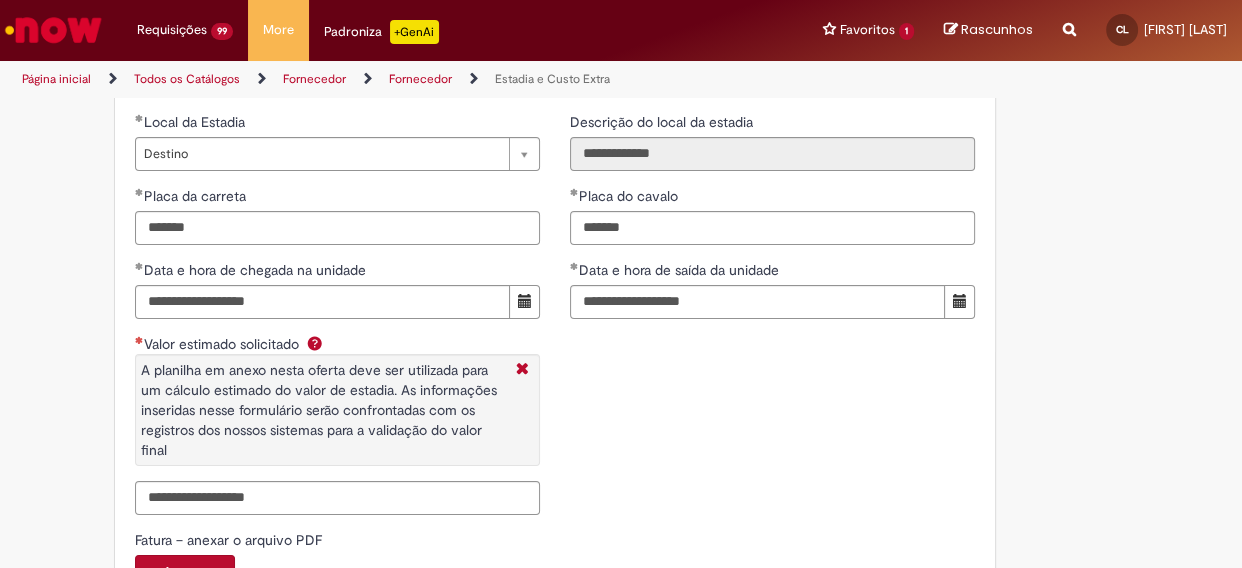 scroll, scrollTop: 3199, scrollLeft: 0, axis: vertical 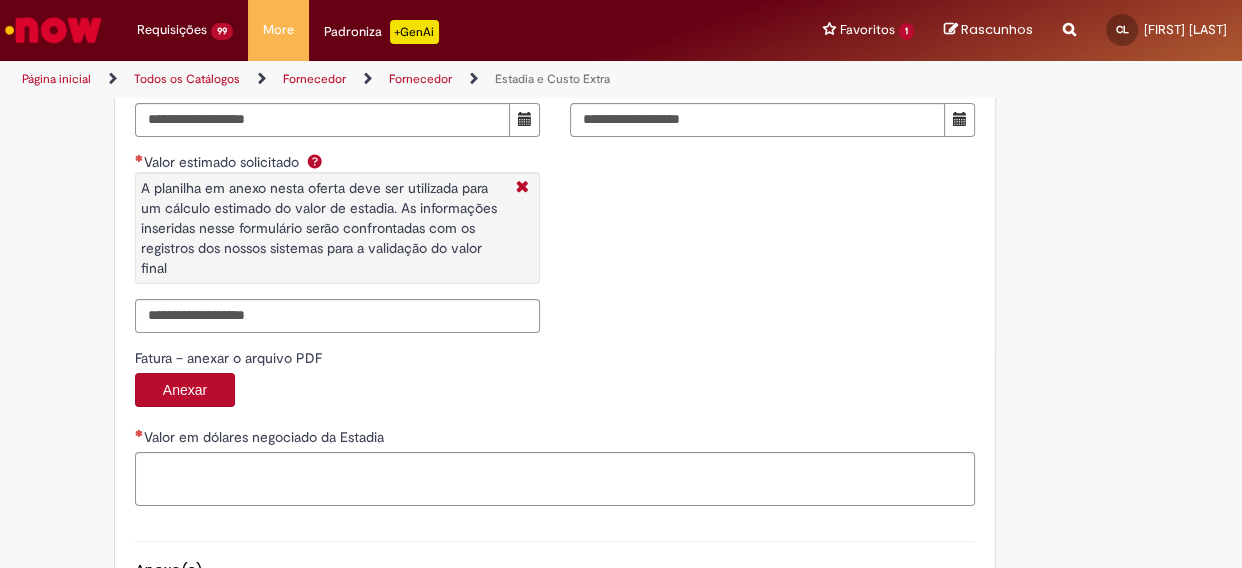 click on "Valor estimado solicitado A planilha em anexo nesta oferta deve ser utilizada para um cálculo estimado do valor de estadia. As informações inseridas nesse formulário serão confrontadas com os registros dos nossos sistemas para a validação do valor final" at bounding box center (337, 225) 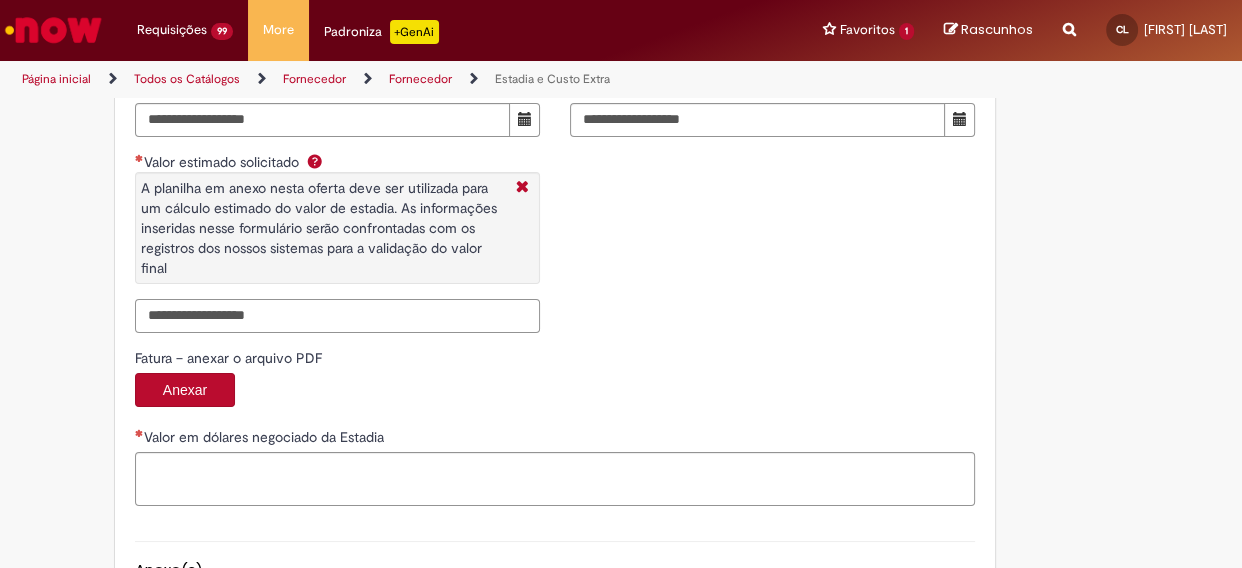 click on "Valor estimado solicitado A planilha em anexo nesta oferta deve ser utilizada para um cálculo estimado do valor de estadia. As informações inseridas nesse formulário serão confrontadas com os registros dos nossos sistemas para a validação do valor final" at bounding box center (337, 316) 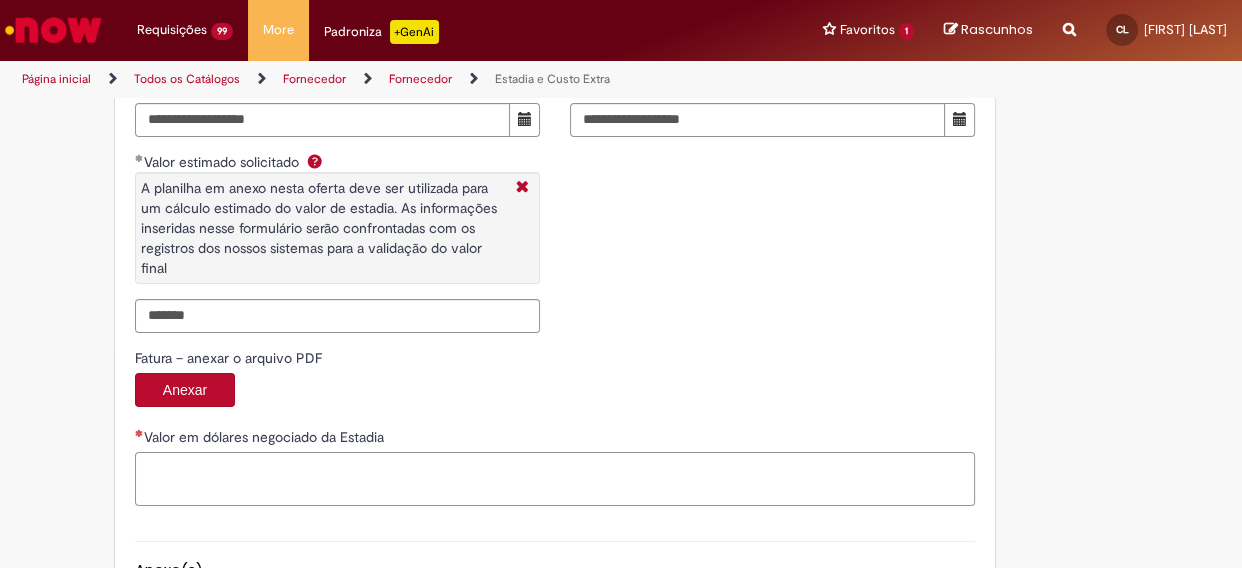 click on "Valor em dólares negociado da Estadia" at bounding box center [555, 479] 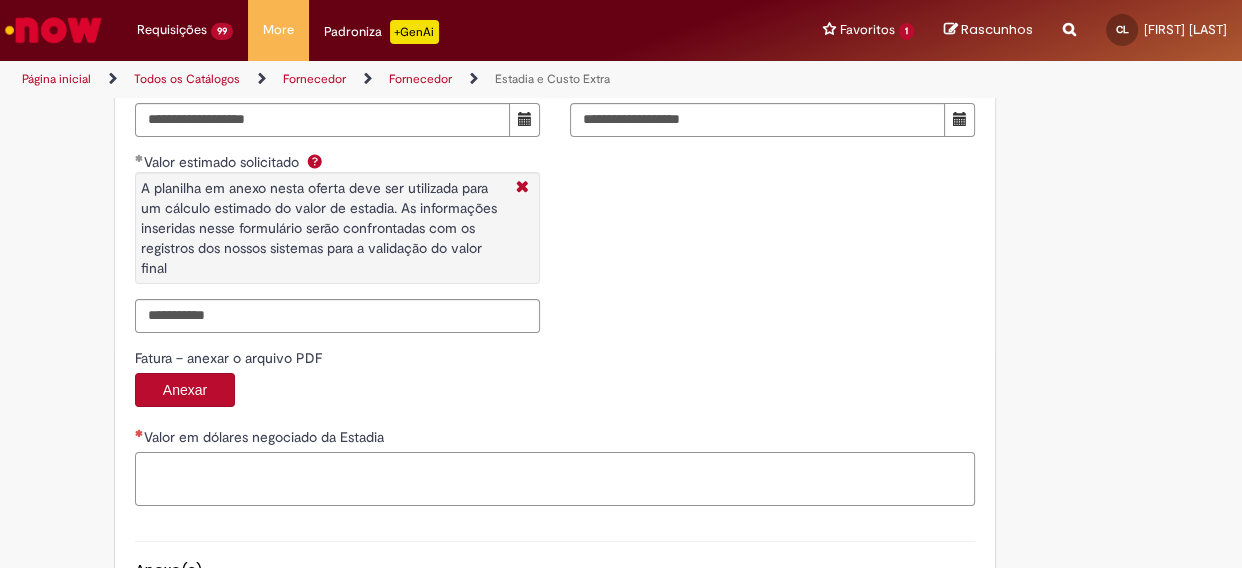 click on "Valor em dólares negociado da Estadia" at bounding box center (555, 479) 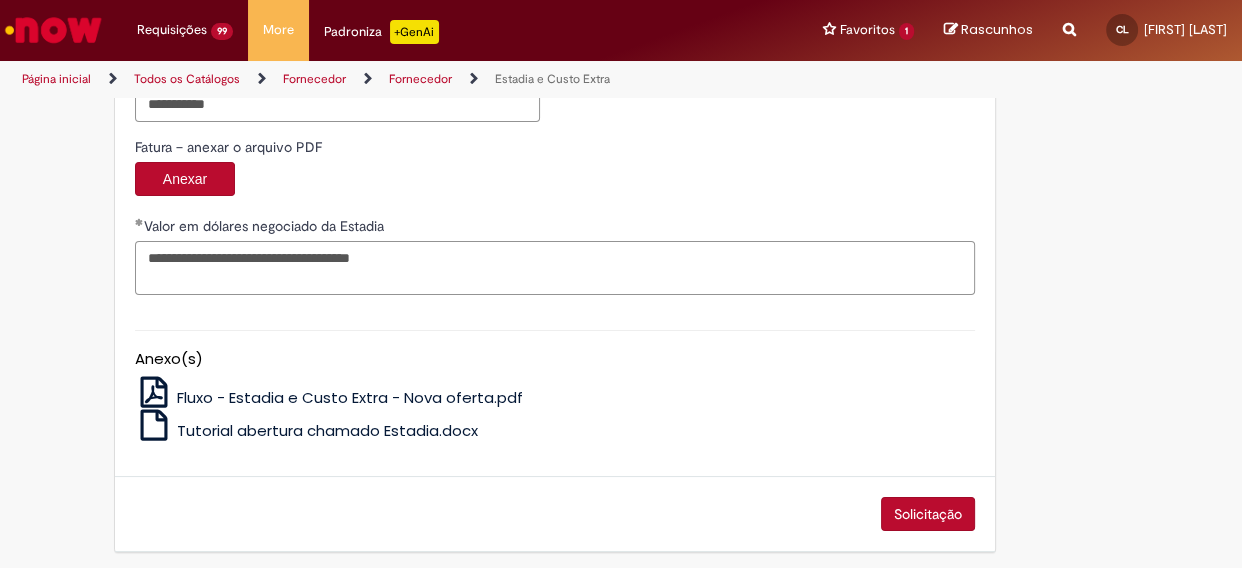 scroll, scrollTop: 3416, scrollLeft: 0, axis: vertical 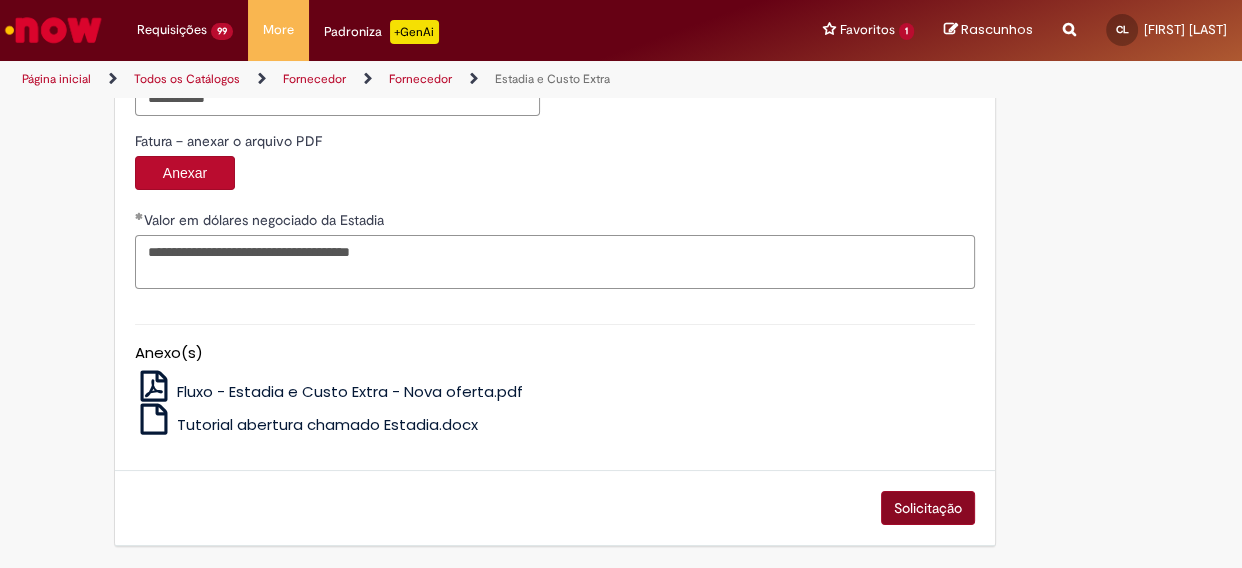 type on "**********" 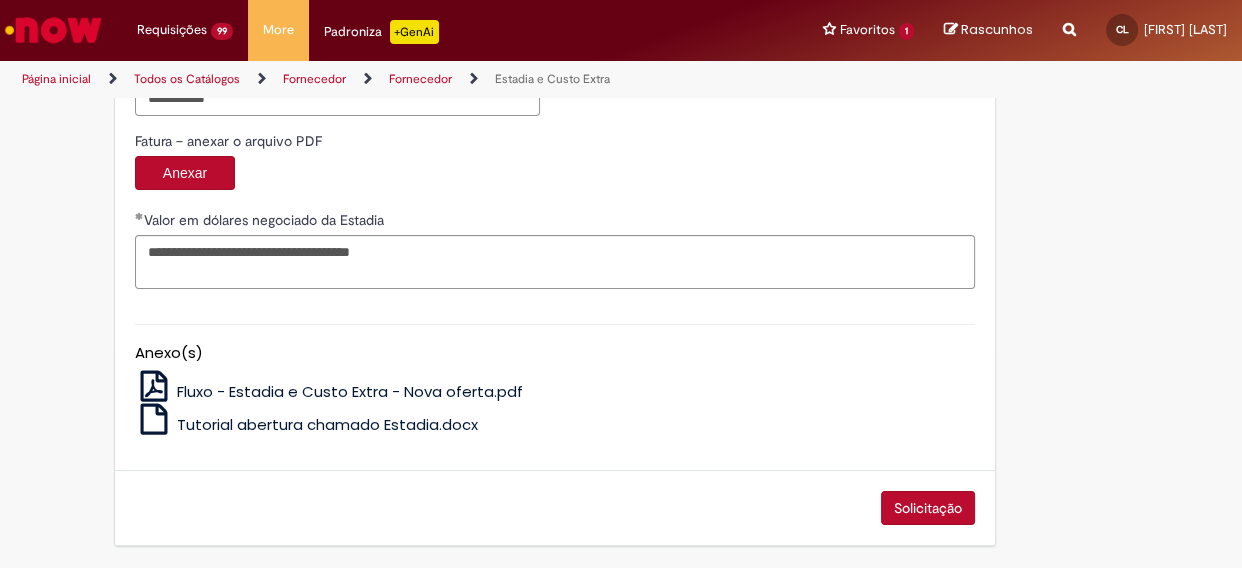 click on "Solicitação" at bounding box center [928, 508] 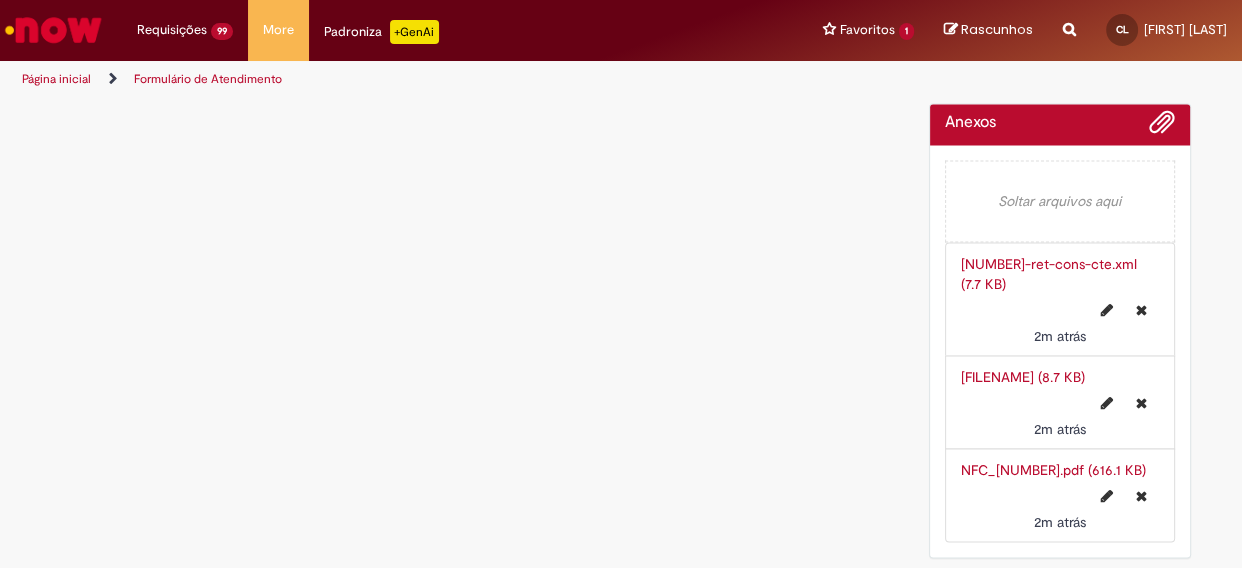 scroll, scrollTop: 0, scrollLeft: 0, axis: both 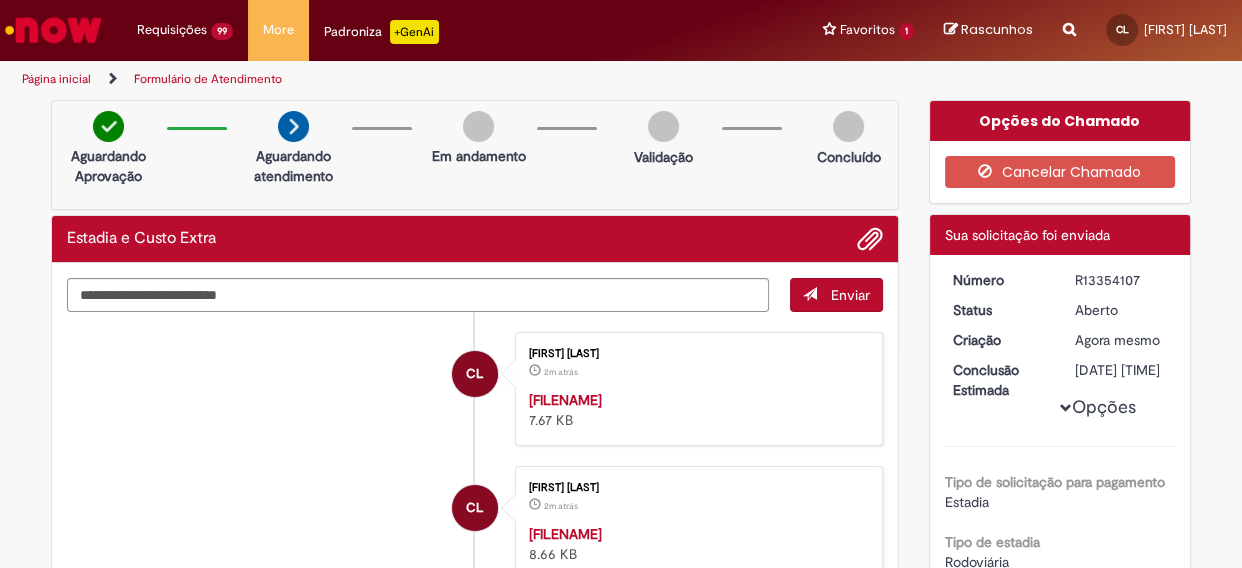 drag, startPoint x: 1066, startPoint y: 278, endPoint x: 1138, endPoint y: 281, distance: 72.06247 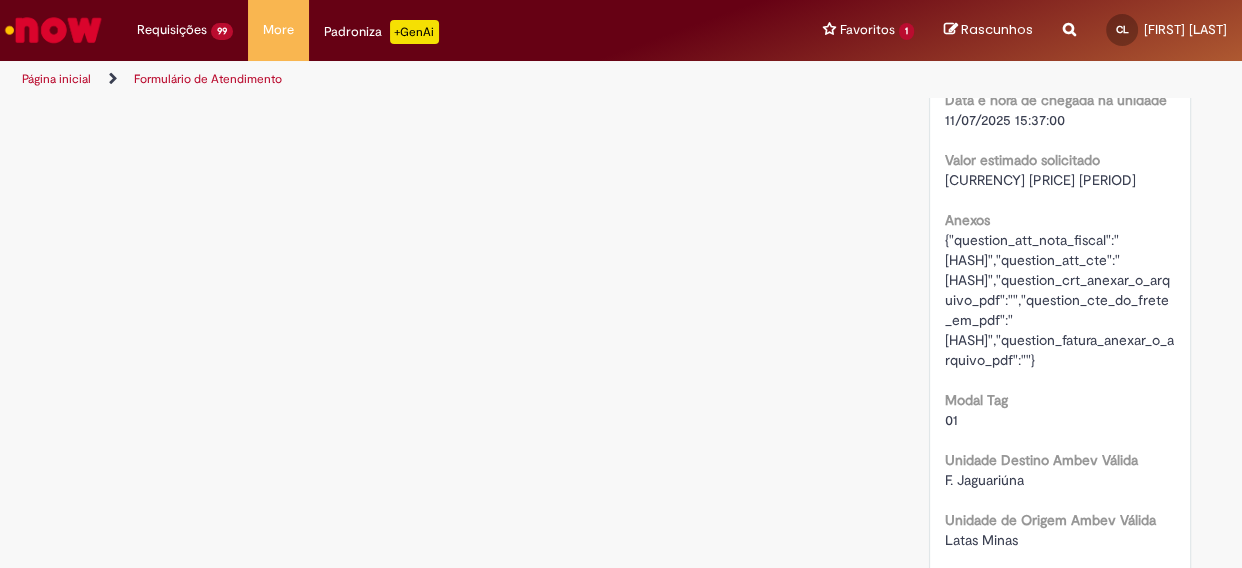 scroll, scrollTop: 2545, scrollLeft: 0, axis: vertical 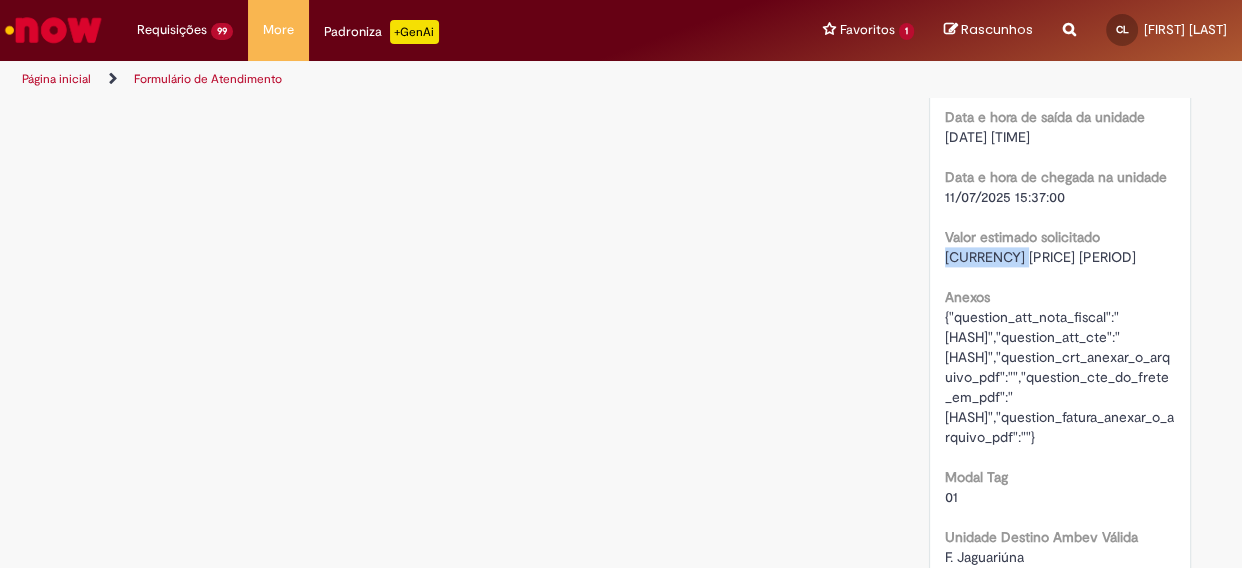 drag, startPoint x: 937, startPoint y: 375, endPoint x: 1012, endPoint y: 378, distance: 75.059975 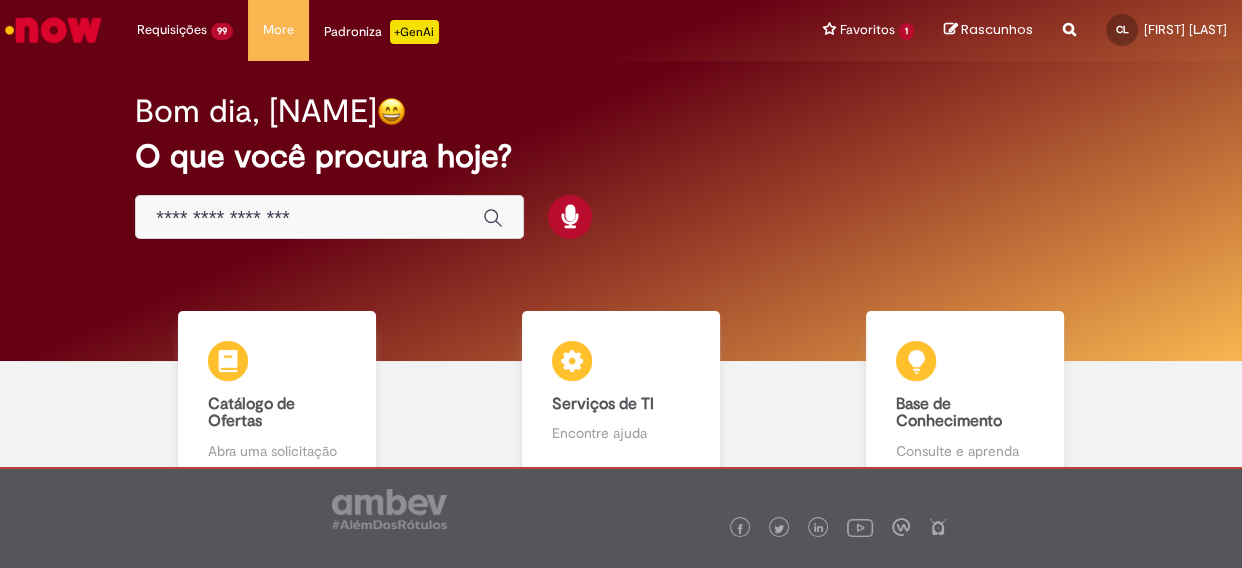 scroll, scrollTop: 0, scrollLeft: 0, axis: both 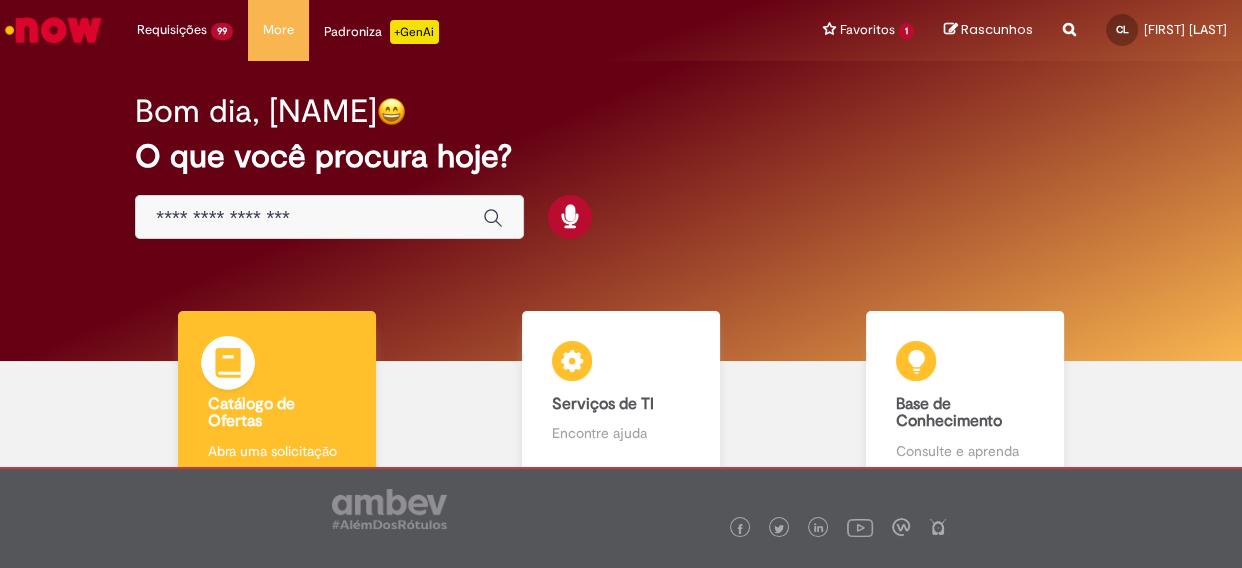 click on "Catálogo de Ofertas" at bounding box center (251, 413) 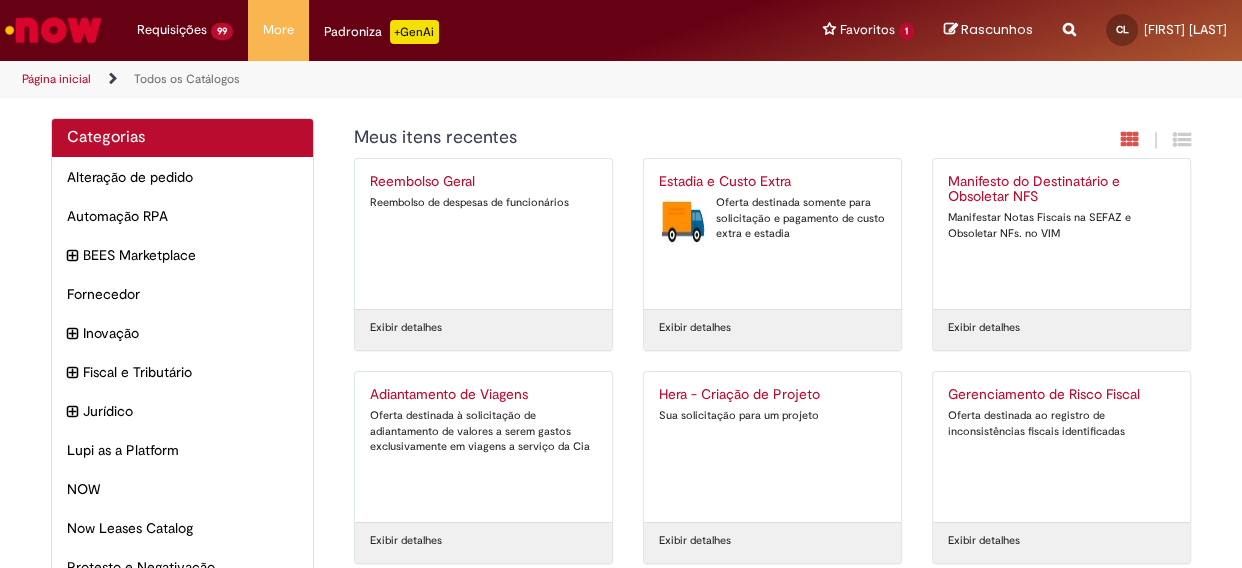 click on "Estadia e Custo Extra" at bounding box center [772, 182] 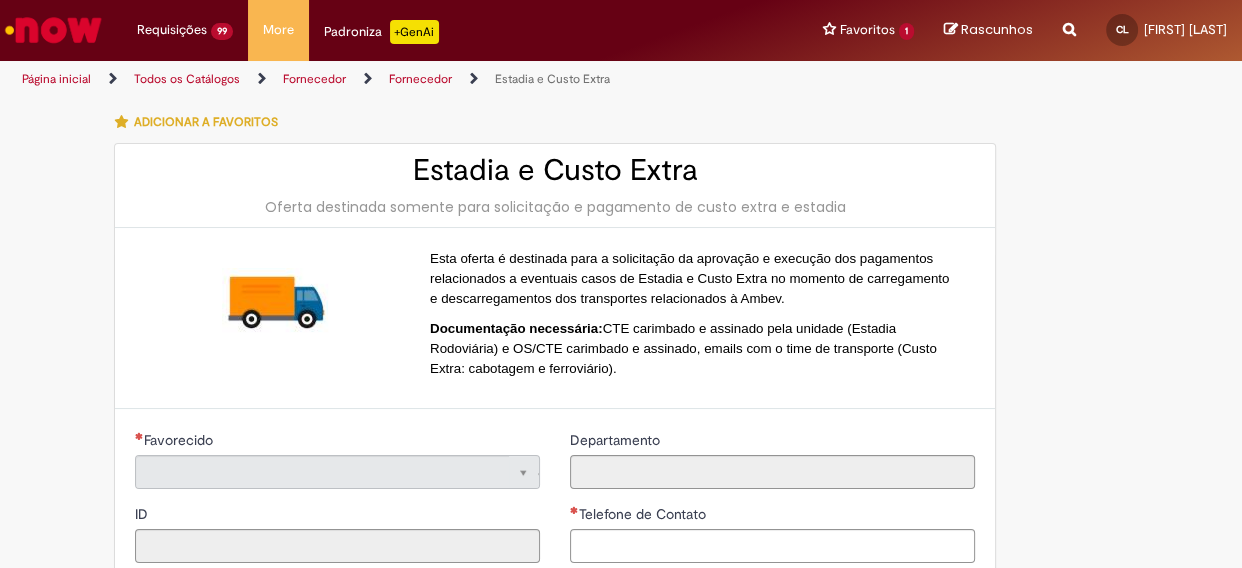 type on "**********" 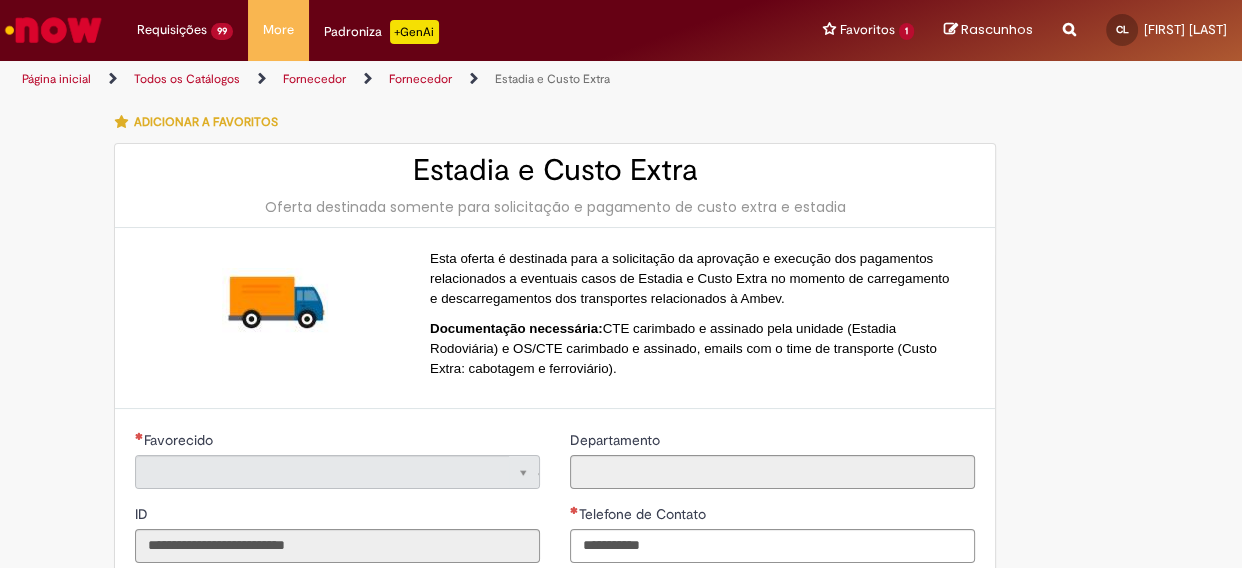 type on "**********" 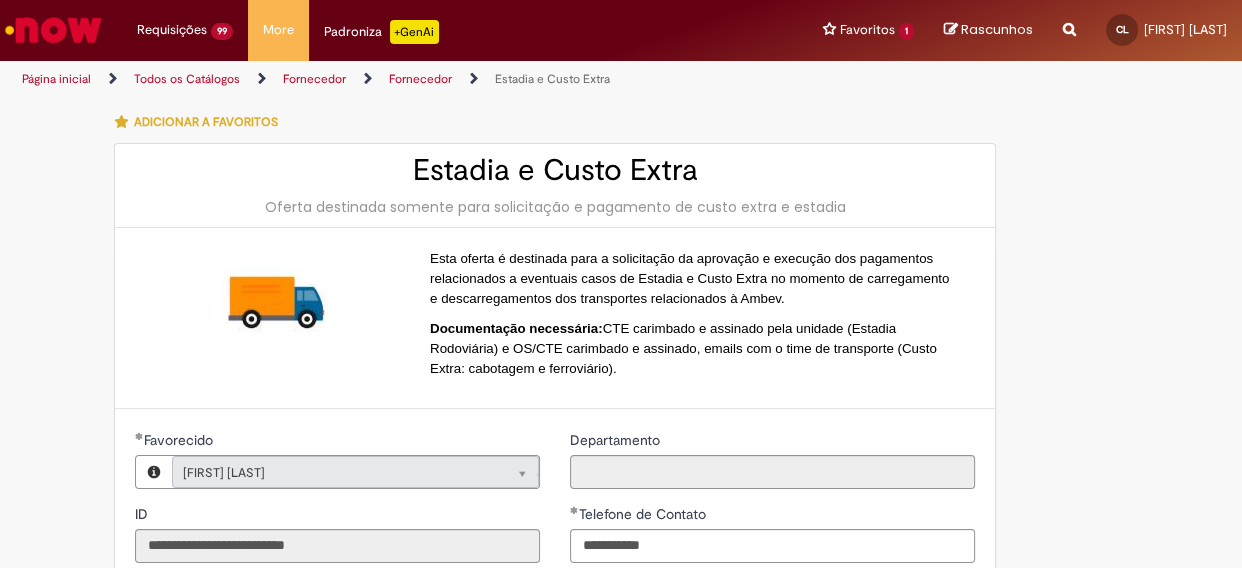 type on "**********" 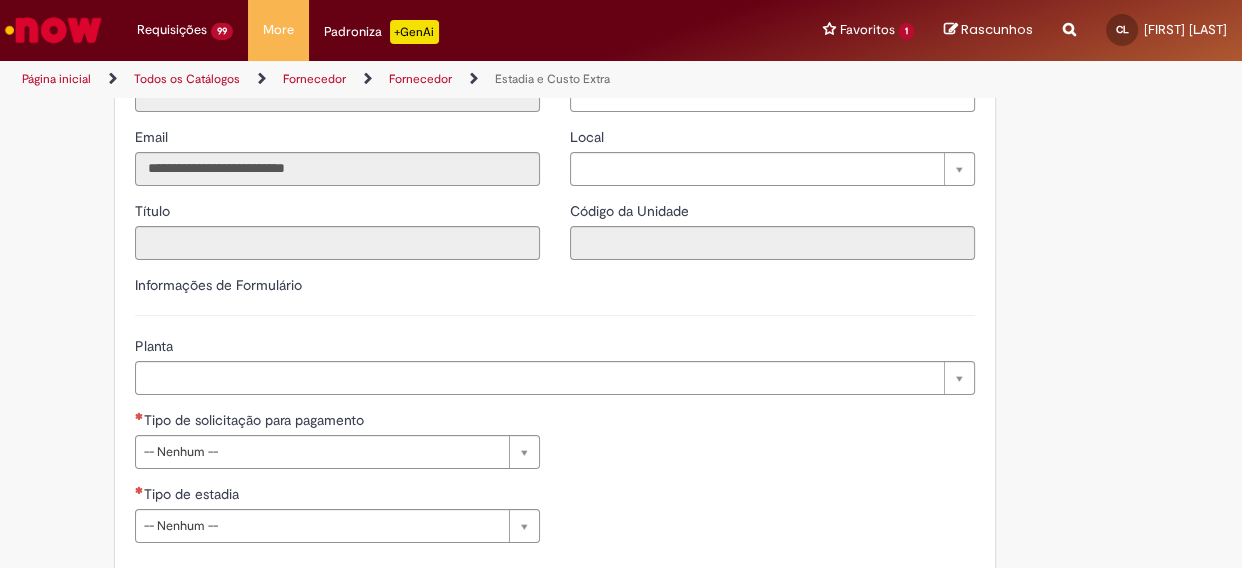 scroll, scrollTop: 454, scrollLeft: 0, axis: vertical 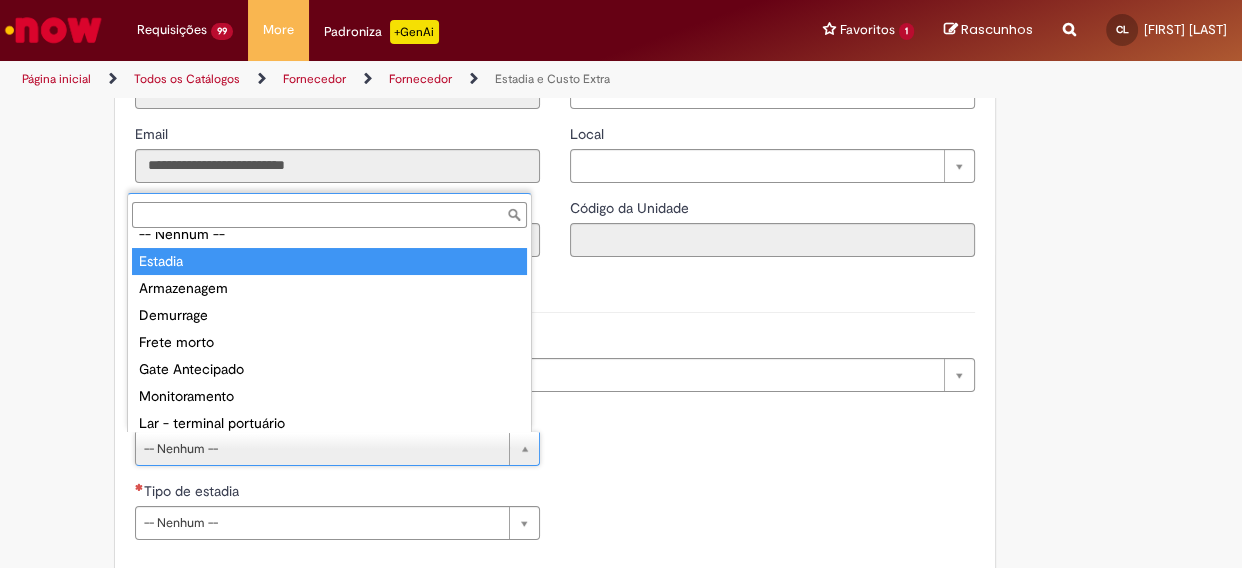type on "*******" 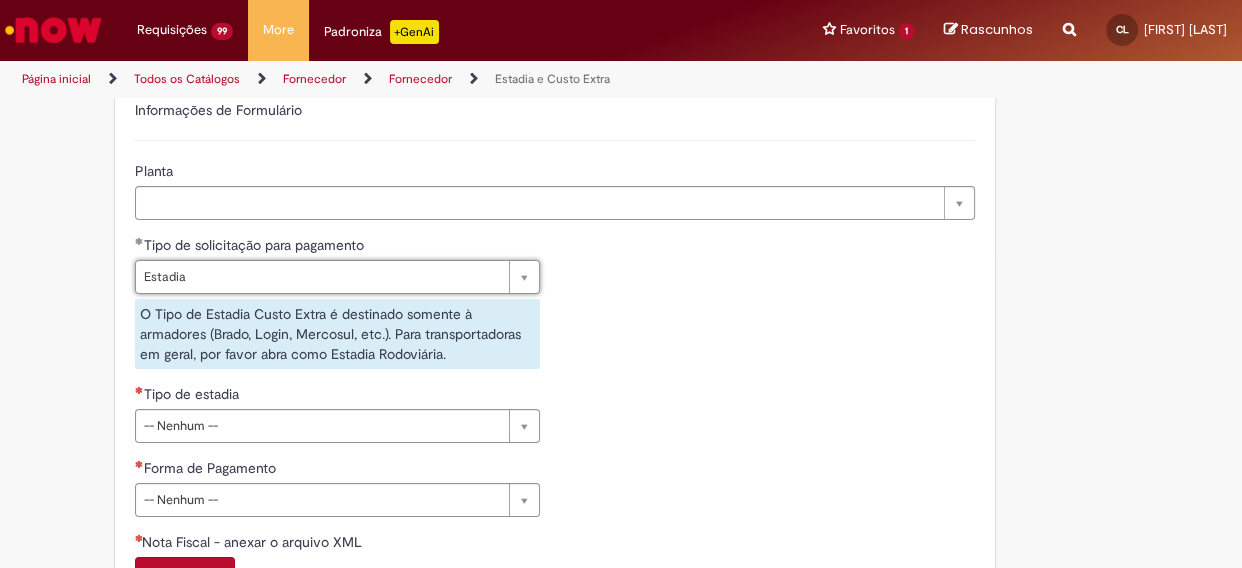 scroll, scrollTop: 636, scrollLeft: 0, axis: vertical 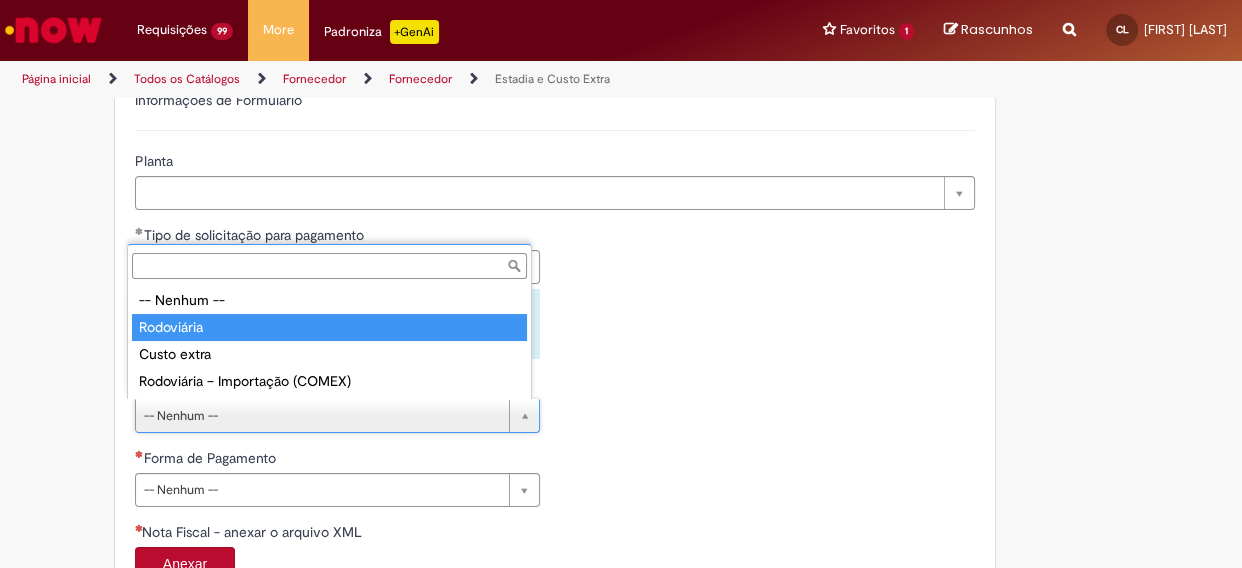 type on "**********" 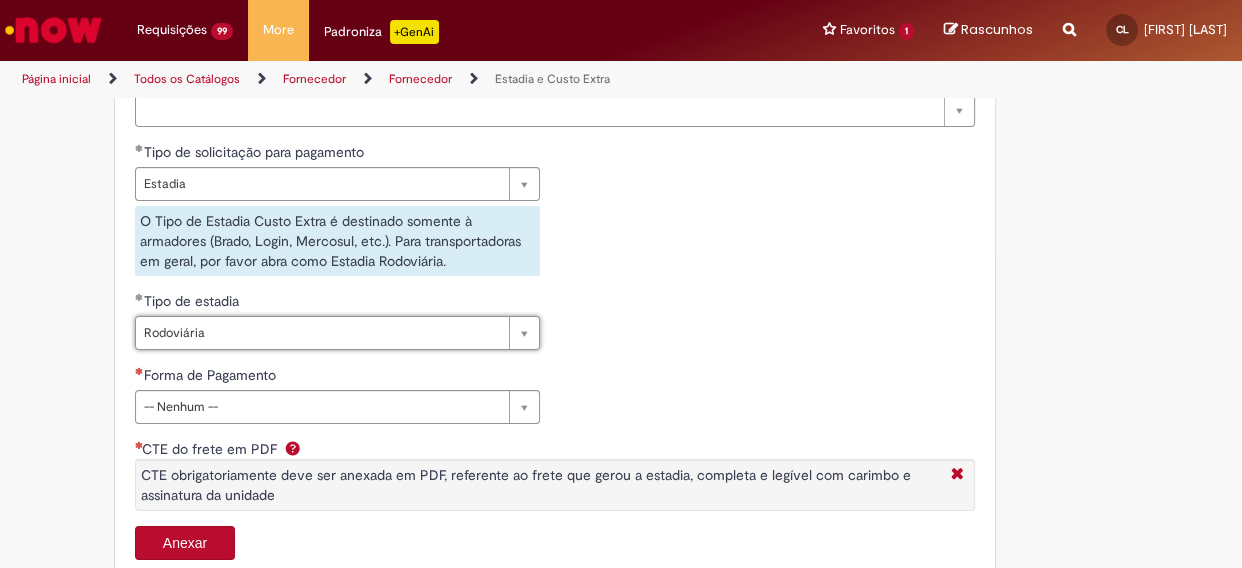 scroll, scrollTop: 727, scrollLeft: 0, axis: vertical 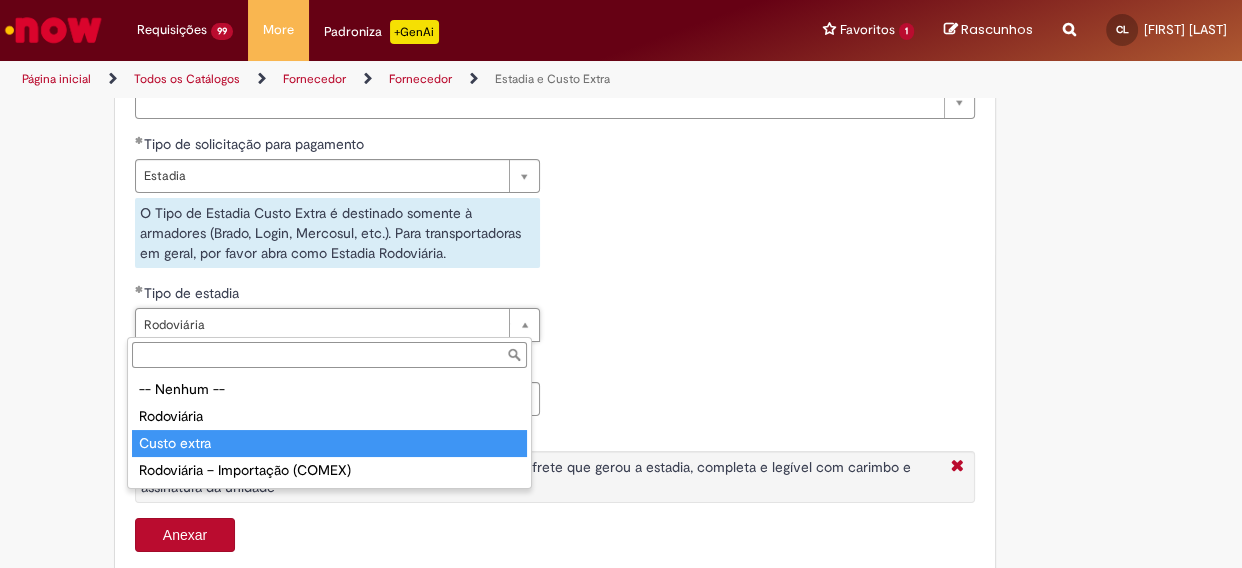 type on "**********" 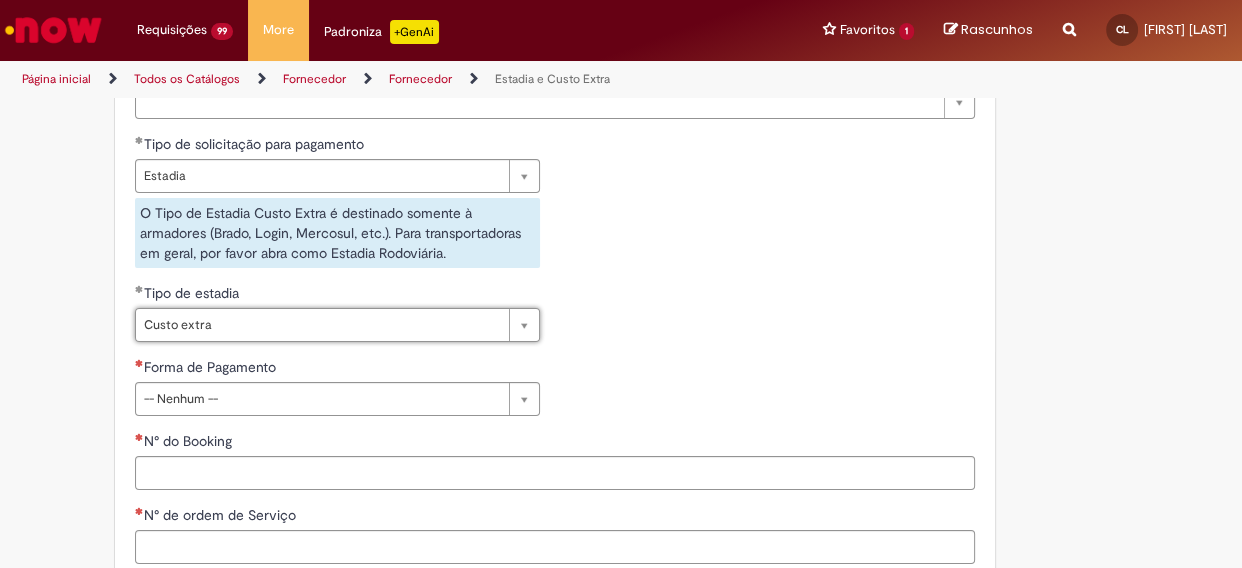 scroll, scrollTop: 0, scrollLeft: 64, axis: horizontal 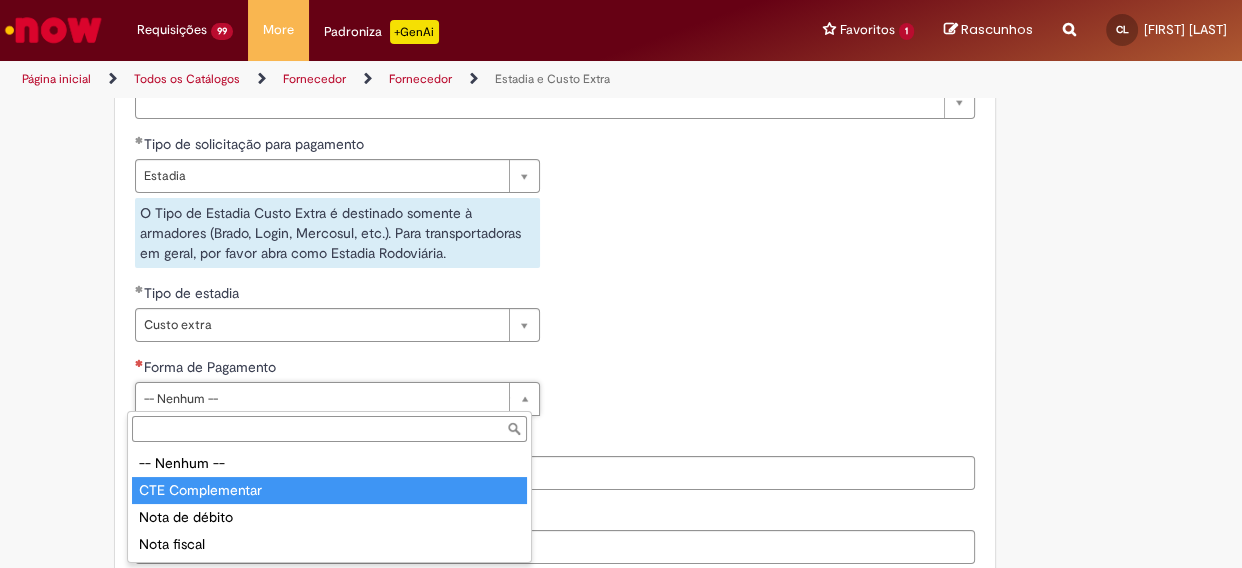 type on "**********" 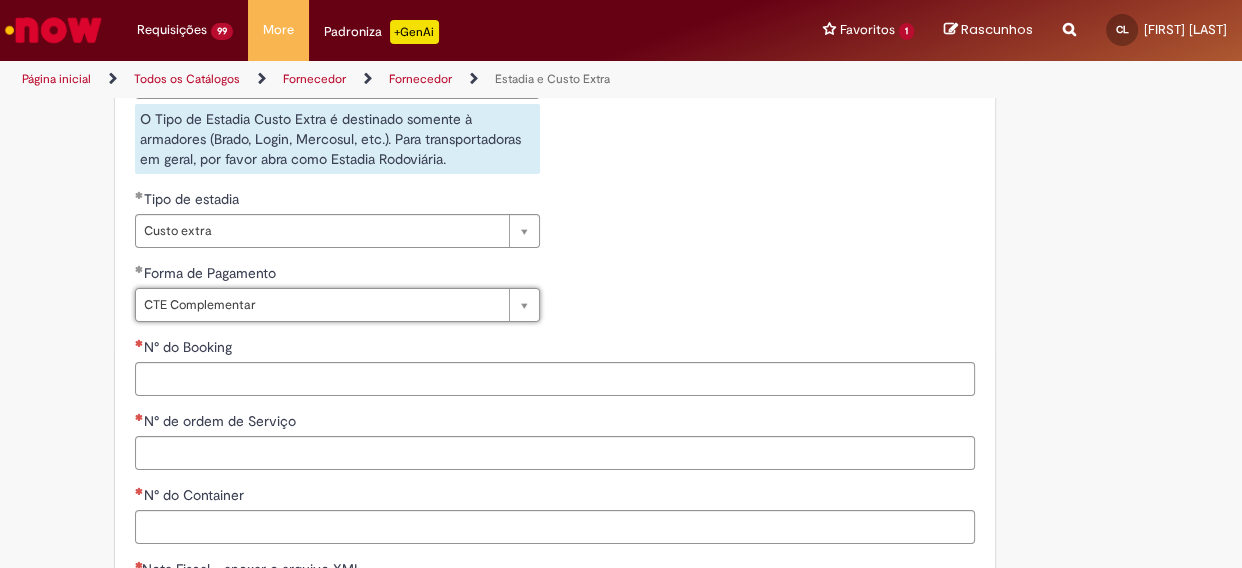 scroll, scrollTop: 909, scrollLeft: 0, axis: vertical 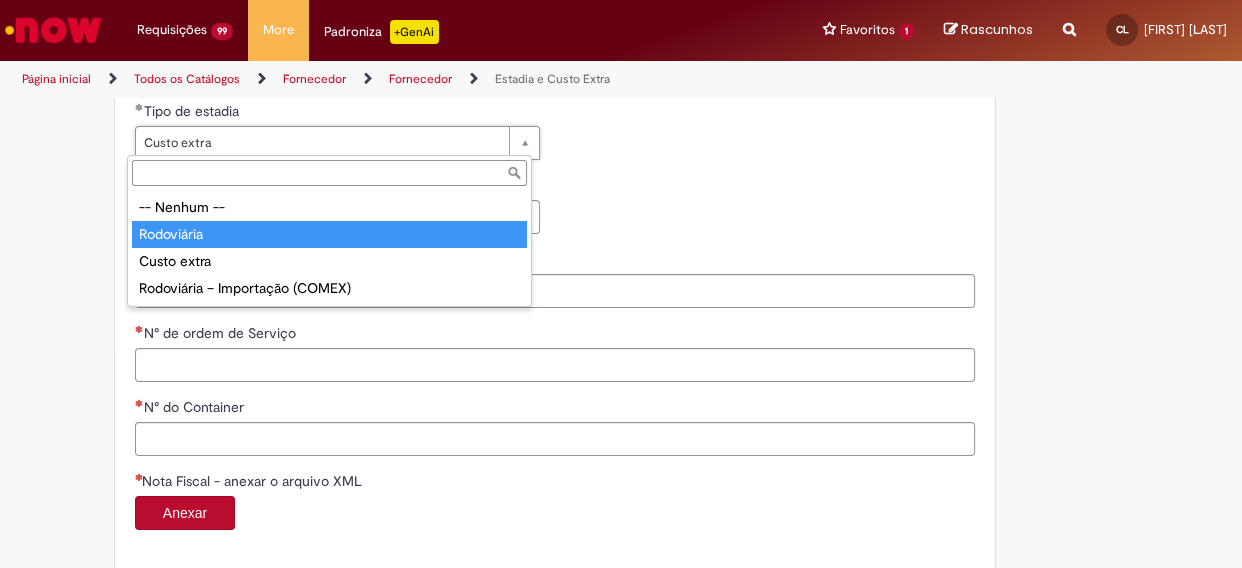 type on "**********" 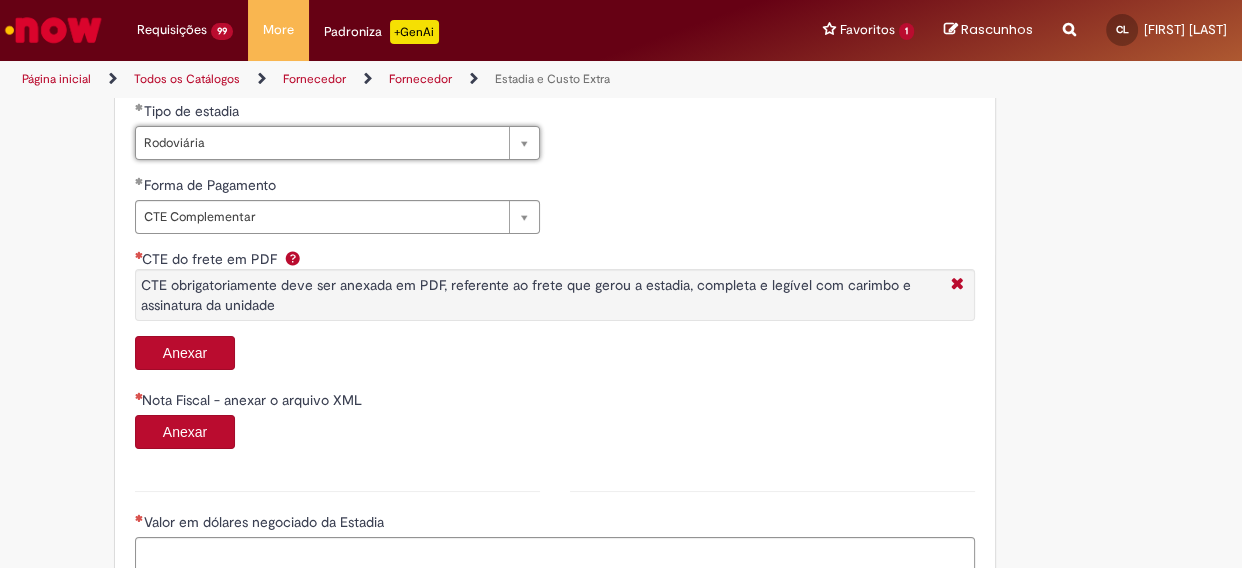scroll, scrollTop: 0, scrollLeft: 64, axis: horizontal 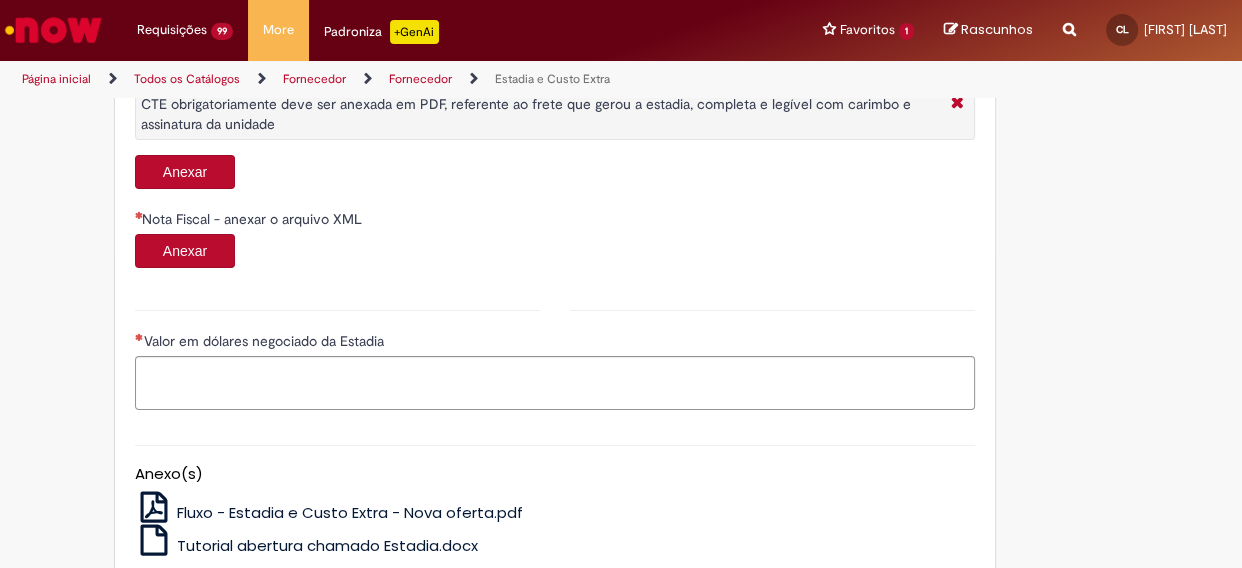click on "Anexar" at bounding box center [185, 172] 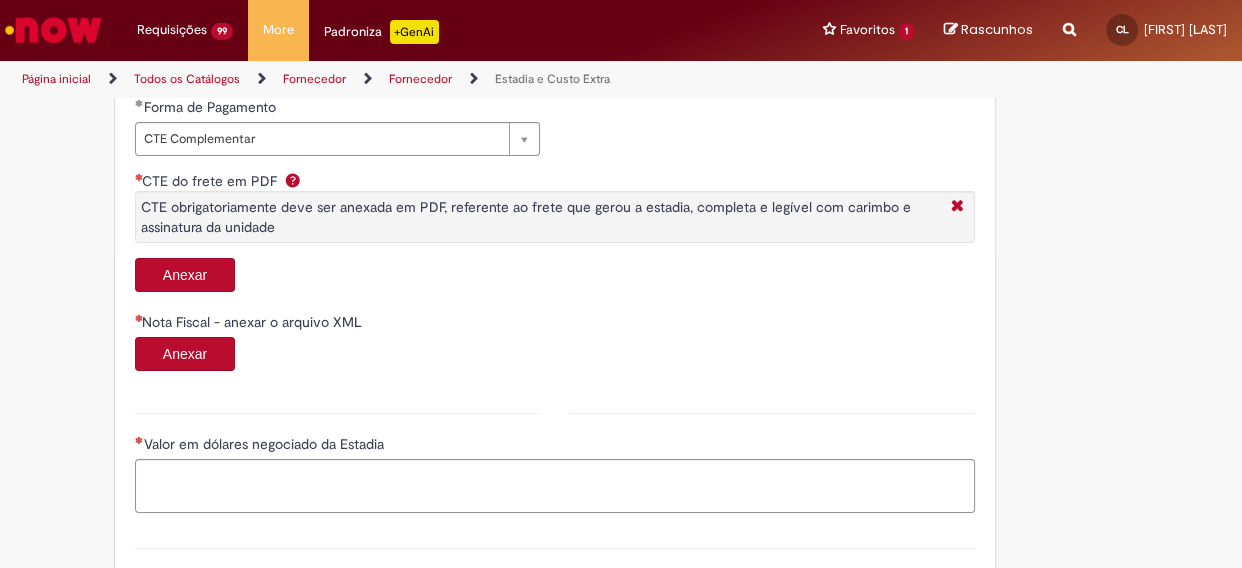 scroll, scrollTop: 1000, scrollLeft: 0, axis: vertical 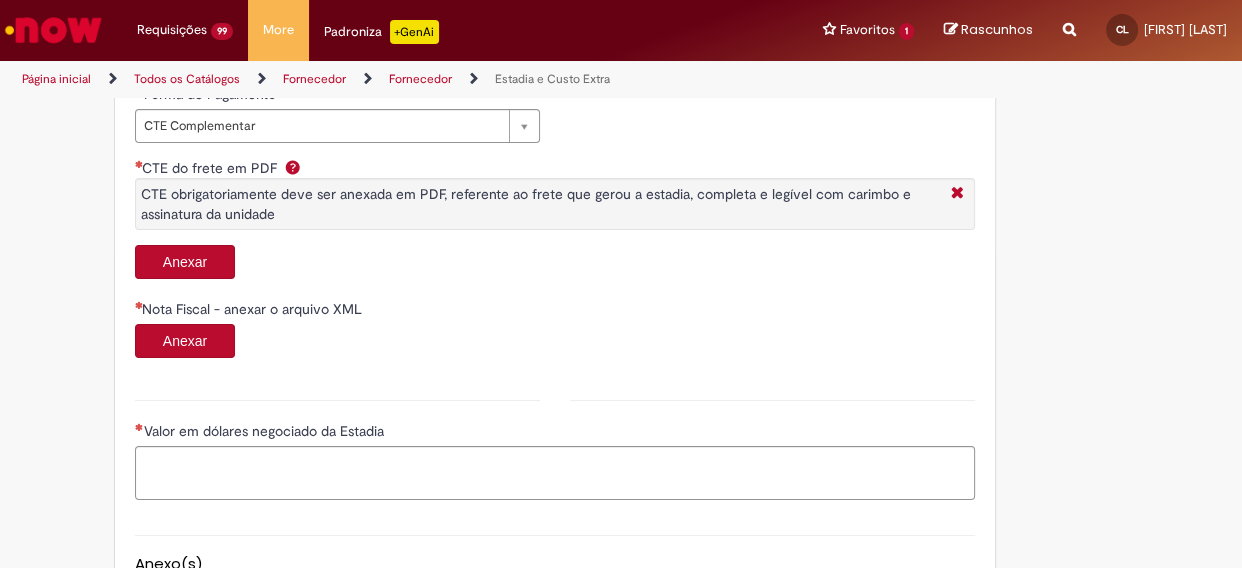 click on "Anexar" at bounding box center [185, 262] 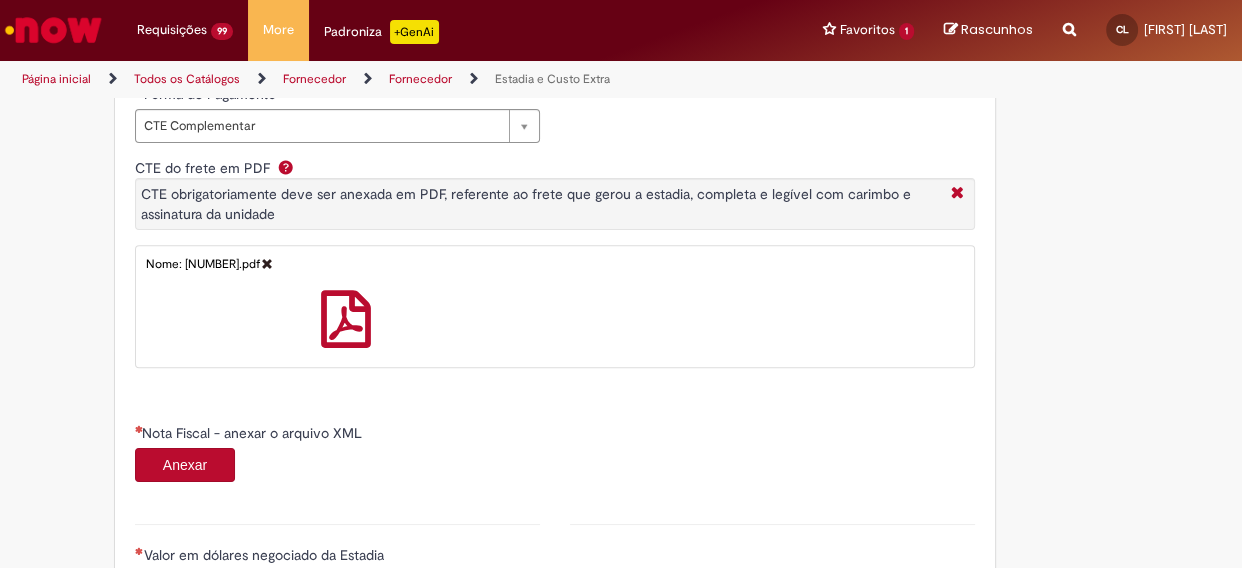 scroll, scrollTop: 1181, scrollLeft: 0, axis: vertical 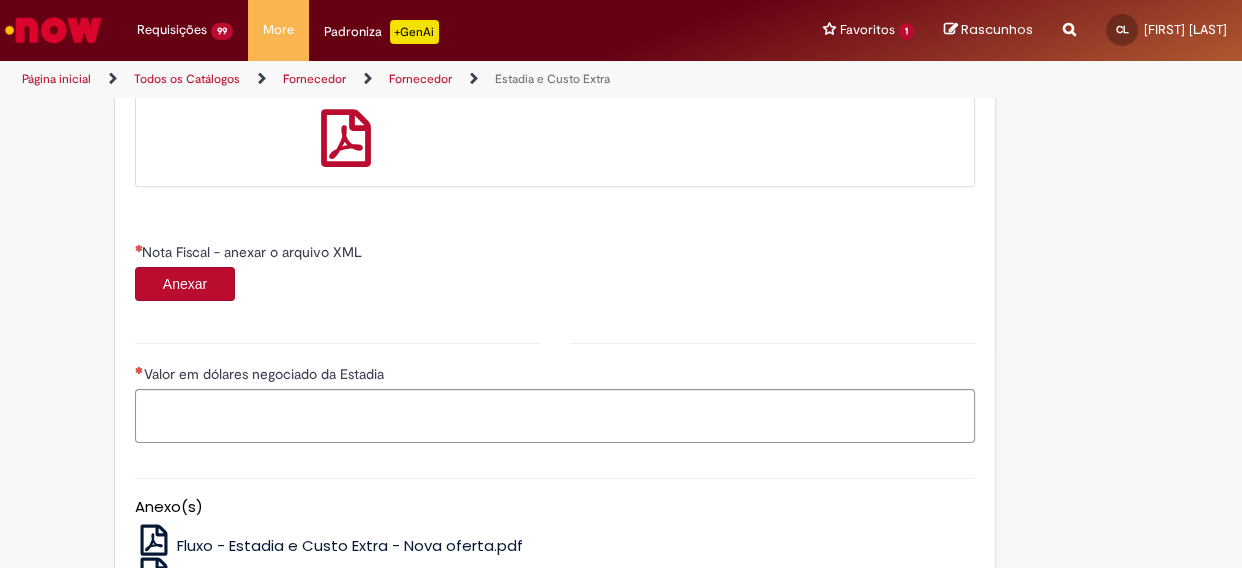 click on "Anexar" at bounding box center (185, 284) 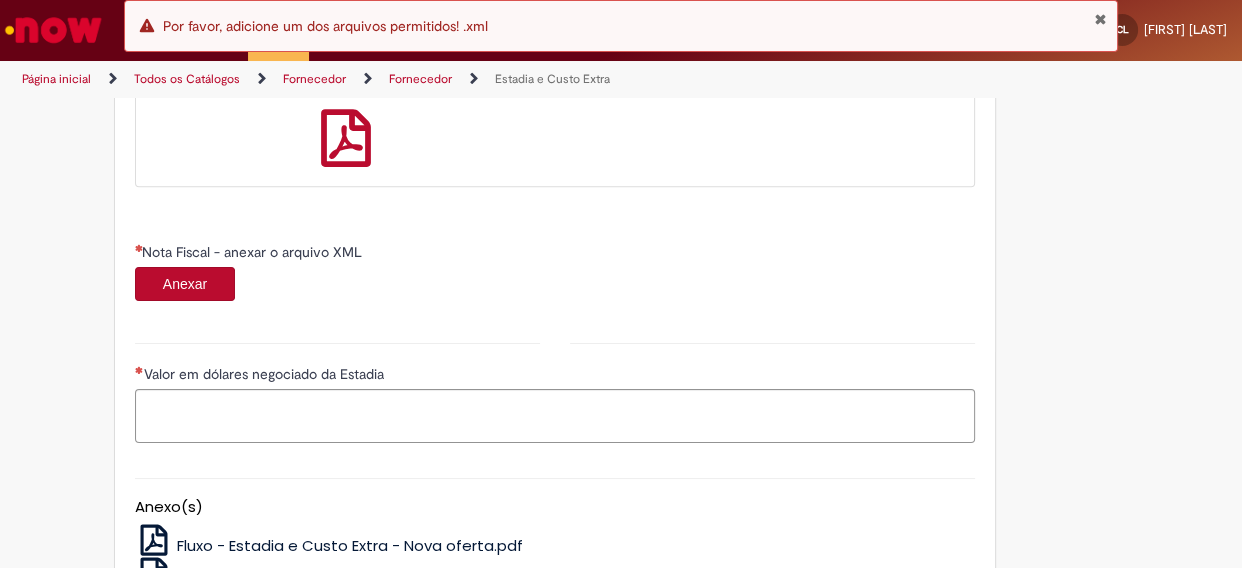 click at bounding box center [1100, 19] 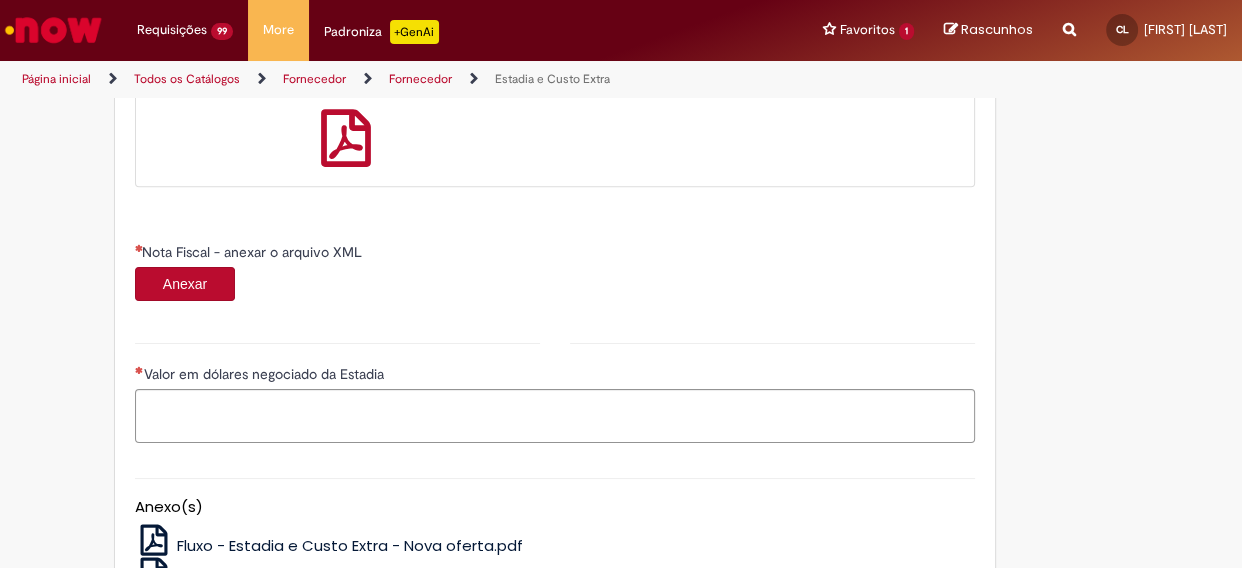 click on "Anexar" at bounding box center (185, 284) 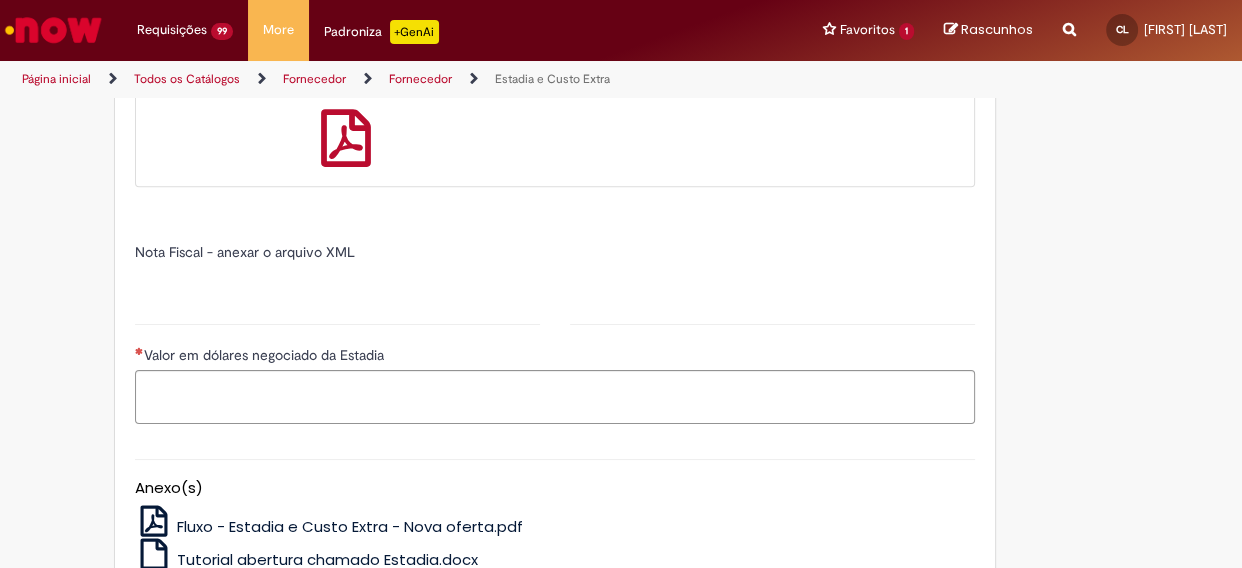 type on "*****" 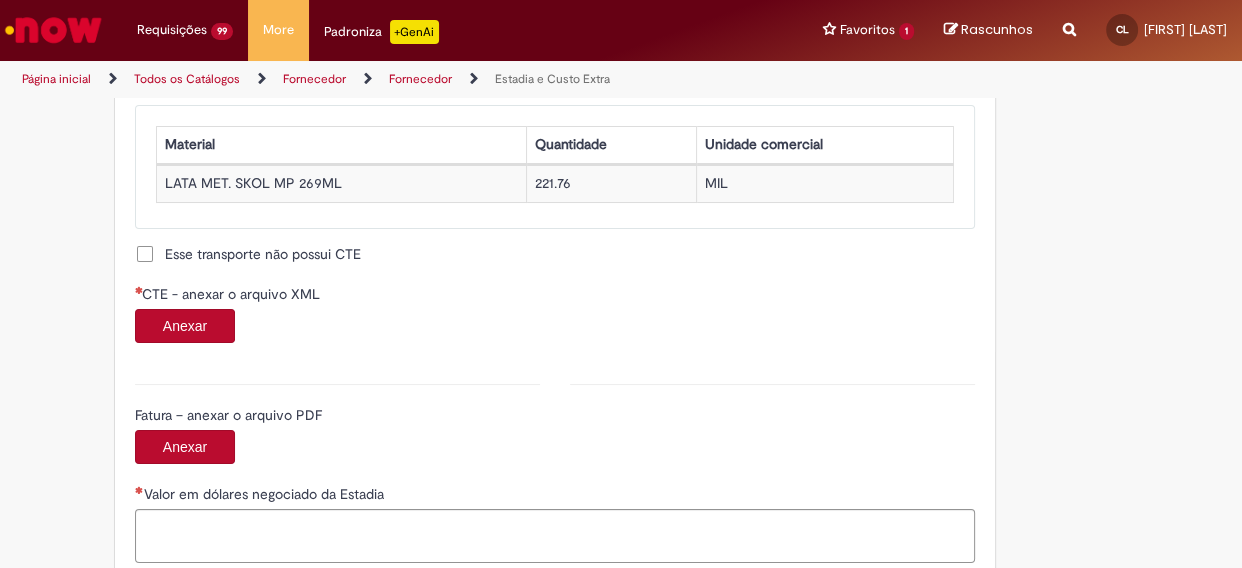 scroll, scrollTop: 1909, scrollLeft: 0, axis: vertical 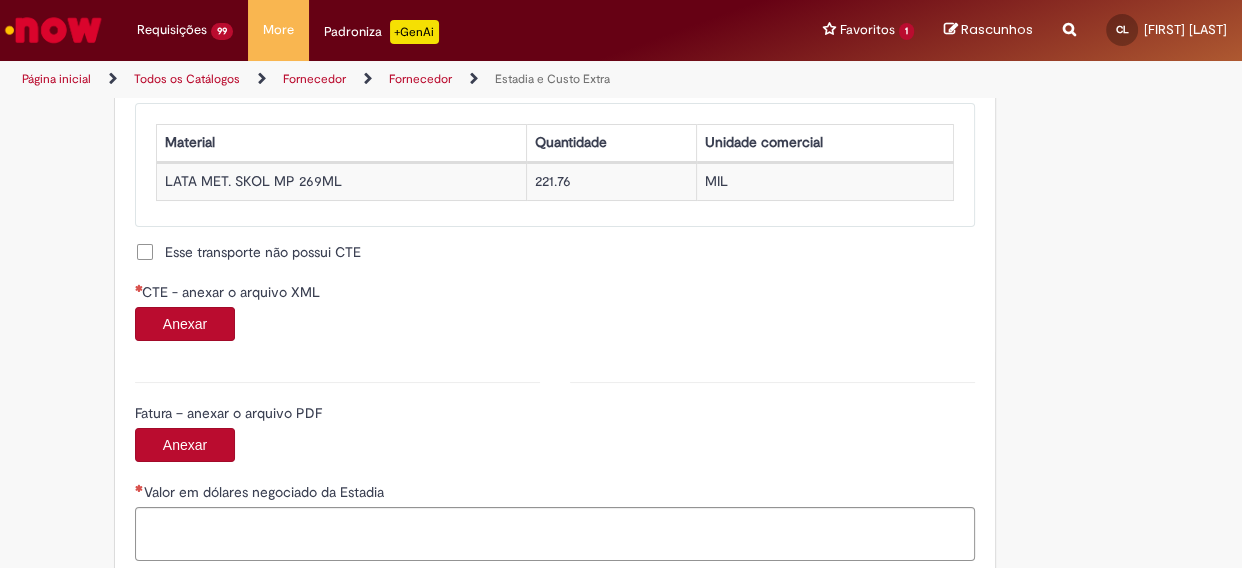 click on "Anexar" at bounding box center (185, 324) 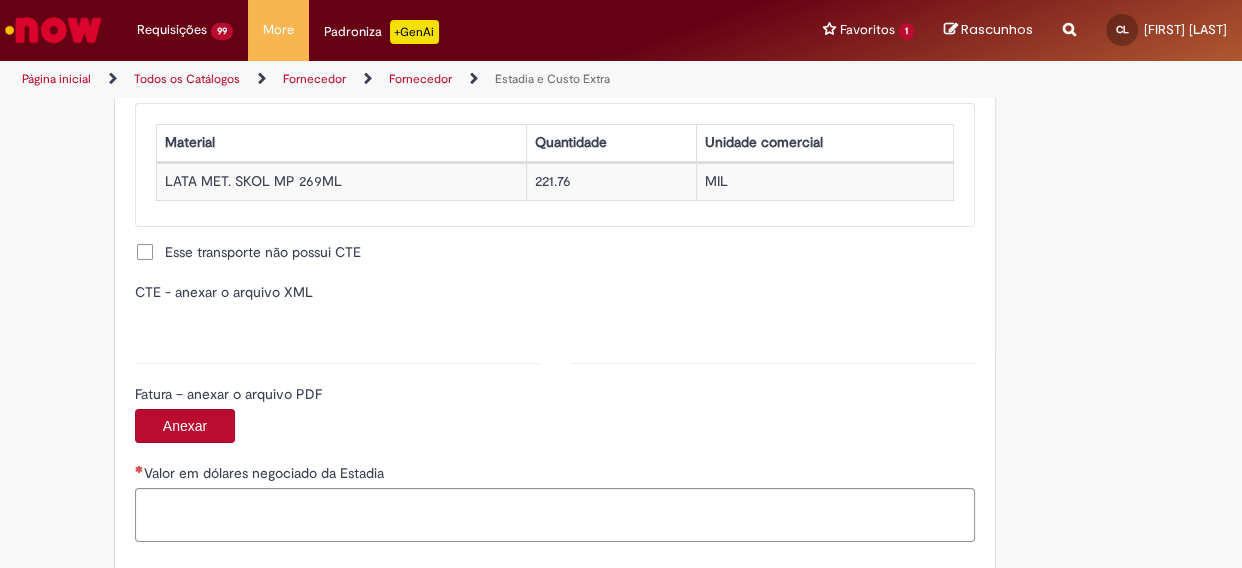 type on "**********" 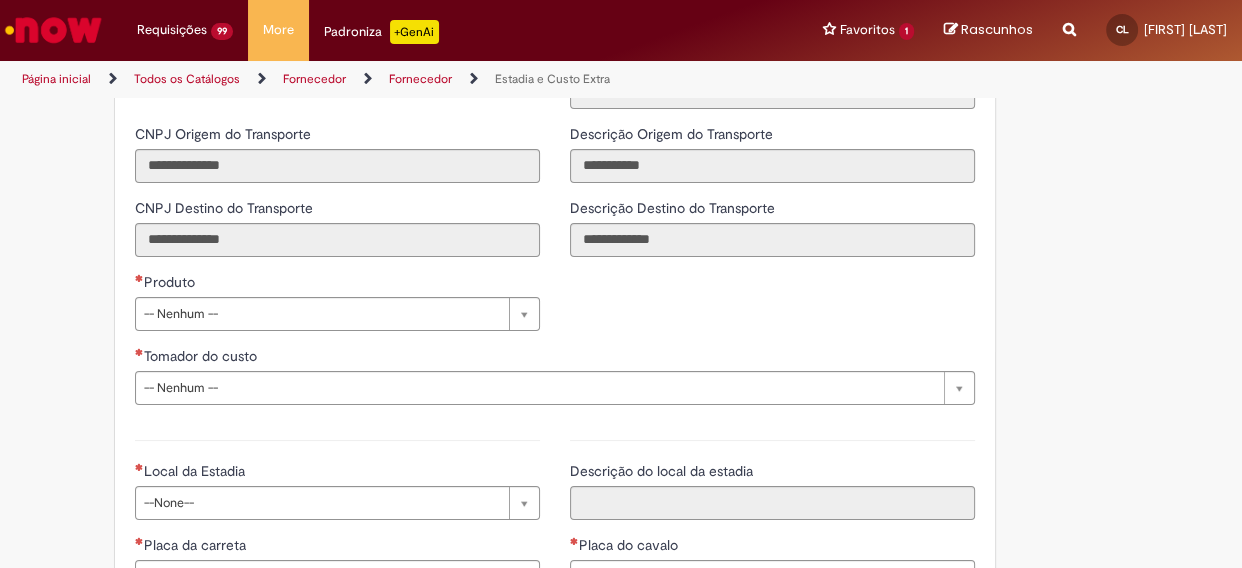 scroll, scrollTop: 2636, scrollLeft: 0, axis: vertical 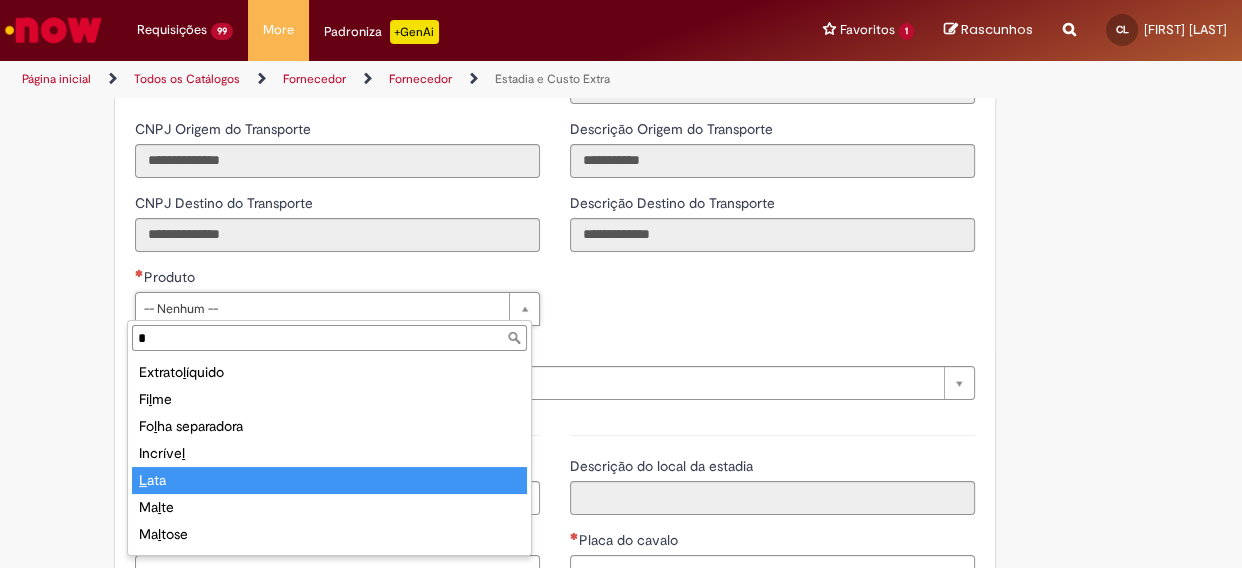 type on "*" 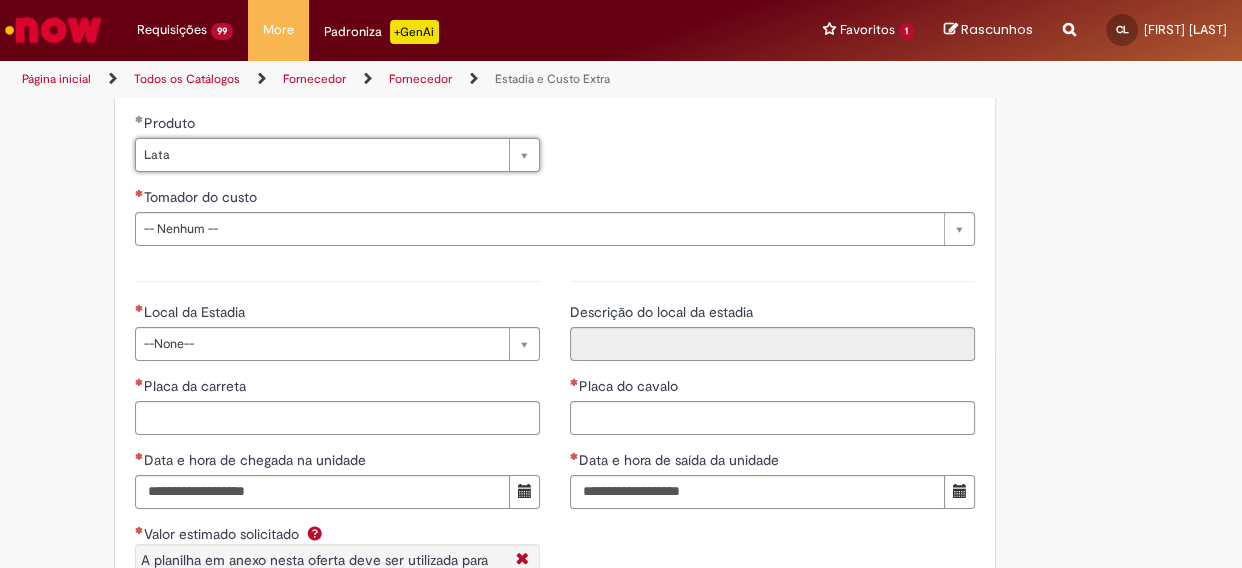 scroll, scrollTop: 2818, scrollLeft: 0, axis: vertical 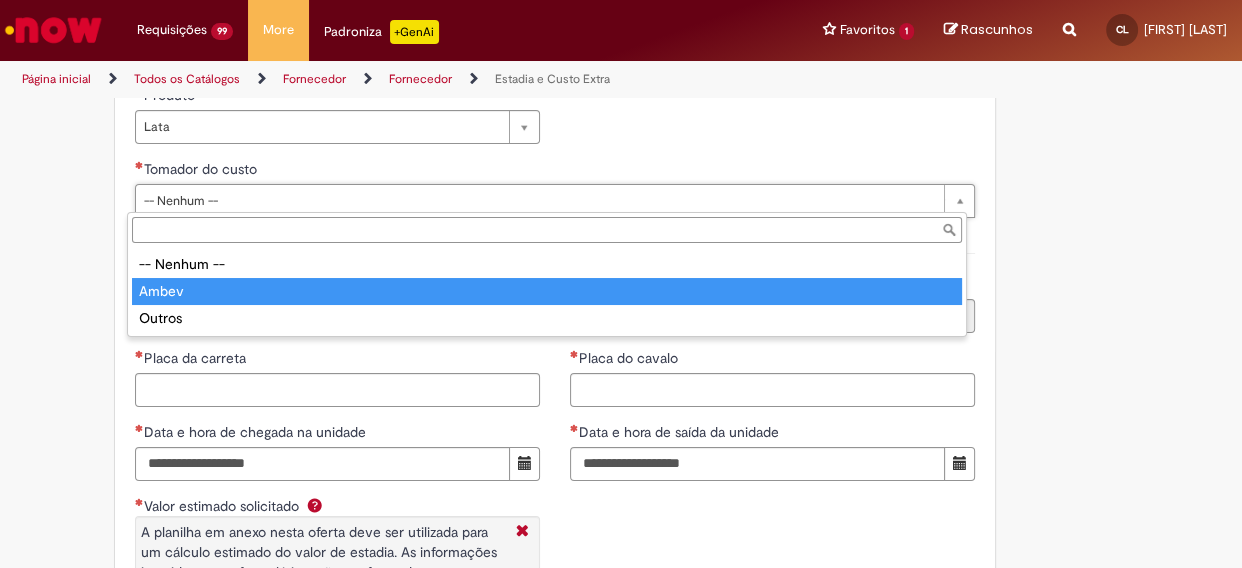 type on "*****" 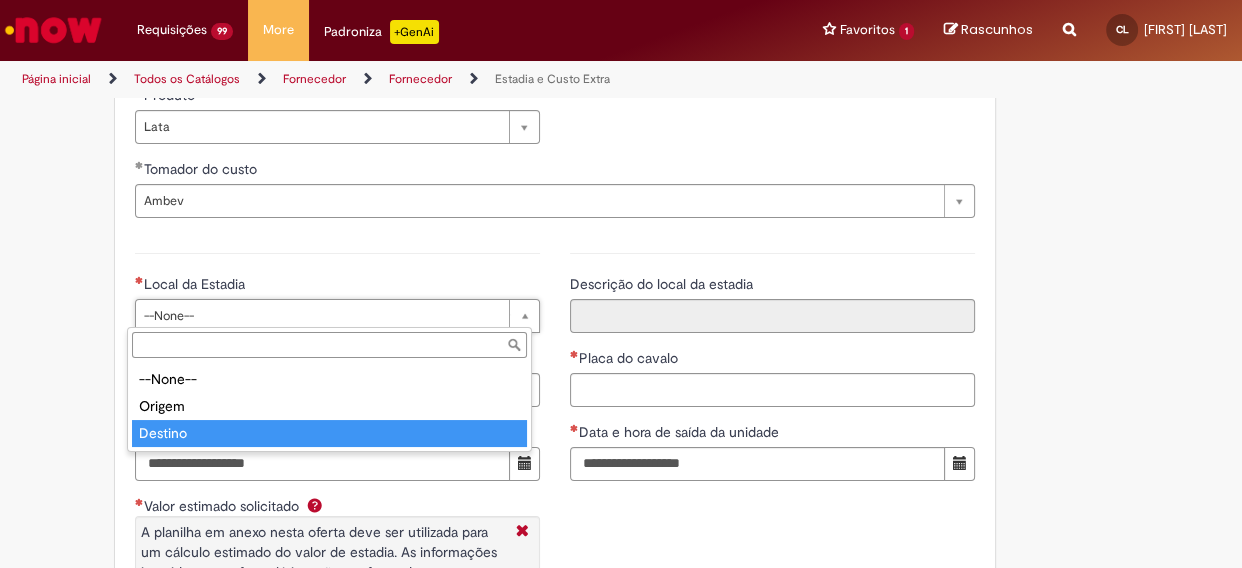type on "*******" 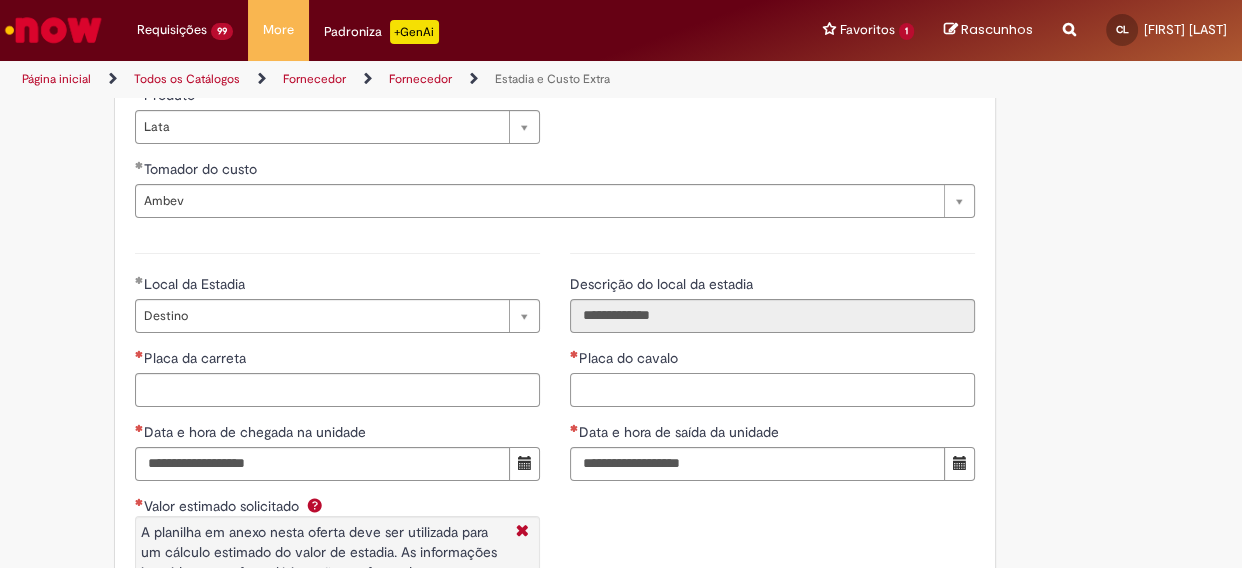 click on "Placa do cavalo" at bounding box center (772, 390) 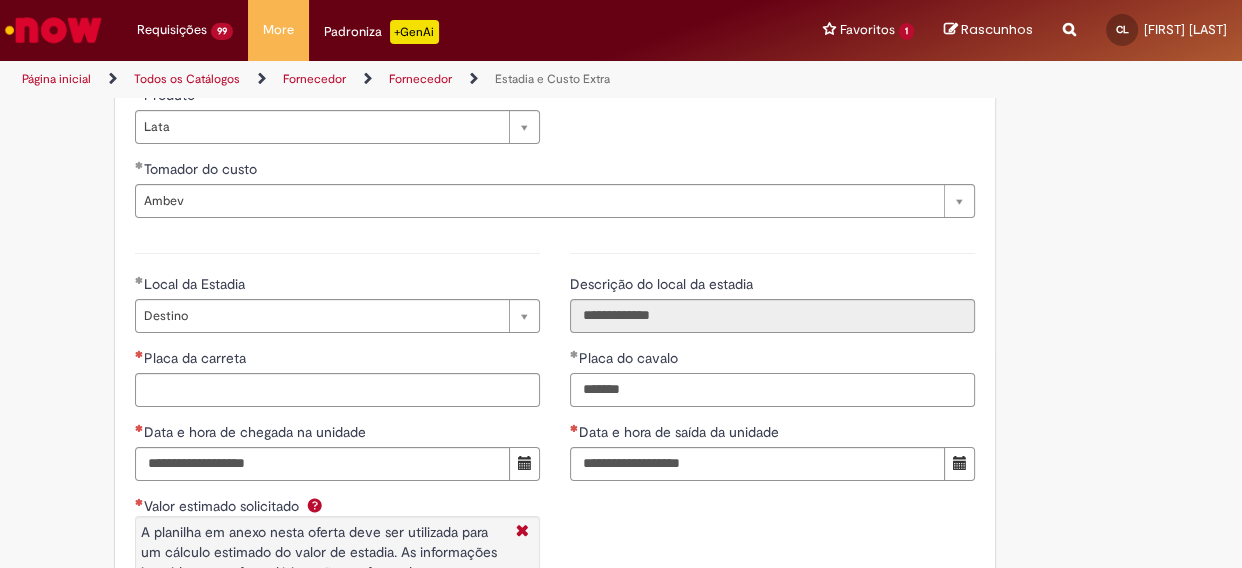 type on "*******" 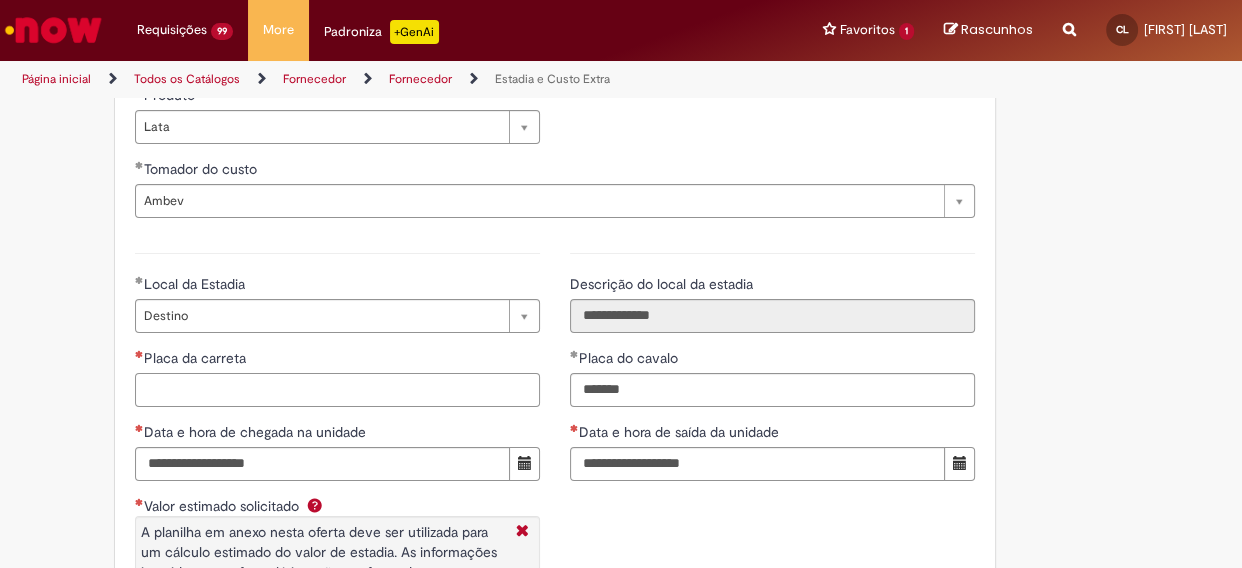 click on "Placa da carreta" at bounding box center (337, 390) 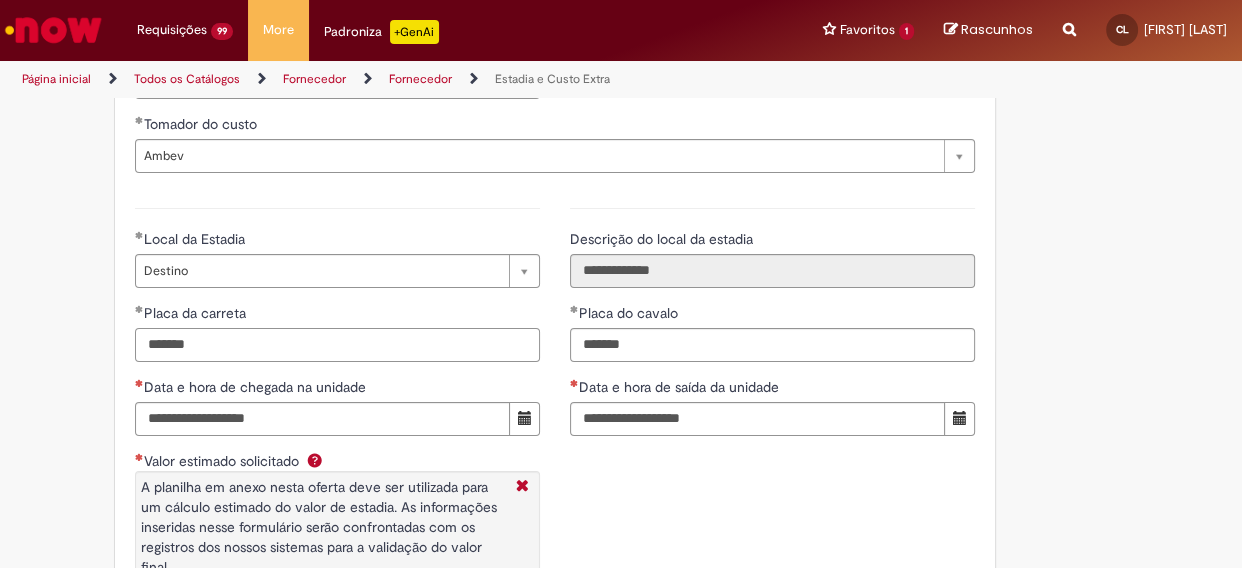 scroll, scrollTop: 2909, scrollLeft: 0, axis: vertical 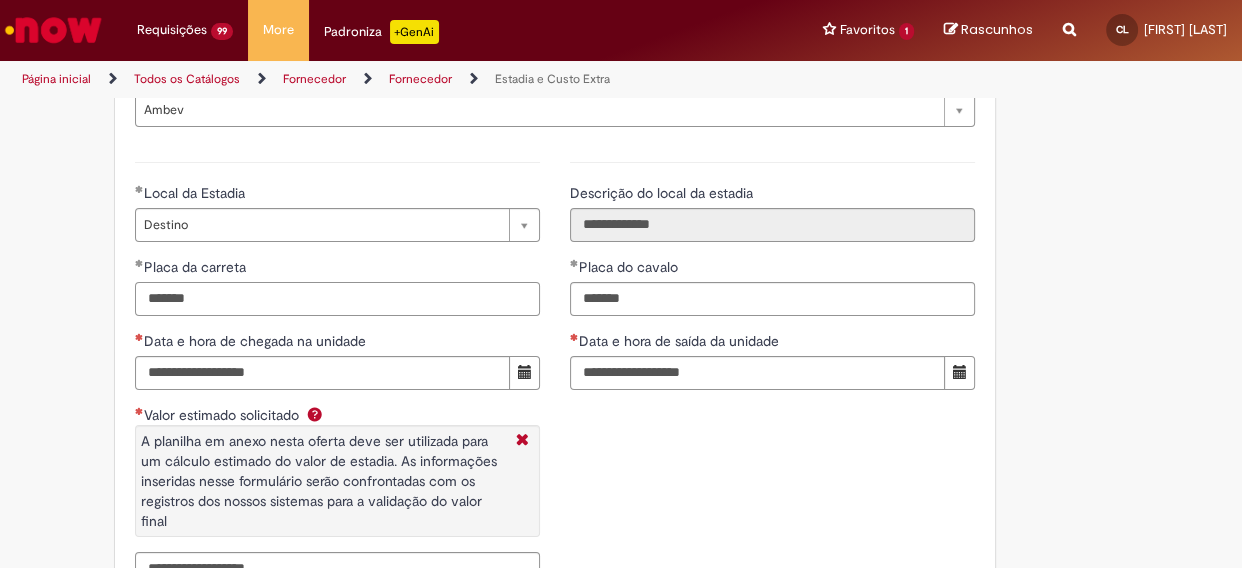 type on "*******" 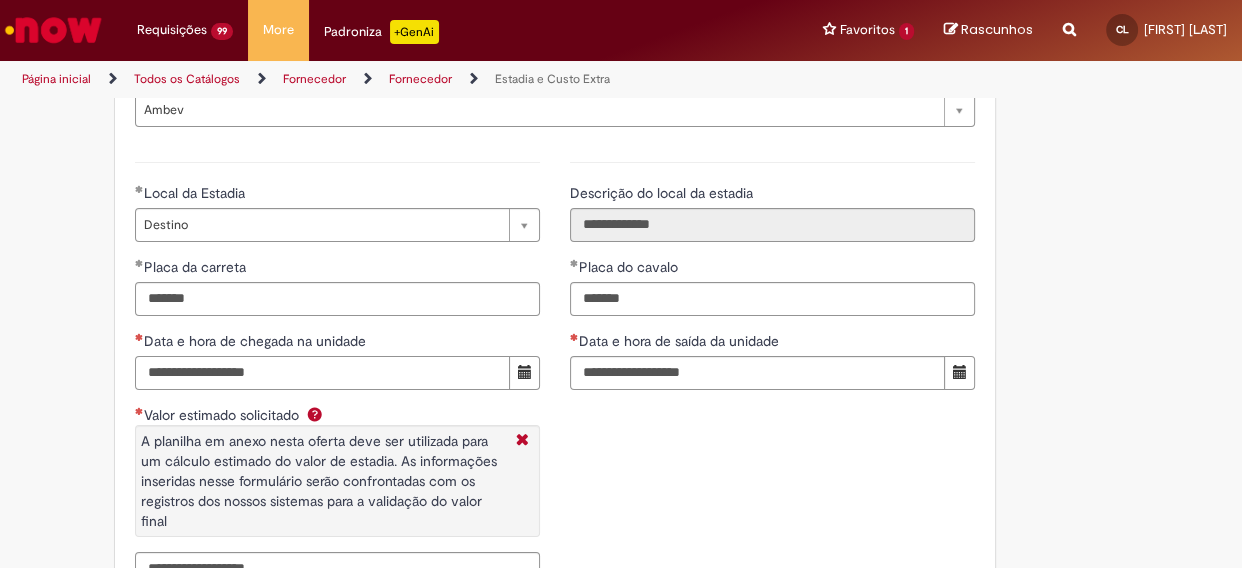 click on "Data e hora de chegada na unidade" at bounding box center (322, 373) 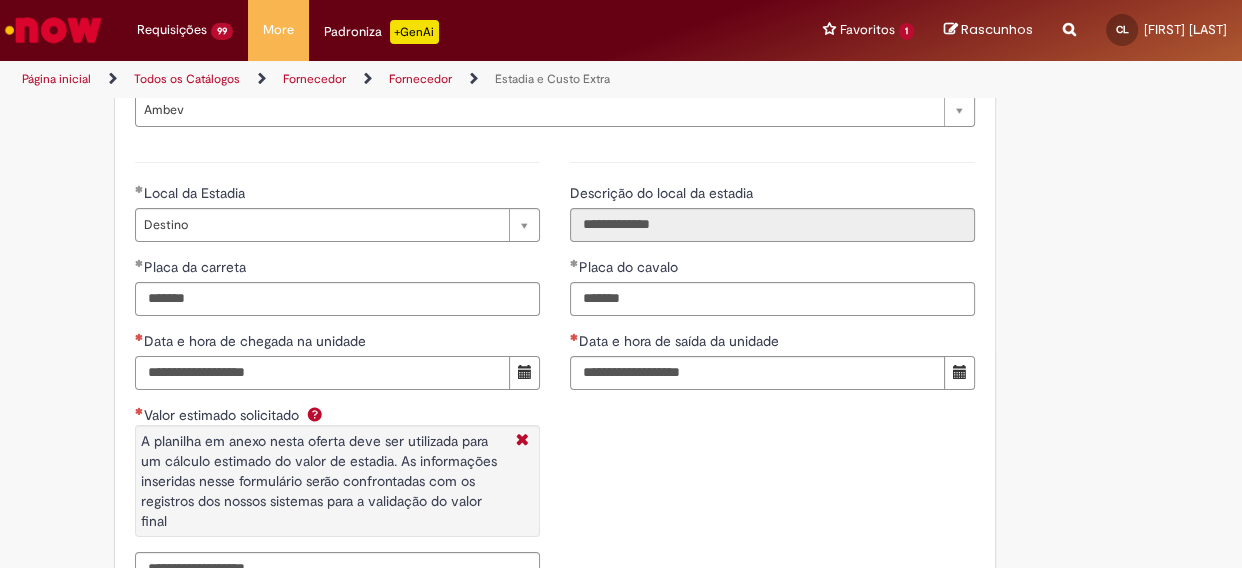 paste on "**********" 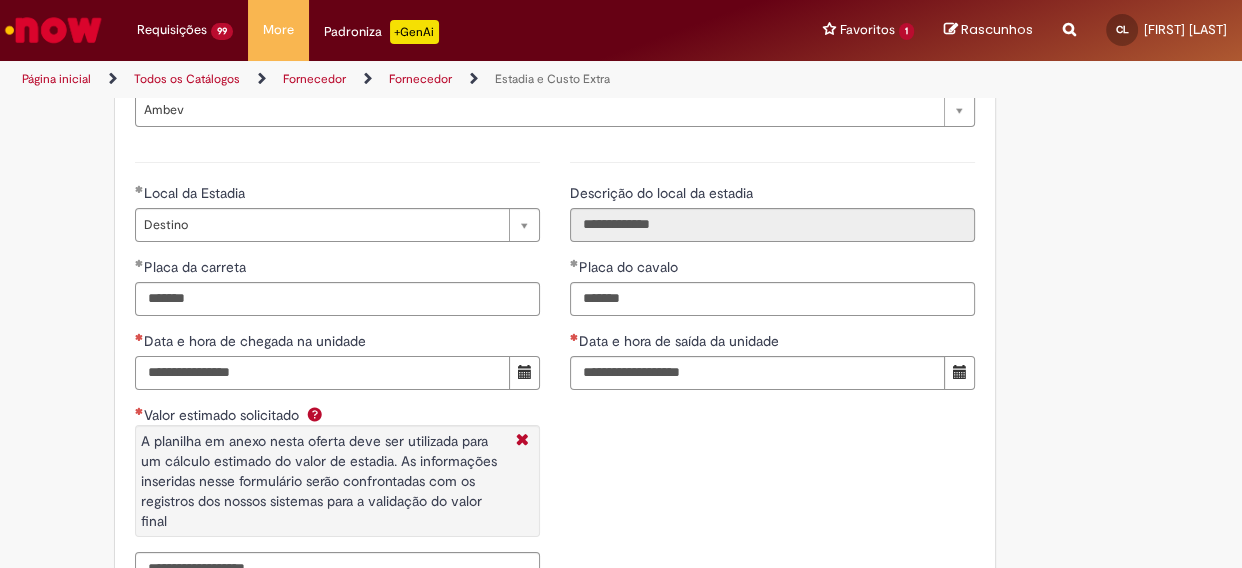type on "**********" 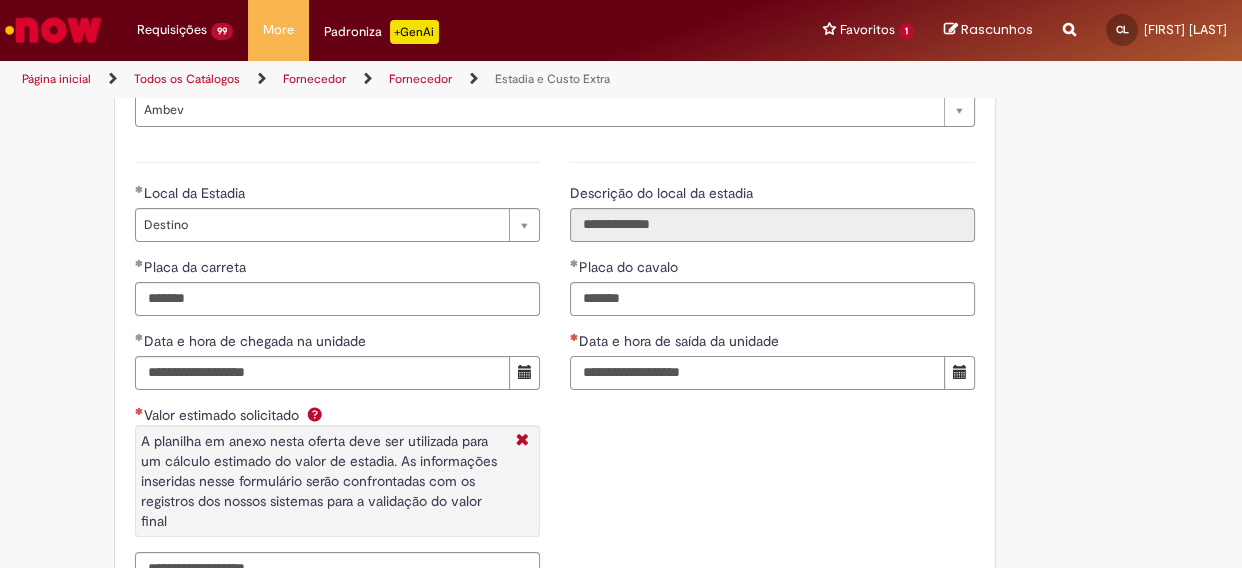 click on "Data e hora de saída da unidade" at bounding box center [757, 373] 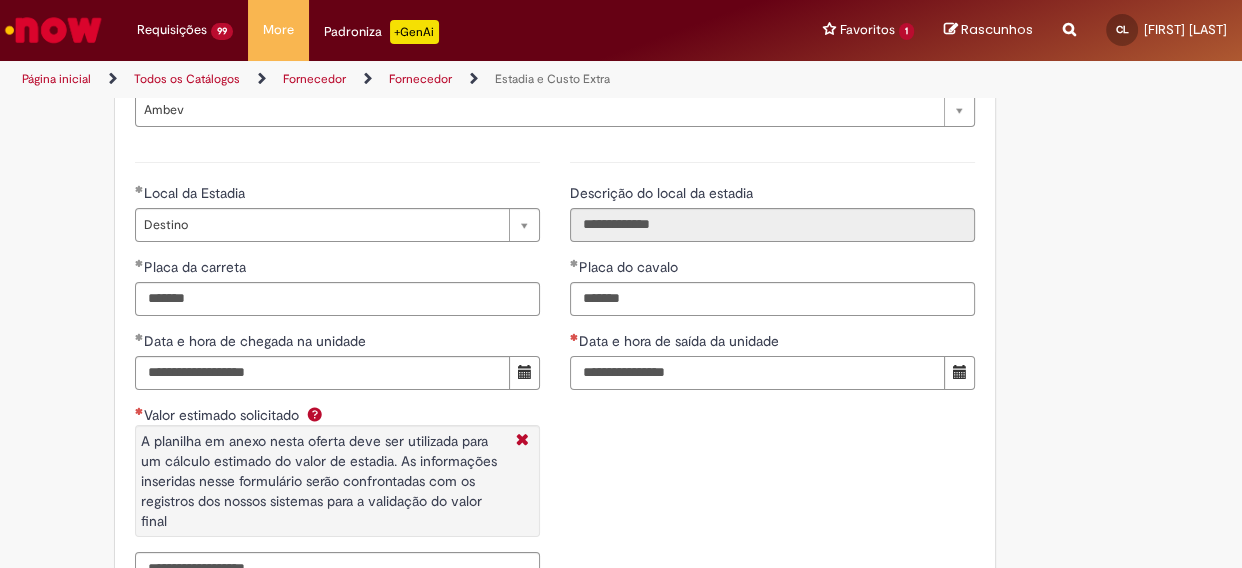 type on "**********" 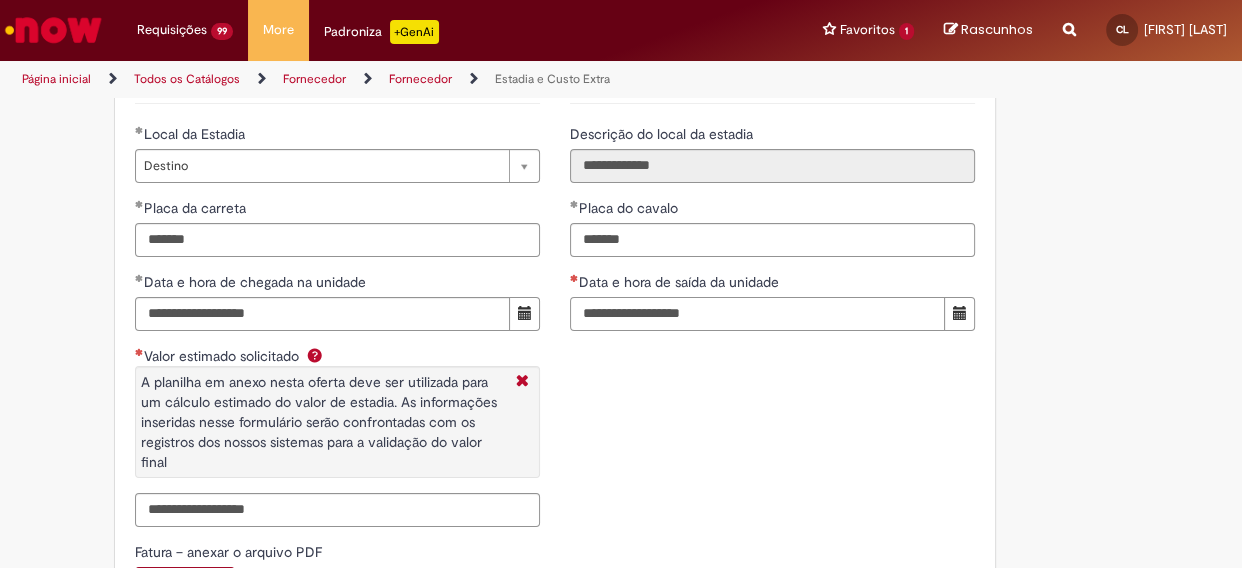 scroll, scrollTop: 3090, scrollLeft: 0, axis: vertical 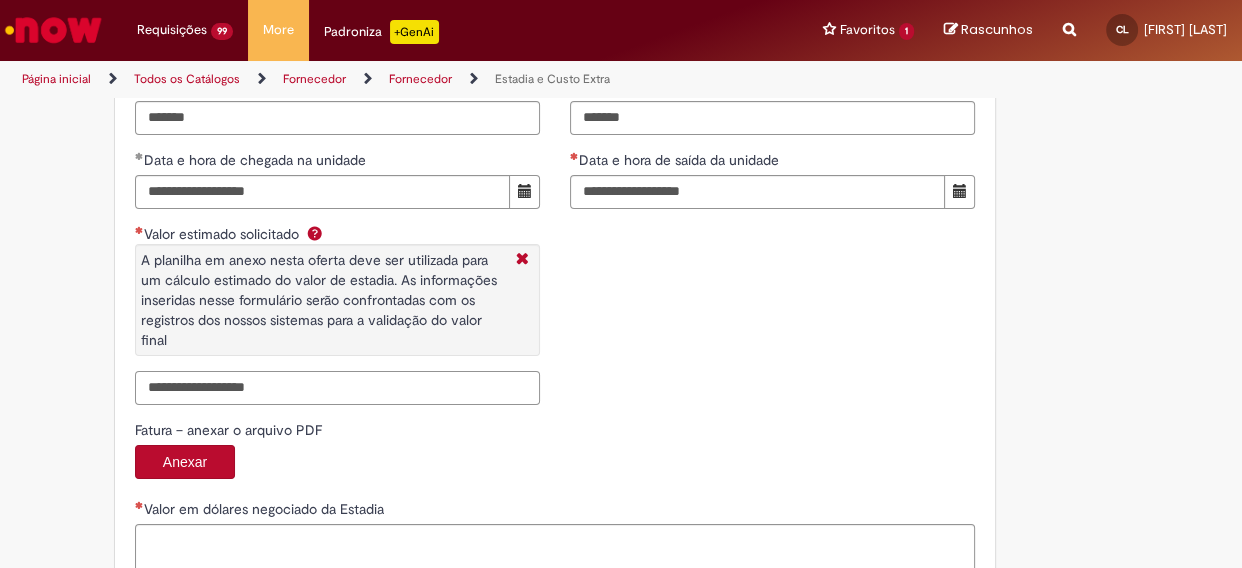 click on "Valor estimado solicitado A planilha em anexo nesta oferta deve ser utilizada para um cálculo estimado do valor de estadia. As informações inseridas nesse formulário serão confrontadas com os registros dos nossos sistemas para a validação do valor final" at bounding box center [337, 388] 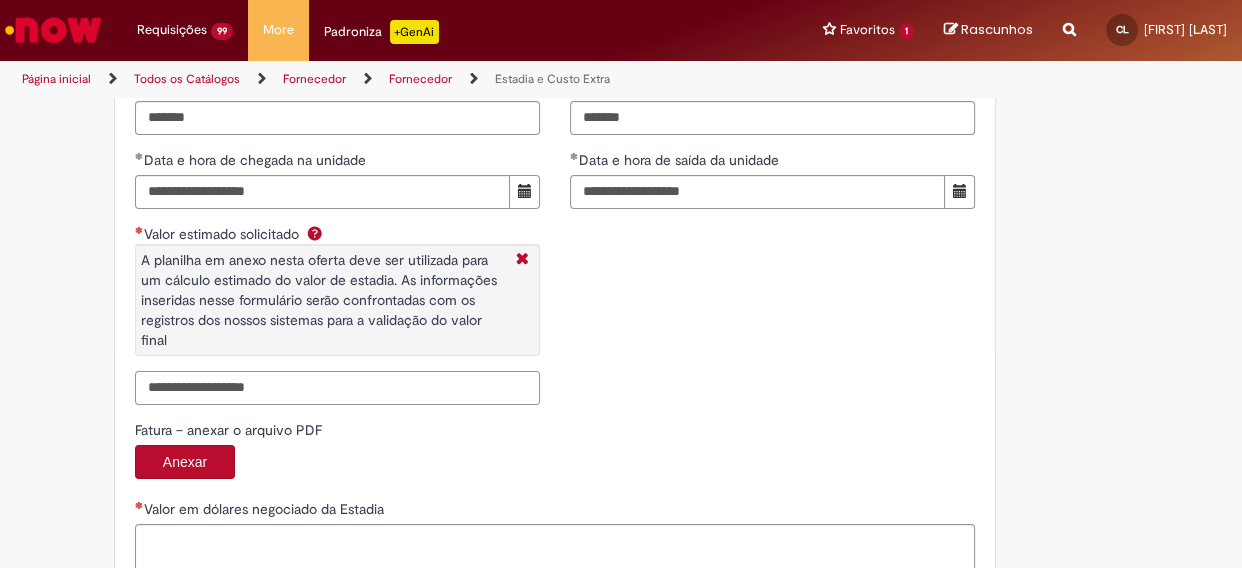 paste on "*******" 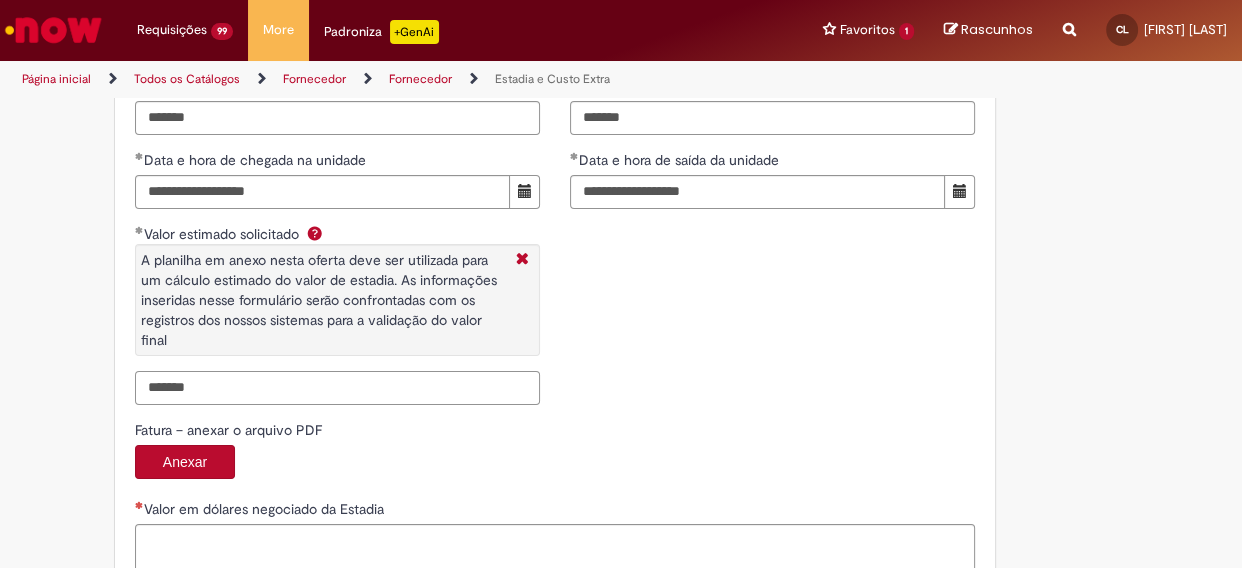 scroll, scrollTop: 3272, scrollLeft: 0, axis: vertical 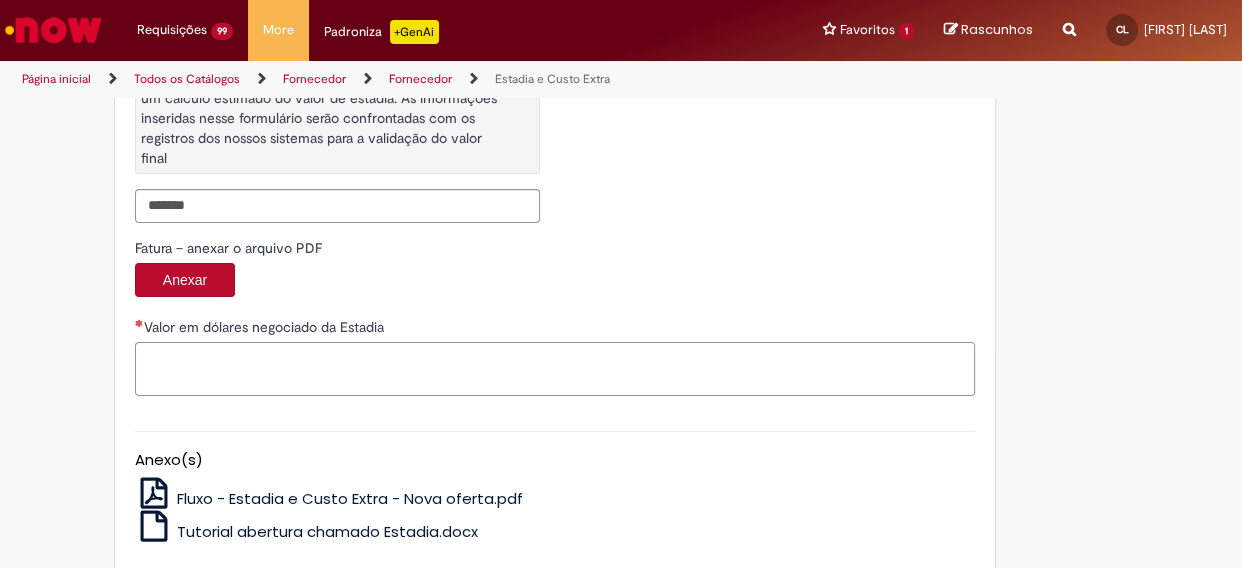click on "Valor em dólares negociado da Estadia" at bounding box center (555, 369) 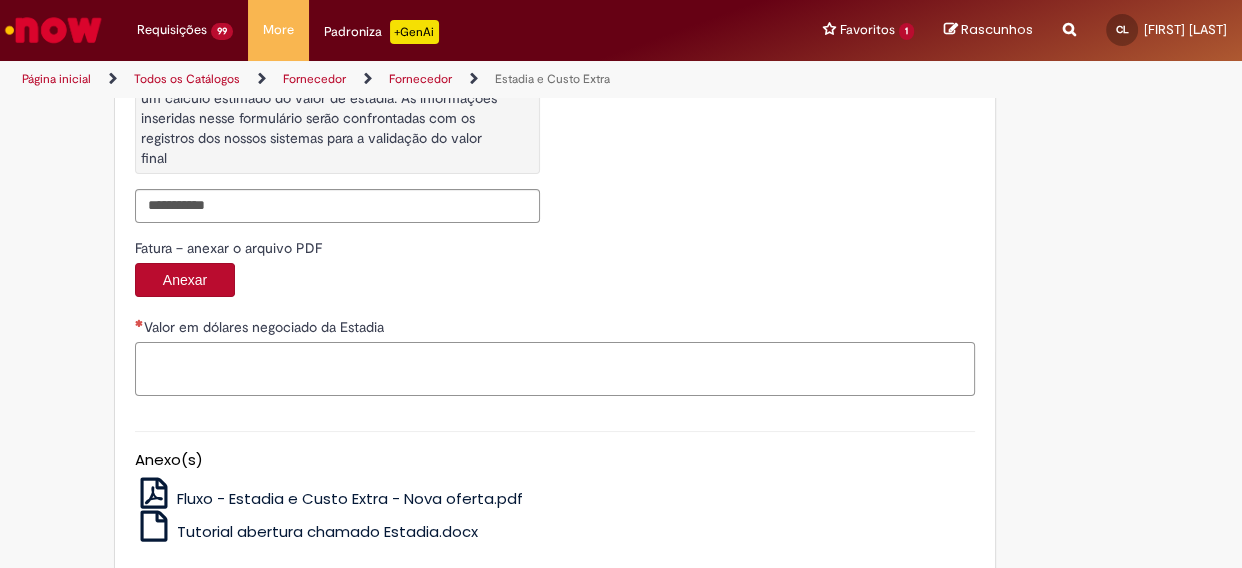 click on "Valor em dólares negociado da Estadia" at bounding box center [555, 369] 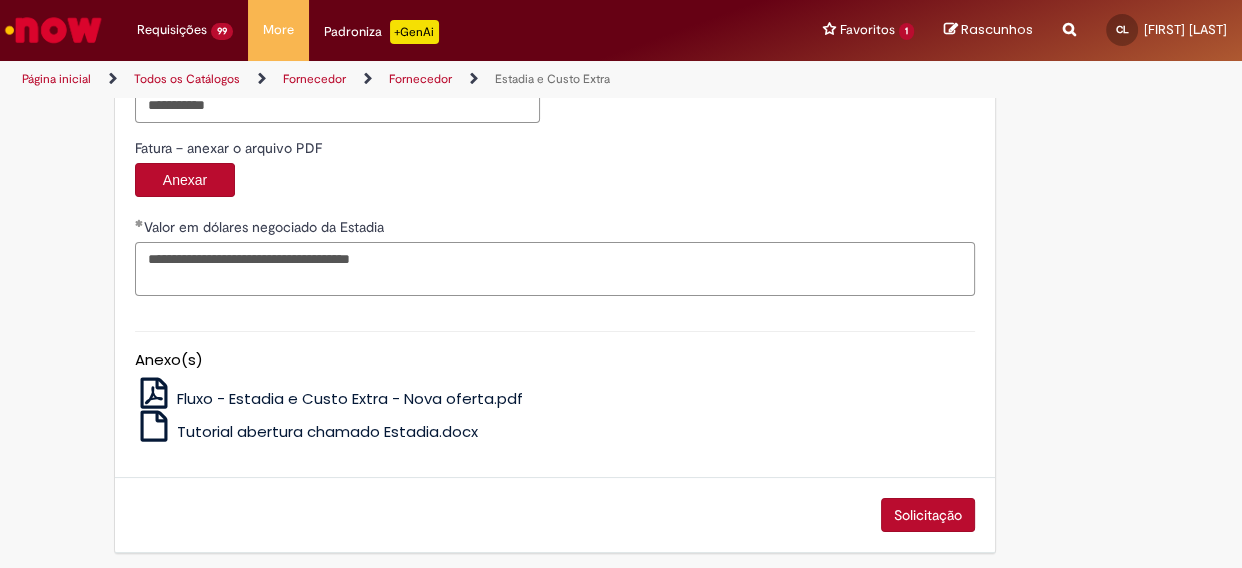 scroll, scrollTop: 3379, scrollLeft: 0, axis: vertical 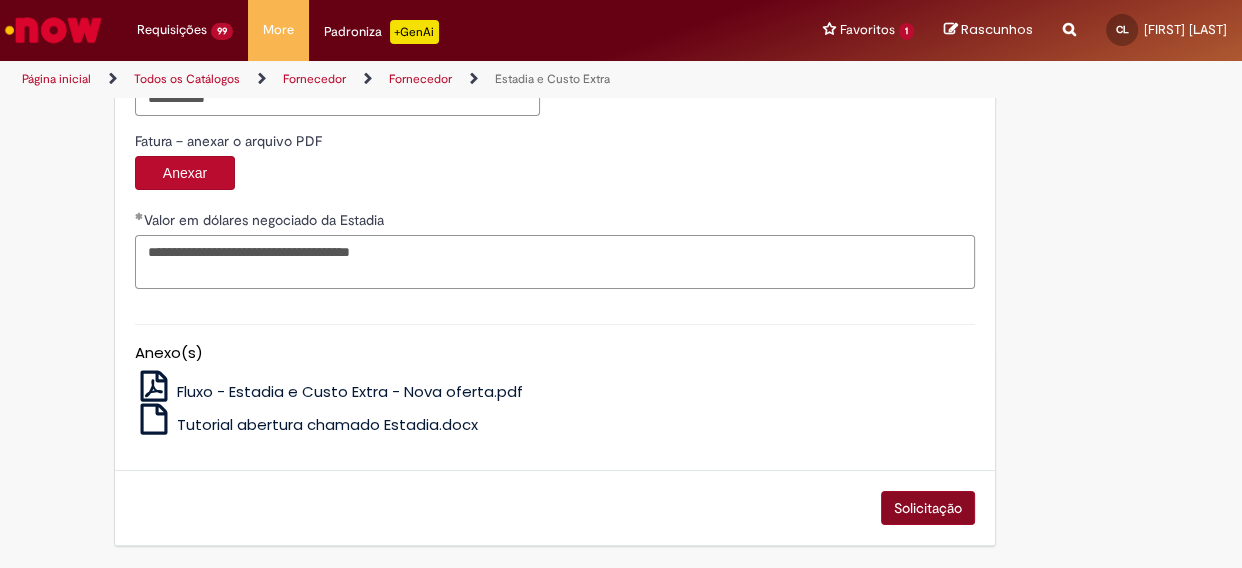 type on "**********" 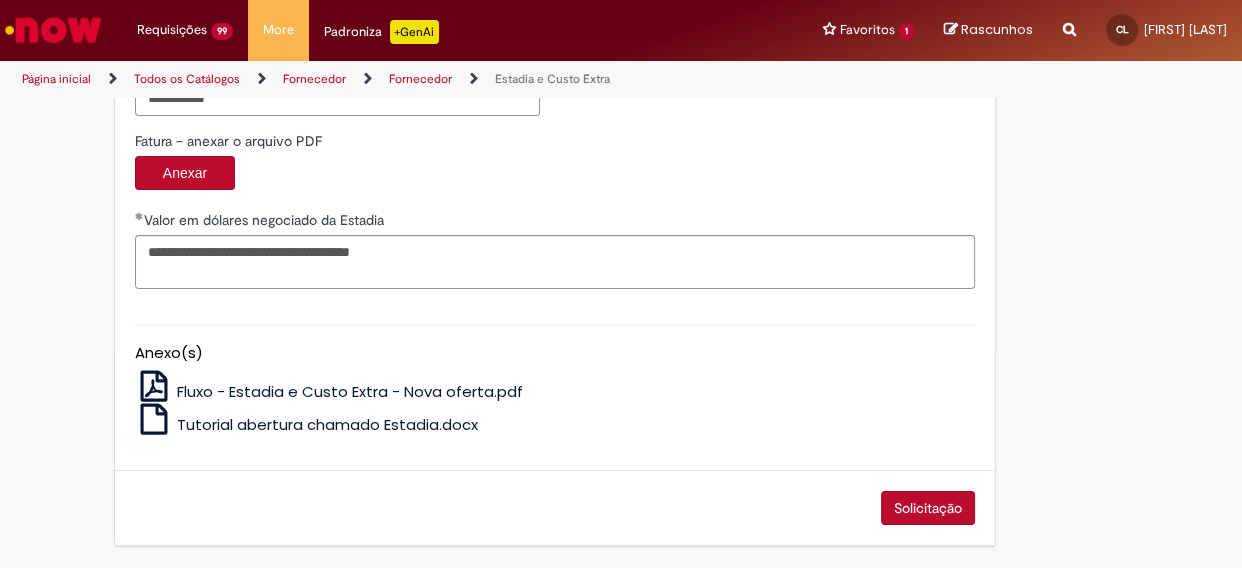 click on "Solicitação" at bounding box center (928, 508) 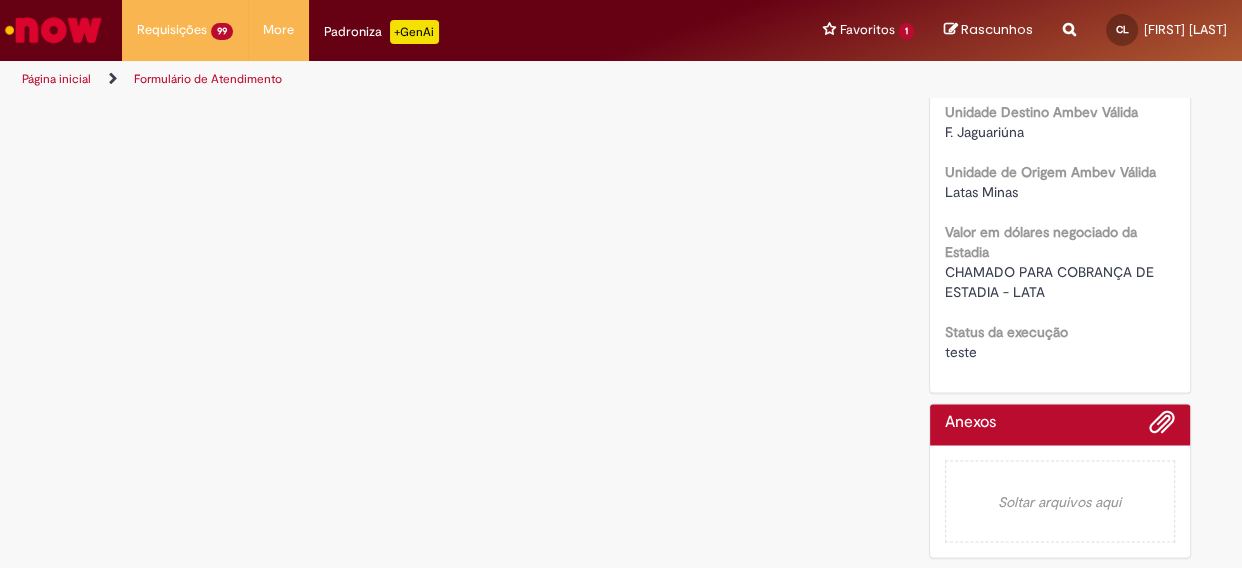 scroll, scrollTop: 0, scrollLeft: 0, axis: both 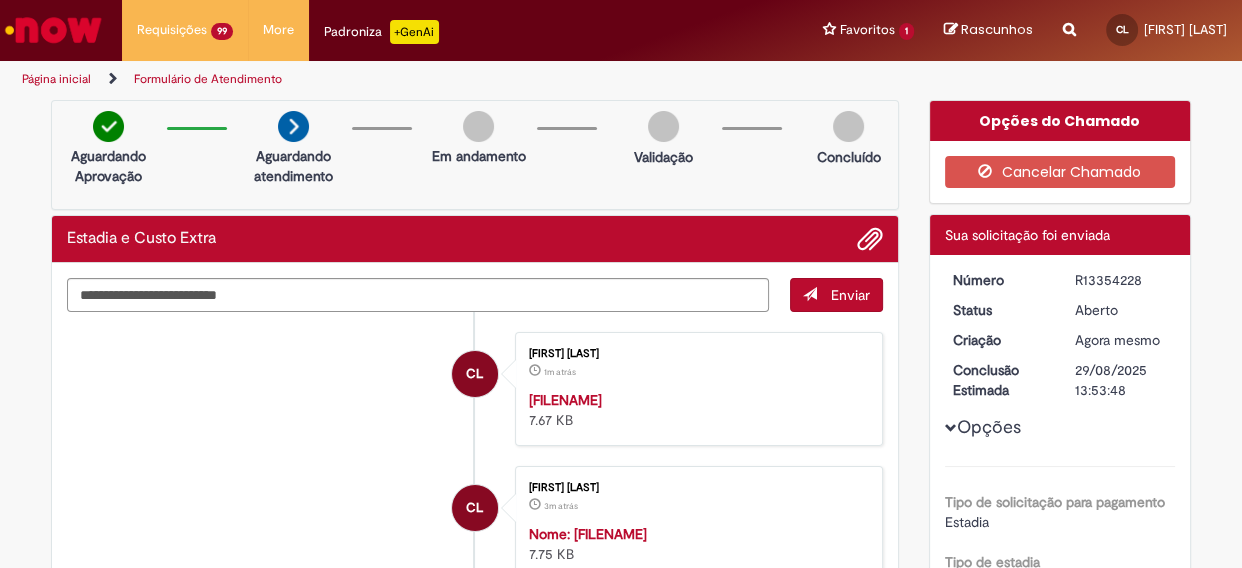 drag, startPoint x: 1068, startPoint y: 275, endPoint x: 1156, endPoint y: 278, distance: 88.051125 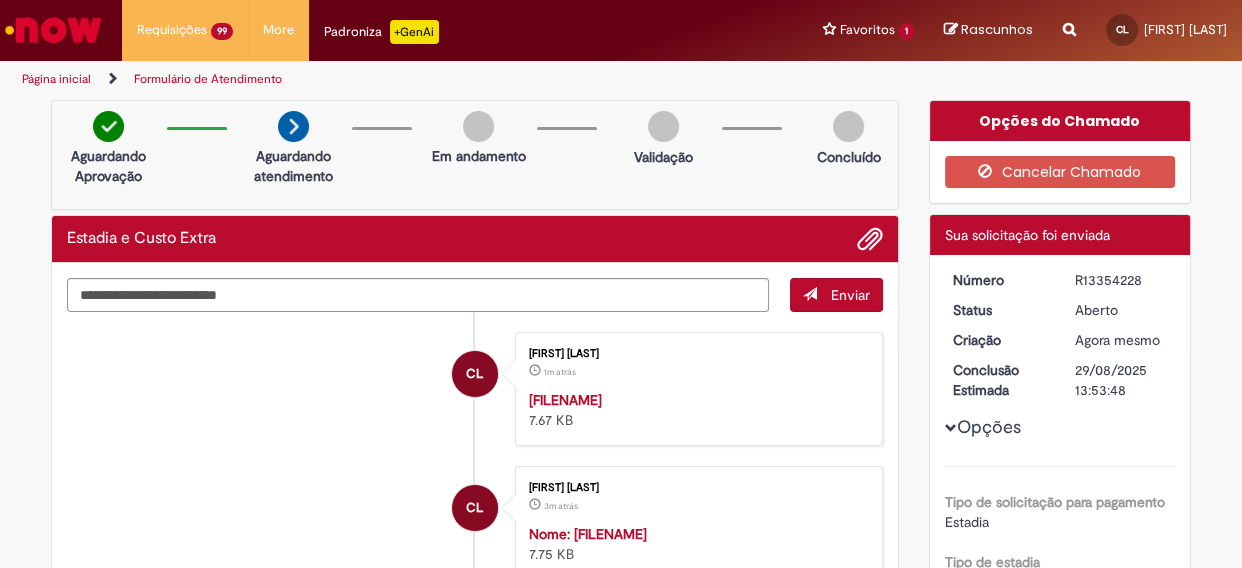 click on "Página inicial" at bounding box center [56, 79] 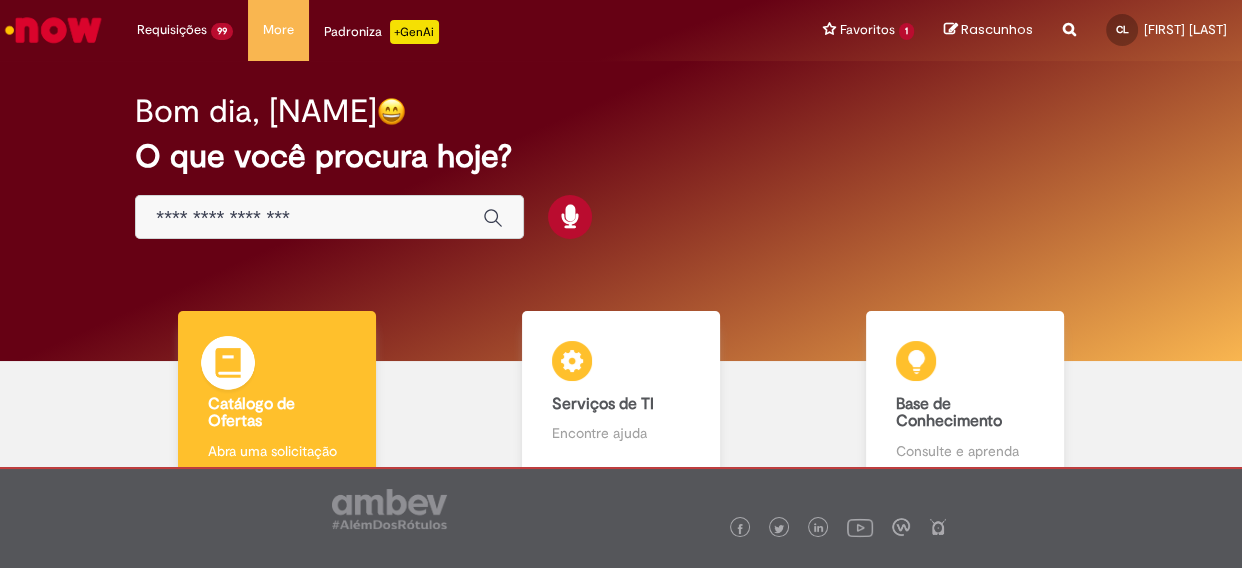 click on "Catálogo de Ofertas" at bounding box center (251, 413) 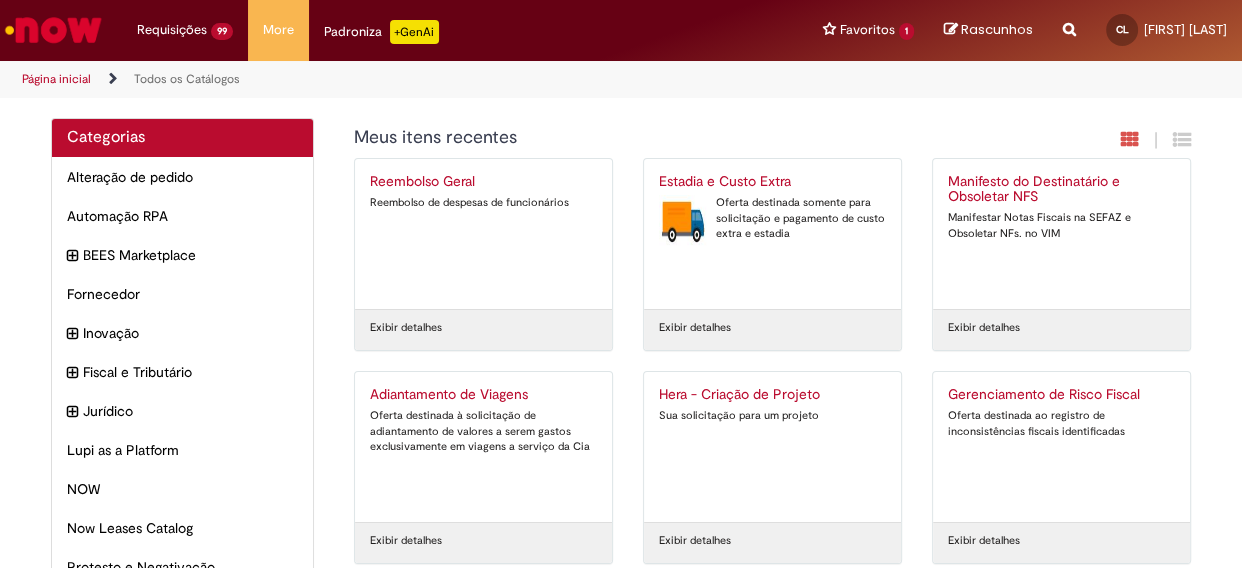 click on "Estadia e Custo Extra" at bounding box center [772, 182] 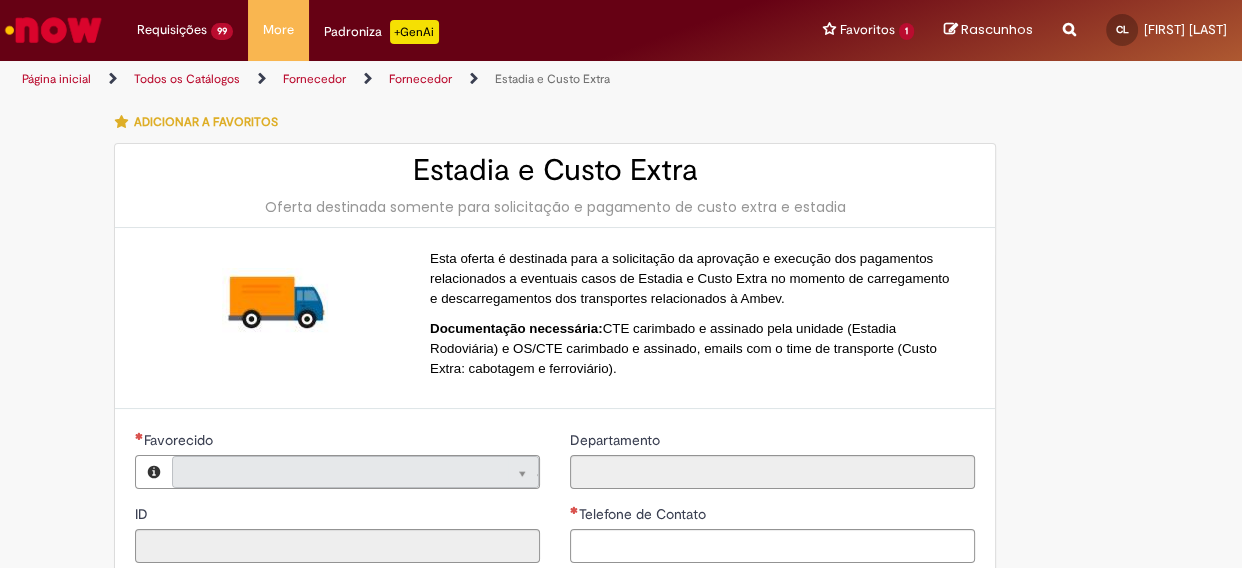 type on "**********" 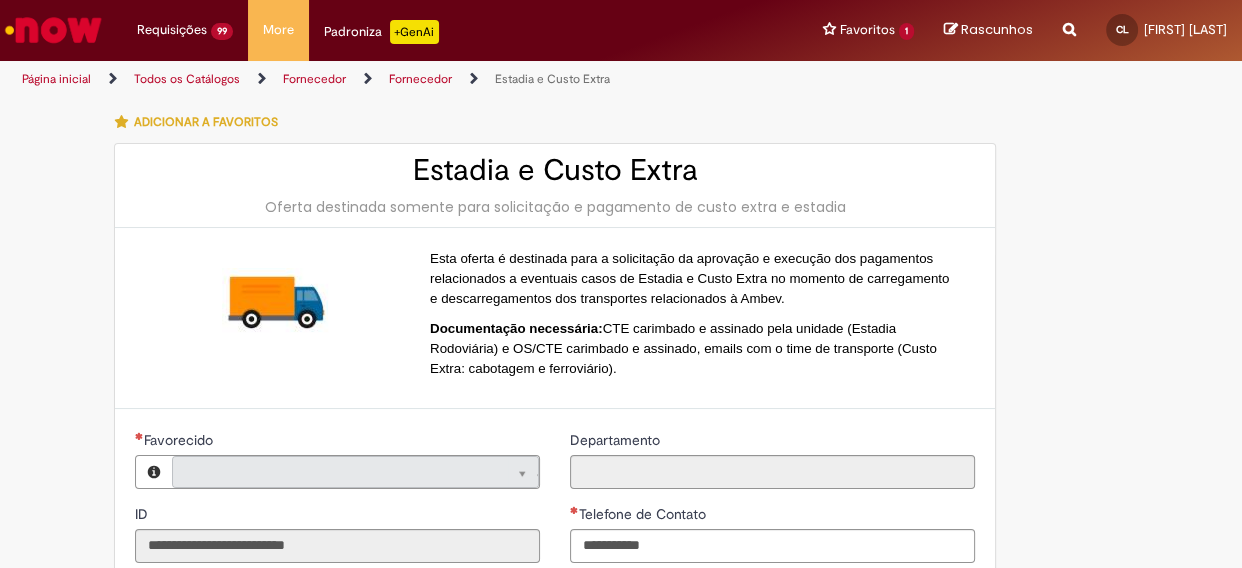 type on "**********" 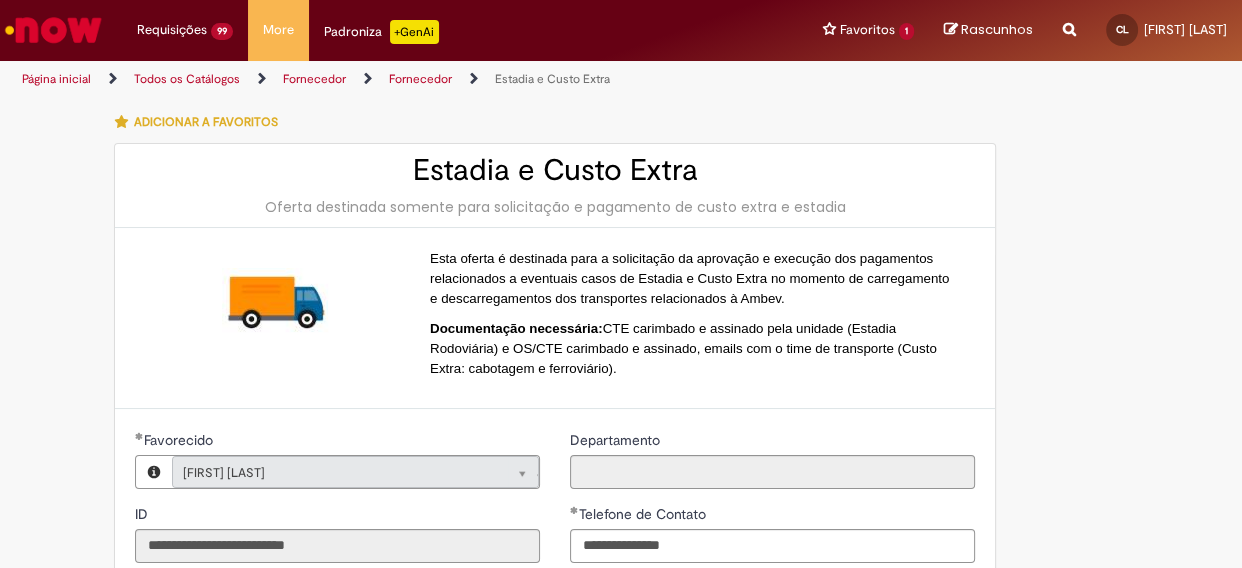 type on "**********" 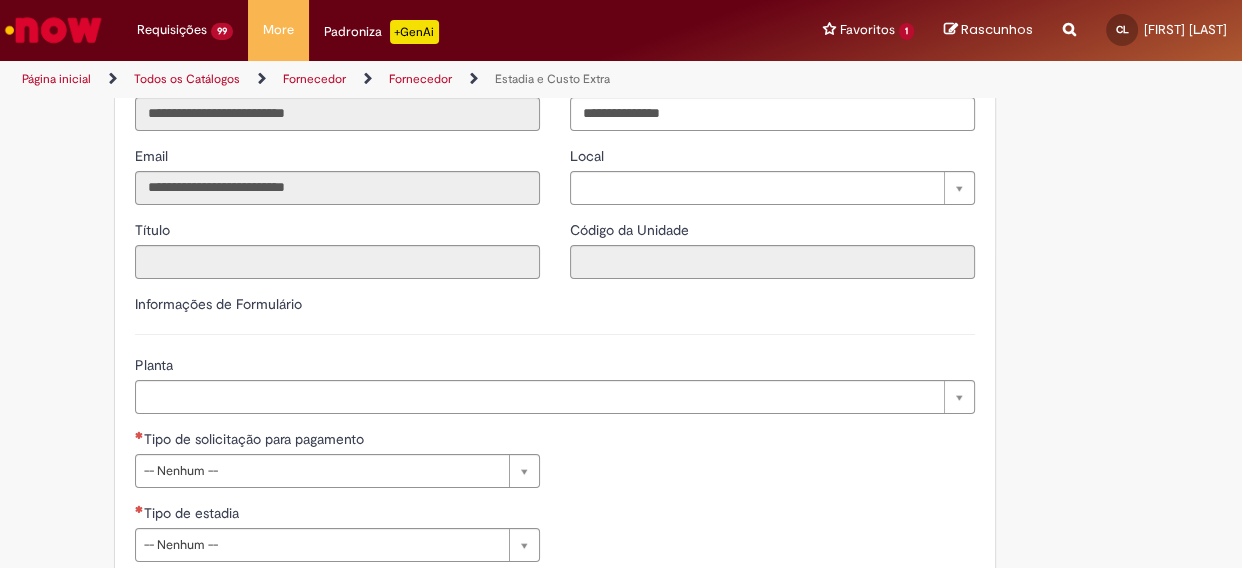 scroll, scrollTop: 545, scrollLeft: 0, axis: vertical 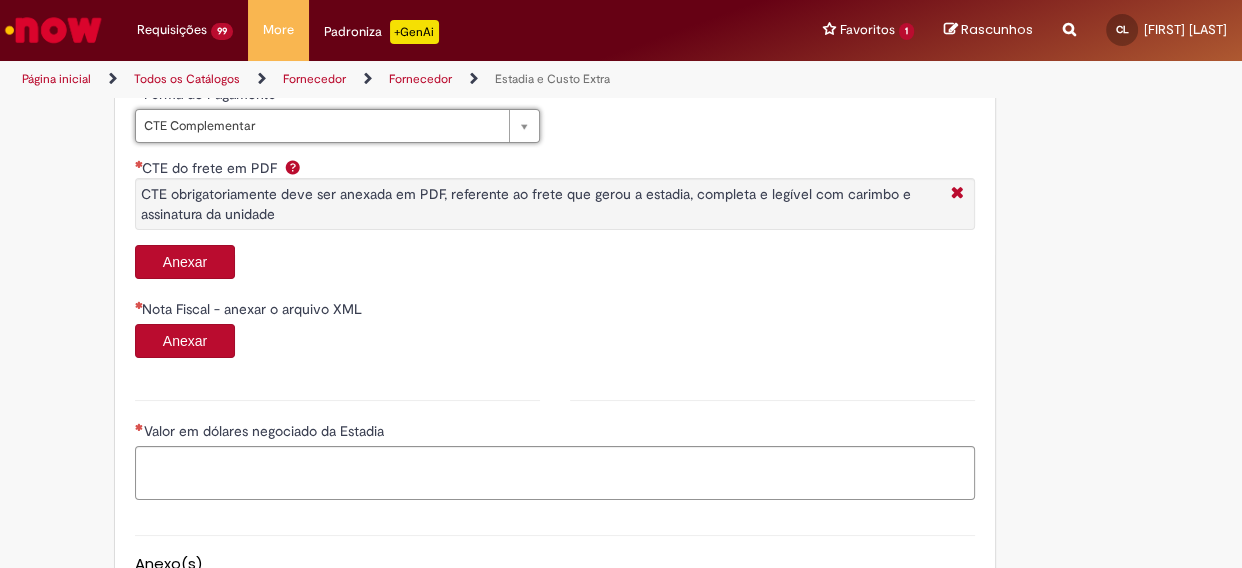 click on "Anexar" at bounding box center [185, 262] 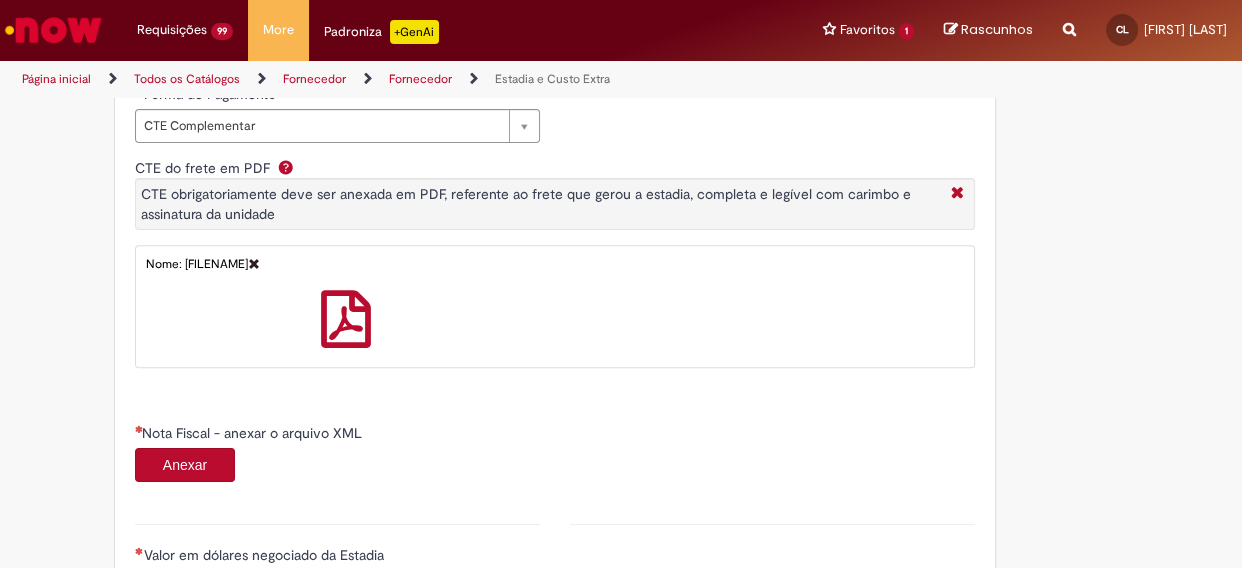 click on "Anexar" at bounding box center [185, 465] 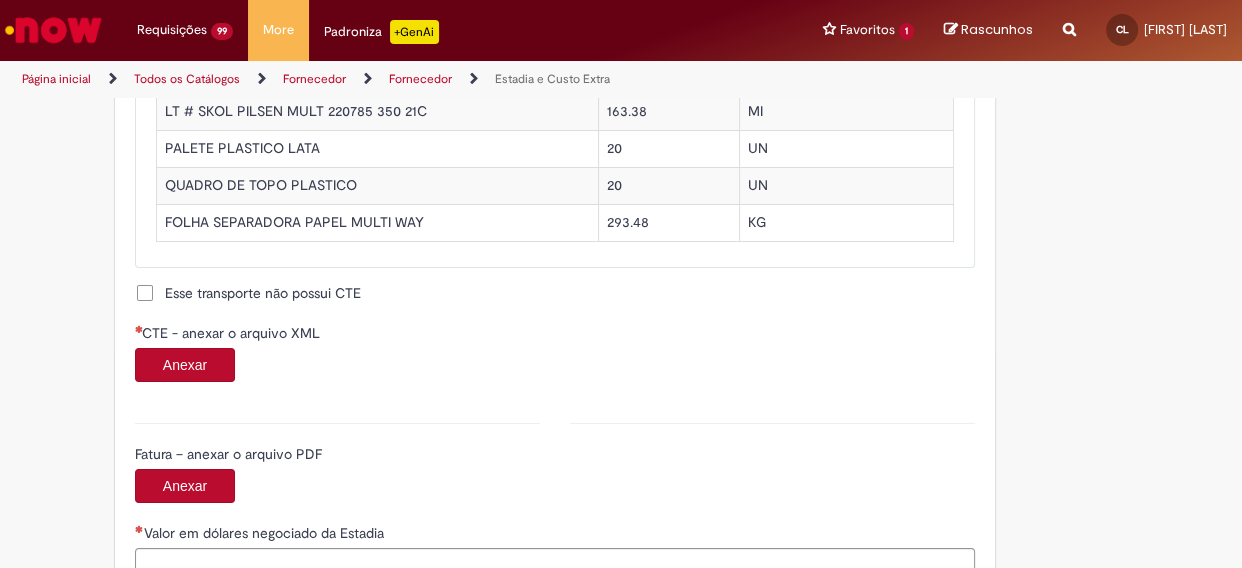 scroll, scrollTop: 2000, scrollLeft: 0, axis: vertical 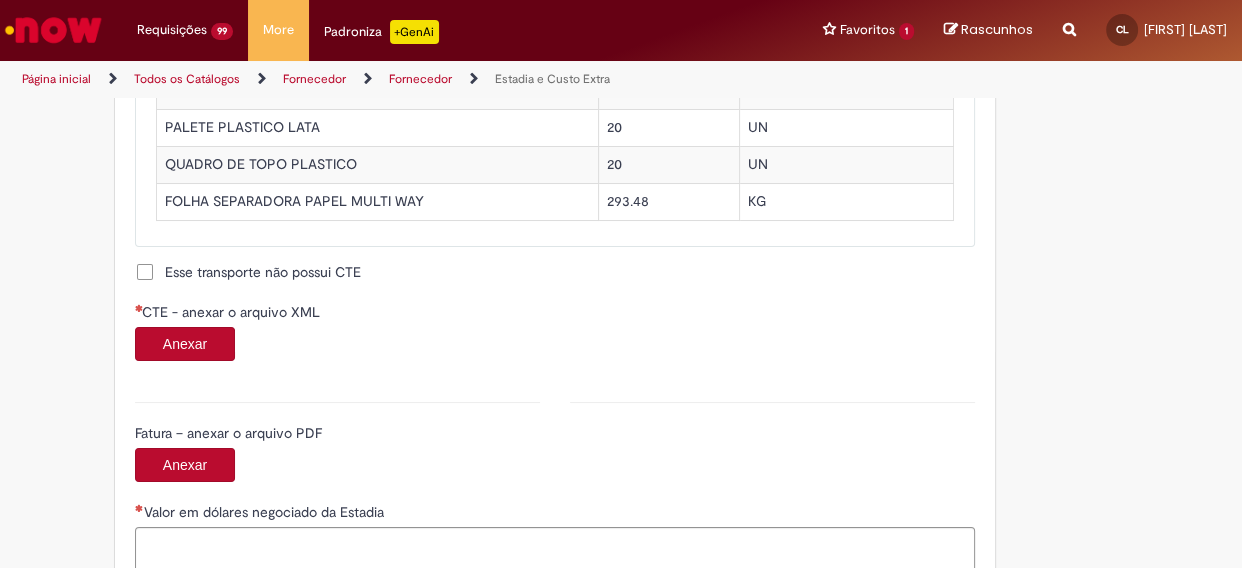 click on "Anexar" at bounding box center (185, 344) 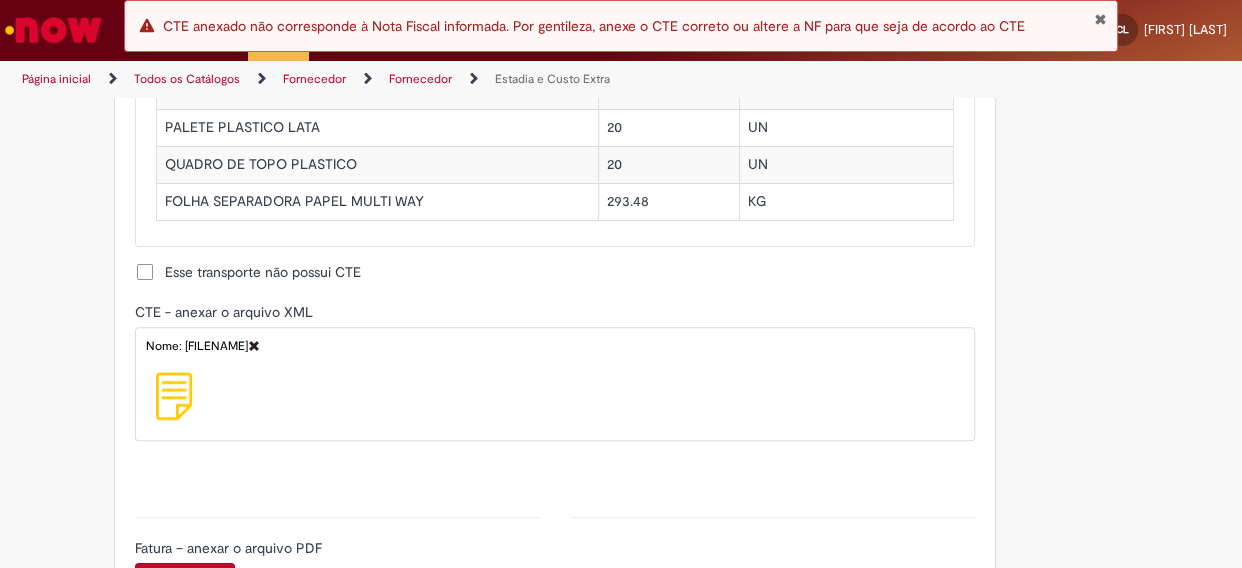 scroll, scrollTop: 2272, scrollLeft: 0, axis: vertical 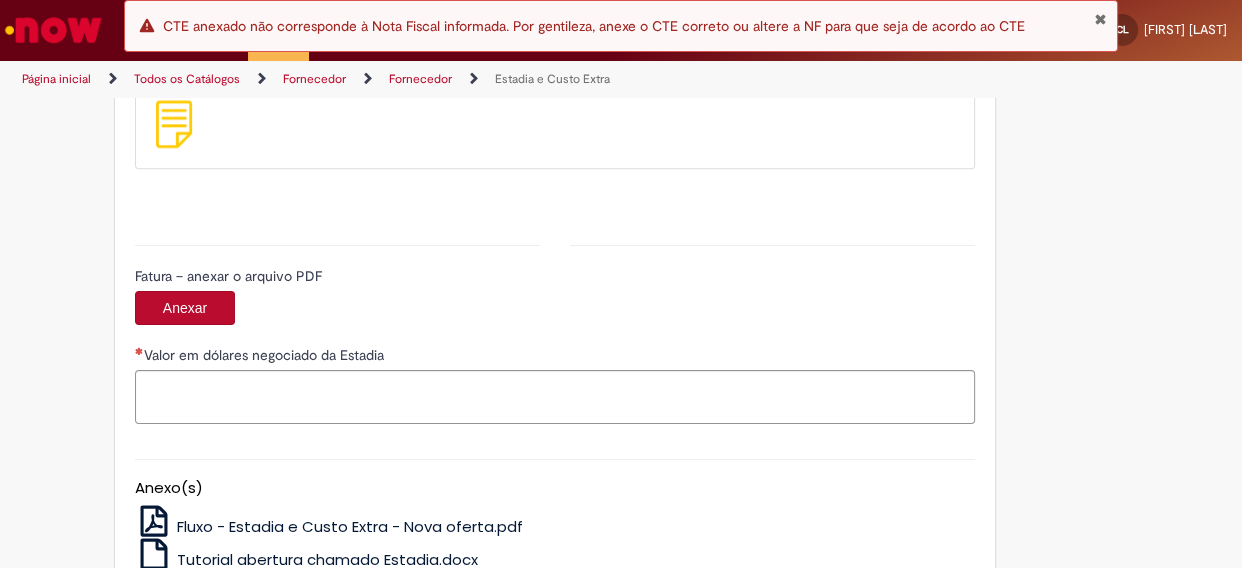 click at bounding box center (1100, 19) 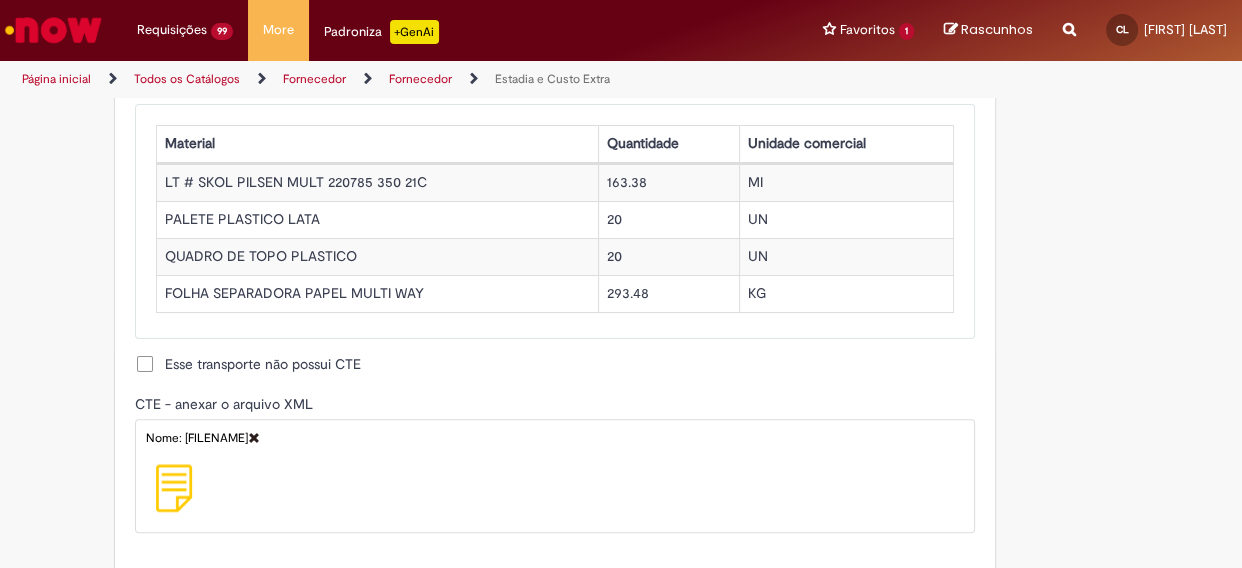 scroll, scrollTop: 2090, scrollLeft: 0, axis: vertical 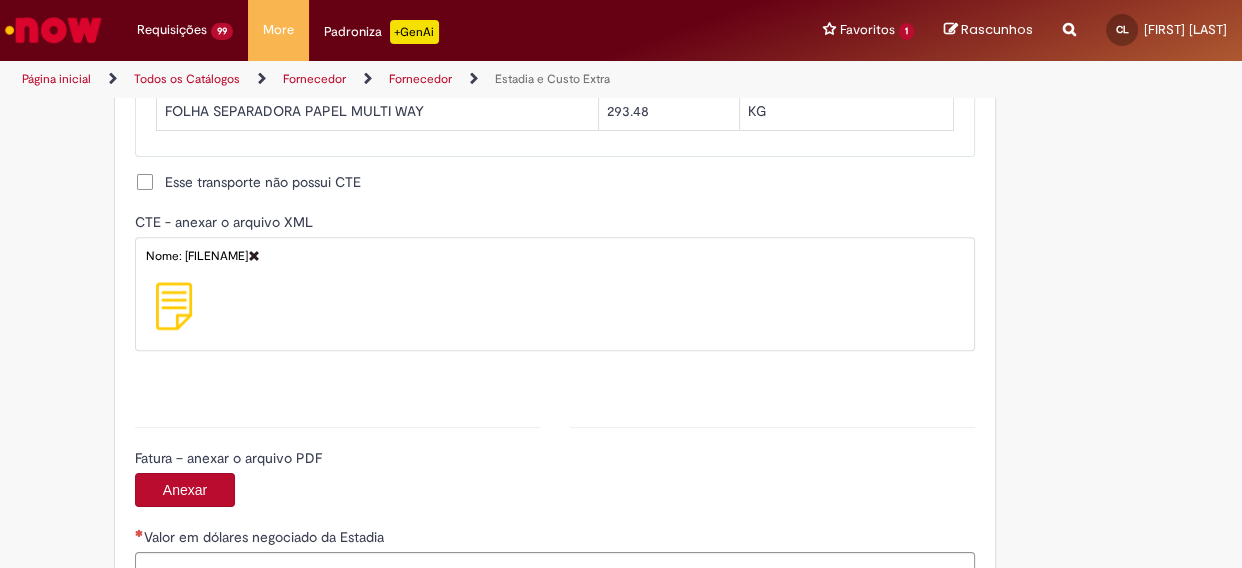 click at bounding box center [254, 255] 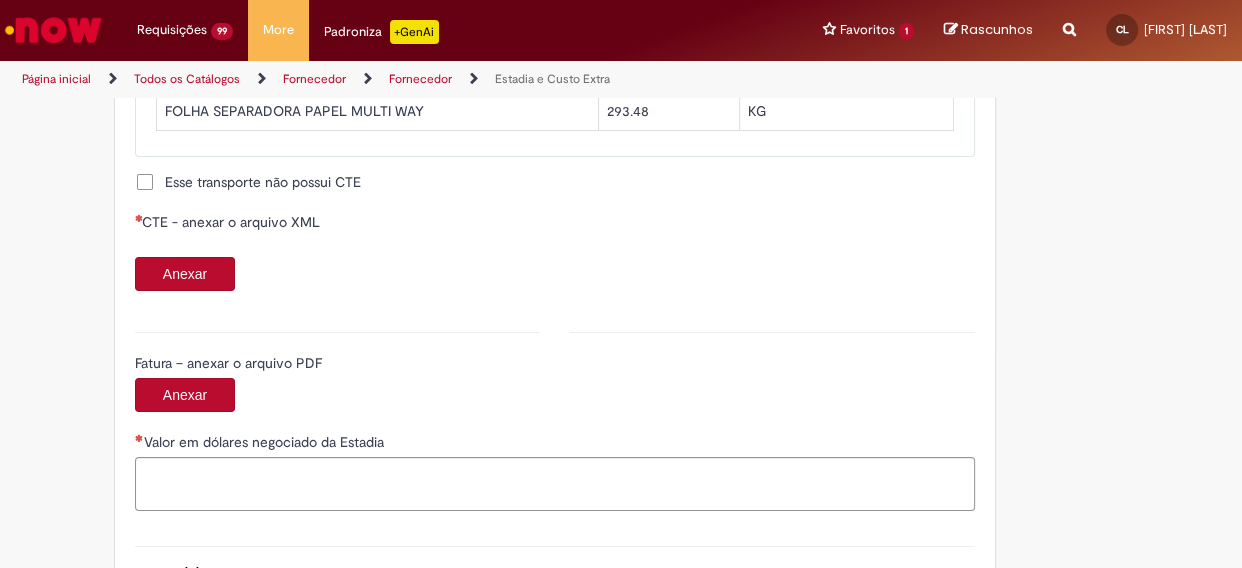 click on "Anexar" at bounding box center [185, 274] 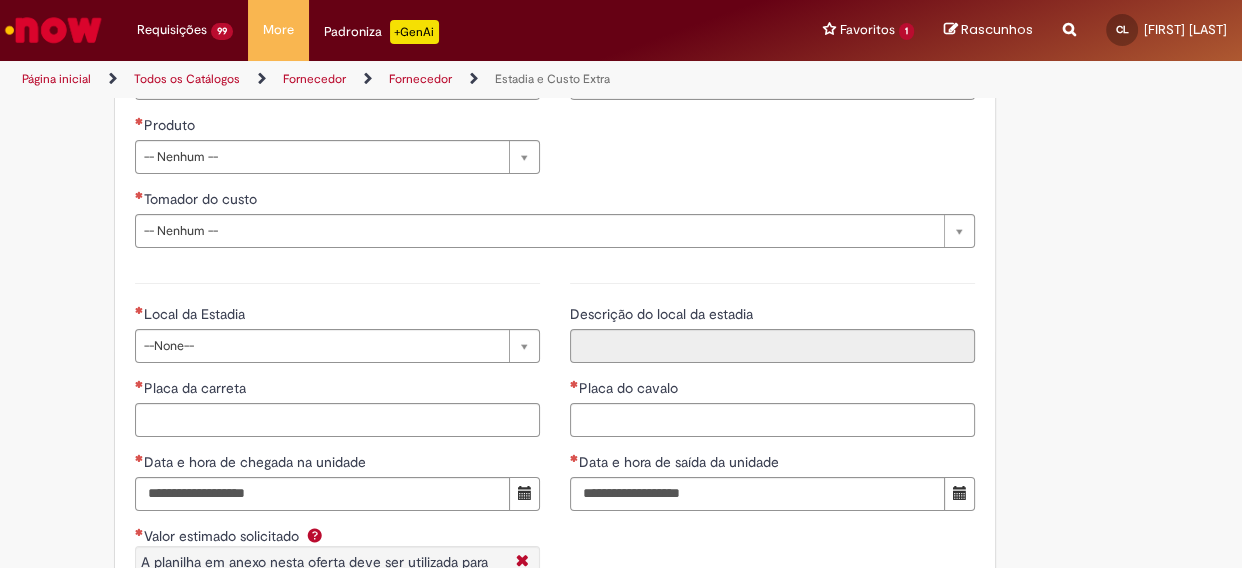 scroll, scrollTop: 2909, scrollLeft: 0, axis: vertical 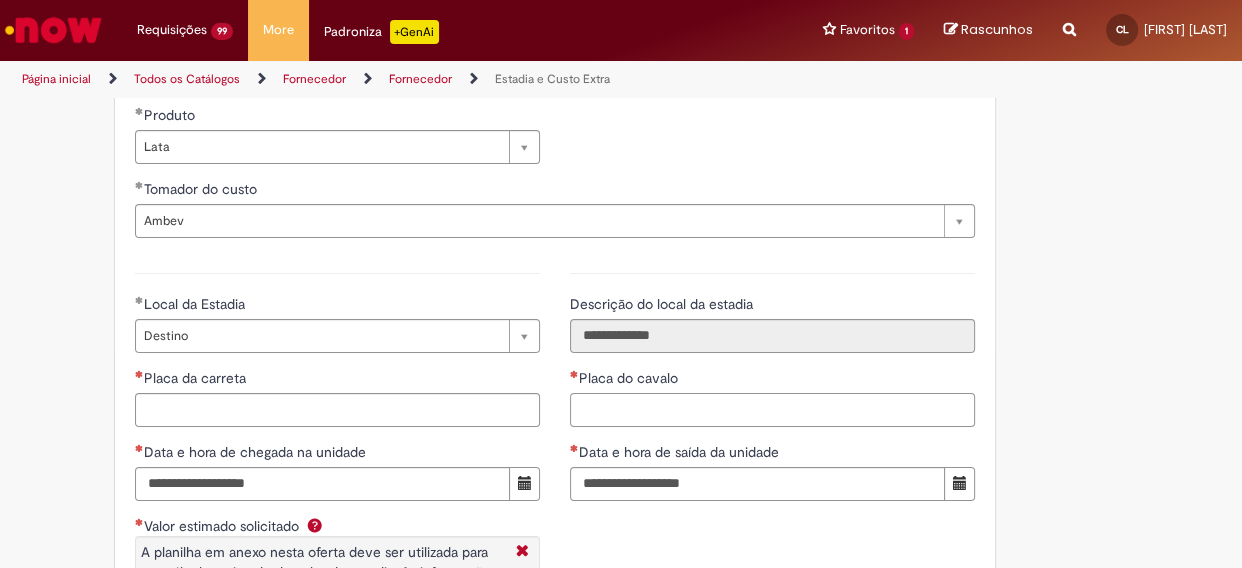 click on "Placa do cavalo" at bounding box center [772, 410] 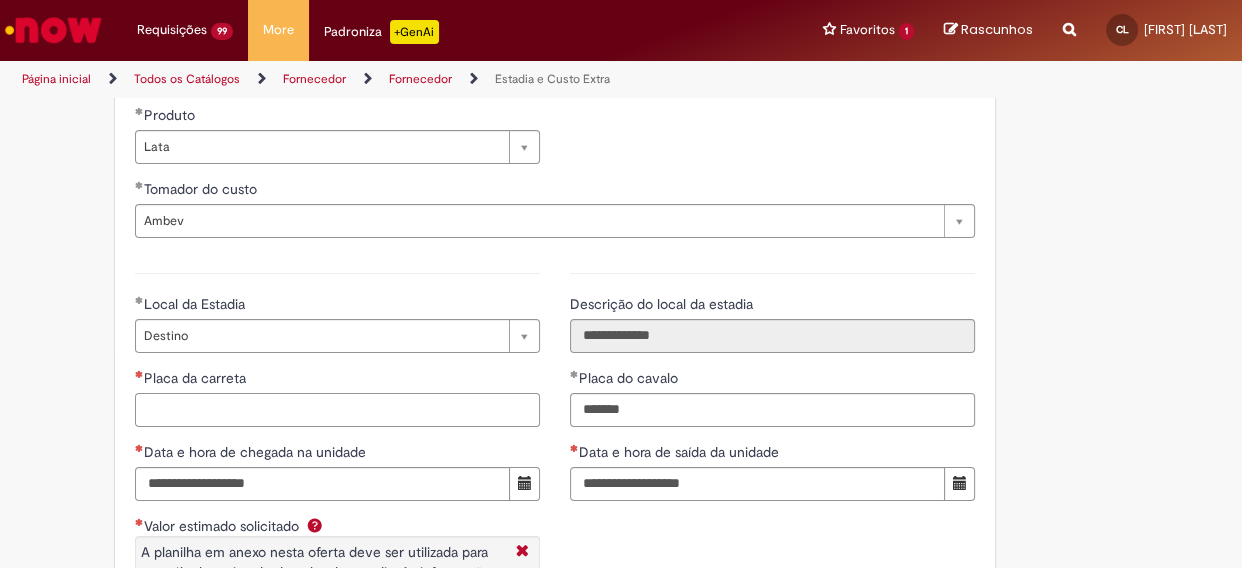click on "Placa da carreta" at bounding box center (337, 410) 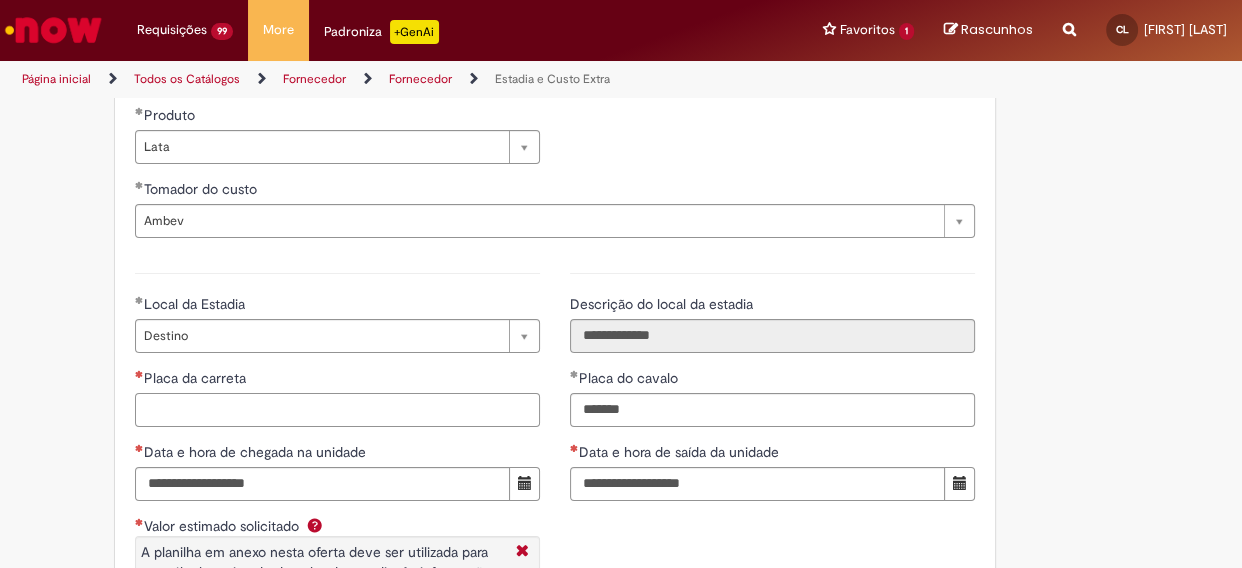 click on "Placa da carreta" at bounding box center [337, 410] 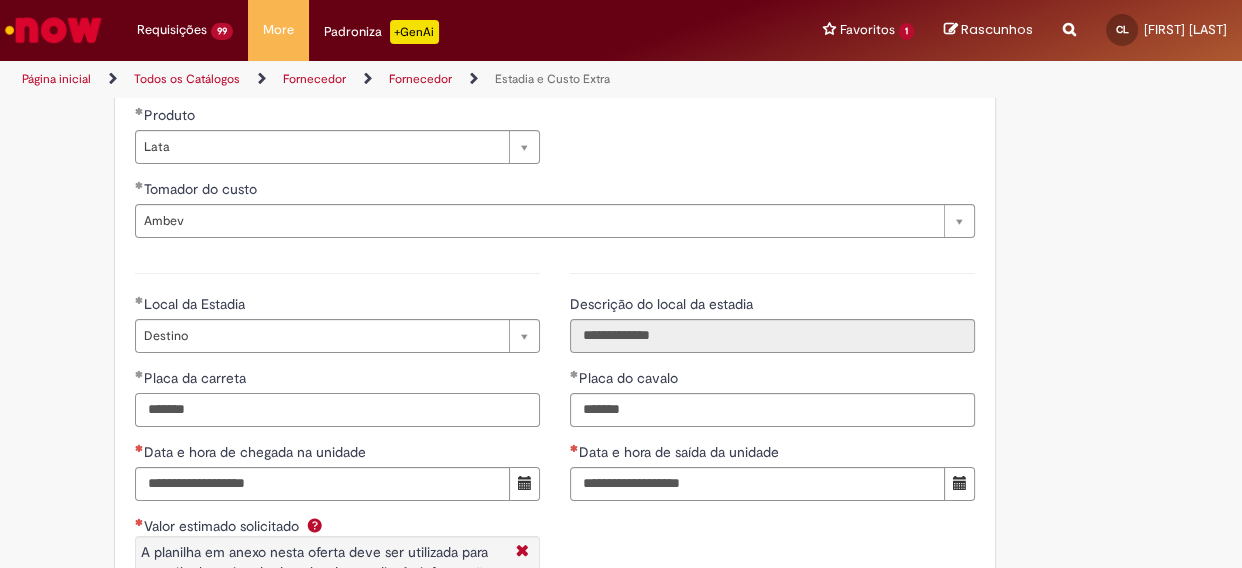 scroll, scrollTop: 3000, scrollLeft: 0, axis: vertical 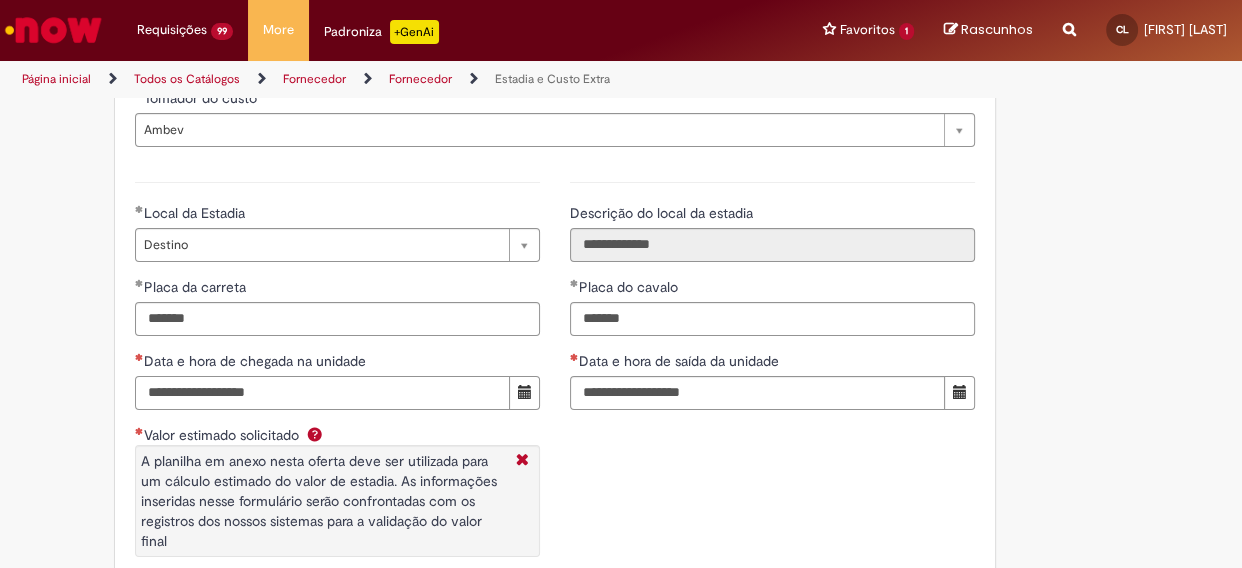 click on "Data e hora de chegada na unidade" at bounding box center (322, 393) 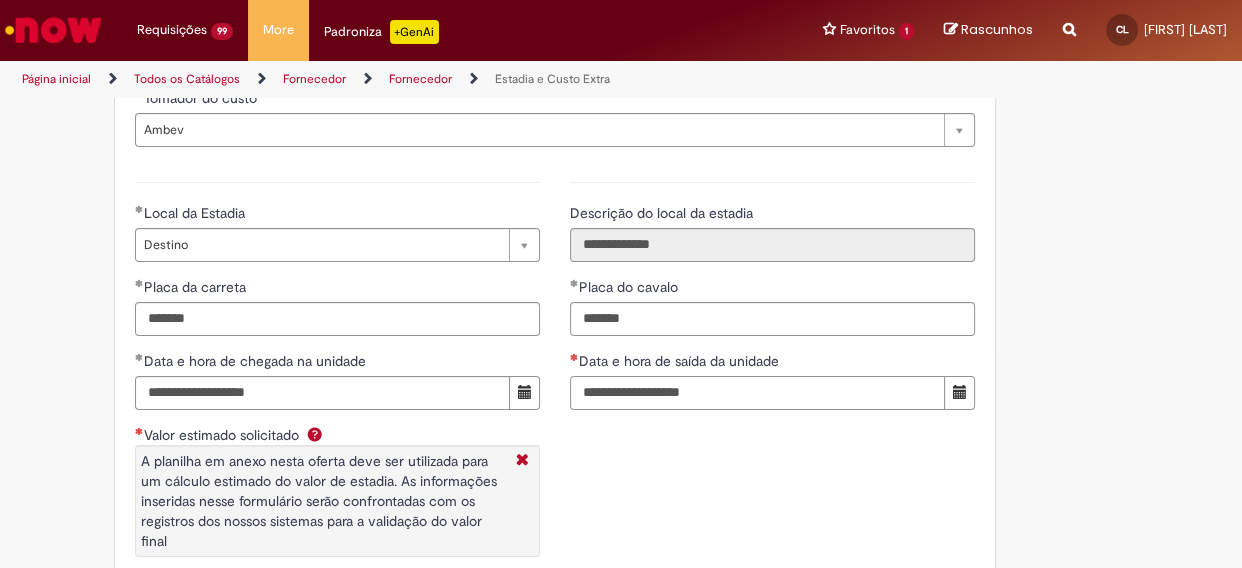 click on "Data e hora de saída da unidade" at bounding box center [757, 393] 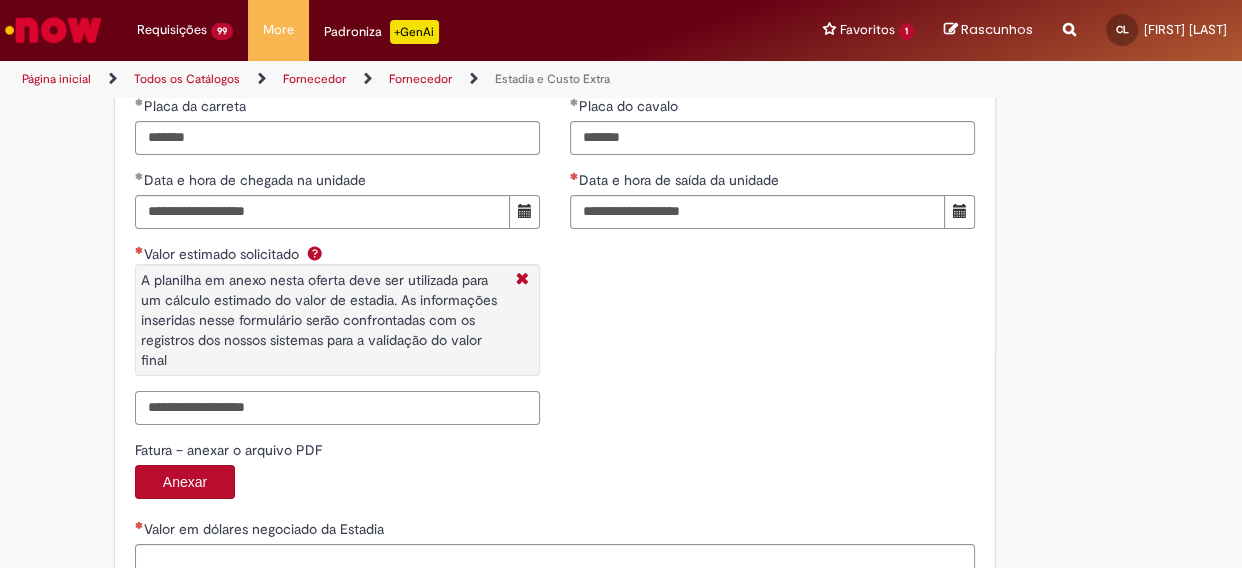 click on "Valor estimado solicitado A planilha em anexo nesta oferta deve ser utilizada para um cálculo estimado do valor de estadia. As informações inseridas nesse formulário serão confrontadas com os registros dos nossos sistemas para a validação do valor final" at bounding box center (337, 408) 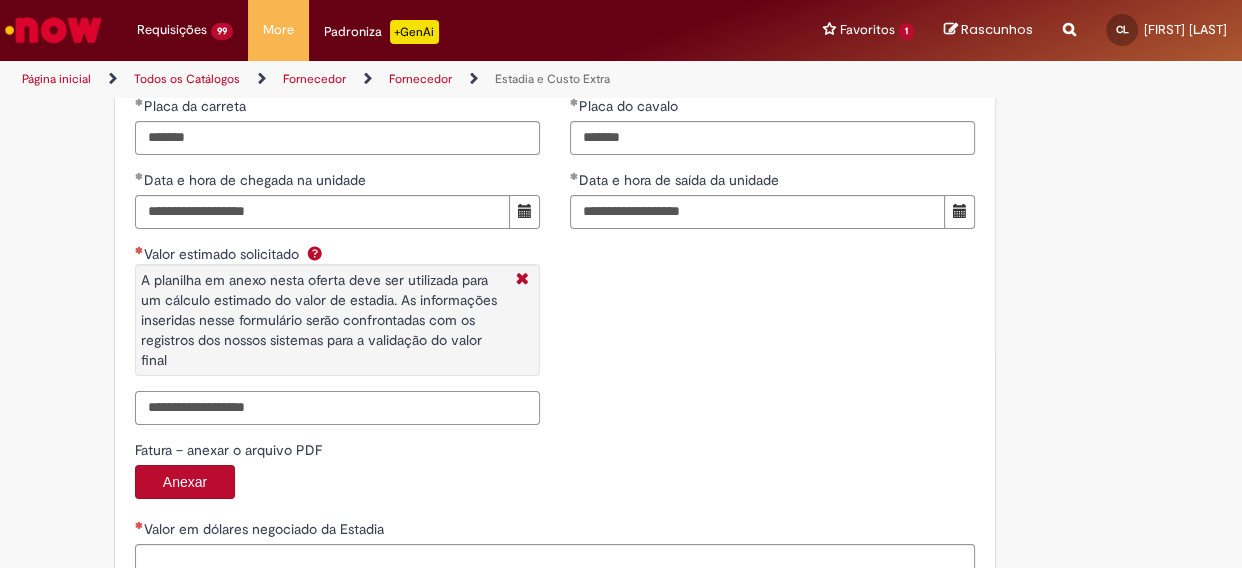click on "Valor estimado solicitado A planilha em anexo nesta oferta deve ser utilizada para um cálculo estimado do valor de estadia. As informações inseridas nesse formulário serão confrontadas com os registros dos nossos sistemas para a validação do valor final" at bounding box center (337, 408) 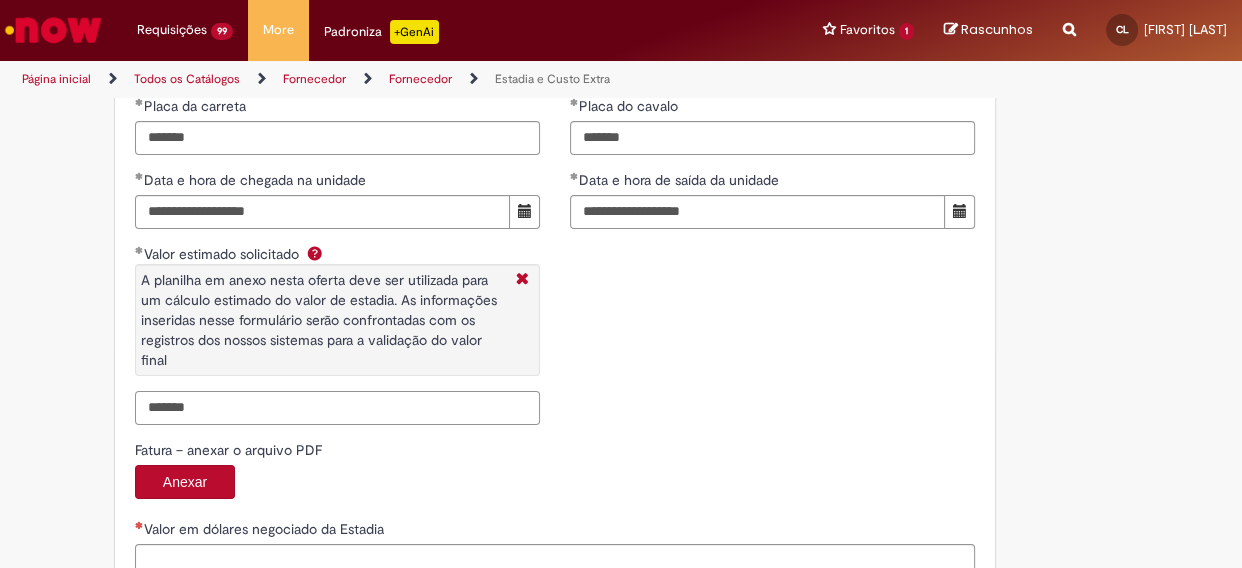 scroll, scrollTop: 3363, scrollLeft: 0, axis: vertical 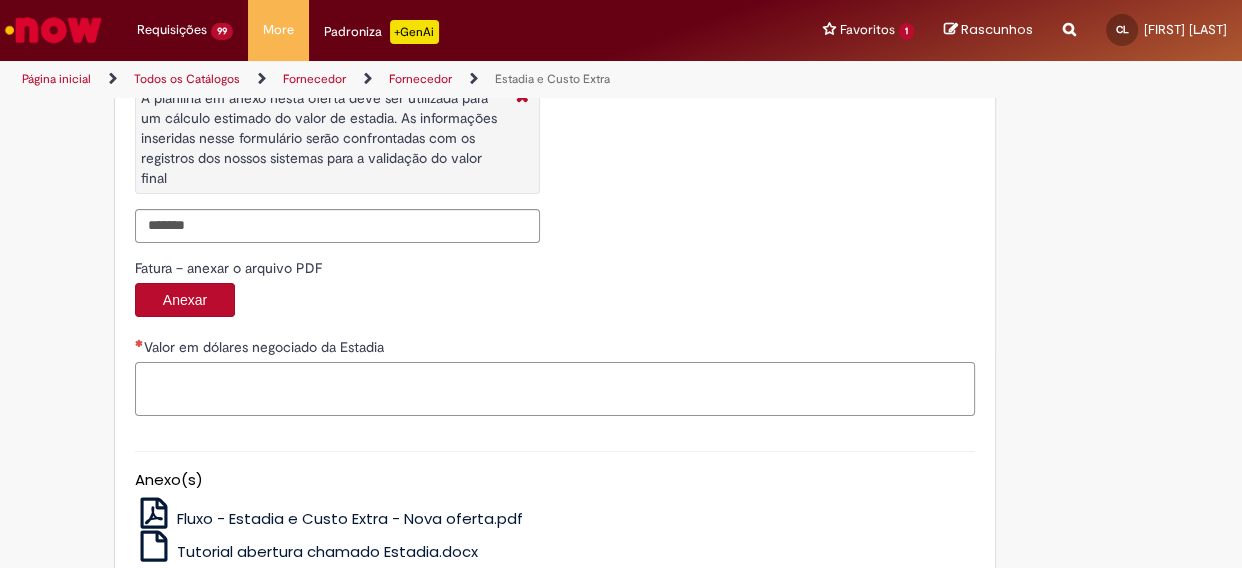click on "Valor em dólares negociado da Estadia" at bounding box center [555, 389] 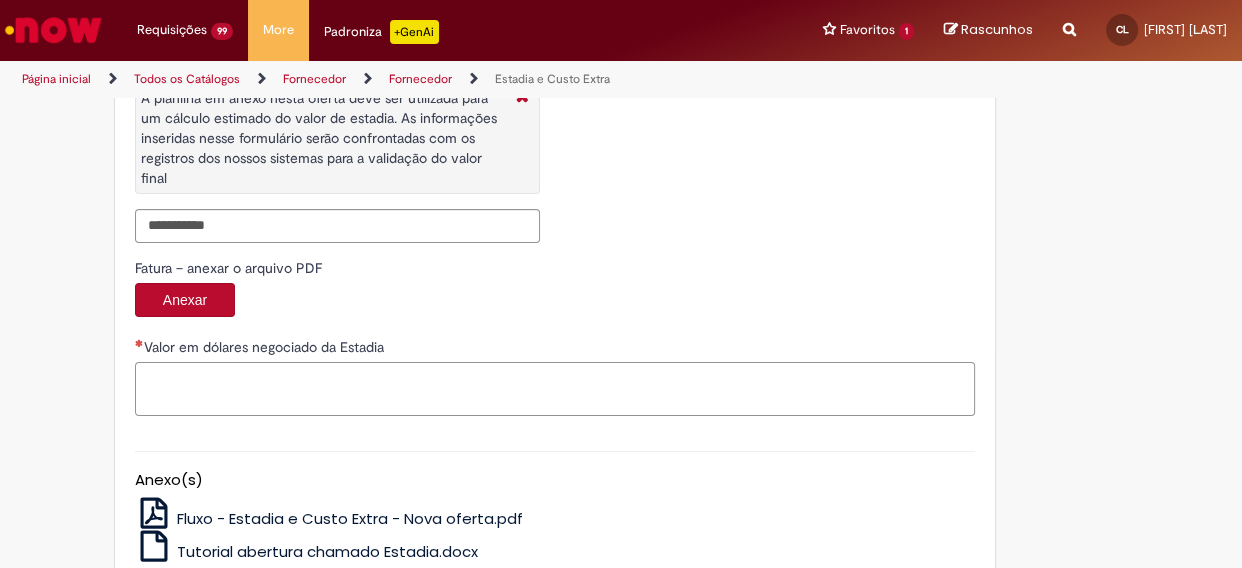 click on "Valor em dólares negociado da Estadia" at bounding box center (555, 389) 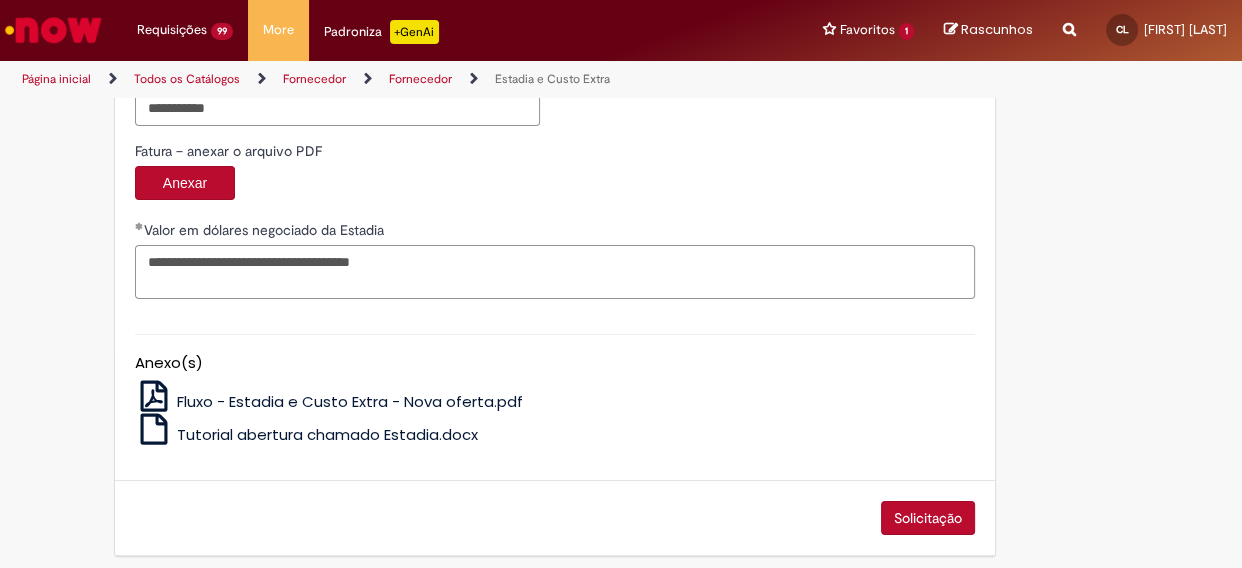 scroll, scrollTop: 3490, scrollLeft: 0, axis: vertical 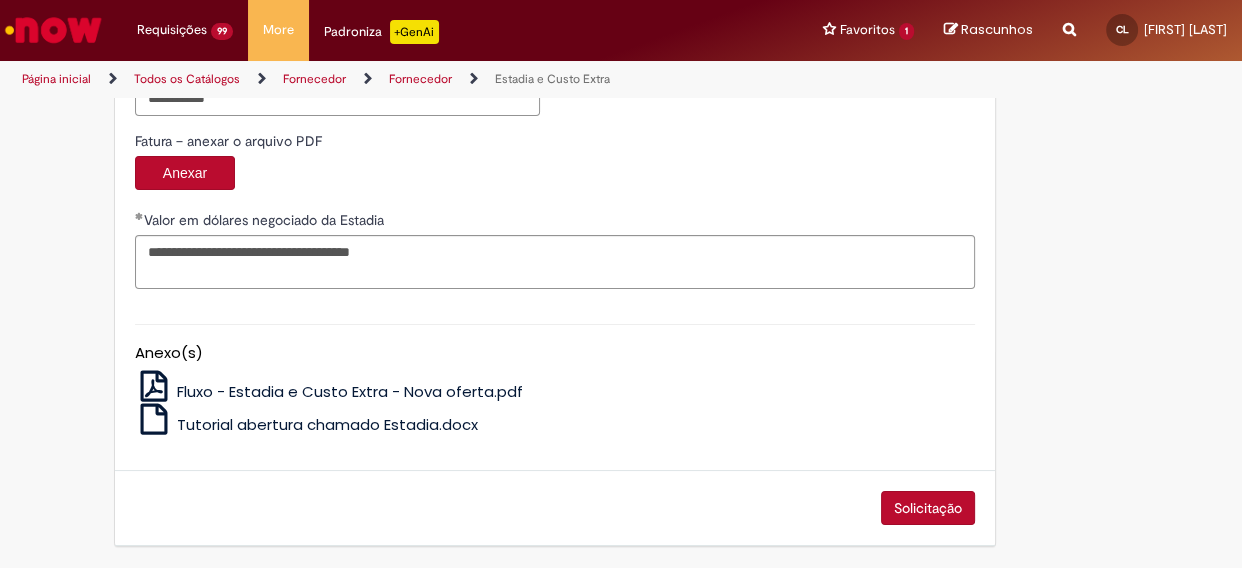 click on "Solicitação" at bounding box center (928, 508) 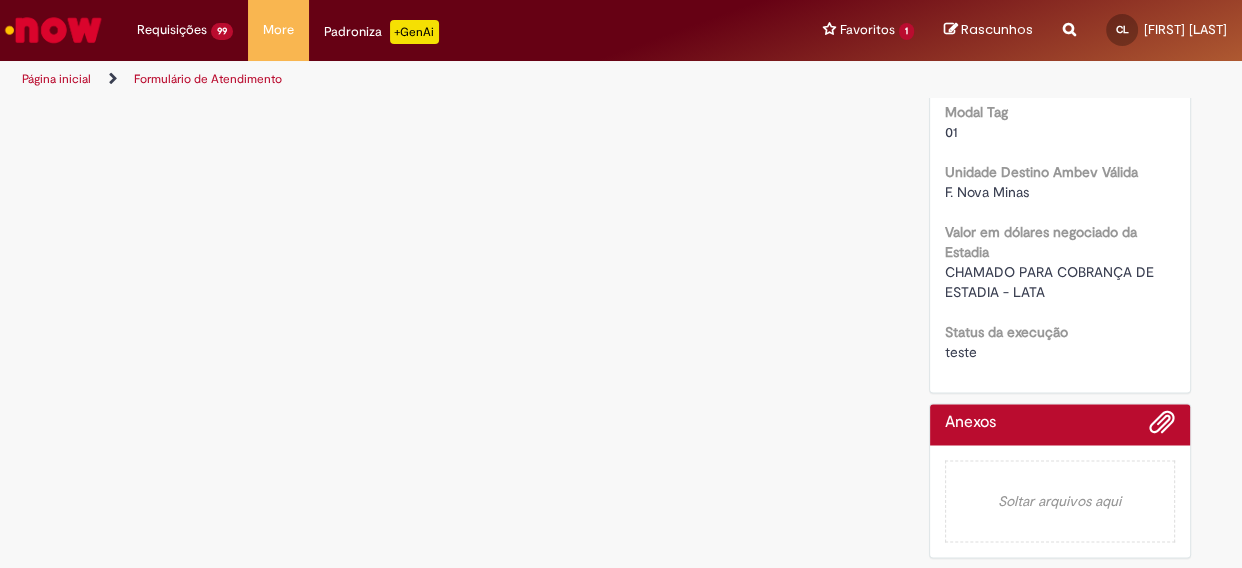 scroll, scrollTop: 0, scrollLeft: 0, axis: both 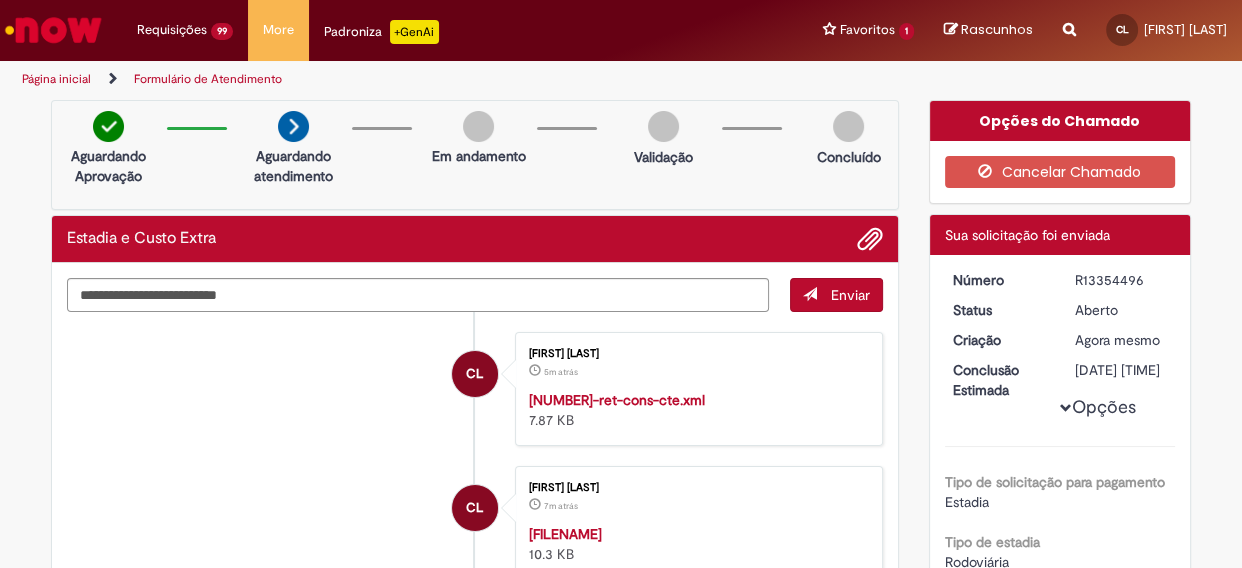 drag, startPoint x: 1063, startPoint y: 280, endPoint x: 1154, endPoint y: 280, distance: 91 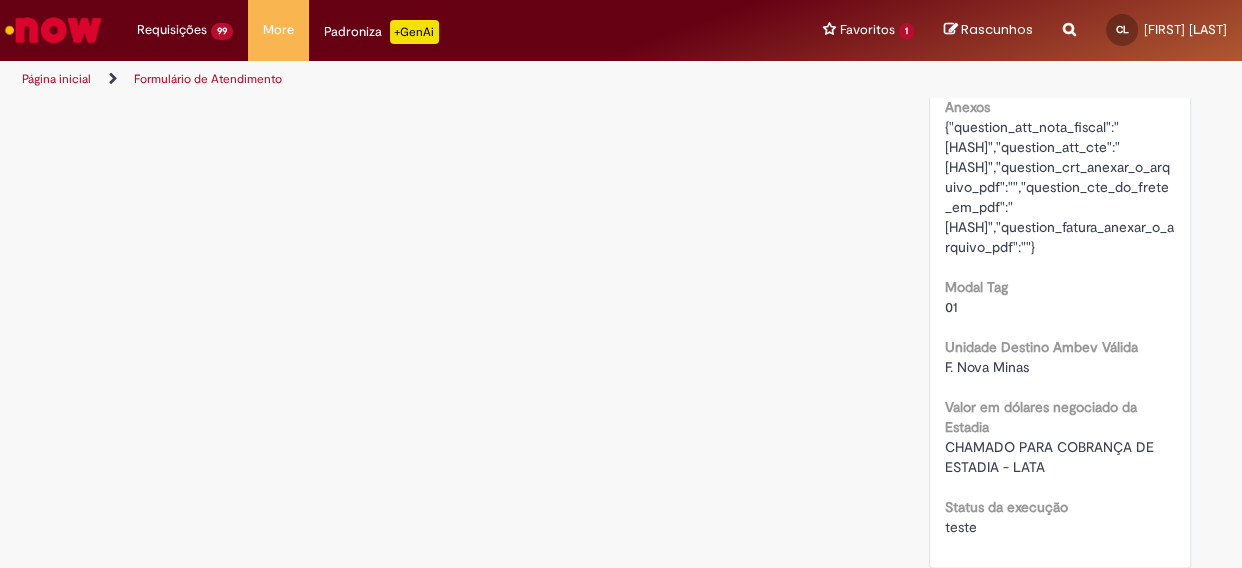scroll, scrollTop: 2636, scrollLeft: 0, axis: vertical 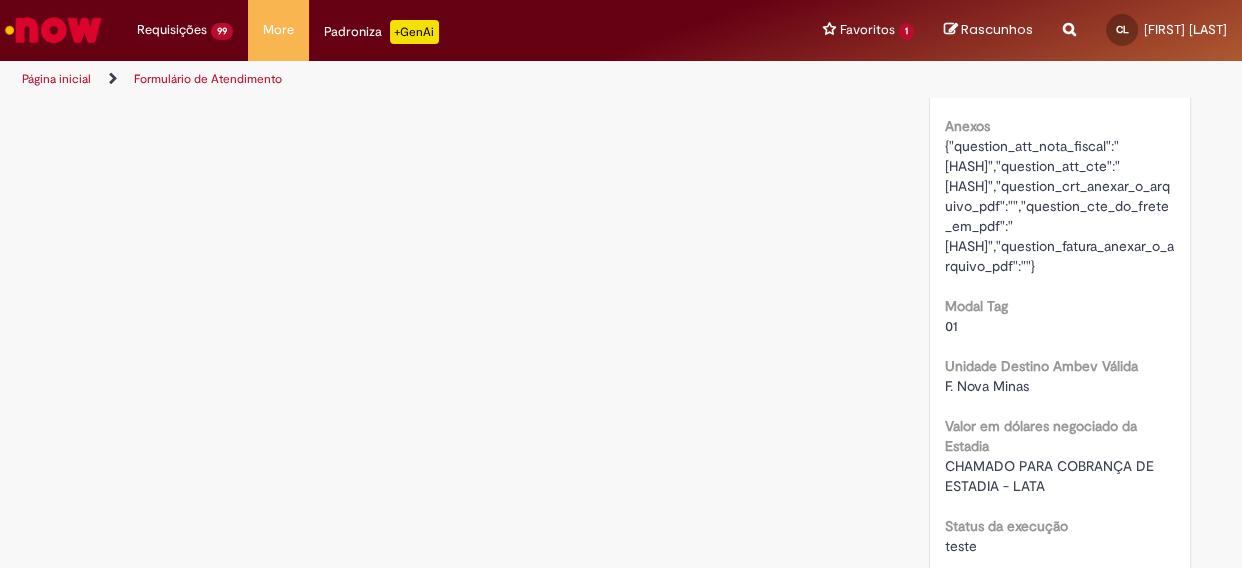 drag, startPoint x: 934, startPoint y: 164, endPoint x: 1020, endPoint y: 165, distance: 86.00581 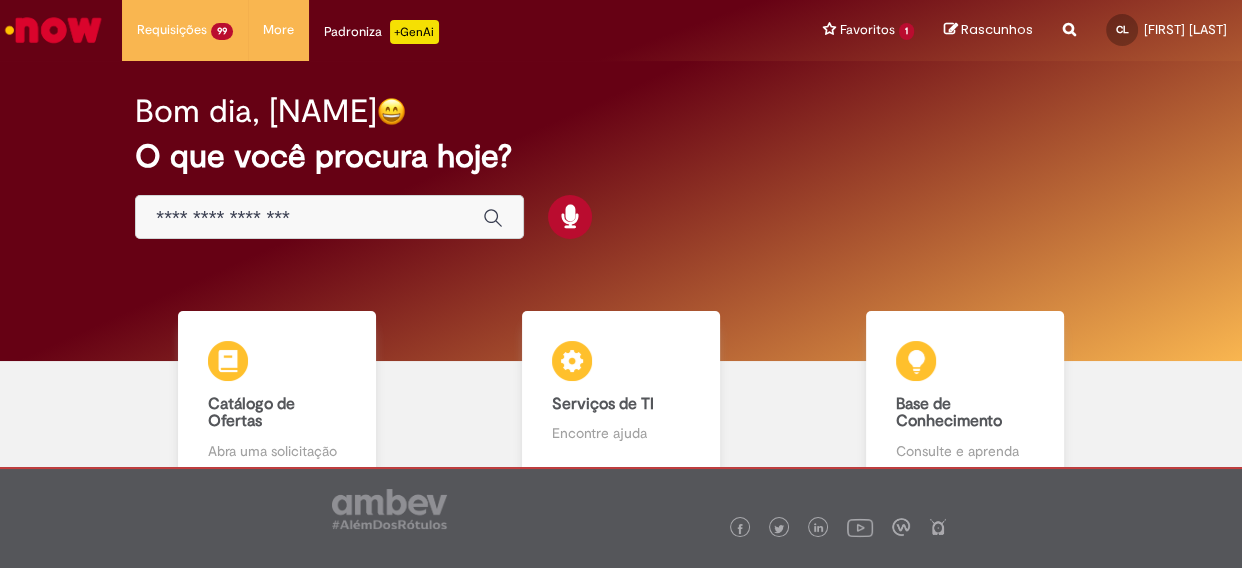 scroll, scrollTop: 0, scrollLeft: 0, axis: both 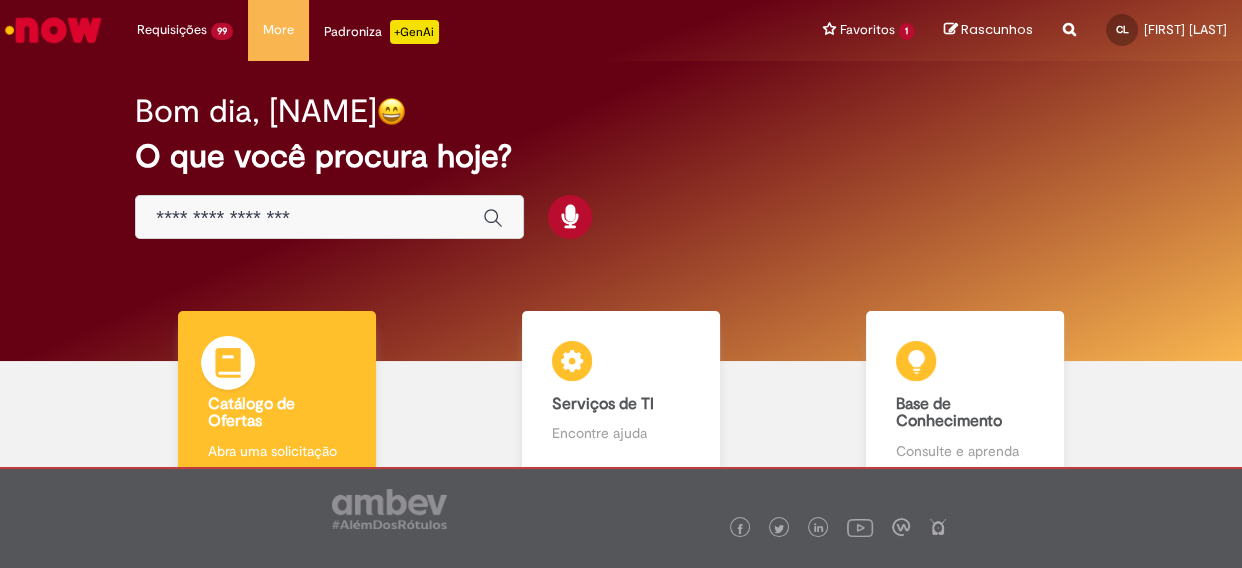 click on "Catálogo de Ofertas" at bounding box center (251, 413) 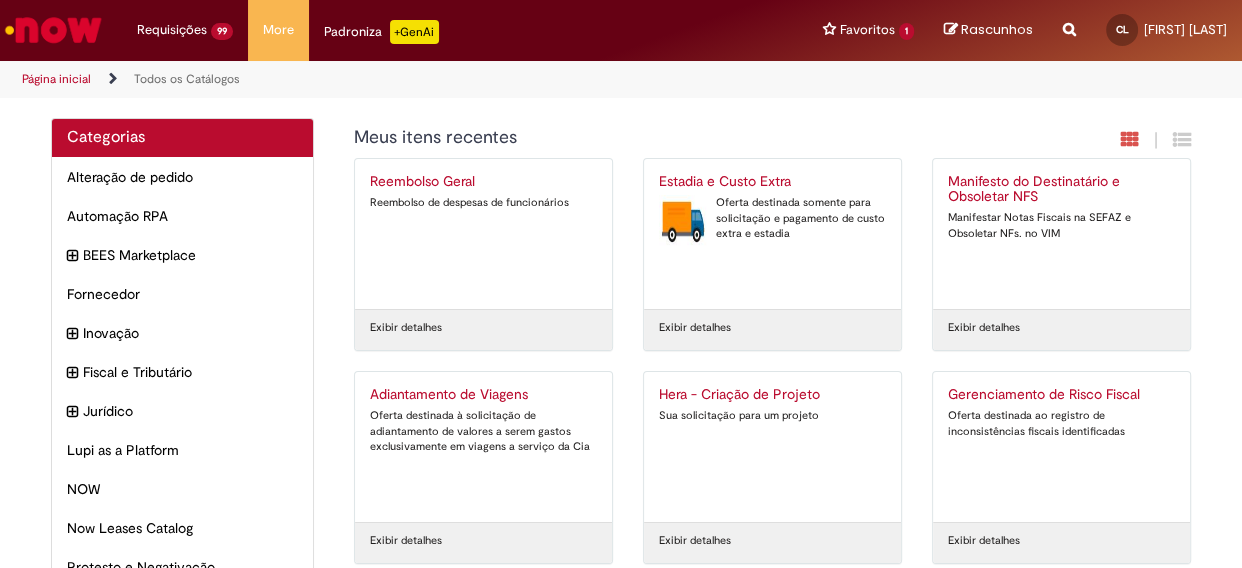 click on "Estadia e Custo Extra" at bounding box center [772, 182] 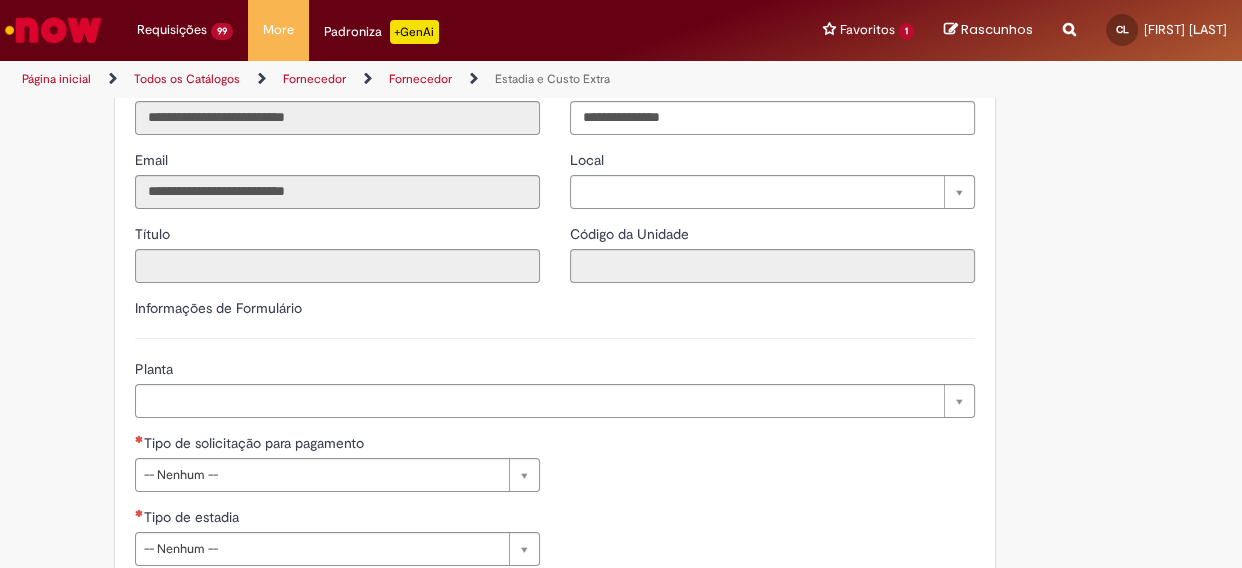 scroll, scrollTop: 545, scrollLeft: 0, axis: vertical 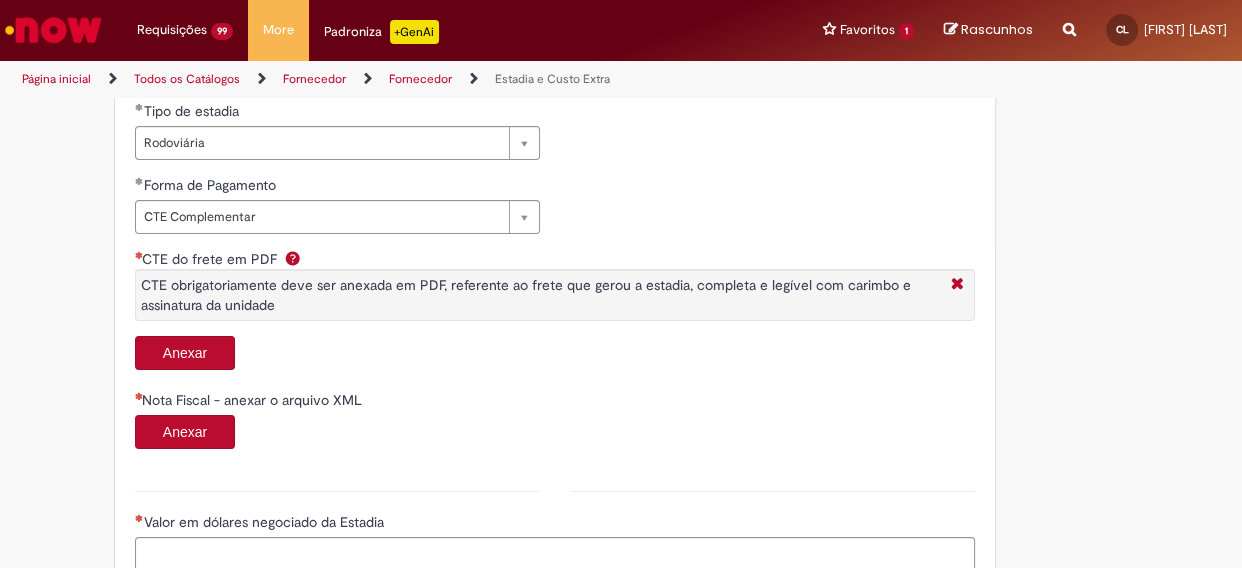 click on "Anexar" at bounding box center [185, 353] 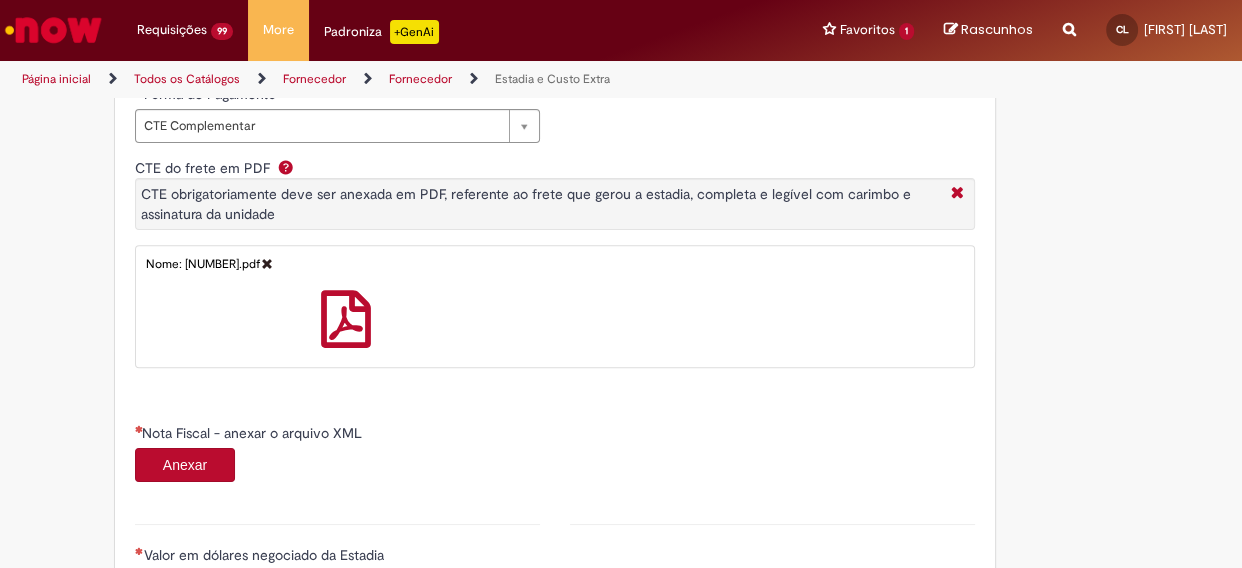 scroll, scrollTop: 1090, scrollLeft: 0, axis: vertical 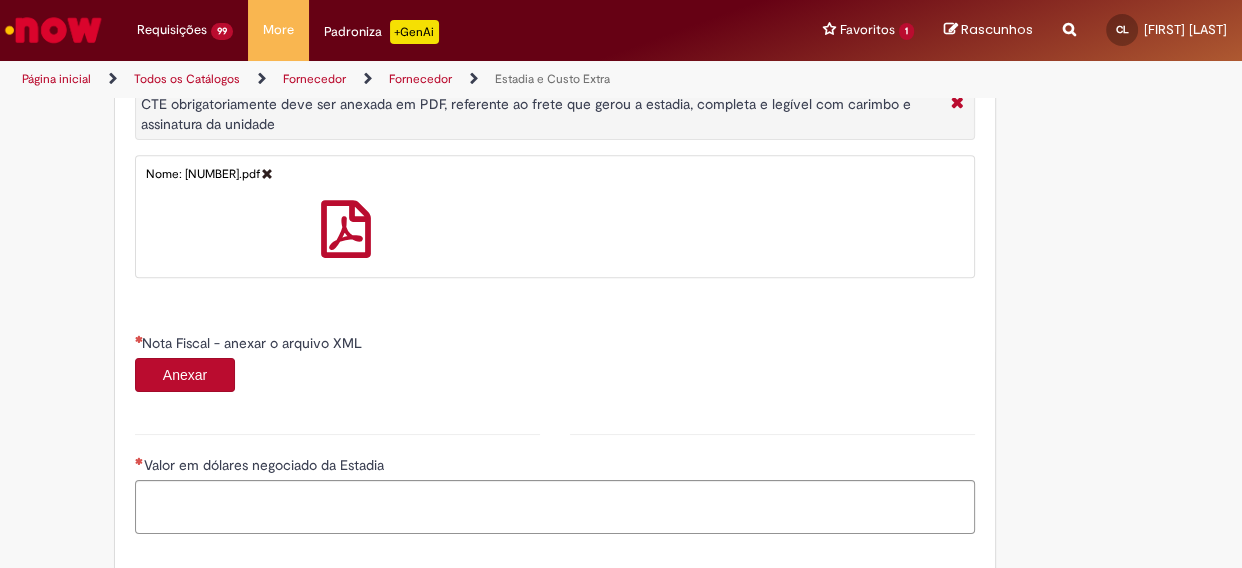 click on "Anexar" at bounding box center [185, 375] 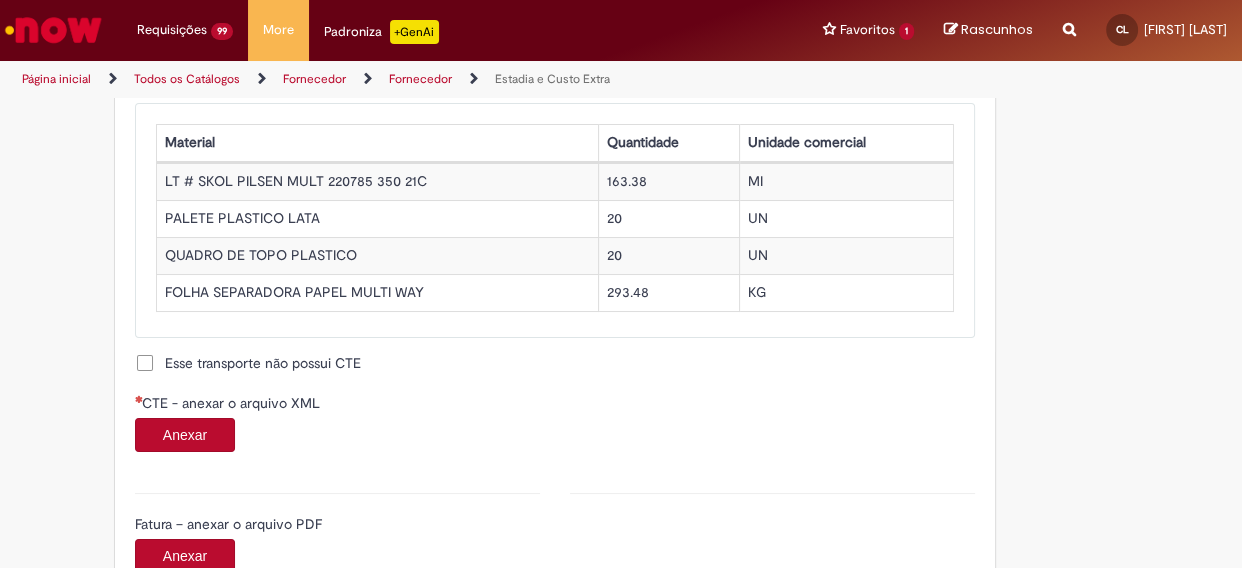 scroll, scrollTop: 2090, scrollLeft: 0, axis: vertical 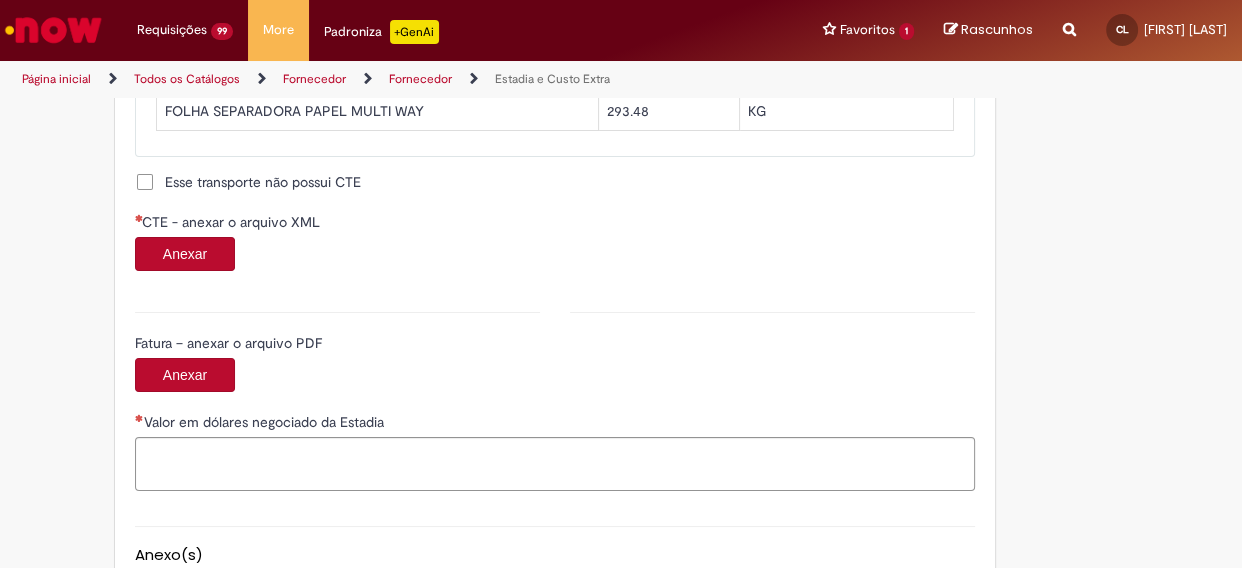 click on "Anexar" at bounding box center [185, 254] 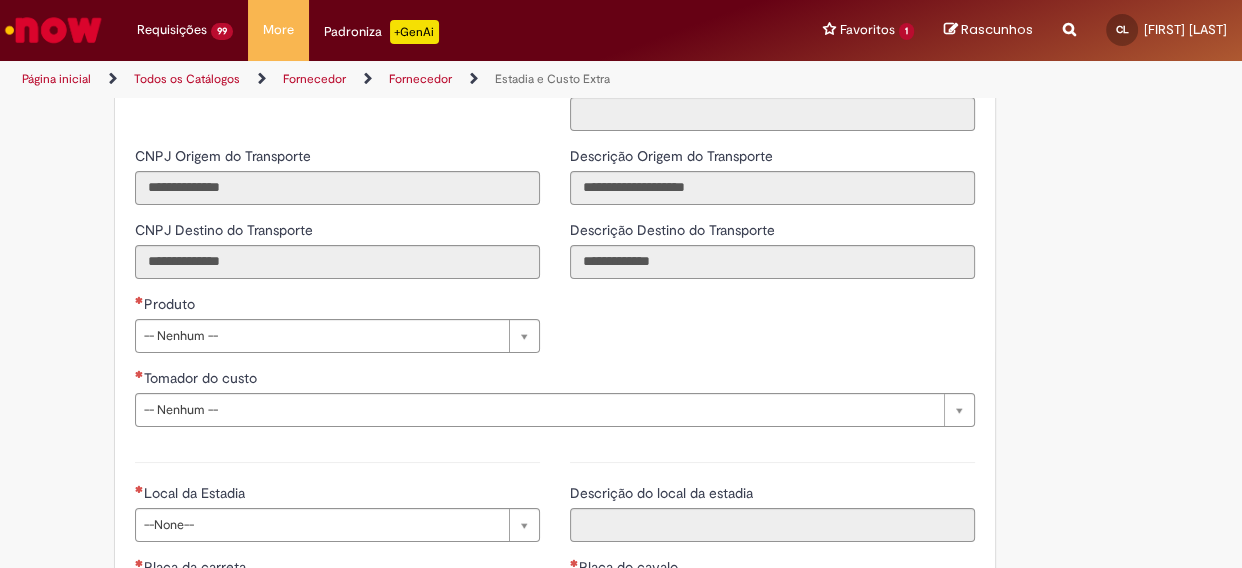 scroll, scrollTop: 2727, scrollLeft: 0, axis: vertical 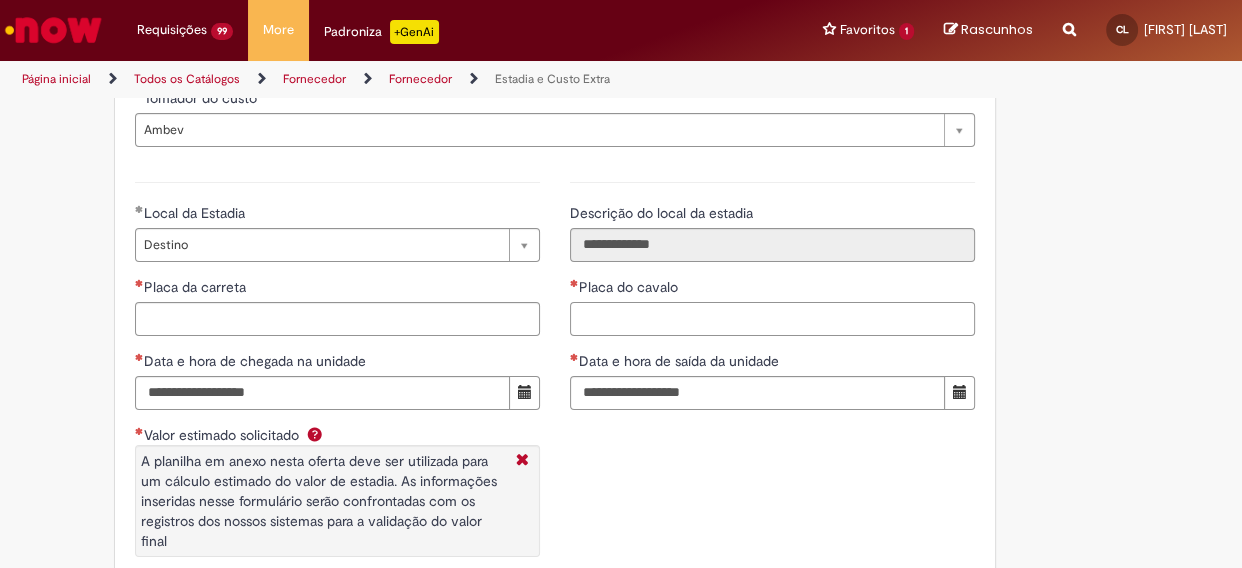 click on "Placa do cavalo" at bounding box center [772, 319] 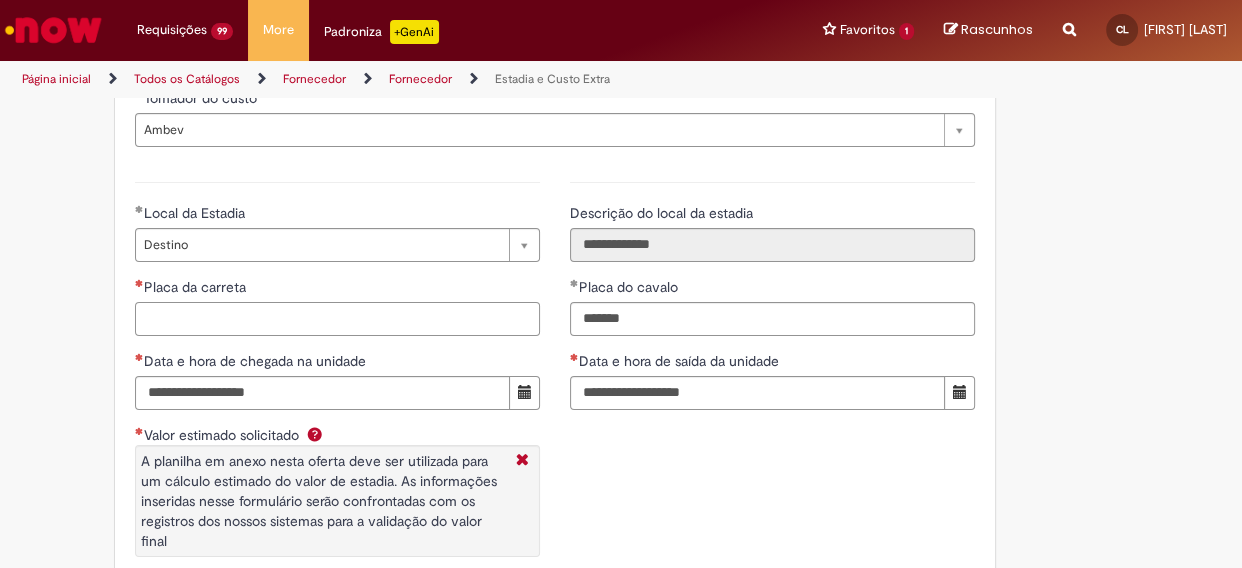 click on "Placa da carreta" at bounding box center [337, 319] 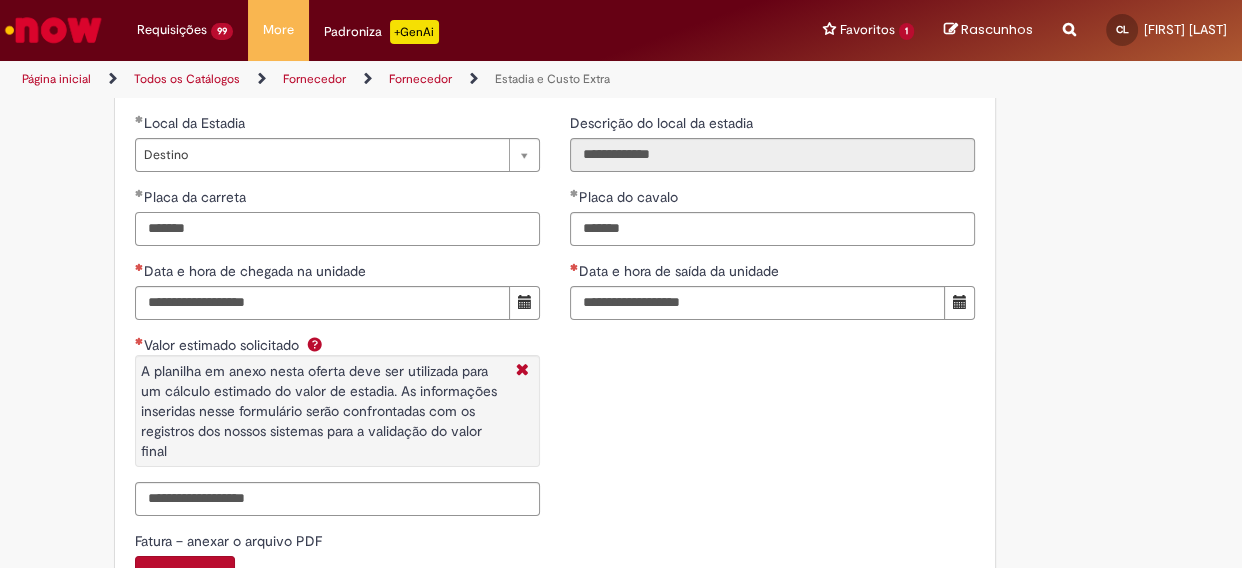 scroll, scrollTop: 3090, scrollLeft: 0, axis: vertical 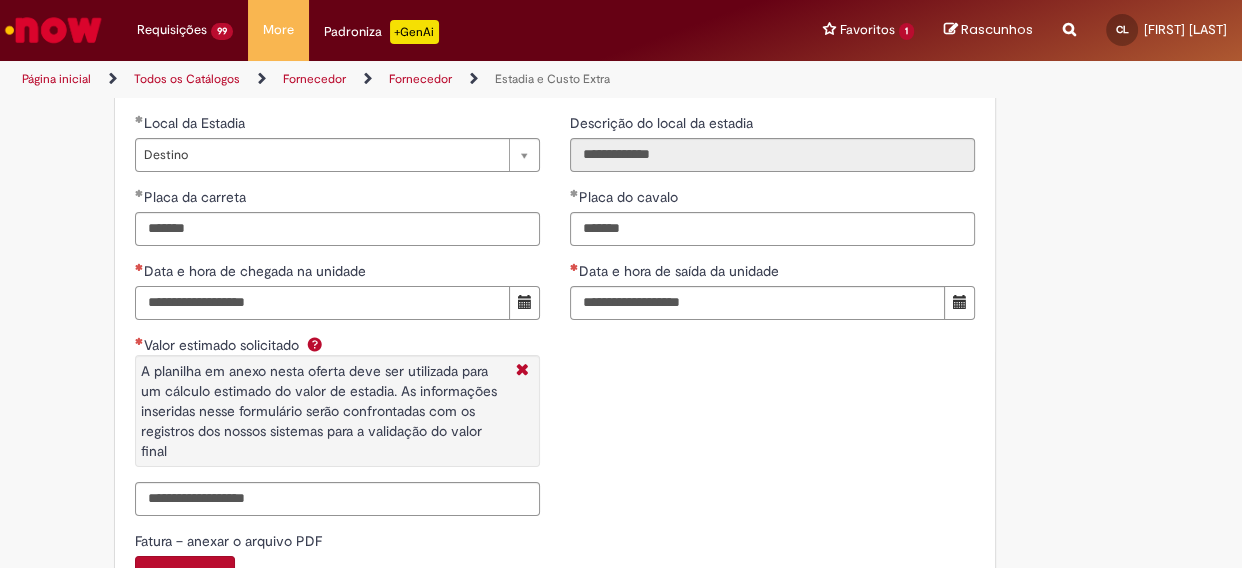 click on "Data e hora de chegada na unidade" at bounding box center (322, 303) 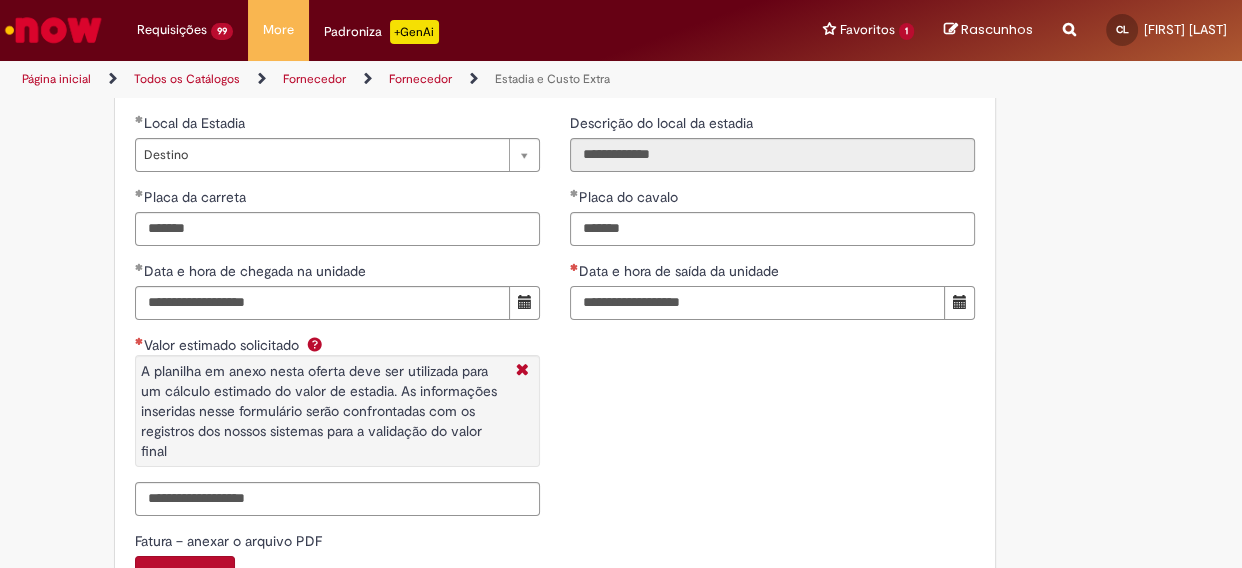 click on "Data e hora de saída da unidade" at bounding box center (757, 303) 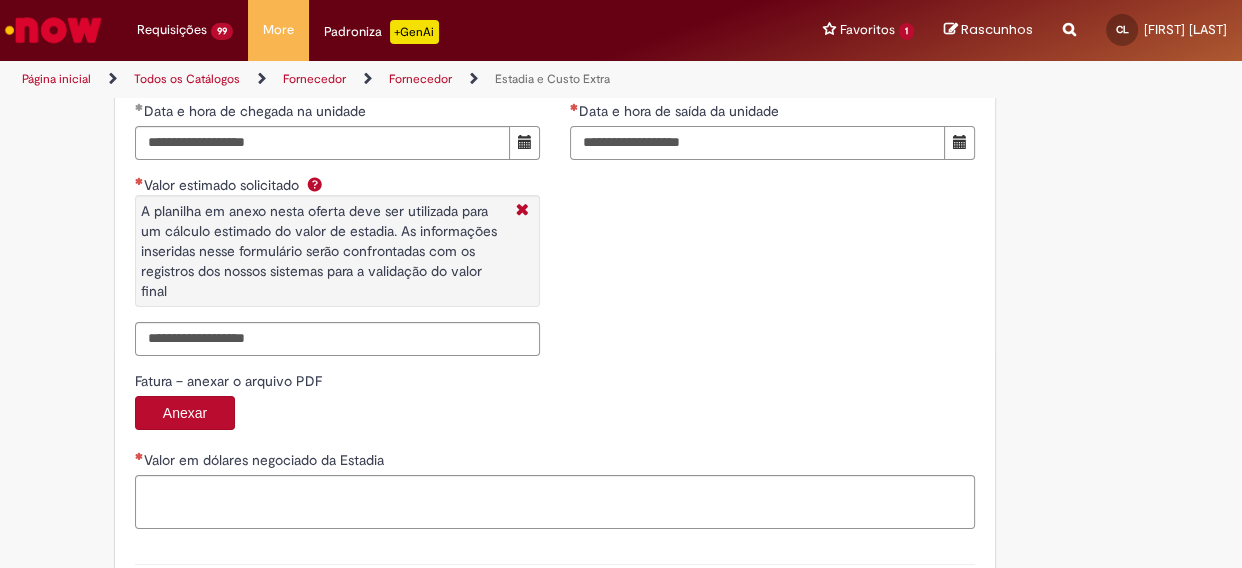scroll, scrollTop: 3272, scrollLeft: 0, axis: vertical 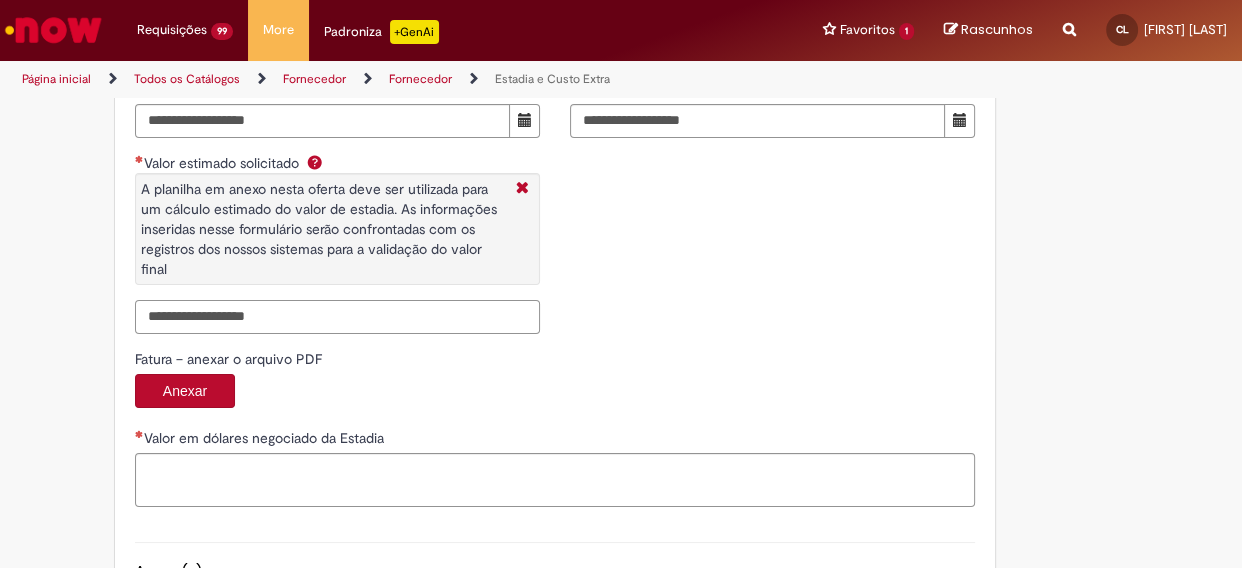 click on "Valor estimado solicitado A planilha em anexo nesta oferta deve ser utilizada para um cálculo estimado do valor de estadia. As informações inseridas nesse formulário serão confrontadas com os registros dos nossos sistemas para a validação do valor final" at bounding box center (337, 317) 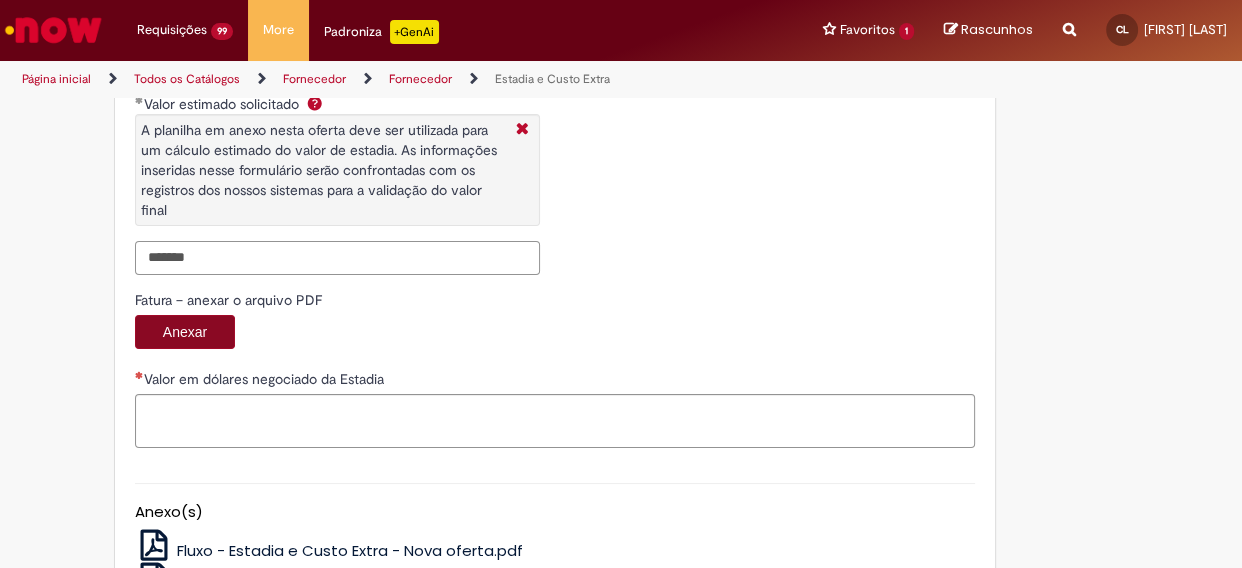 scroll, scrollTop: 3363, scrollLeft: 0, axis: vertical 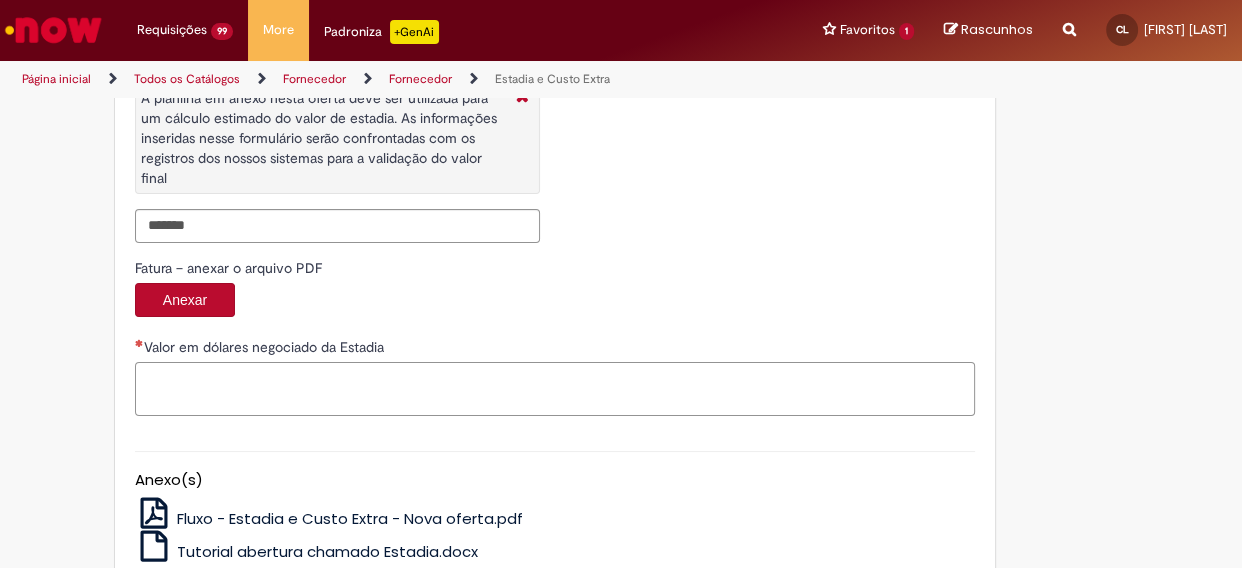 click on "Valor em dólares negociado da Estadia" at bounding box center (555, 389) 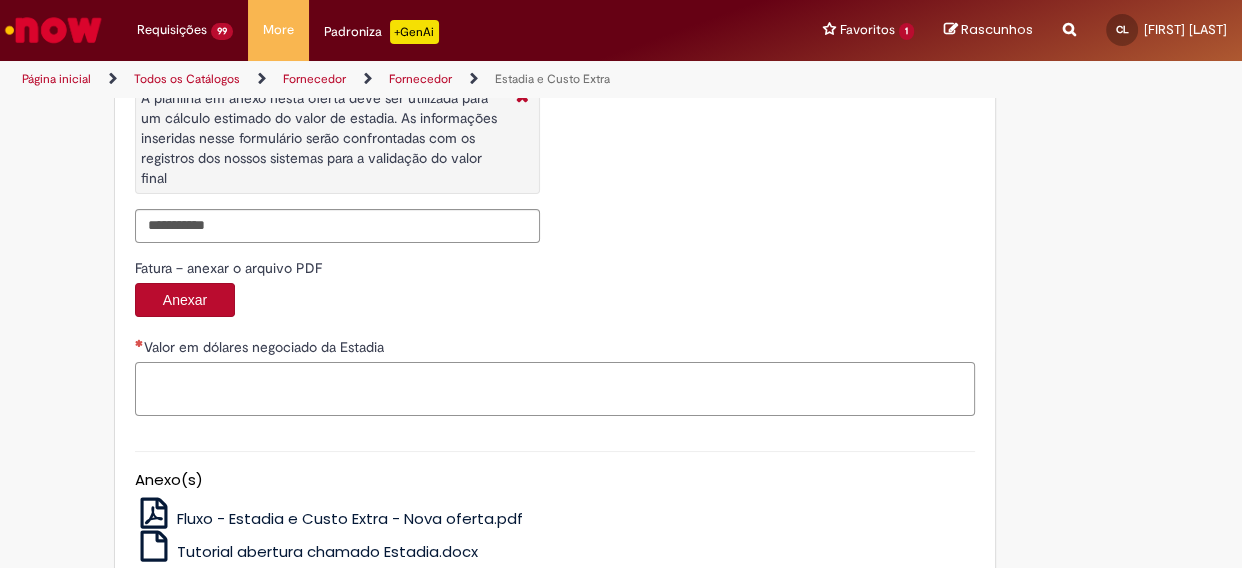 click on "Valor em dólares negociado da Estadia" at bounding box center (555, 389) 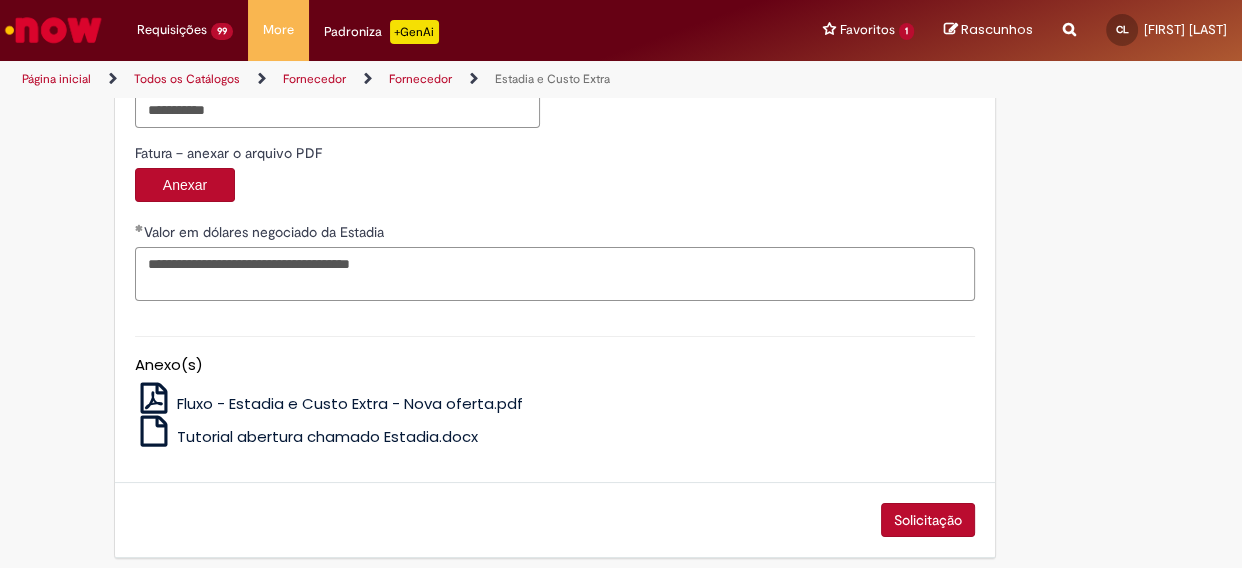 scroll, scrollTop: 3490, scrollLeft: 0, axis: vertical 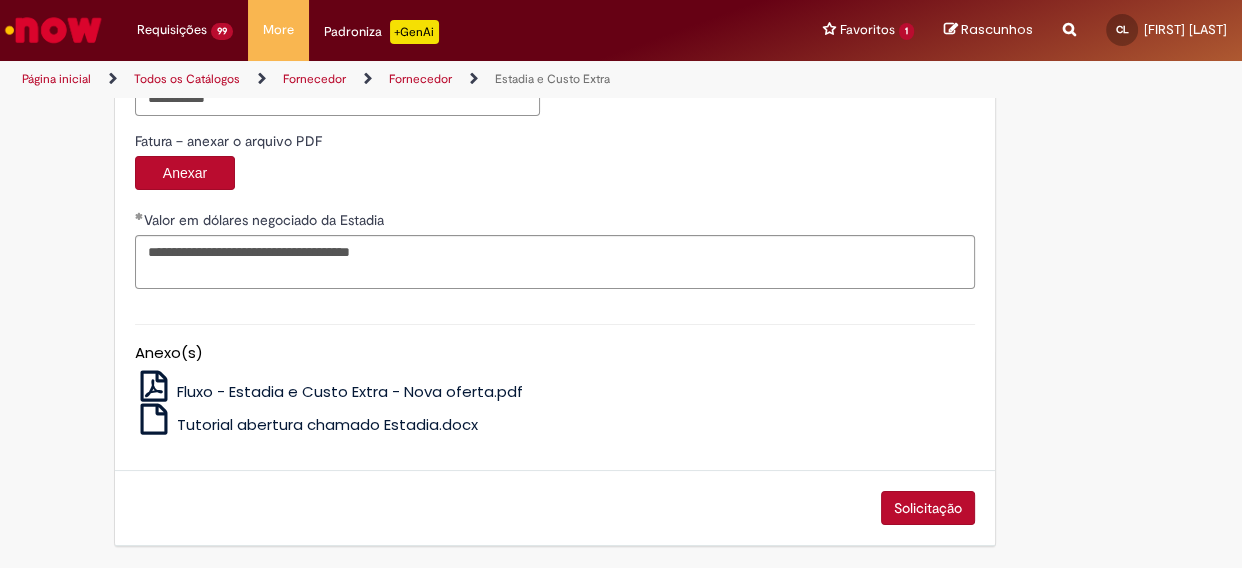 click on "Solicitação" at bounding box center [928, 508] 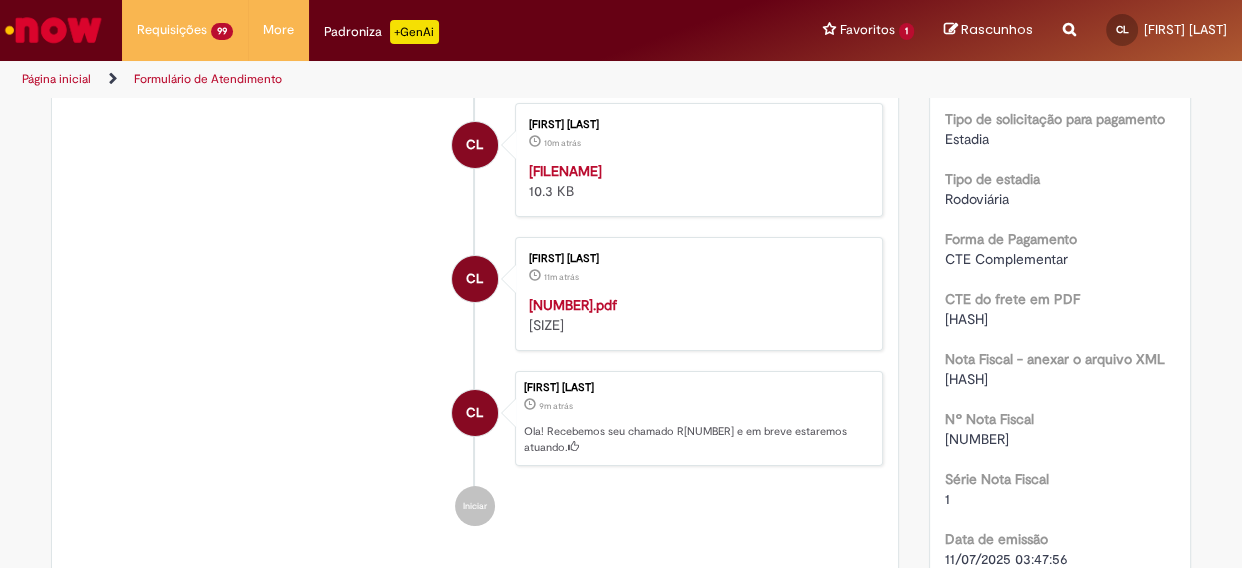 scroll, scrollTop: 0, scrollLeft: 0, axis: both 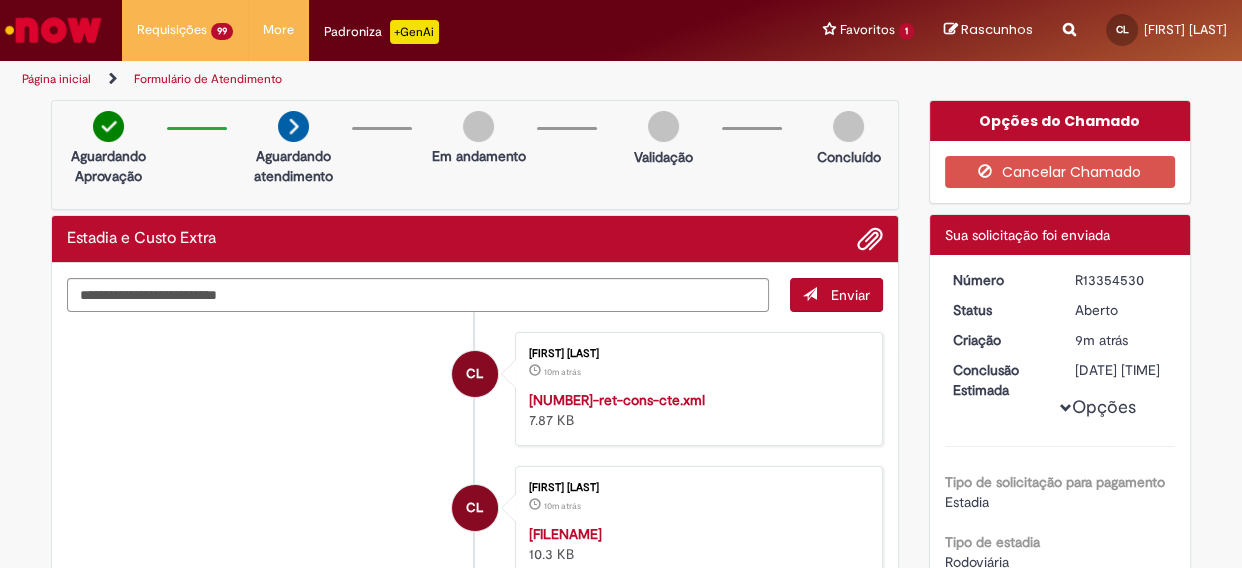 drag, startPoint x: 1067, startPoint y: 280, endPoint x: 1139, endPoint y: 279, distance: 72.00694 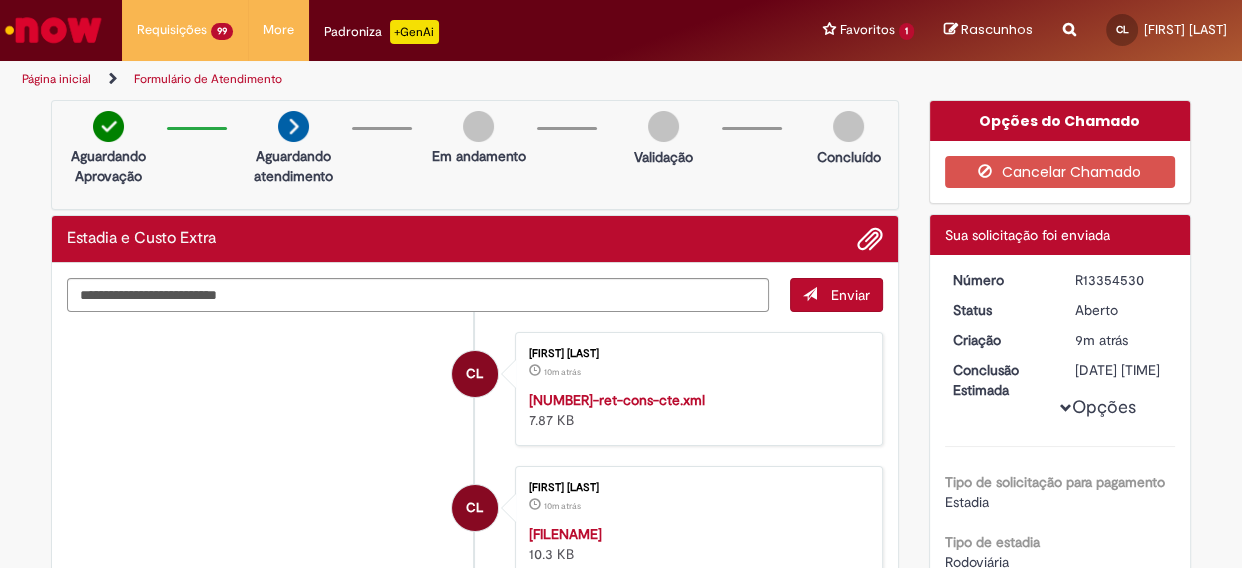 click on "Página inicial" at bounding box center [56, 79] 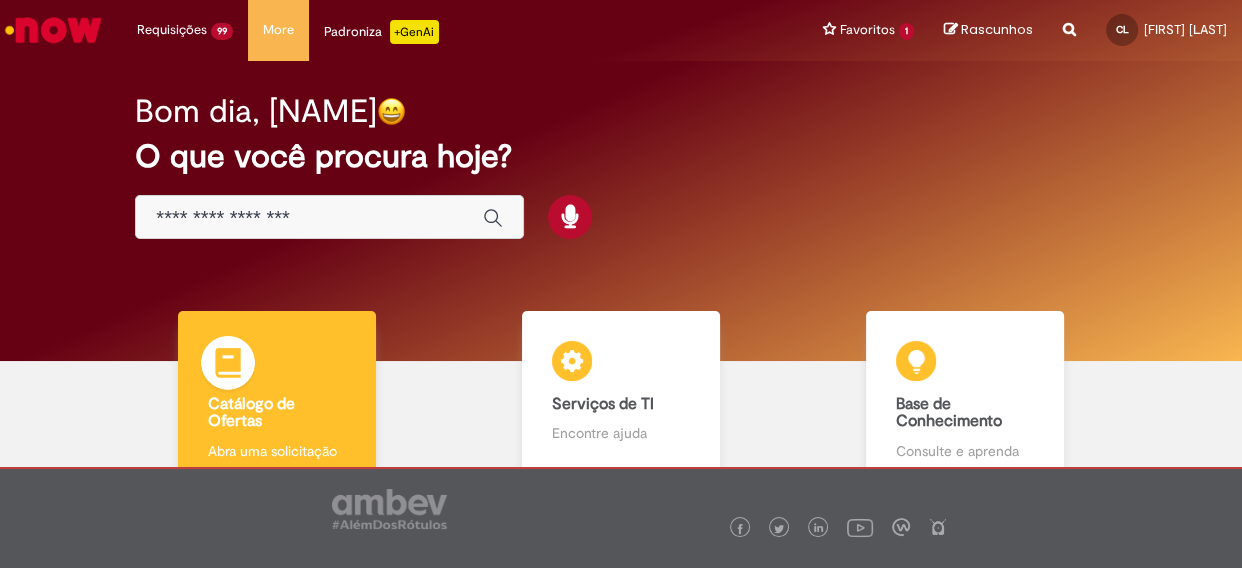 click on "Catálogo de Ofertas" at bounding box center [251, 413] 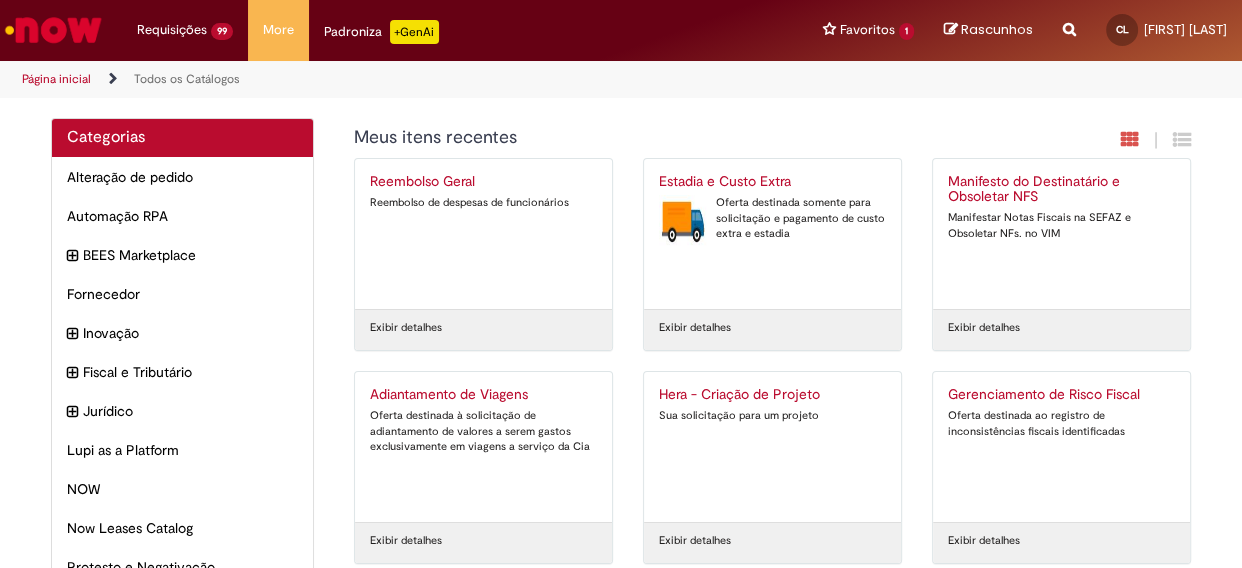 click on "Estadia e Custo Extra
Oferta destinada somente para solicitação e pagamento de custo extra e estadia" at bounding box center [772, 234] 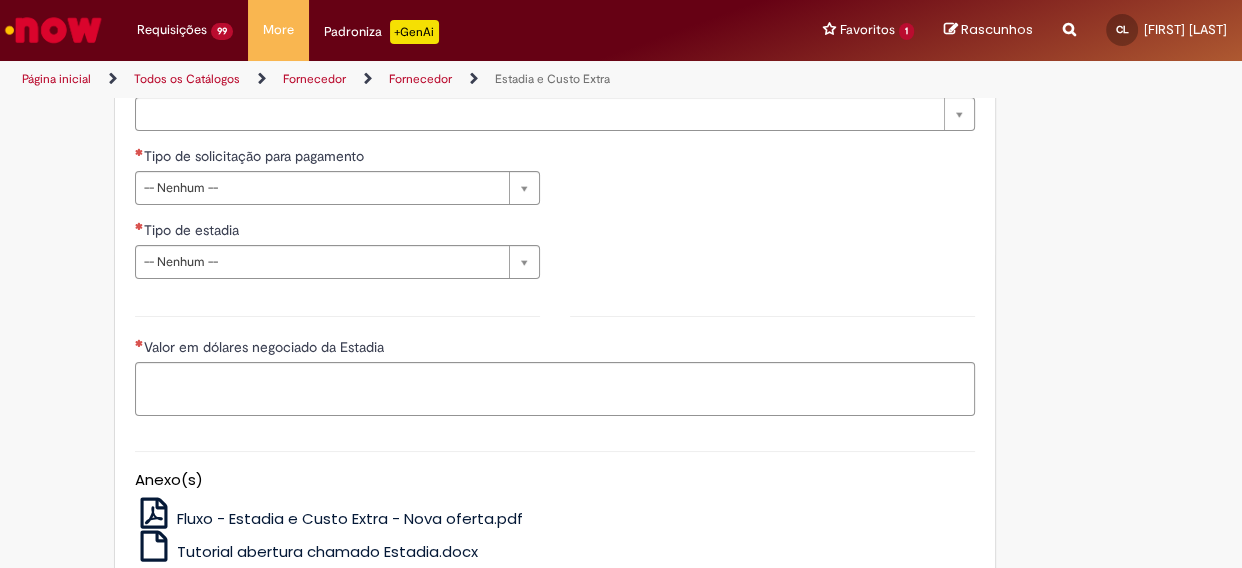 scroll, scrollTop: 727, scrollLeft: 0, axis: vertical 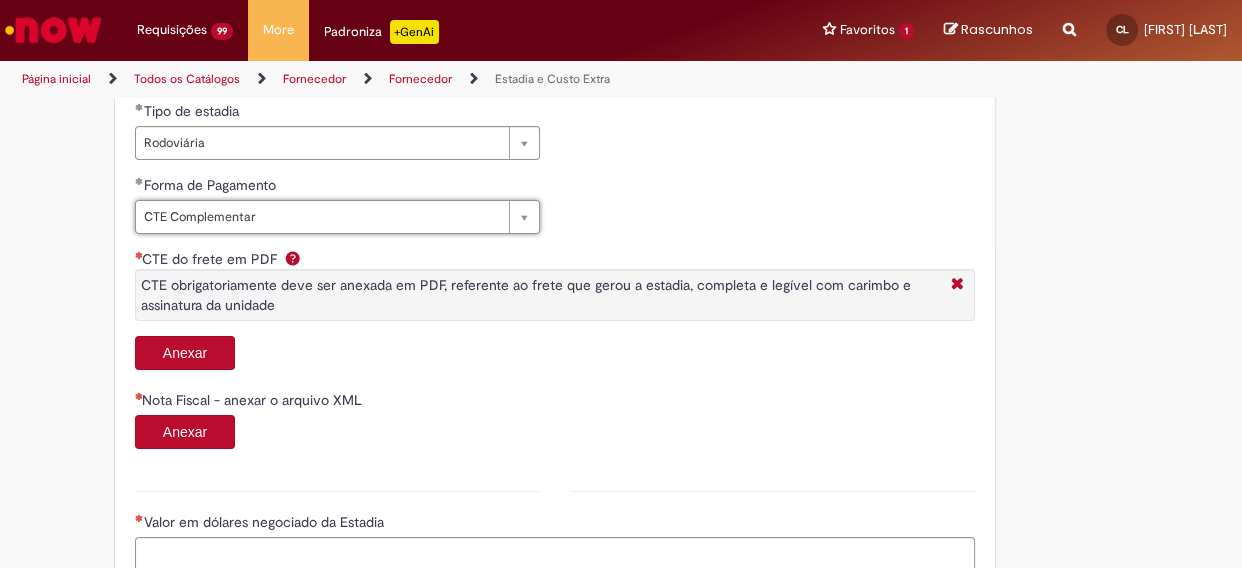 click on "Anexar" at bounding box center [185, 353] 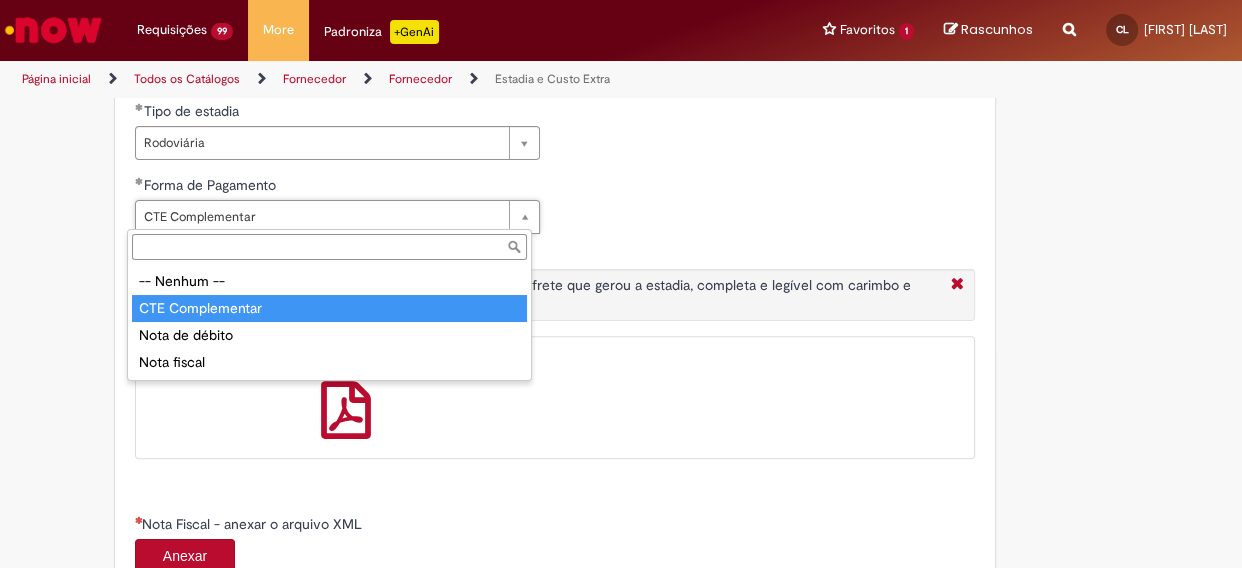 scroll, scrollTop: 0, scrollLeft: 120, axis: horizontal 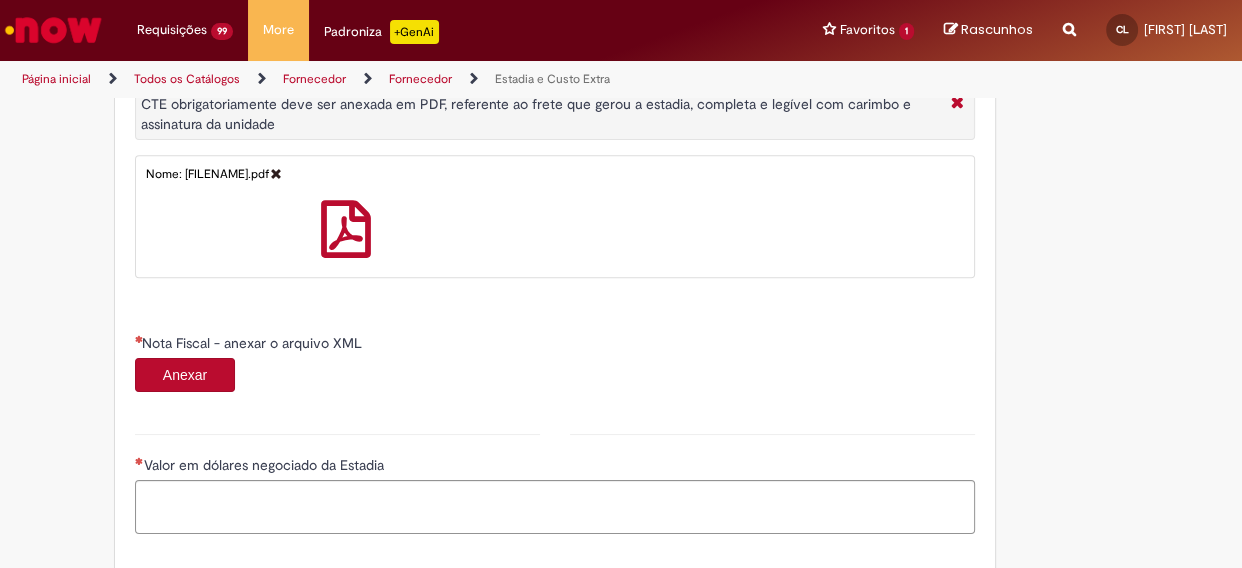 click on "Anexar" at bounding box center [185, 375] 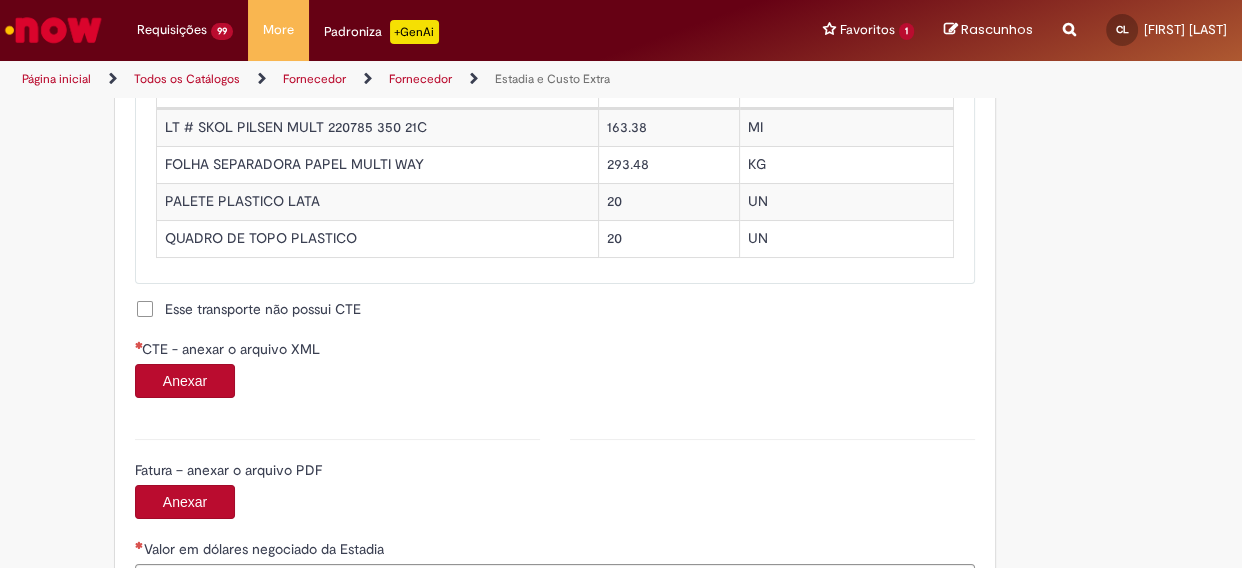 scroll, scrollTop: 2000, scrollLeft: 0, axis: vertical 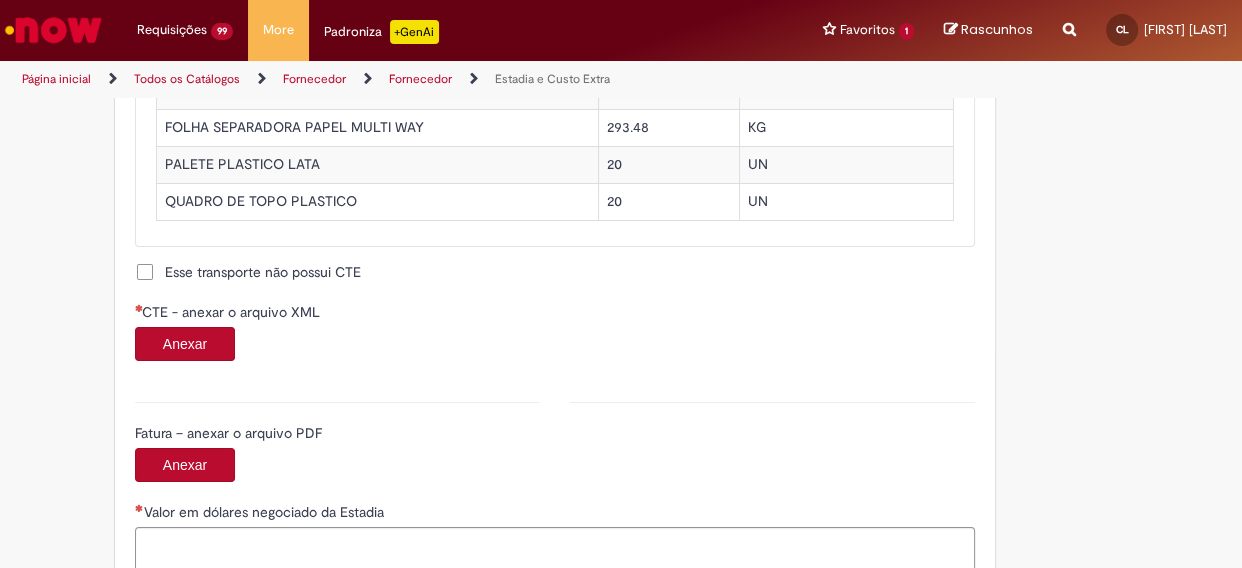 click on "Anexar" at bounding box center (185, 344) 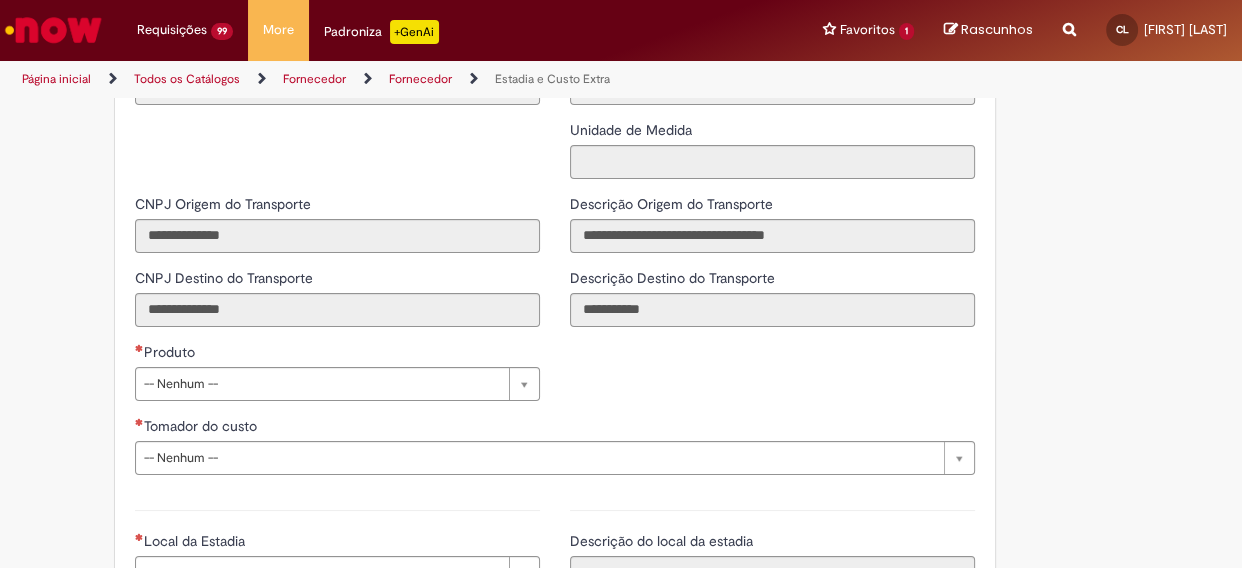 scroll, scrollTop: 2818, scrollLeft: 0, axis: vertical 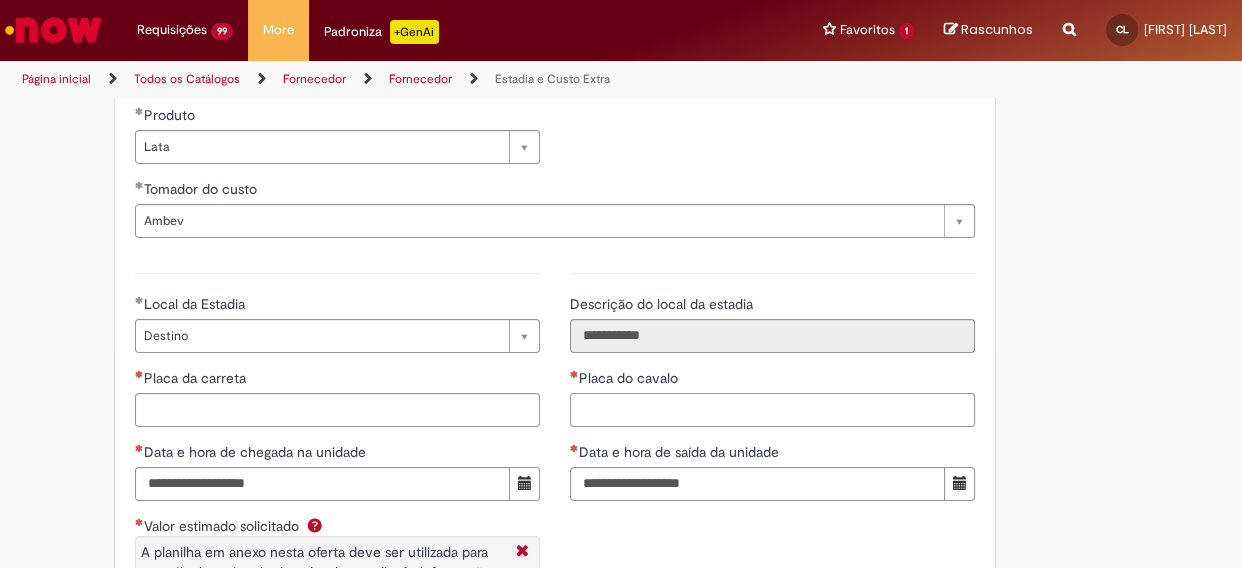 click on "Placa do cavalo" at bounding box center [772, 410] 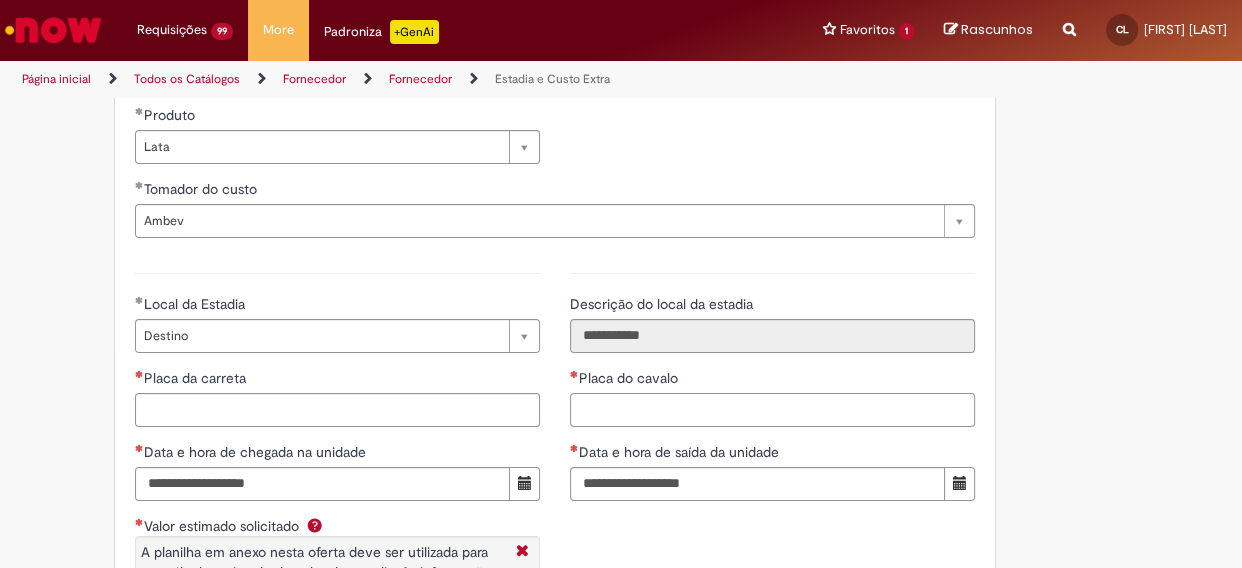 paste on "*******" 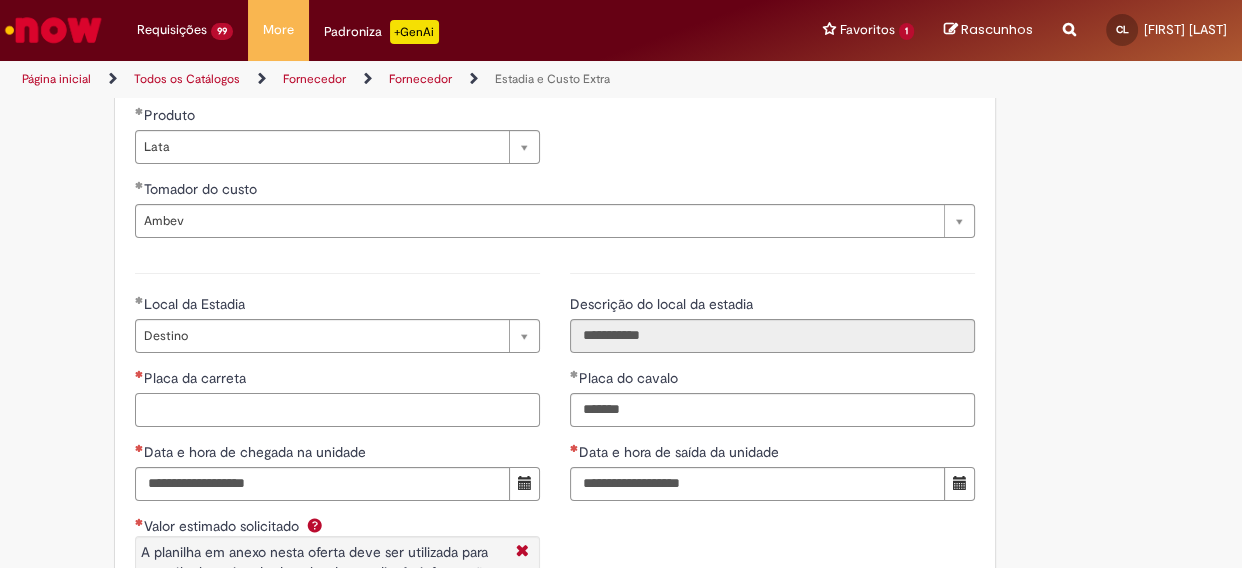 click on "Placa da carreta" at bounding box center (337, 410) 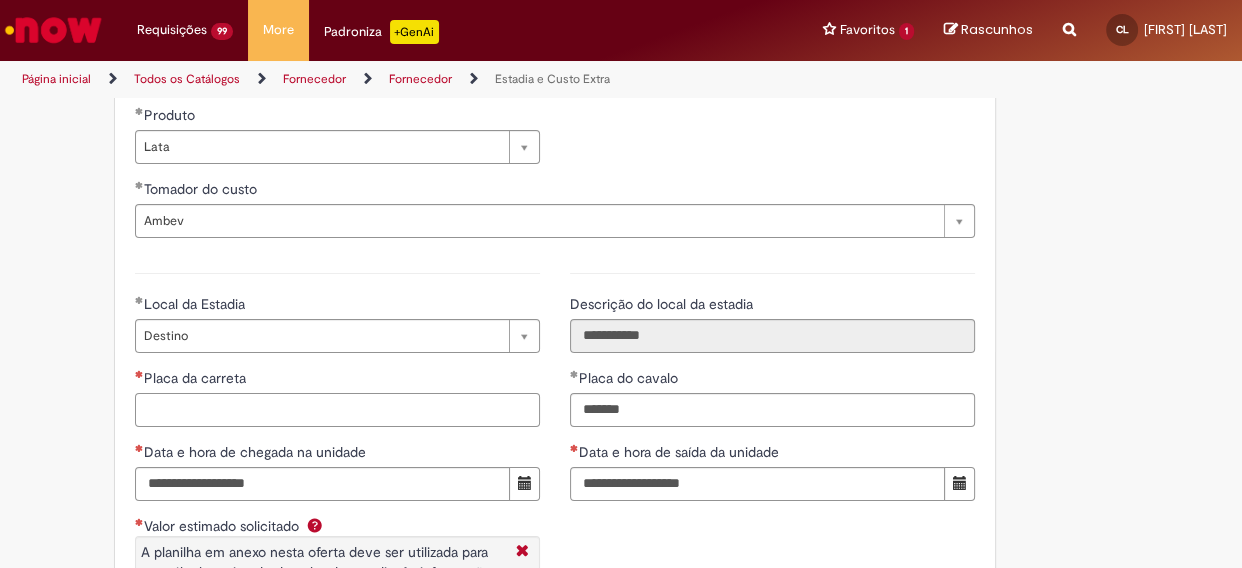 click on "Placa da carreta" at bounding box center (337, 410) 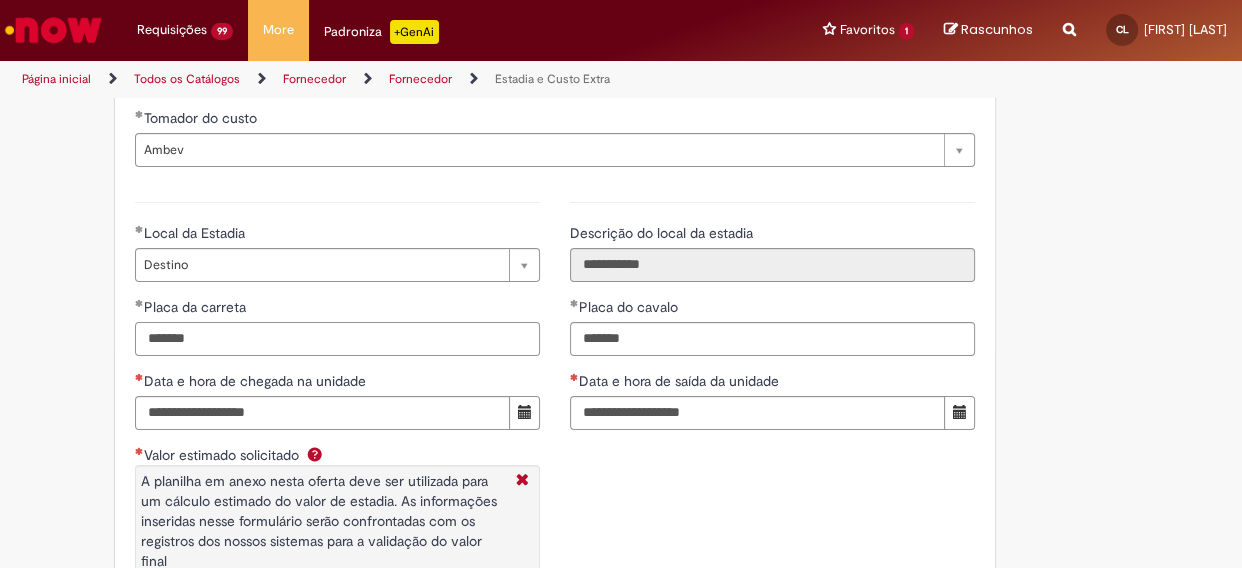 scroll, scrollTop: 3000, scrollLeft: 0, axis: vertical 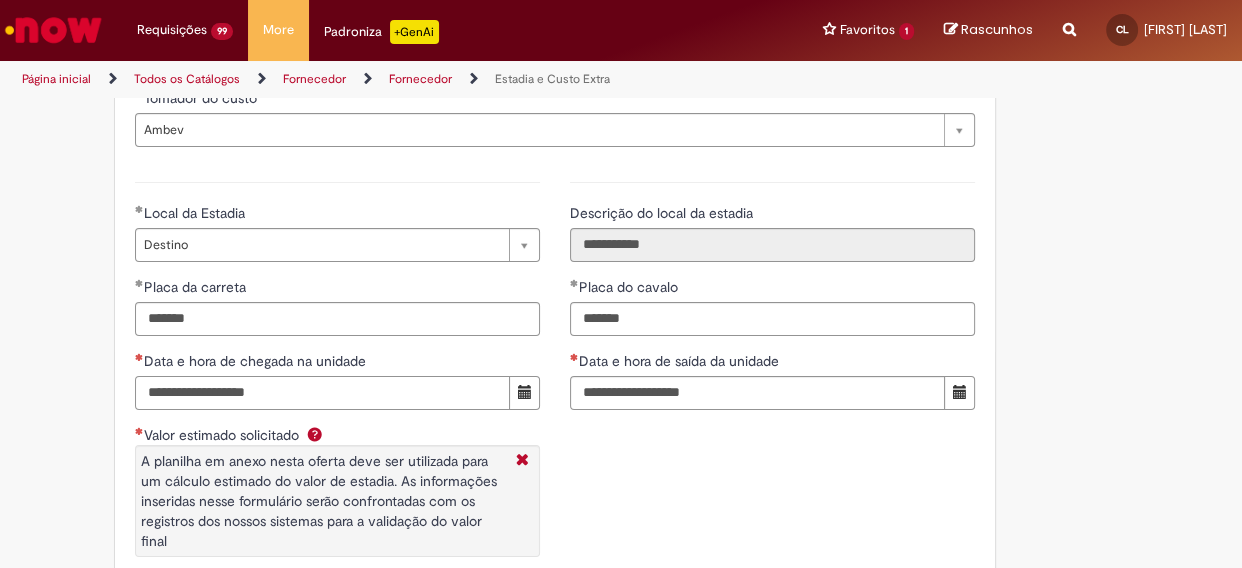 click on "Data e hora de chegada na unidade" at bounding box center (322, 393) 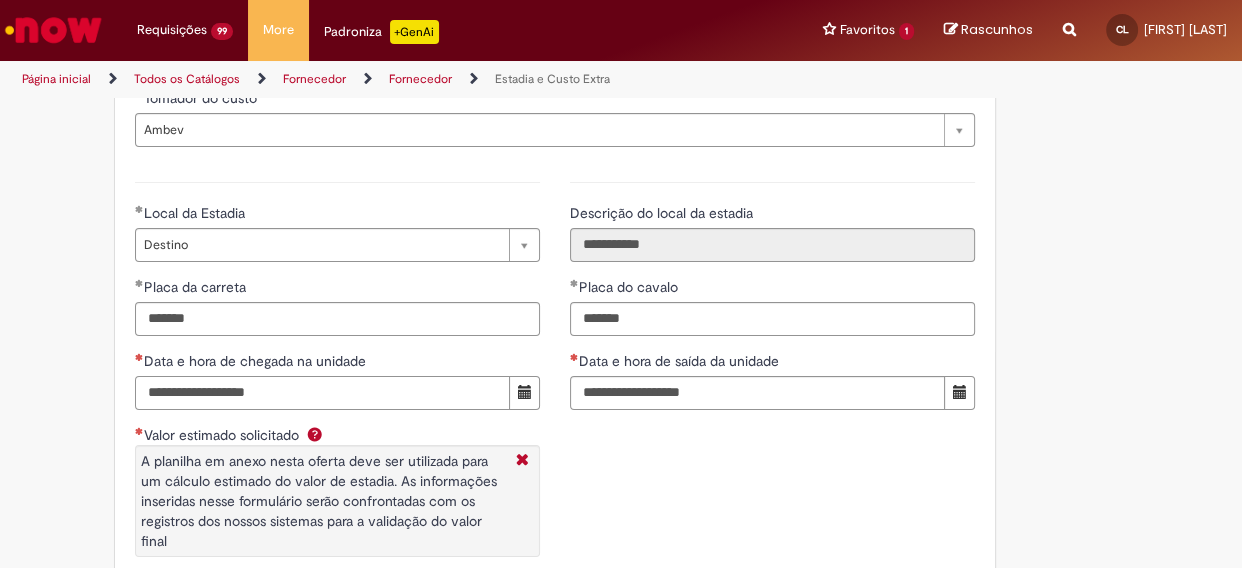 paste on "**********" 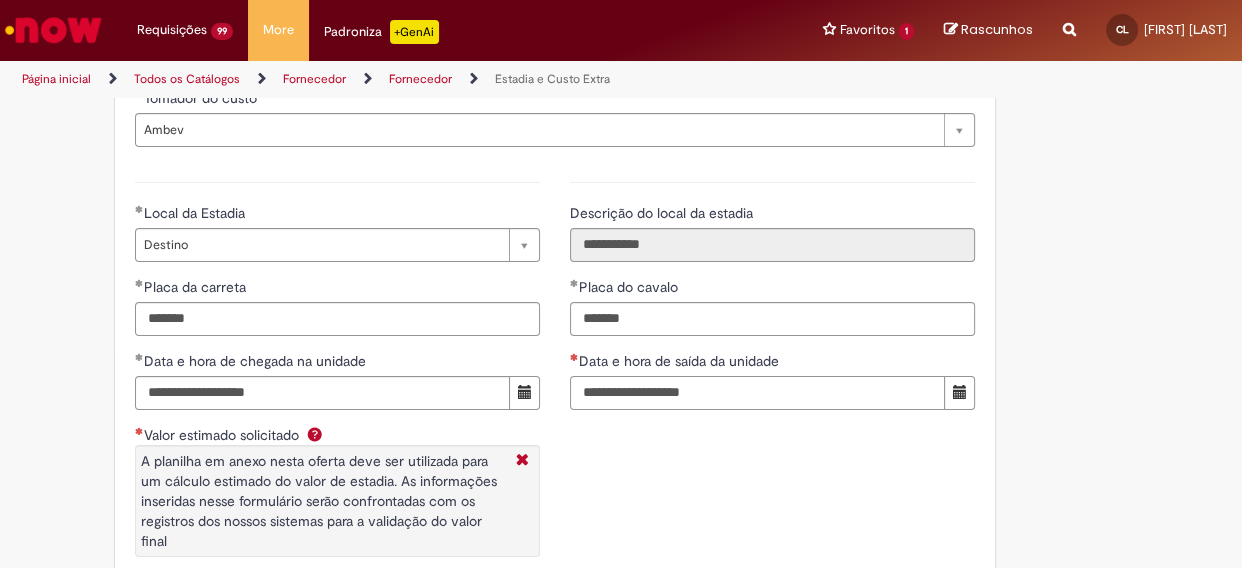 click on "Data e hora de saída da unidade" at bounding box center (757, 393) 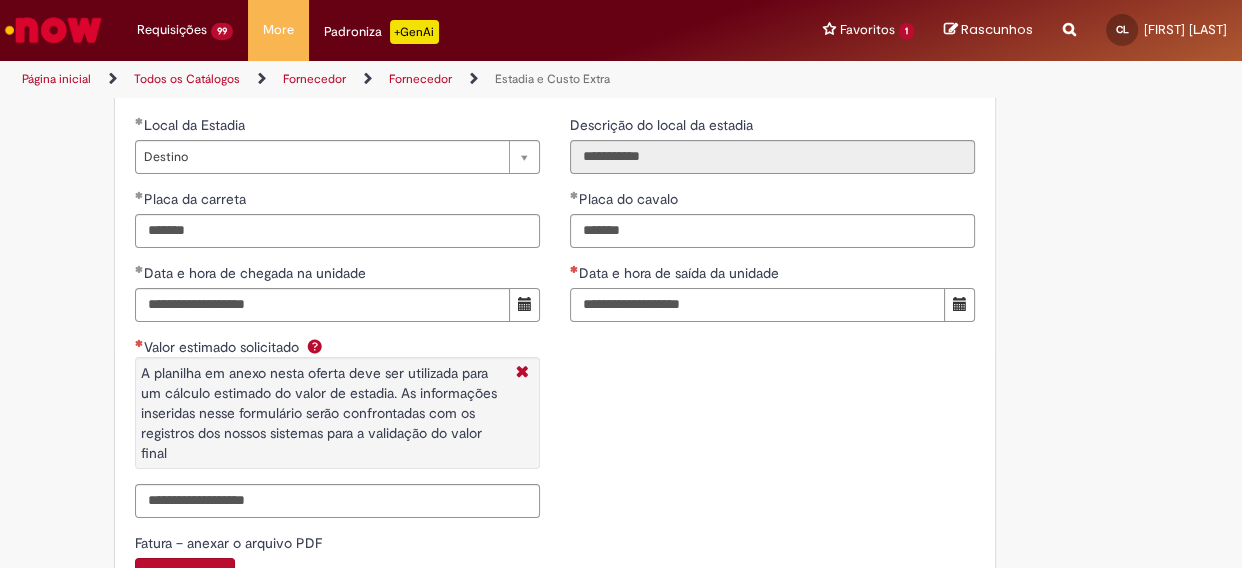 scroll, scrollTop: 3272, scrollLeft: 0, axis: vertical 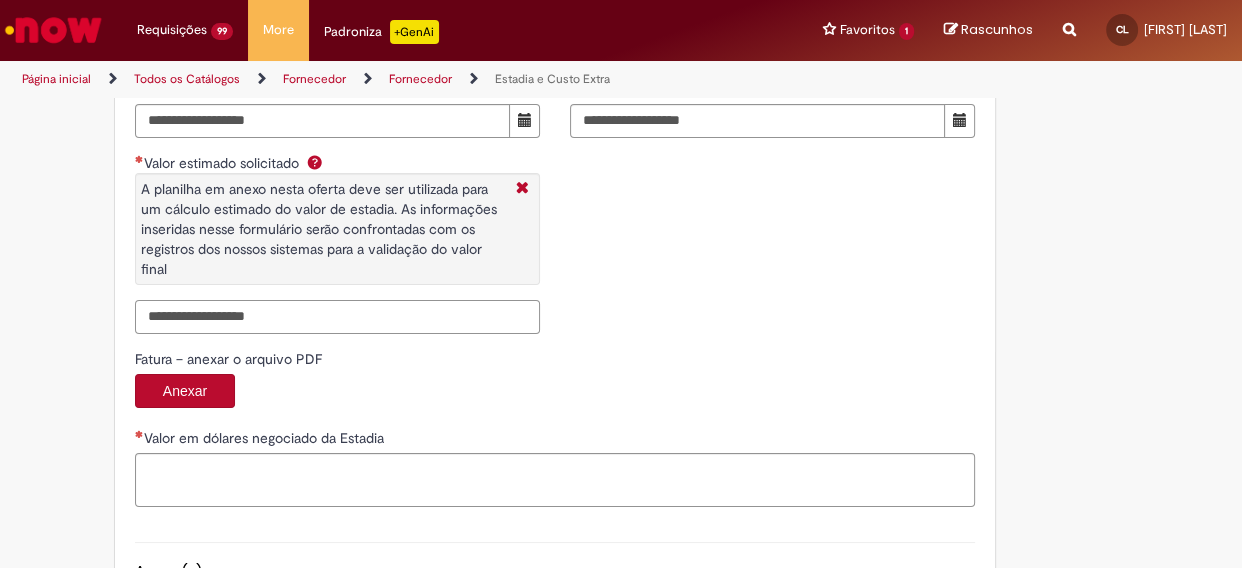 click on "Valor estimado solicitado A planilha em anexo nesta oferta deve ser utilizada para um cálculo estimado do valor de estadia. As informações inseridas nesse formulário serão confrontadas com os registros dos nossos sistemas para a validação do valor final" at bounding box center (337, 317) 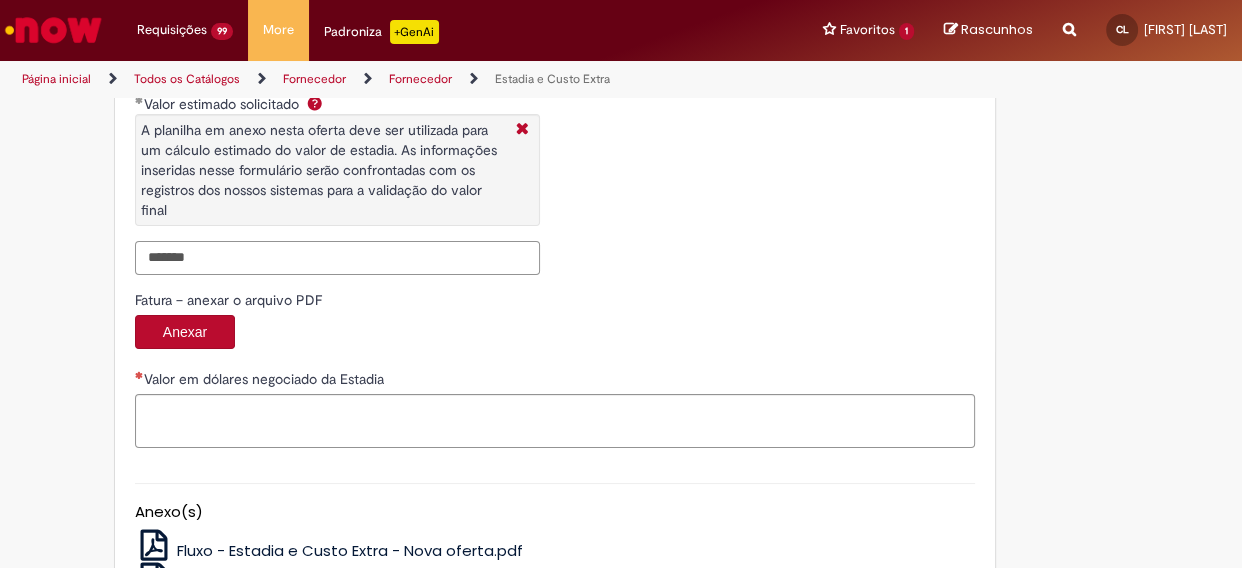 scroll, scrollTop: 3363, scrollLeft: 0, axis: vertical 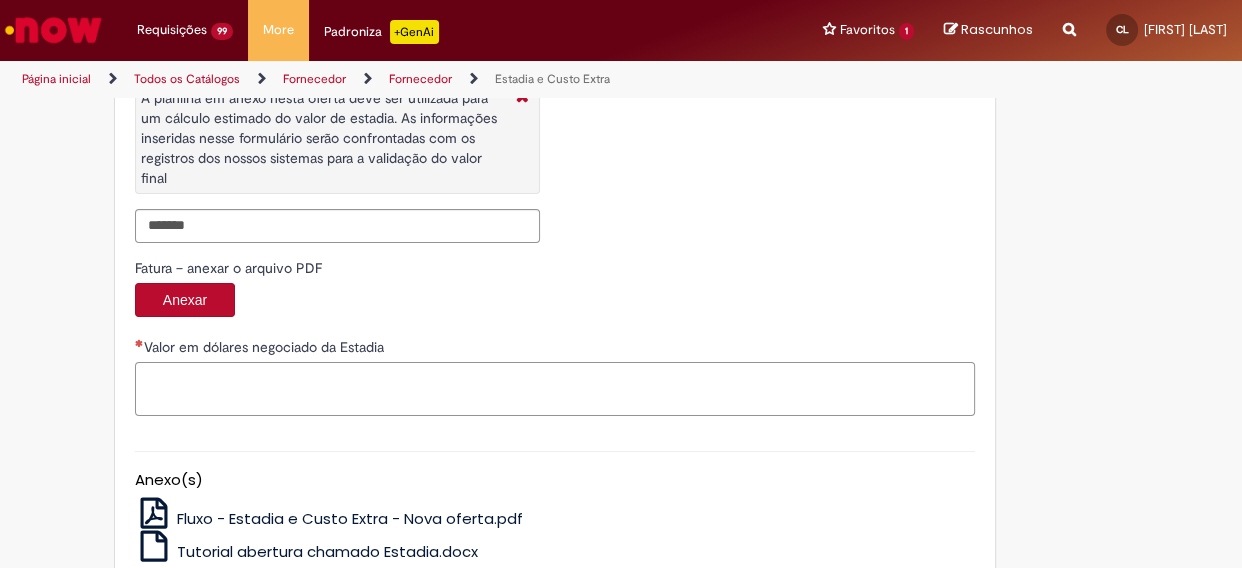 click on "Valor em dólares negociado da Estadia" at bounding box center [555, 389] 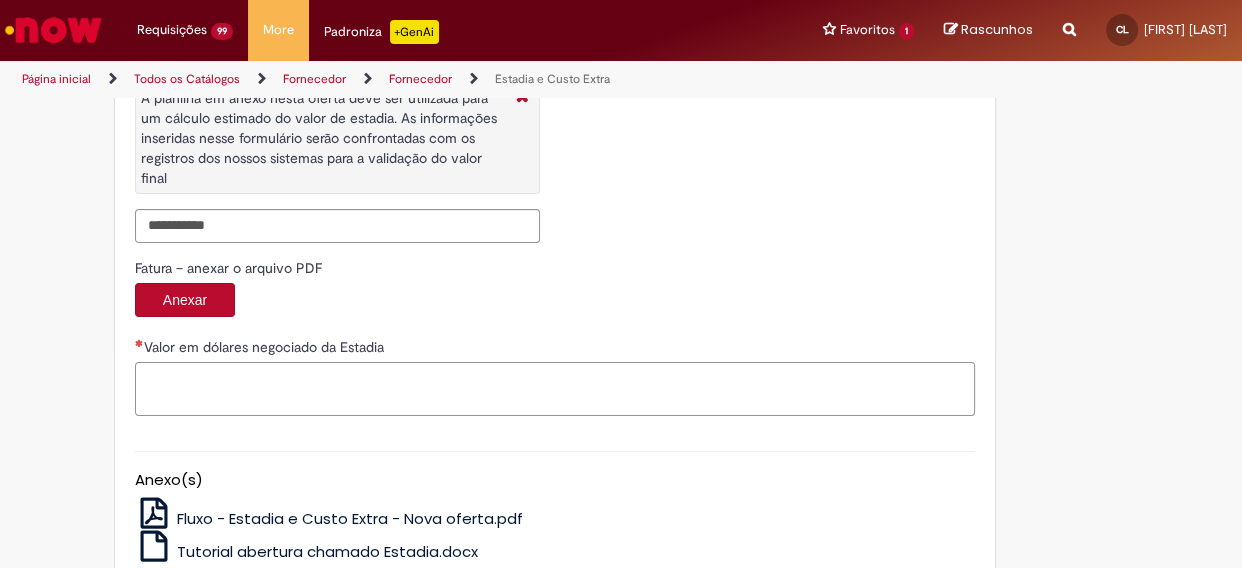 click on "Valor em dólares negociado da Estadia" at bounding box center [555, 389] 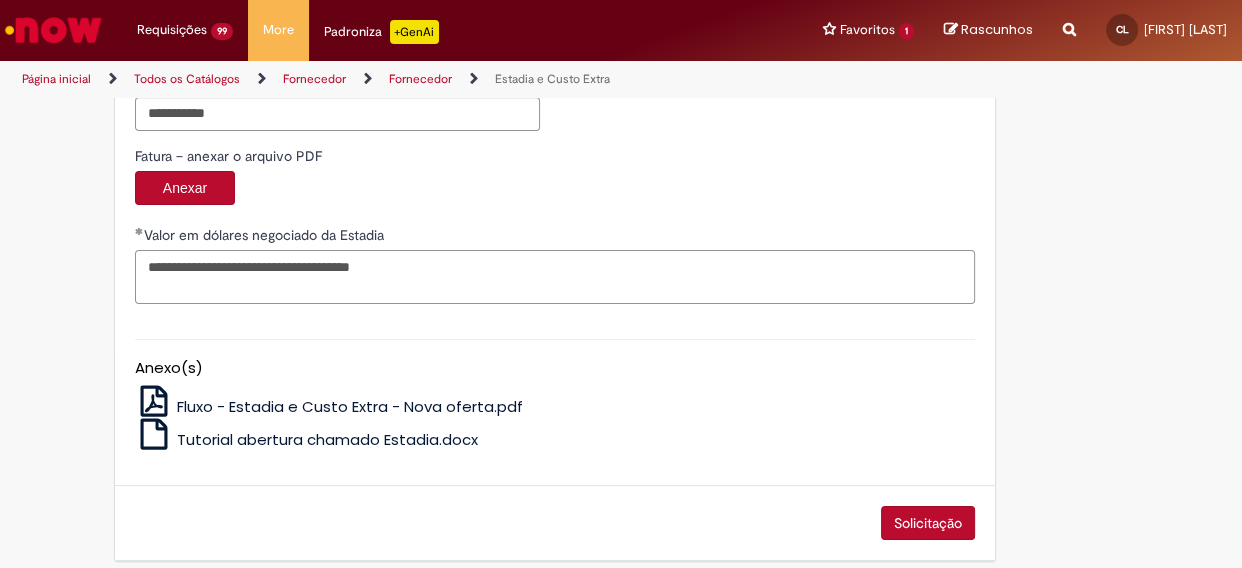 scroll, scrollTop: 3490, scrollLeft: 0, axis: vertical 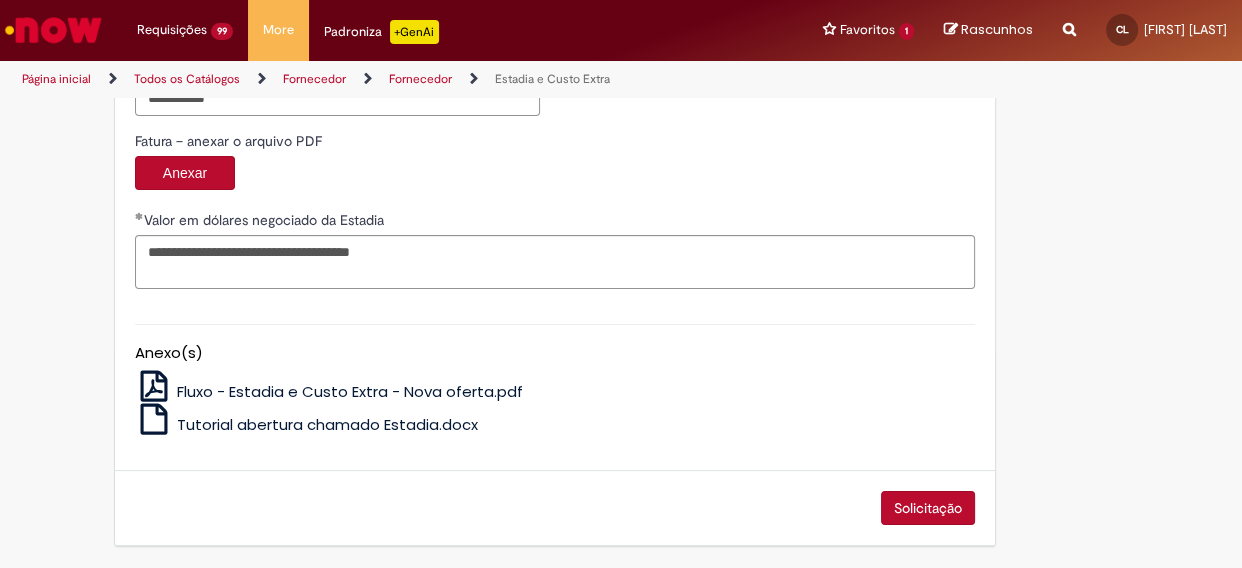 click on "Solicitação" at bounding box center [928, 508] 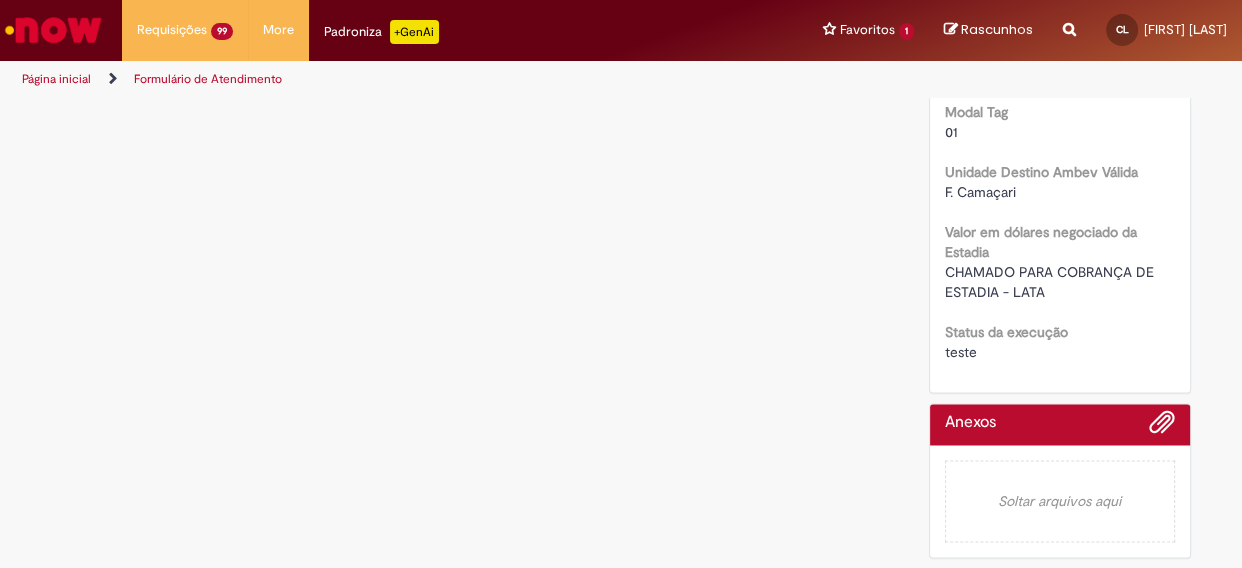 scroll, scrollTop: 0, scrollLeft: 0, axis: both 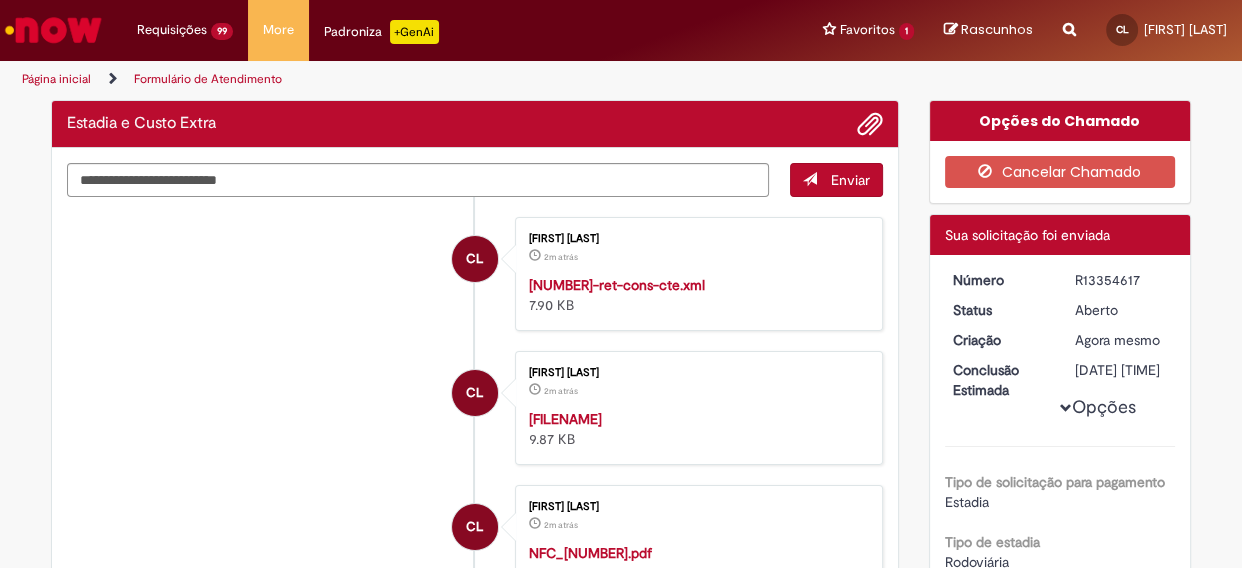 drag, startPoint x: 1064, startPoint y: 275, endPoint x: 1139, endPoint y: 276, distance: 75.00667 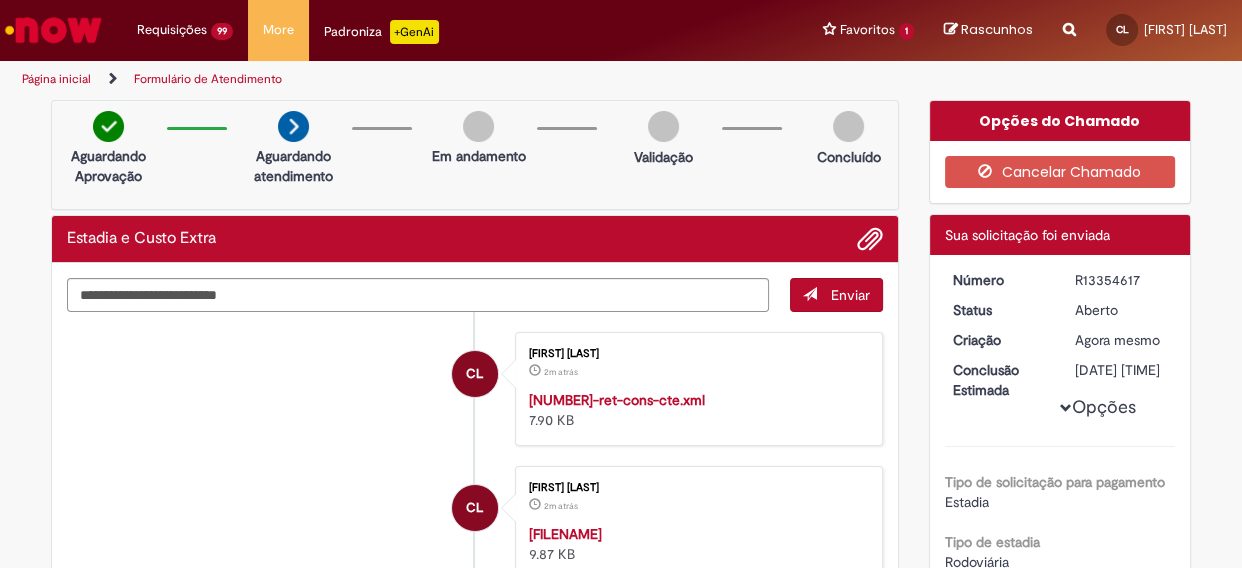 copy on "R13354617" 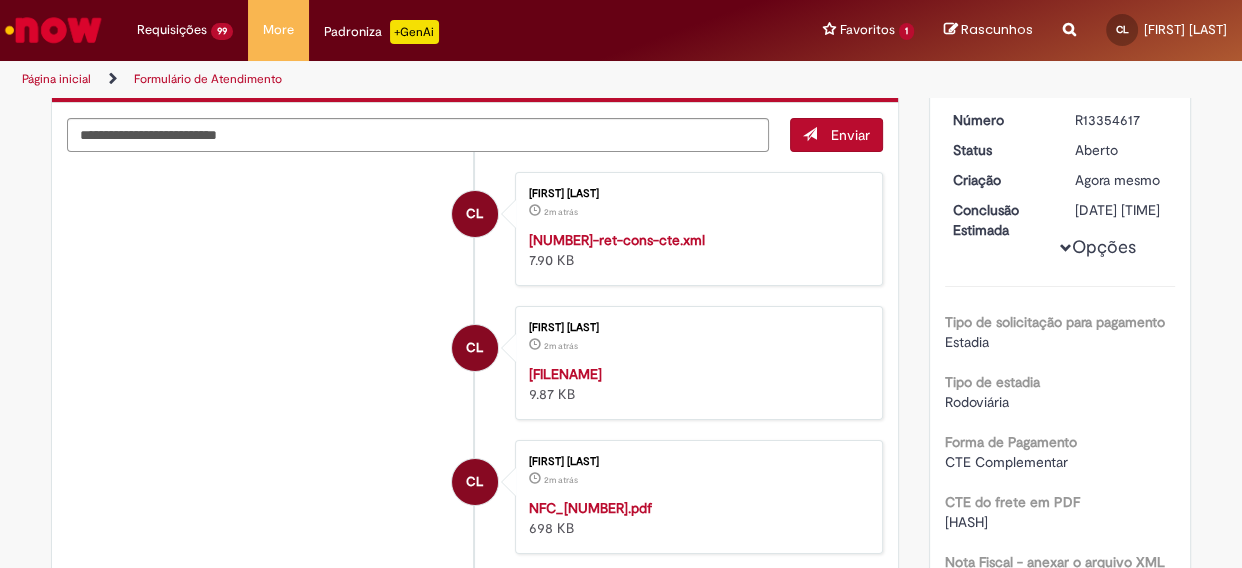 scroll, scrollTop: 272, scrollLeft: 0, axis: vertical 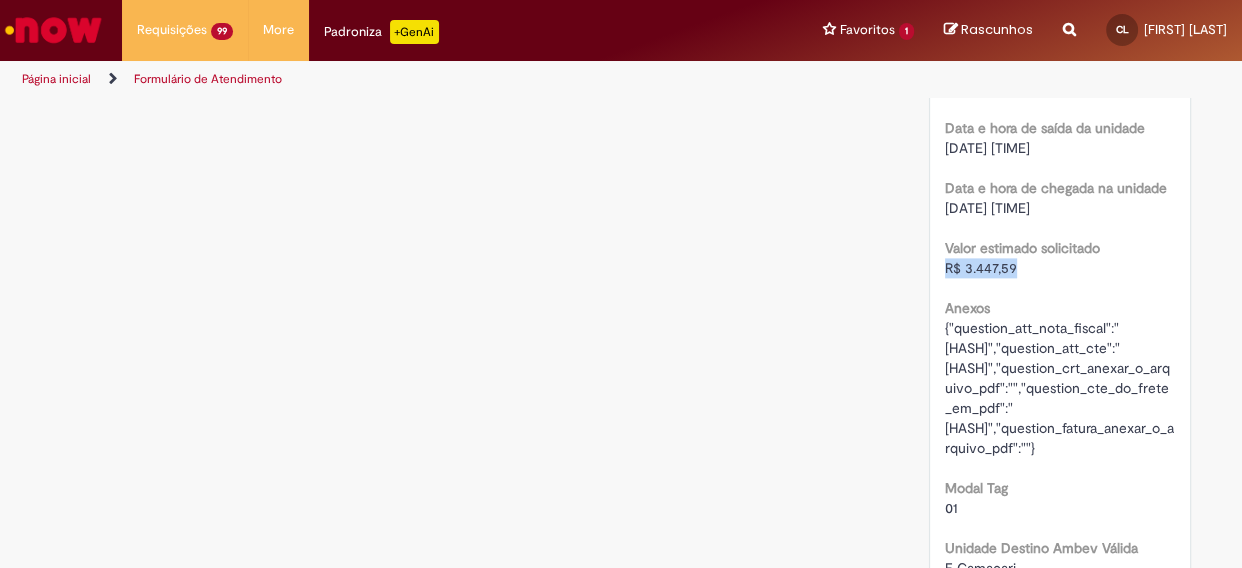 drag, startPoint x: 937, startPoint y: 389, endPoint x: 1021, endPoint y: 387, distance: 84.0238 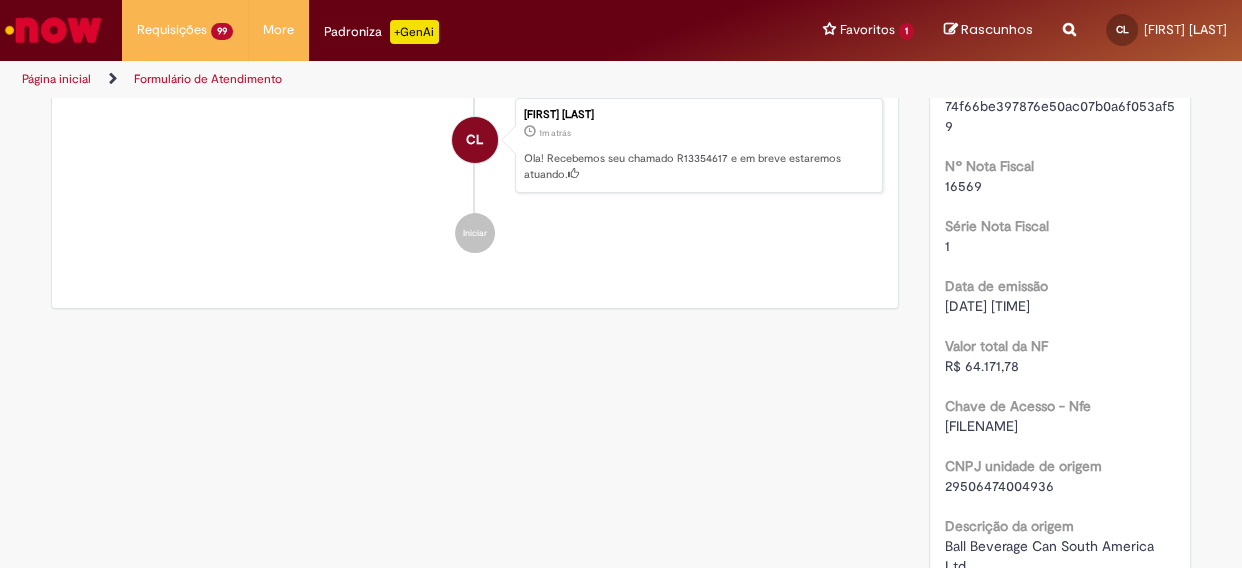 scroll, scrollTop: 0, scrollLeft: 0, axis: both 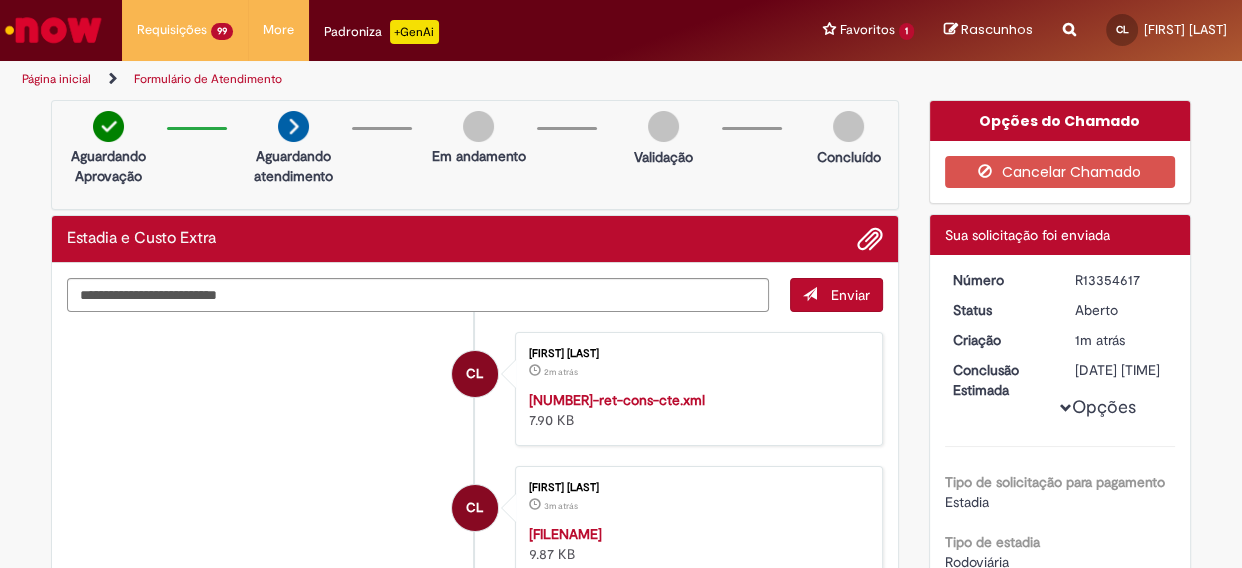 click on "Página inicial" at bounding box center [56, 79] 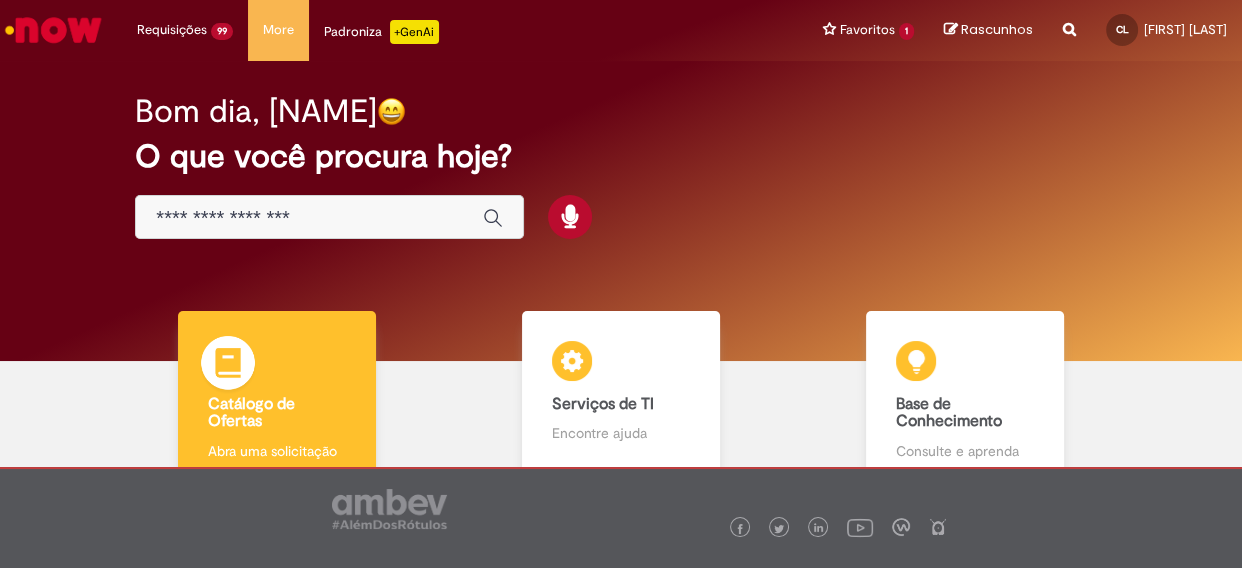 click on "Catálogo de Ofertas" at bounding box center (277, 413) 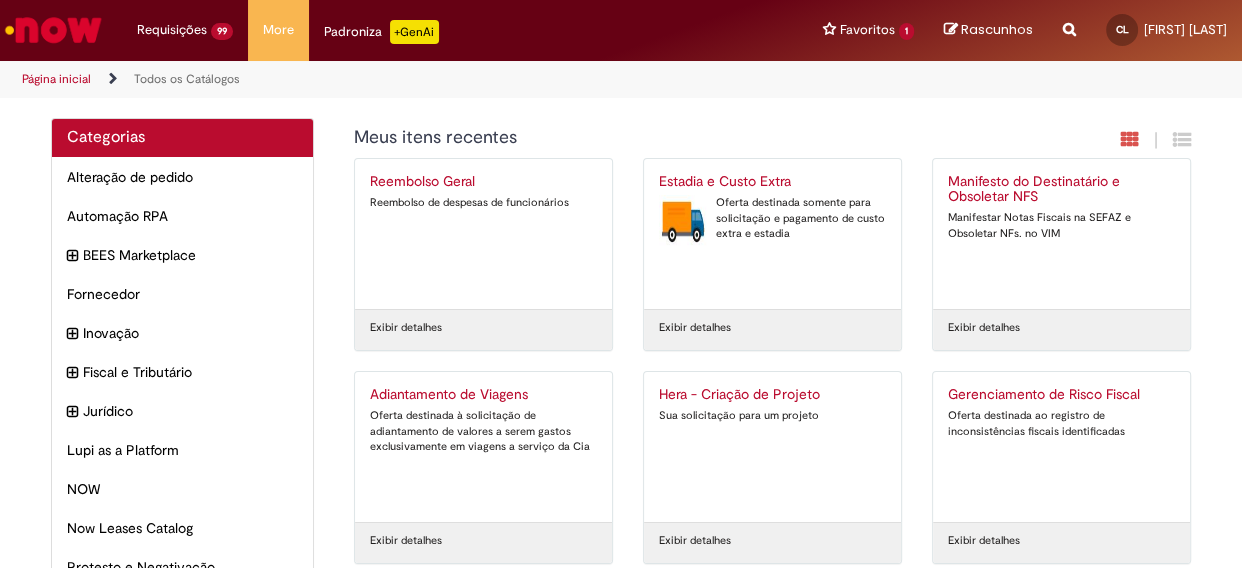 click on "Estadia e Custo Extra
Oferta destinada somente para solicitação e pagamento de custo extra e estadia" at bounding box center (772, 234) 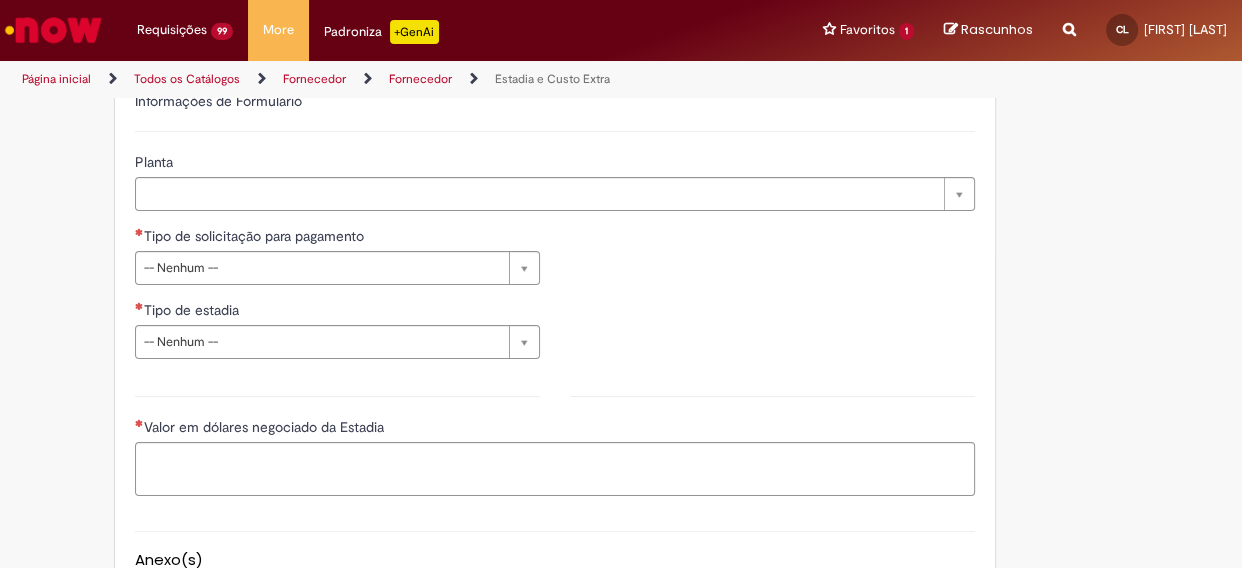 scroll, scrollTop: 636, scrollLeft: 0, axis: vertical 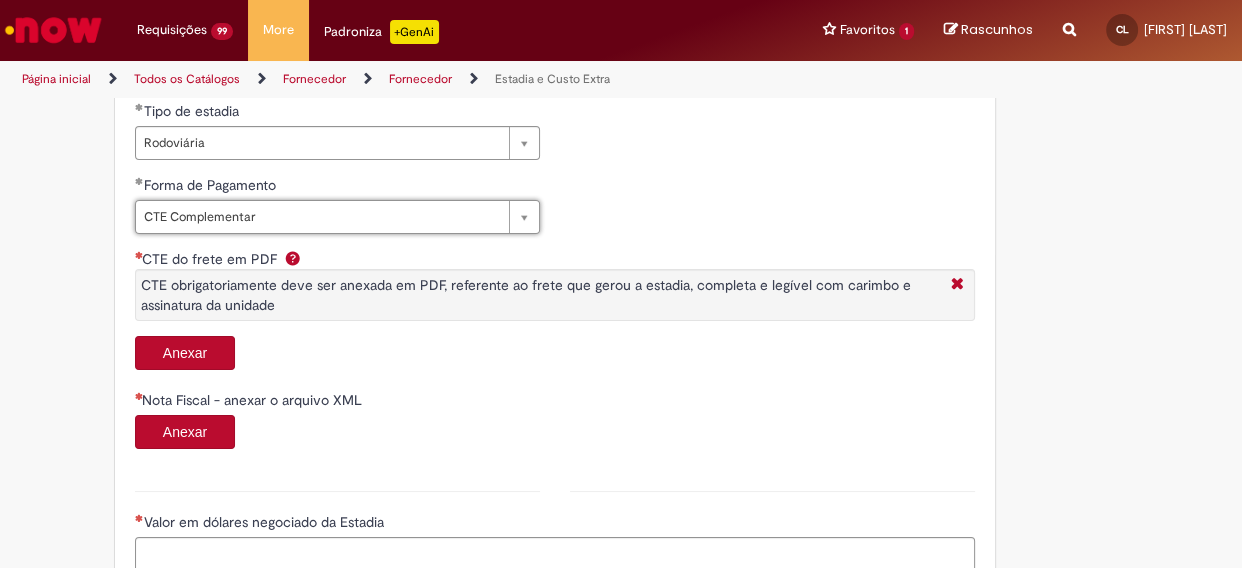 click on "Anexar" at bounding box center [185, 353] 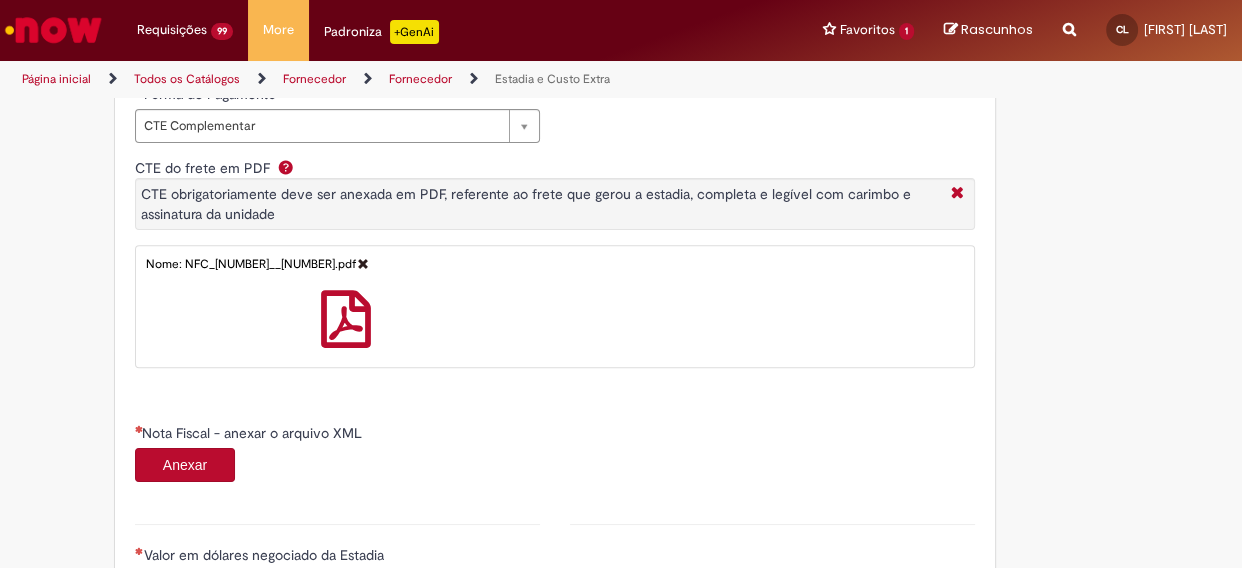 scroll, scrollTop: 1181, scrollLeft: 0, axis: vertical 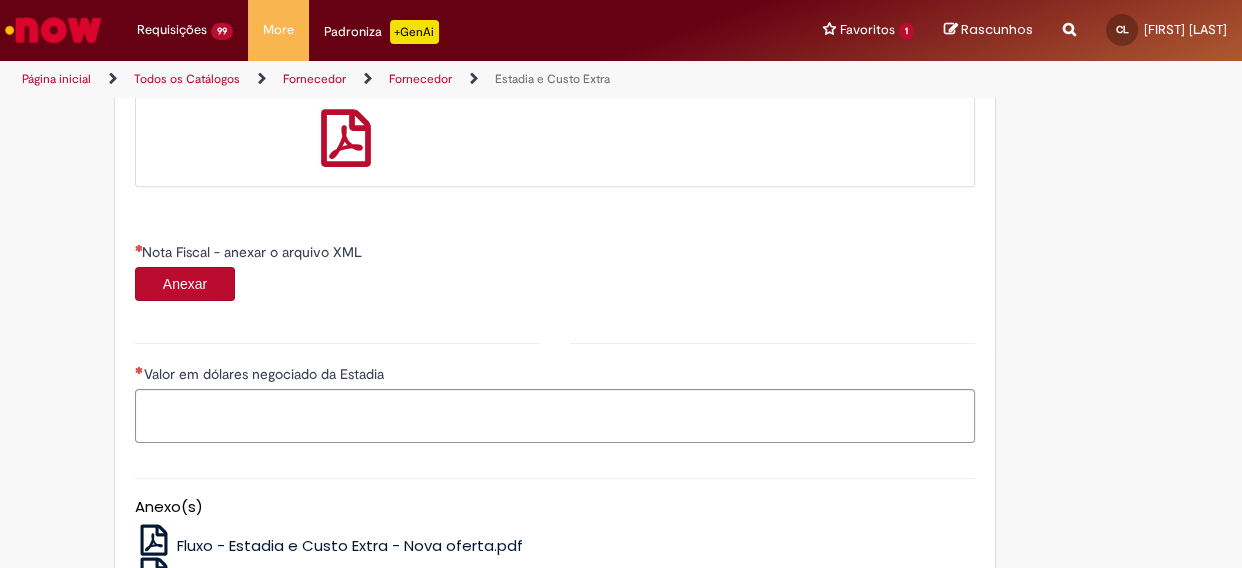click on "Anexar" at bounding box center (185, 284) 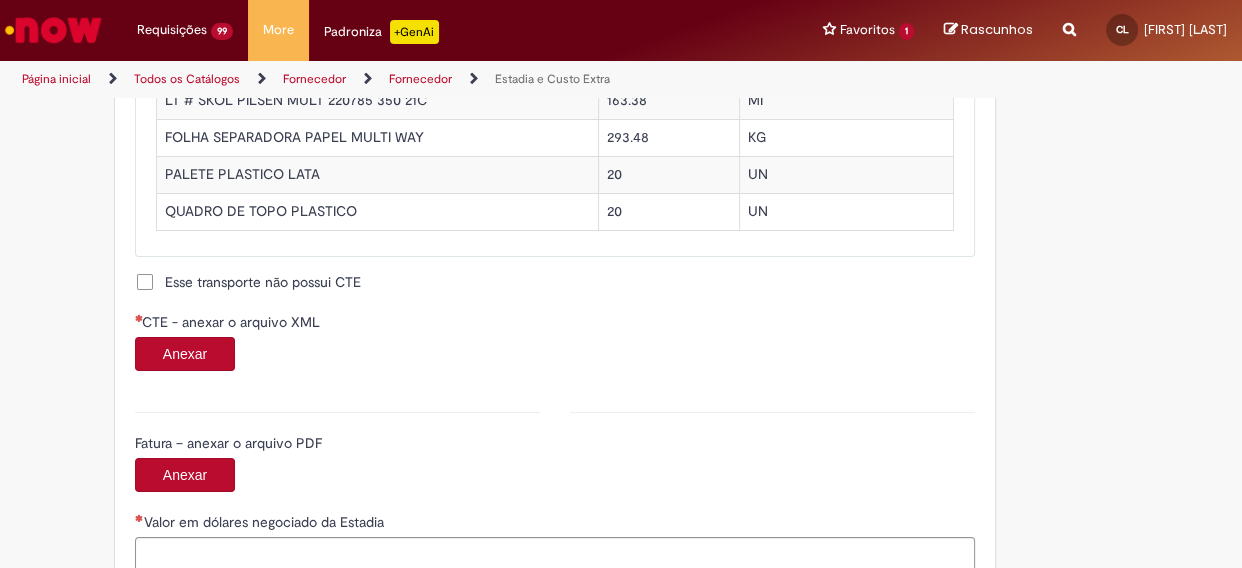 scroll, scrollTop: 2000, scrollLeft: 0, axis: vertical 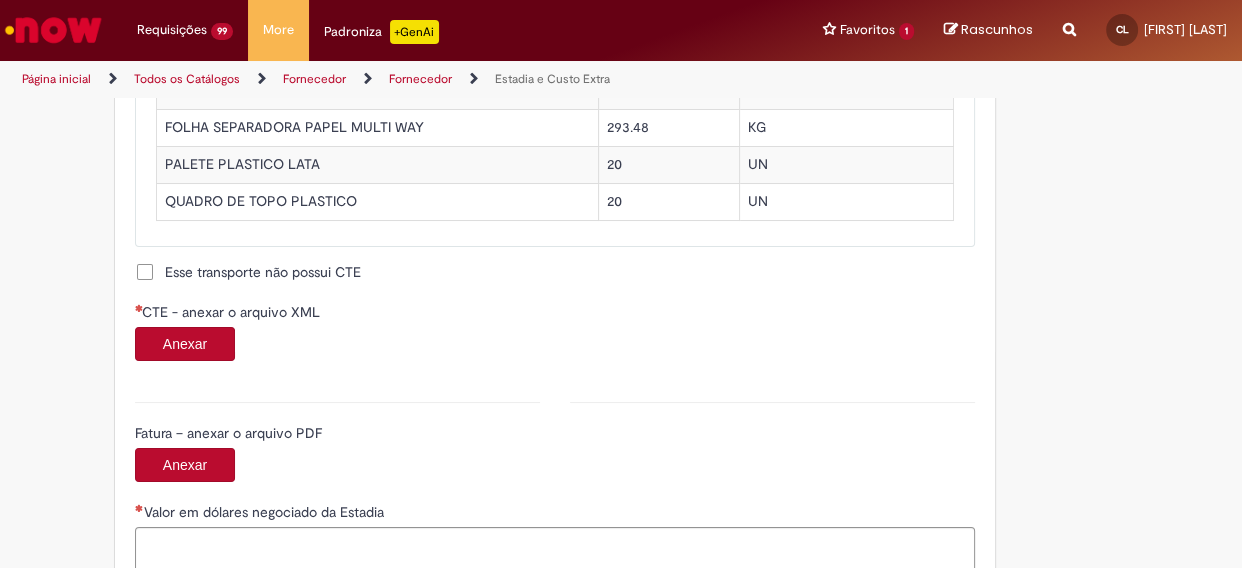 click on "Anexar" at bounding box center (185, 344) 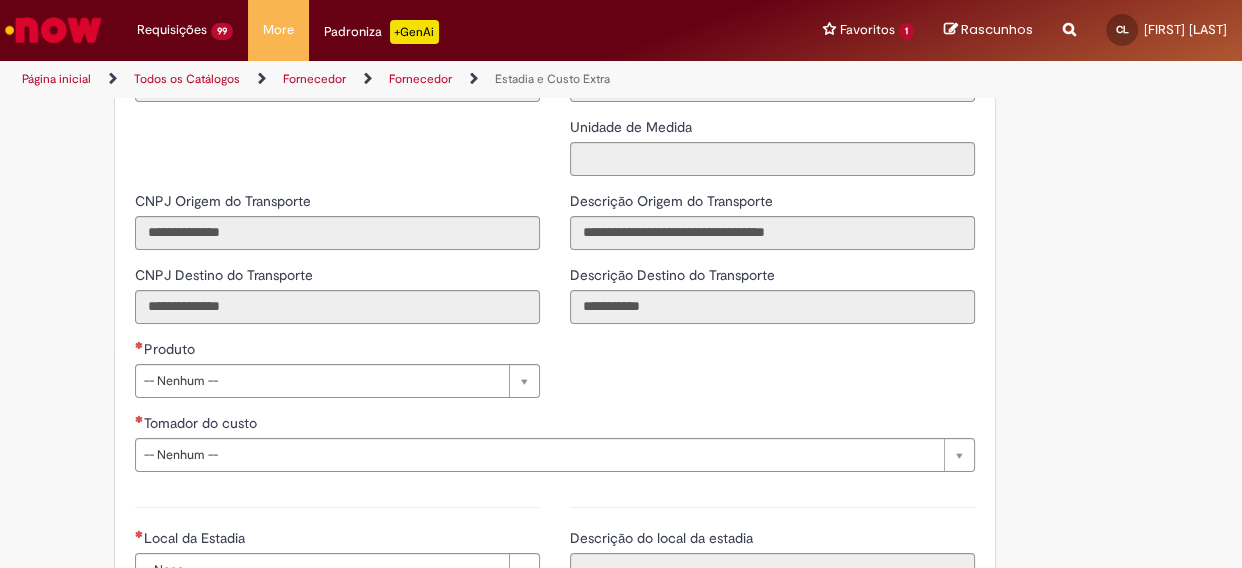 scroll, scrollTop: 2818, scrollLeft: 0, axis: vertical 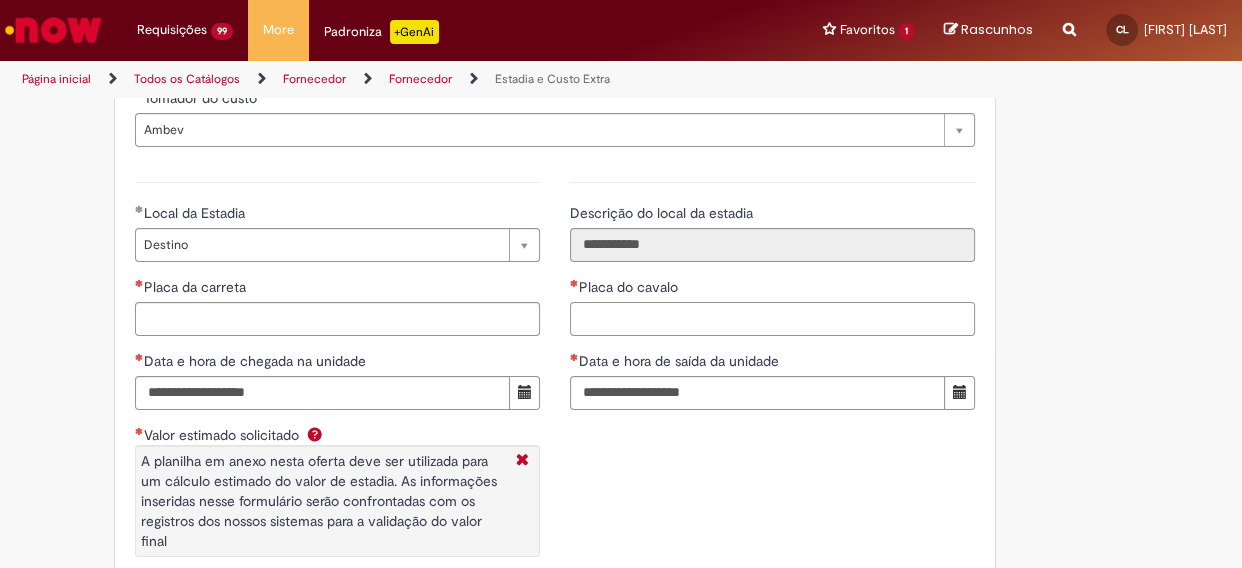 click on "Placa do cavalo" at bounding box center (772, 319) 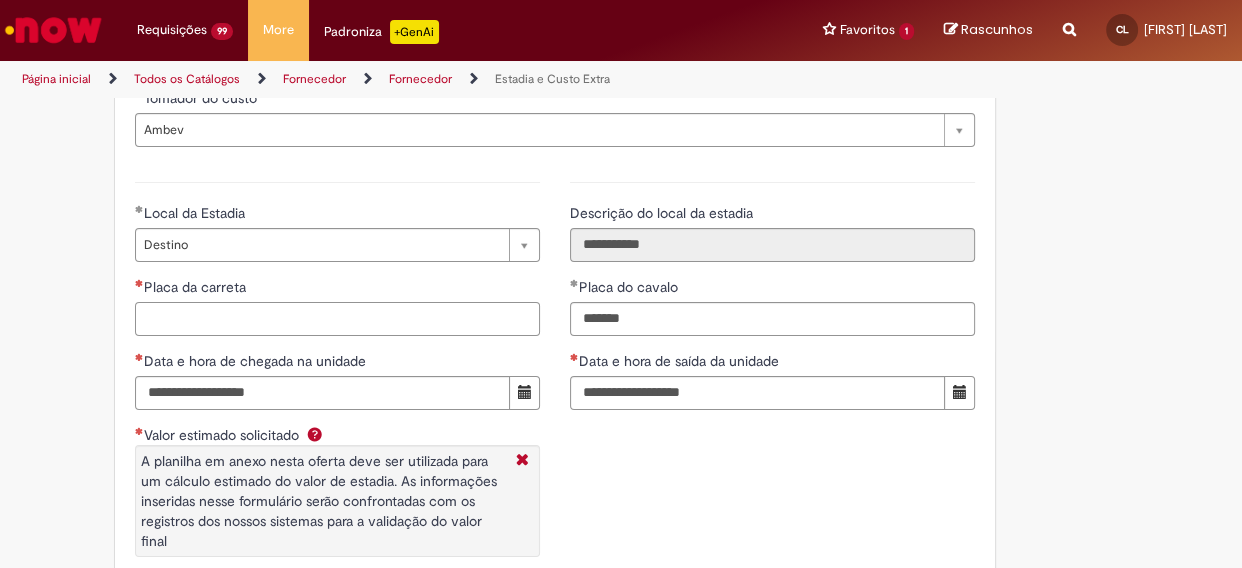 click on "Placa da carreta" at bounding box center (337, 319) 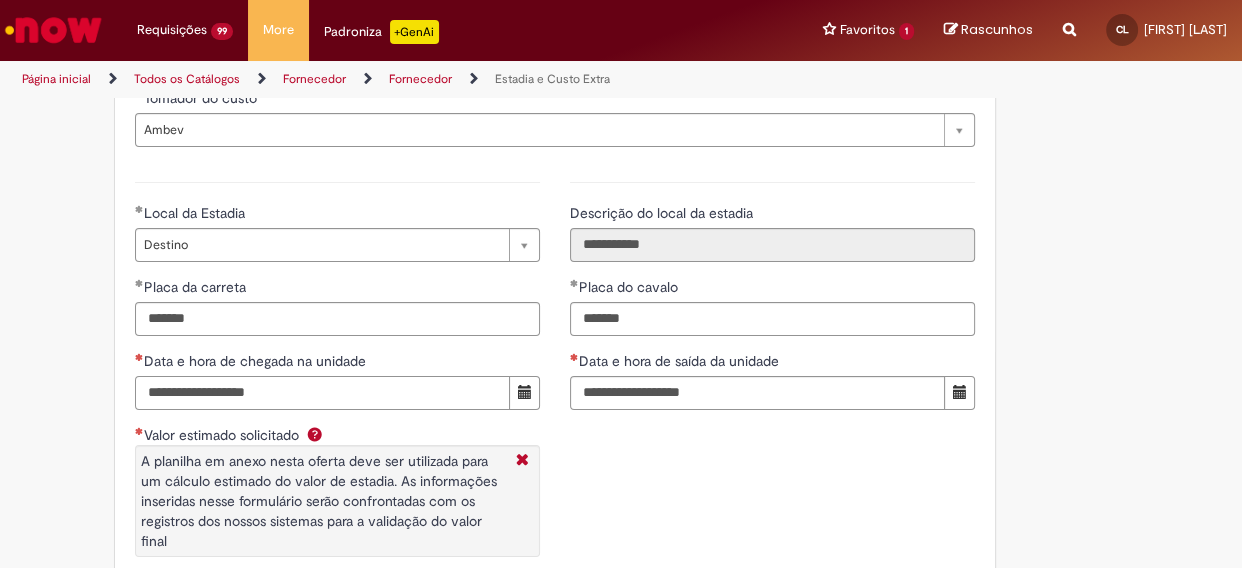 click on "Data e hora de chegada na unidade" at bounding box center (322, 393) 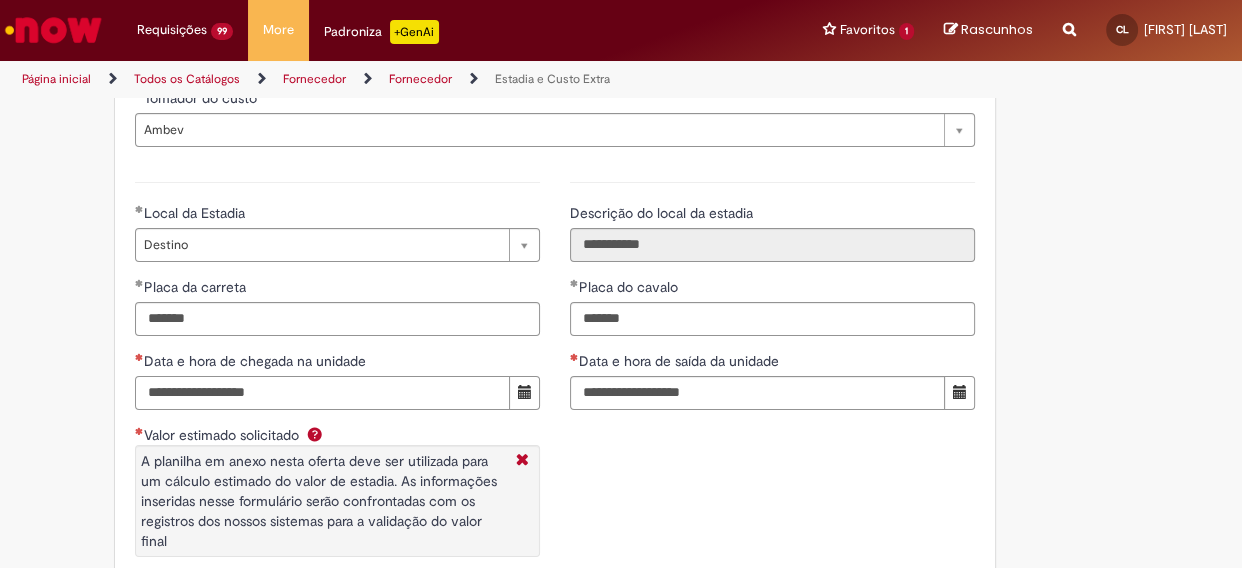 paste on "**********" 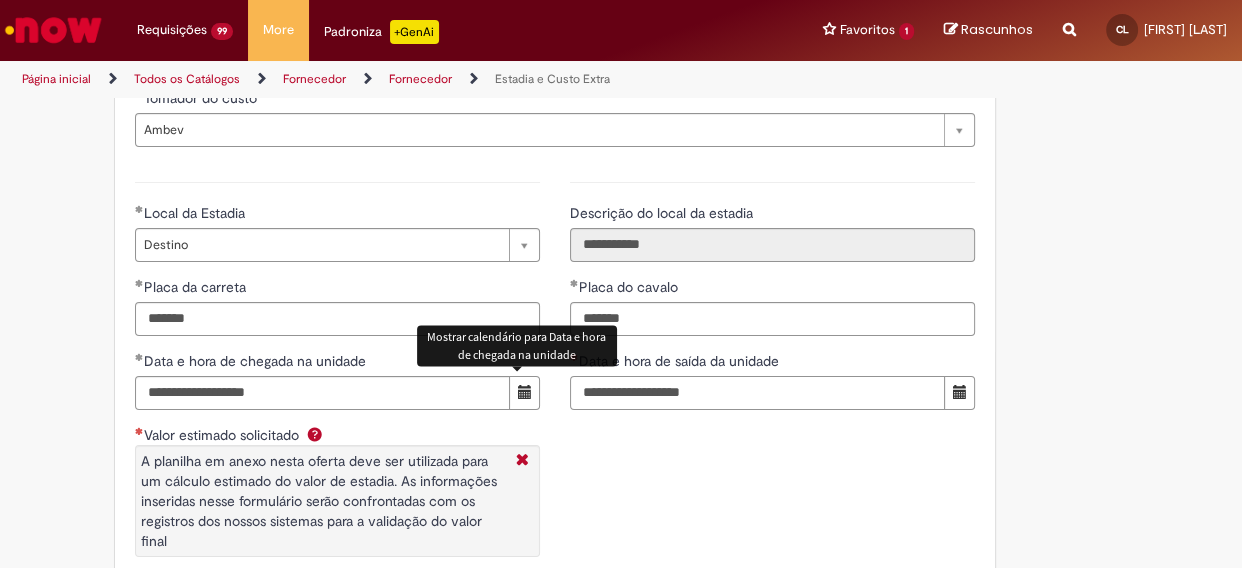 click on "Data e hora de saída da unidade" at bounding box center (757, 393) 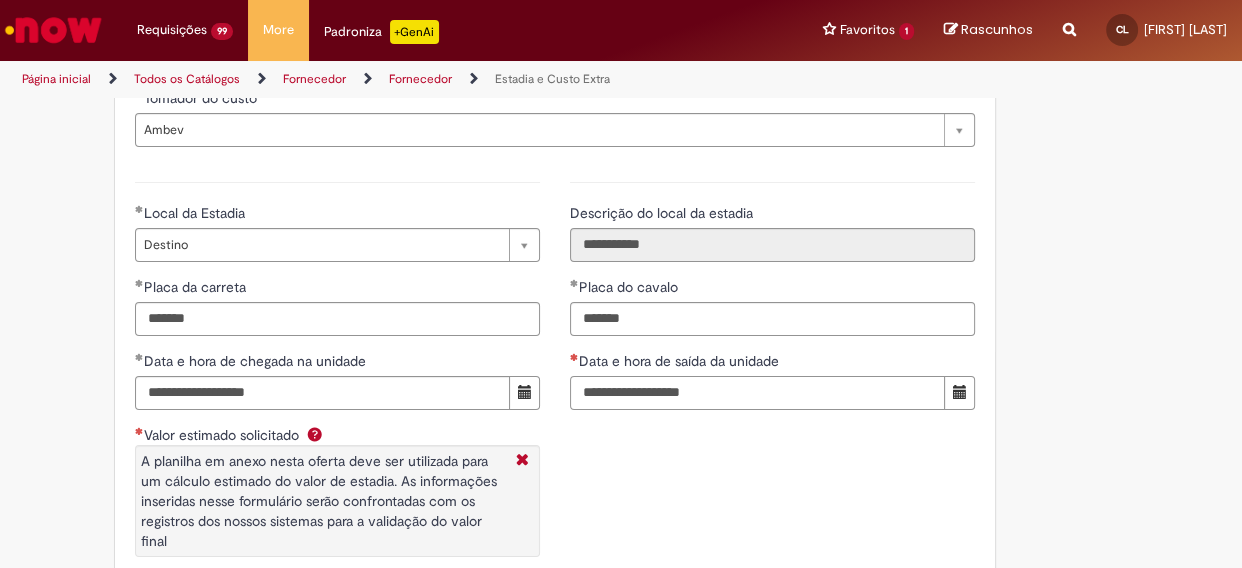 paste on "**********" 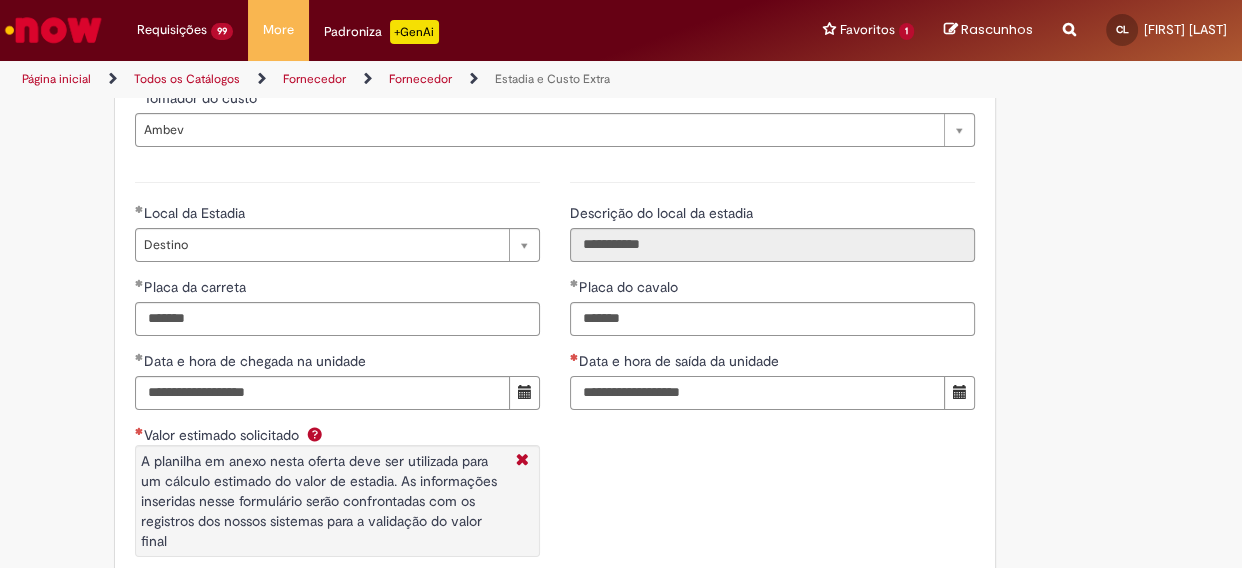 scroll, scrollTop: 3090, scrollLeft: 0, axis: vertical 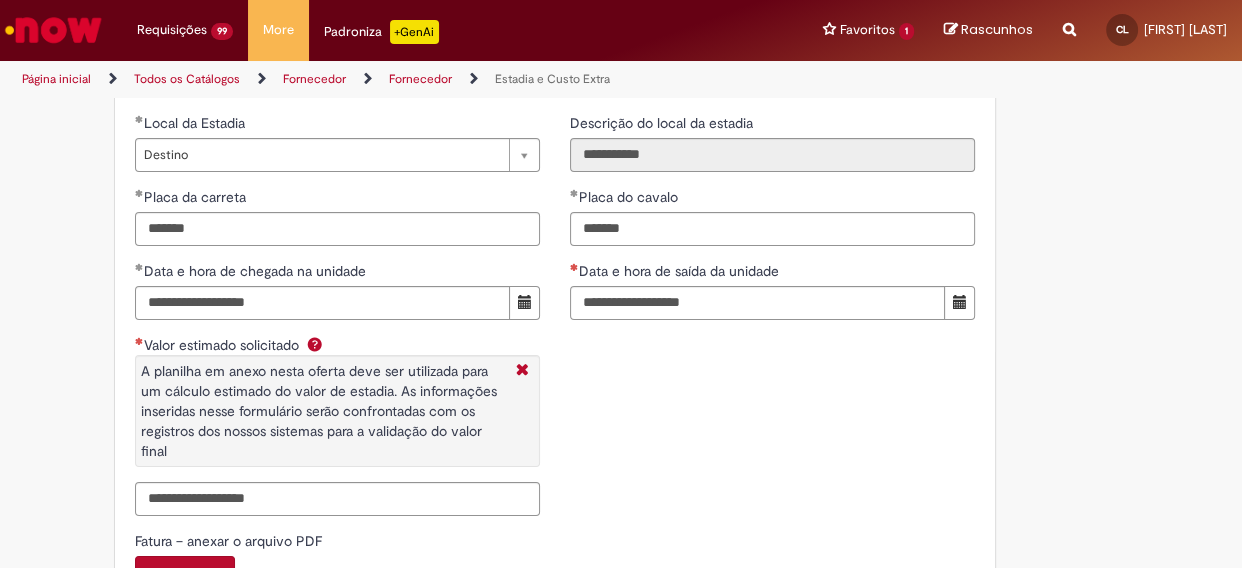 click on "**********" at bounding box center [555, -905] 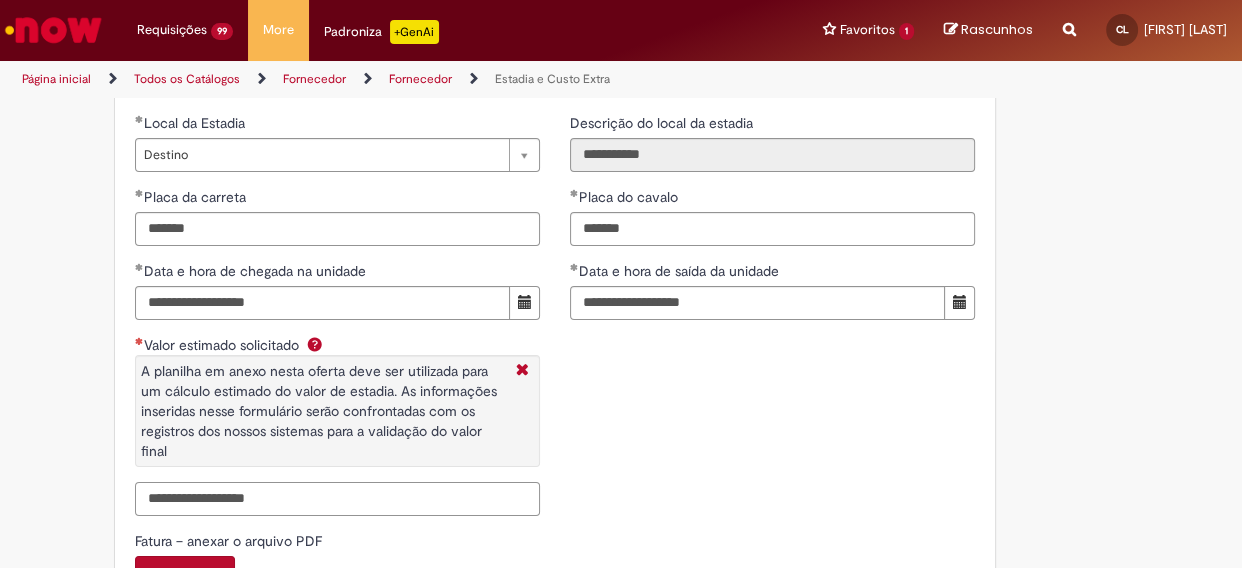 click on "Valor estimado solicitado A planilha em anexo nesta oferta deve ser utilizada para um cálculo estimado do valor de estadia. As informações inseridas nesse formulário serão confrontadas com os registros dos nossos sistemas para a validação do valor final" at bounding box center (337, 499) 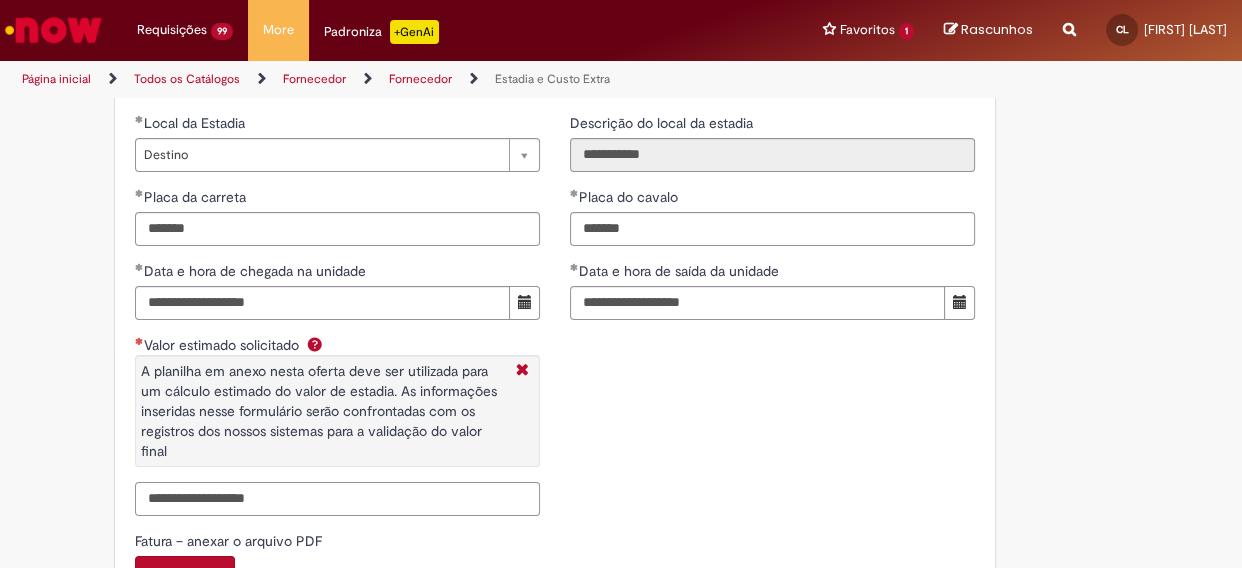 click on "Valor estimado solicitado A planilha em anexo nesta oferta deve ser utilizada para um cálculo estimado do valor de estadia. As informações inseridas nesse formulário serão confrontadas com os registros dos nossos sistemas para a validação do valor final" at bounding box center [337, 499] 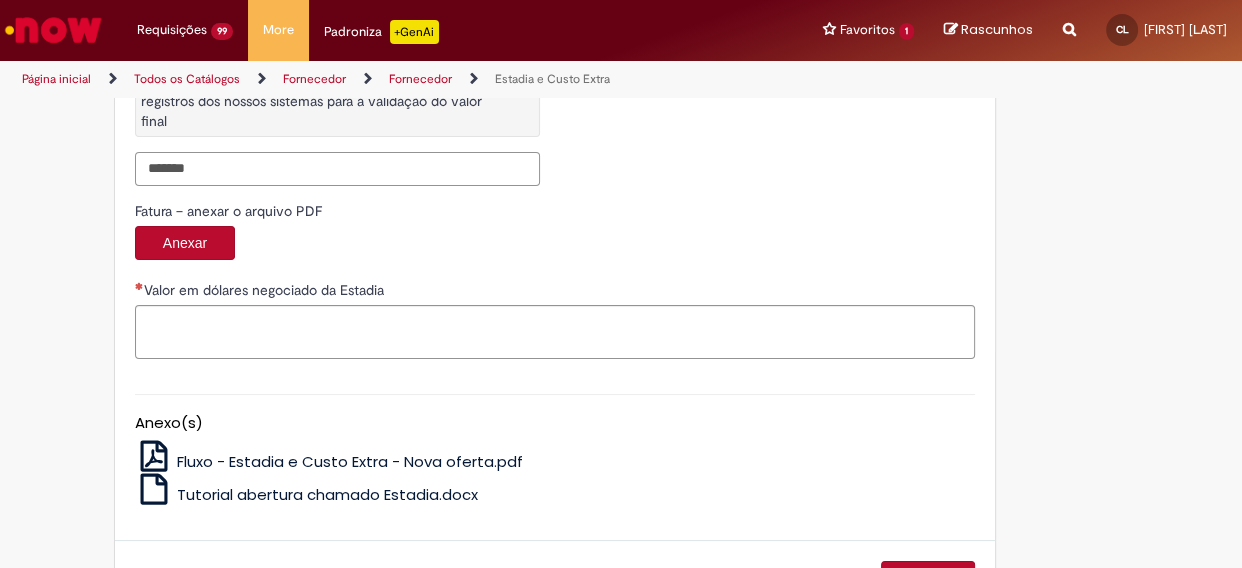 scroll, scrollTop: 3454, scrollLeft: 0, axis: vertical 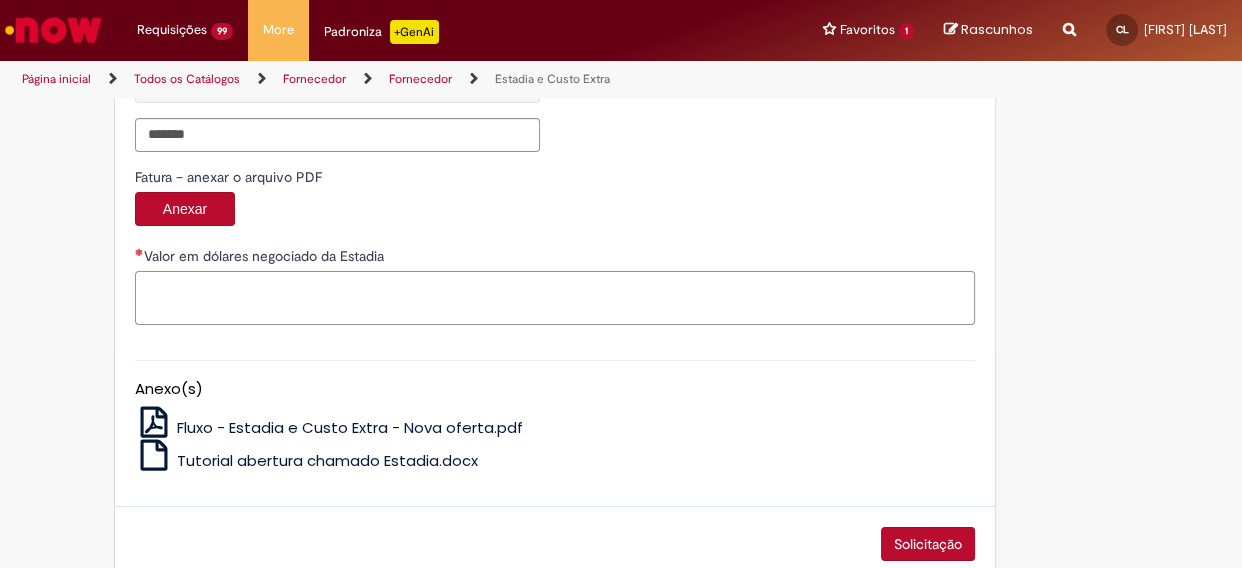 click on "Valor em dólares negociado da Estadia" at bounding box center [555, 298] 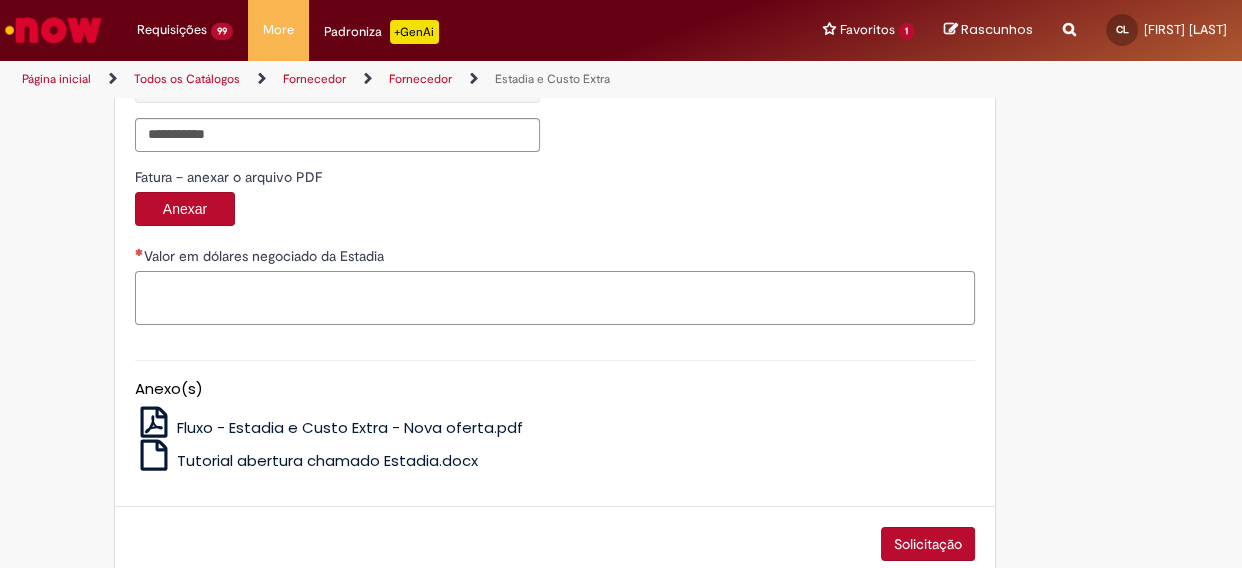 click on "Valor em dólares negociado da Estadia" at bounding box center [555, 298] 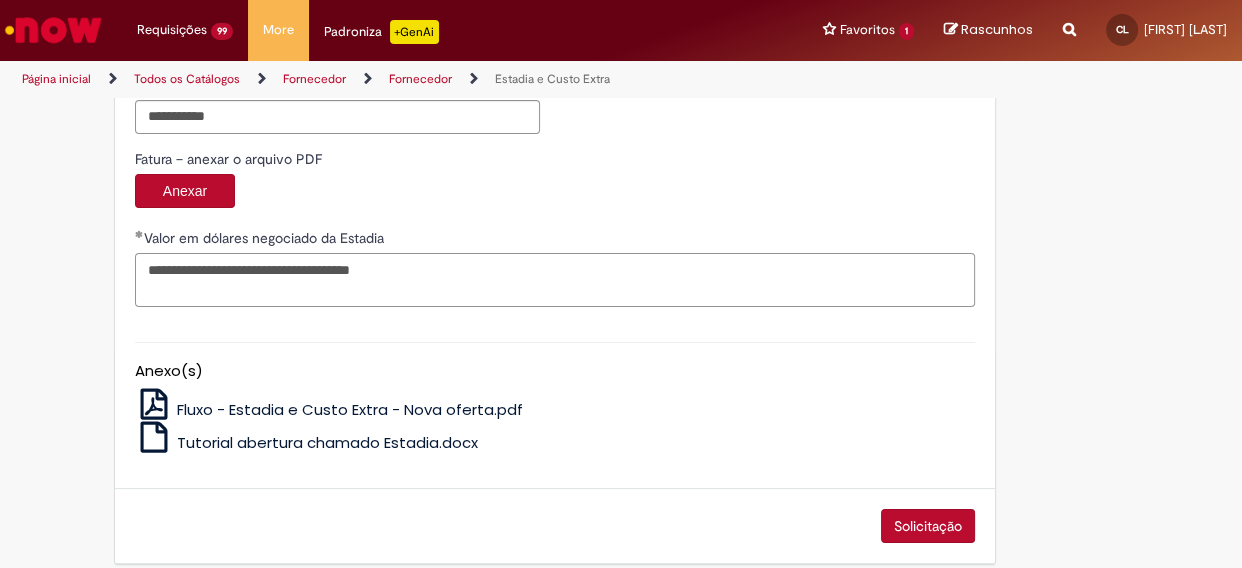scroll, scrollTop: 3490, scrollLeft: 0, axis: vertical 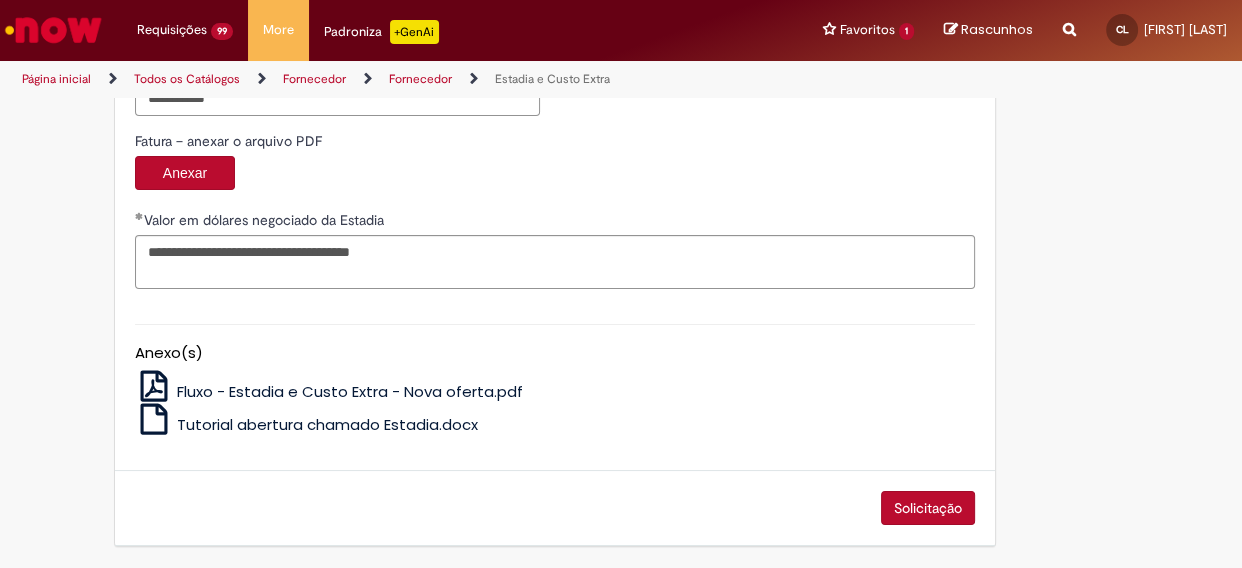 click on "Solicitação" at bounding box center (928, 508) 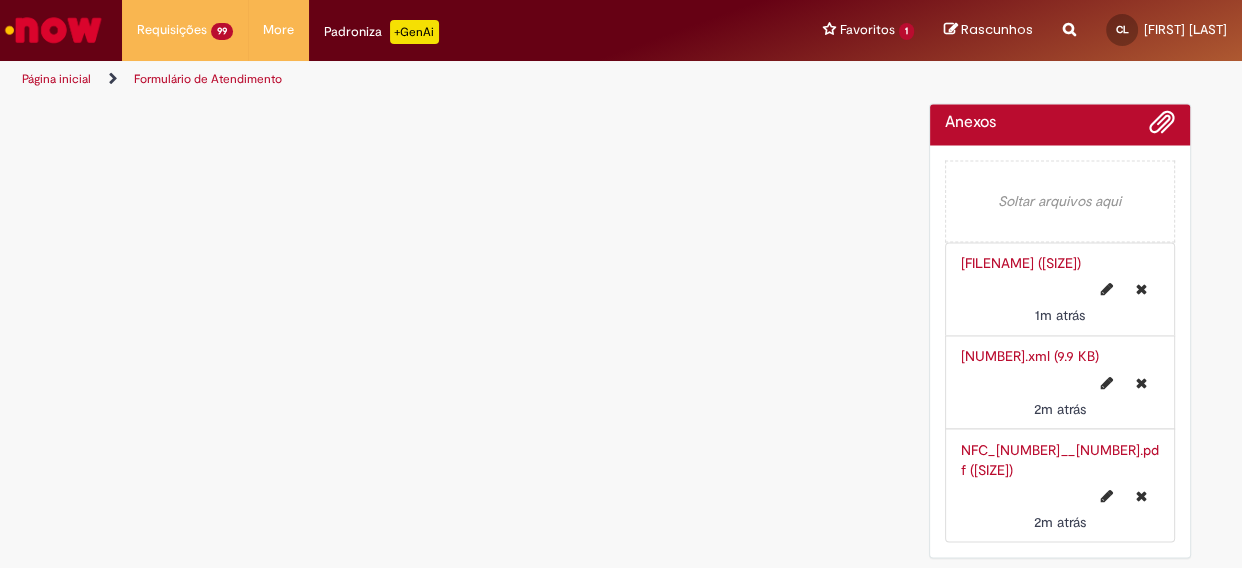 scroll, scrollTop: 0, scrollLeft: 0, axis: both 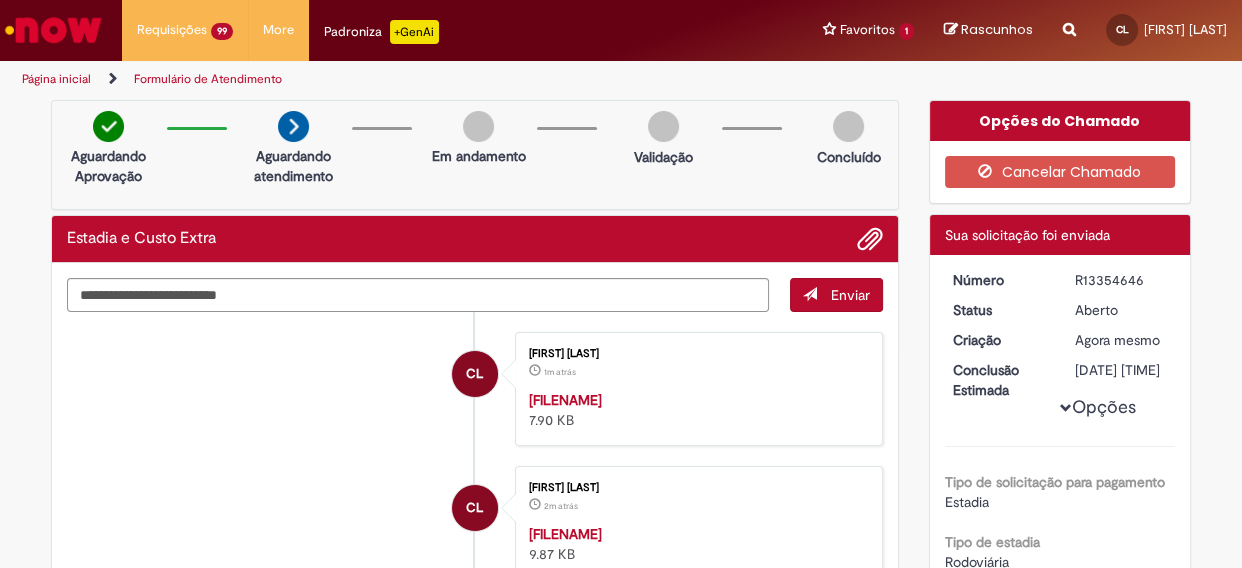 drag, startPoint x: 1067, startPoint y: 277, endPoint x: 1155, endPoint y: 277, distance: 88 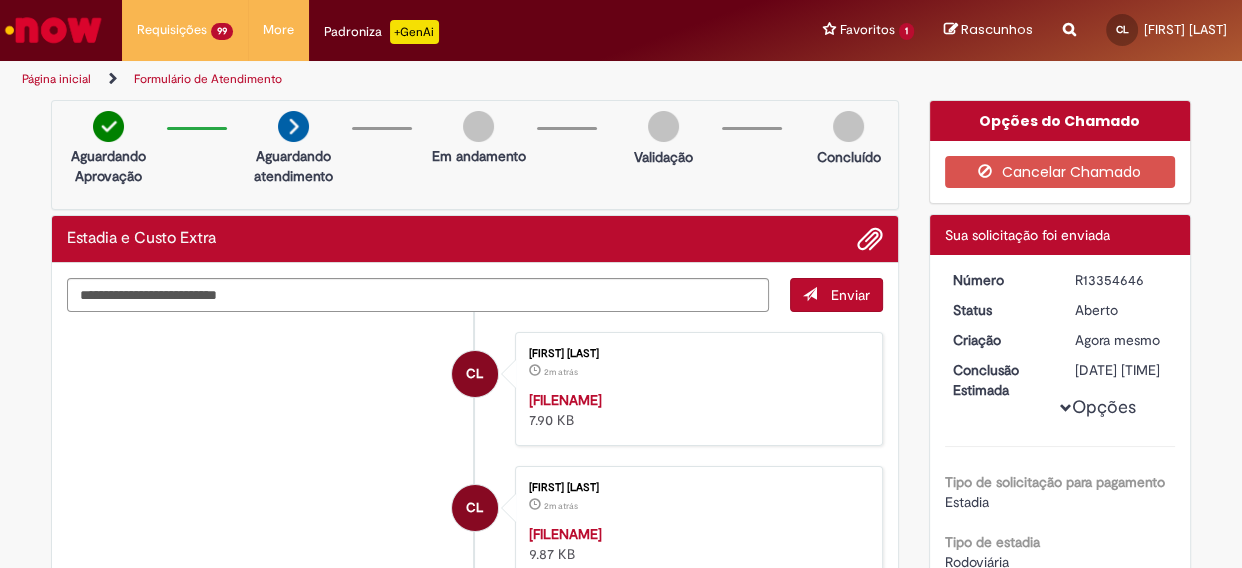 click on "Página inicial" at bounding box center (70, 79) 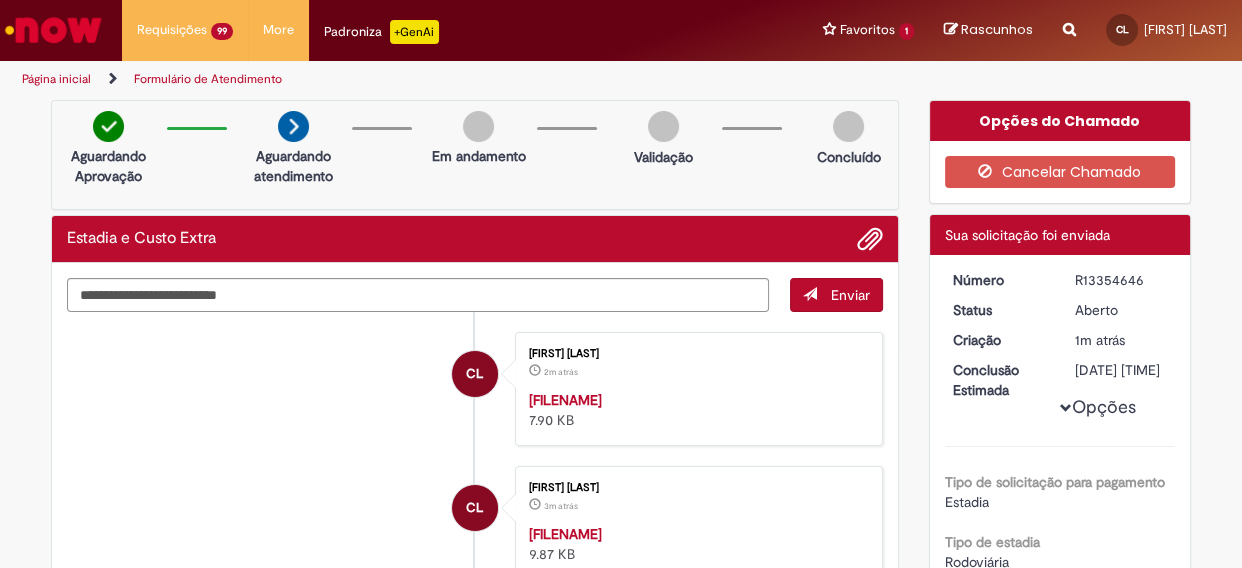 click on "Página inicial" at bounding box center [56, 79] 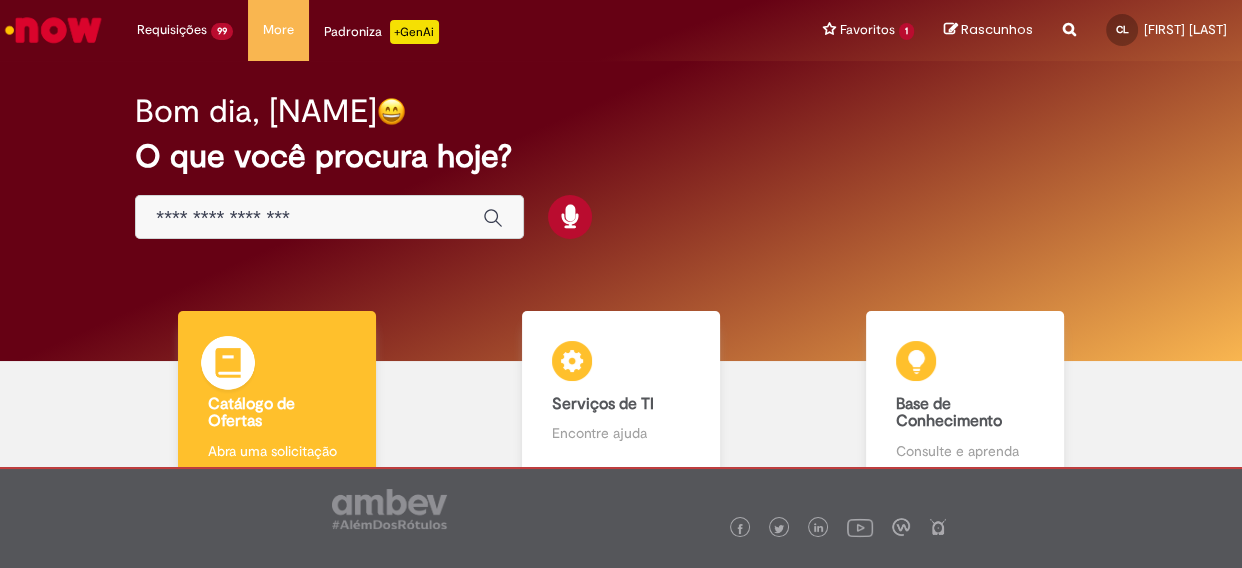 click at bounding box center [228, 366] 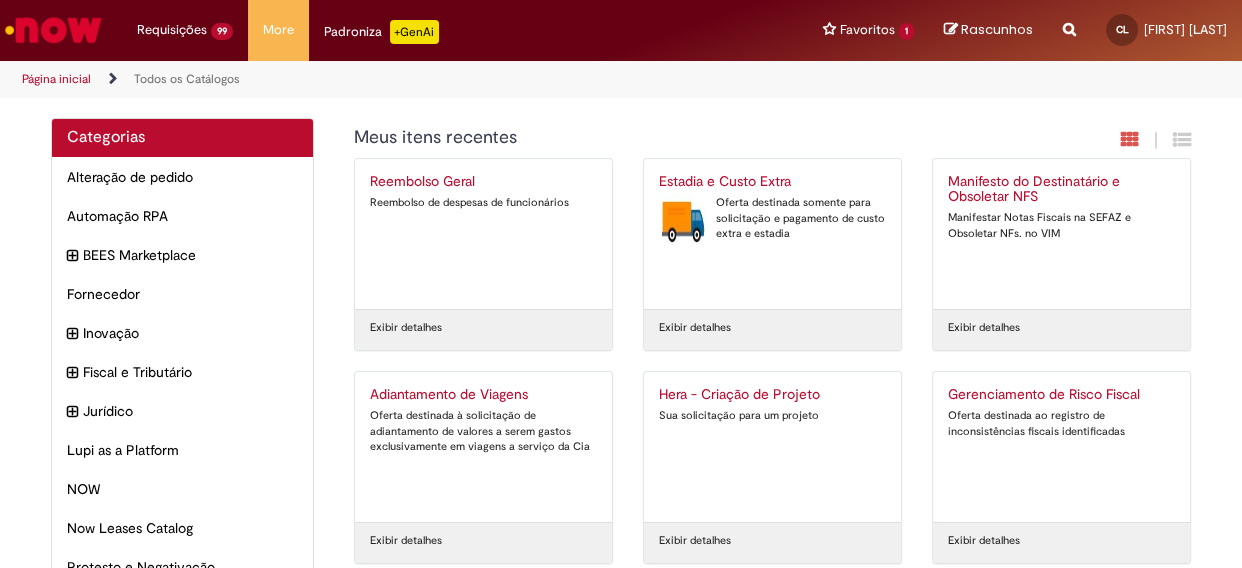 click on "Oferta destinada somente para solicitação e pagamento de custo extra e estadia" at bounding box center (772, 218) 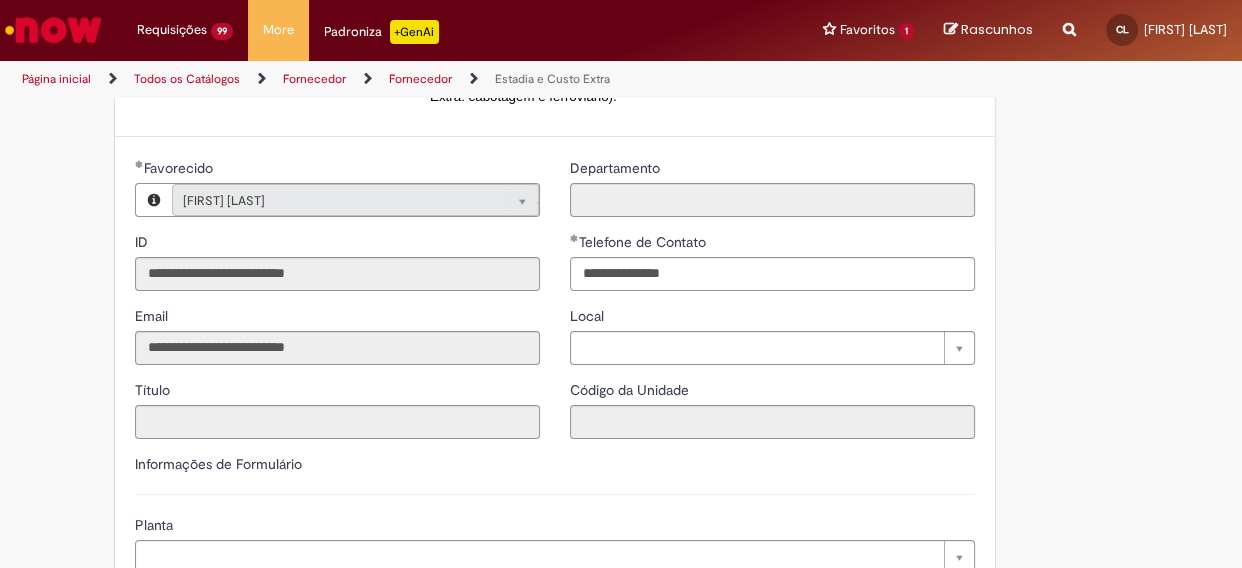 scroll, scrollTop: 545, scrollLeft: 0, axis: vertical 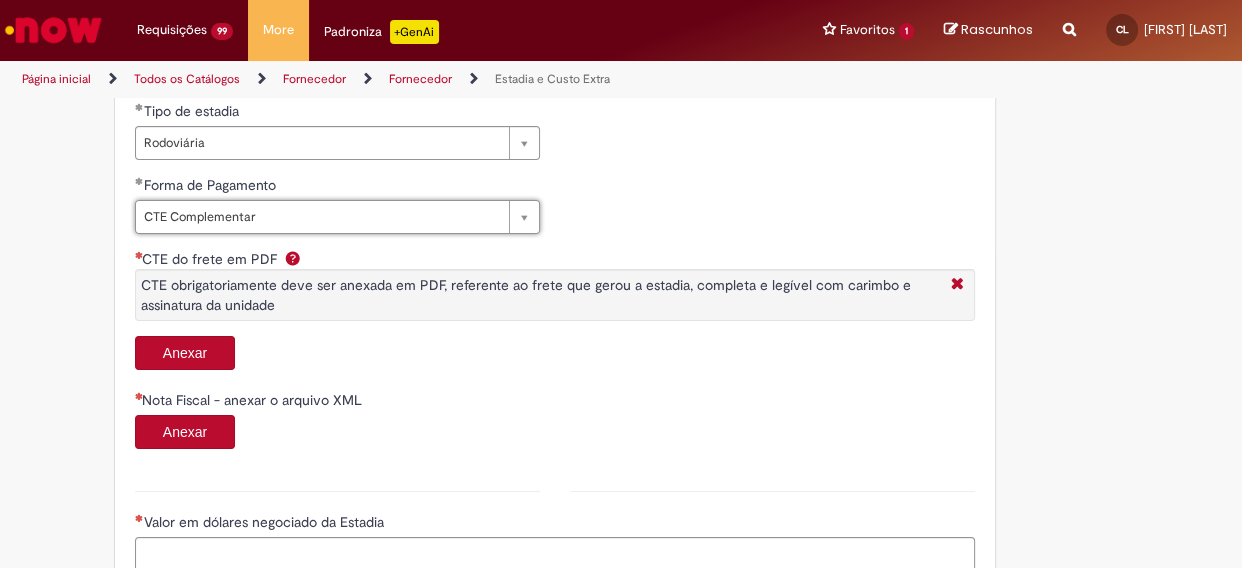 click on "Anexar" at bounding box center (185, 353) 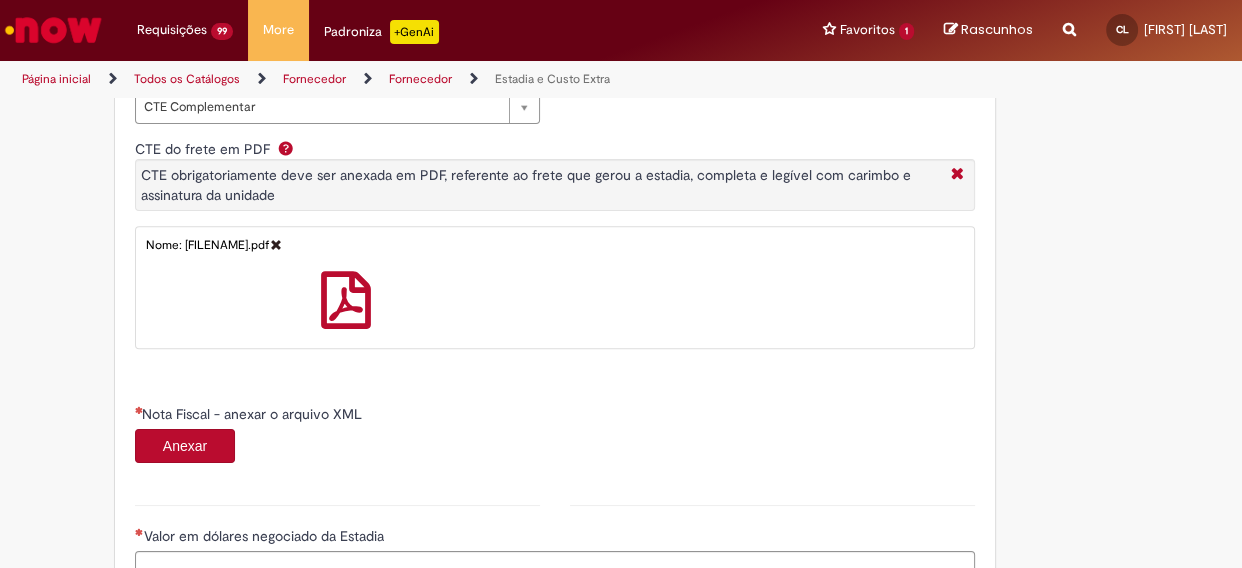 scroll, scrollTop: 1181, scrollLeft: 0, axis: vertical 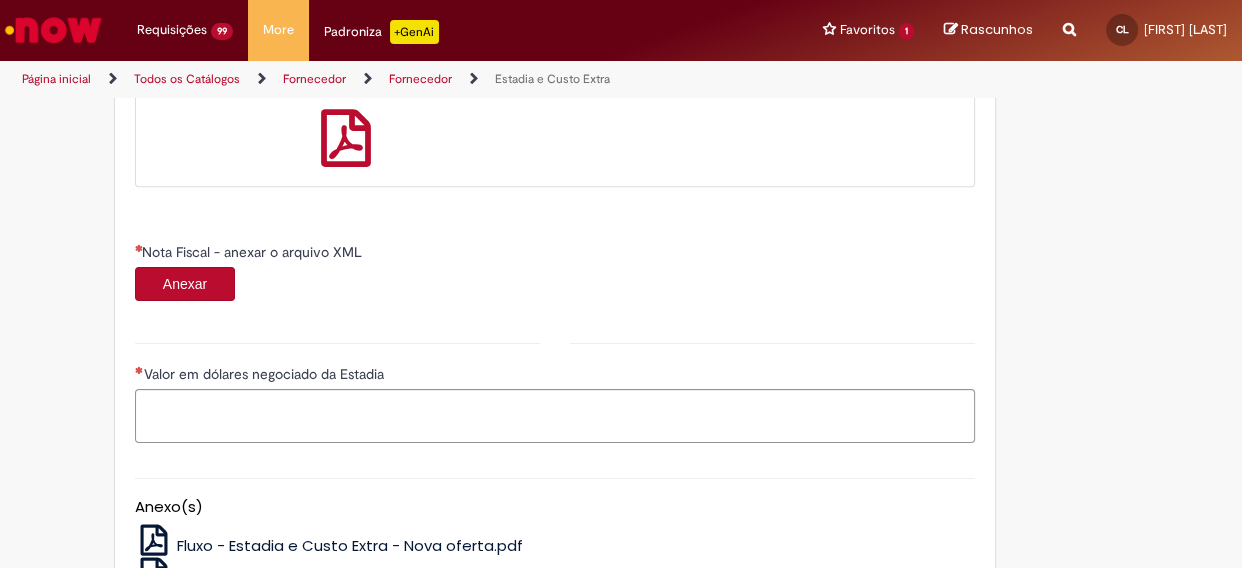 click on "Anexar" at bounding box center (185, 284) 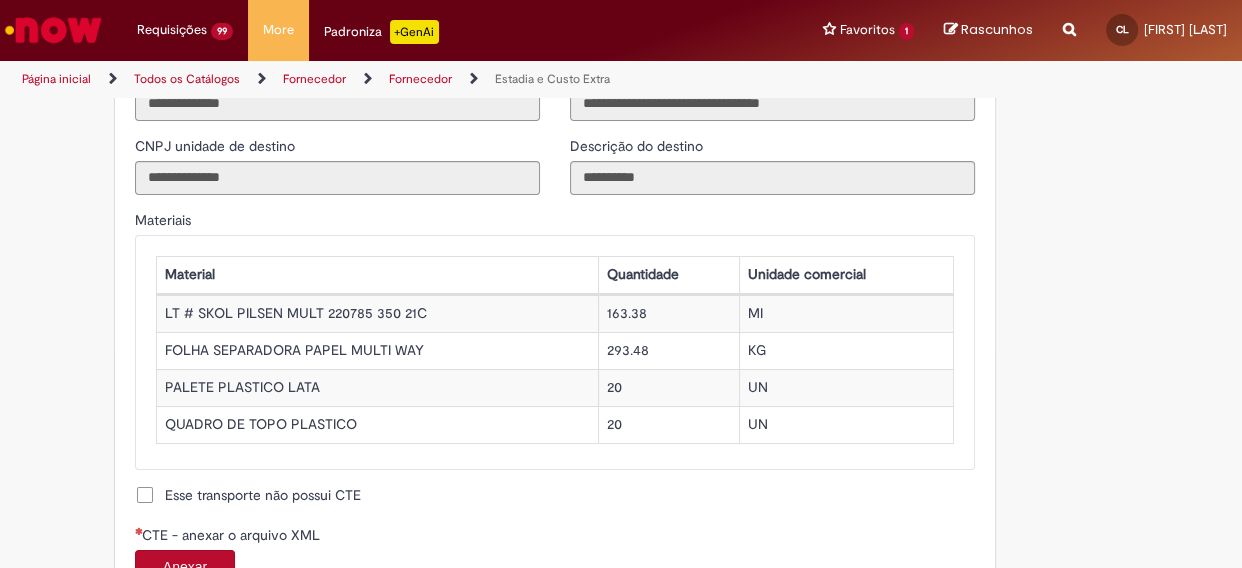 scroll, scrollTop: 2000, scrollLeft: 0, axis: vertical 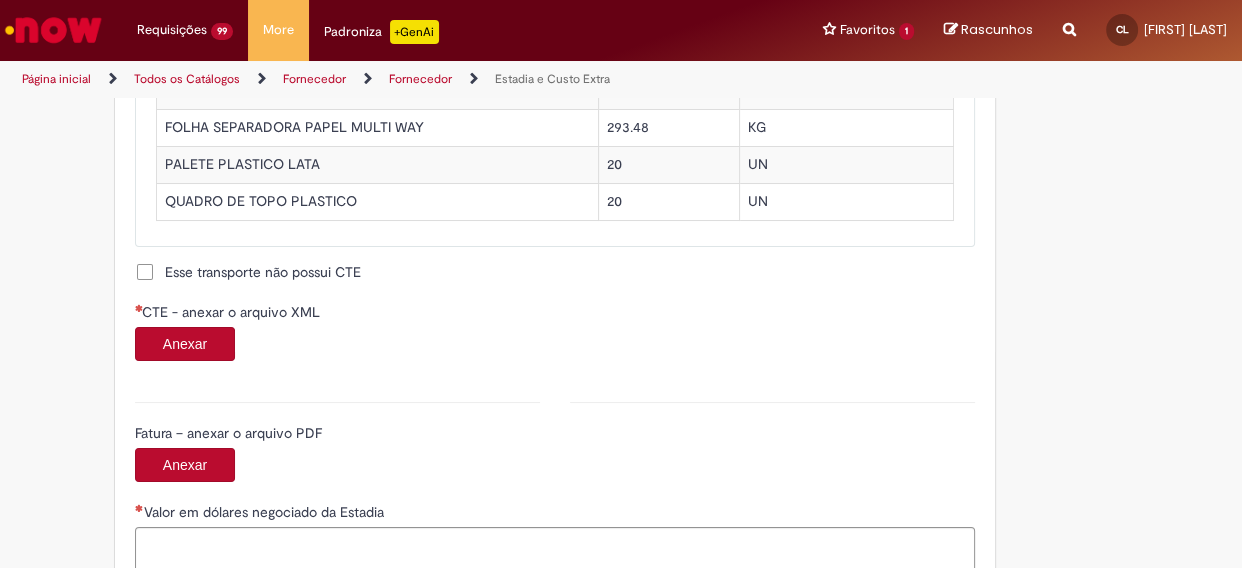 click on "Anexar" at bounding box center [185, 344] 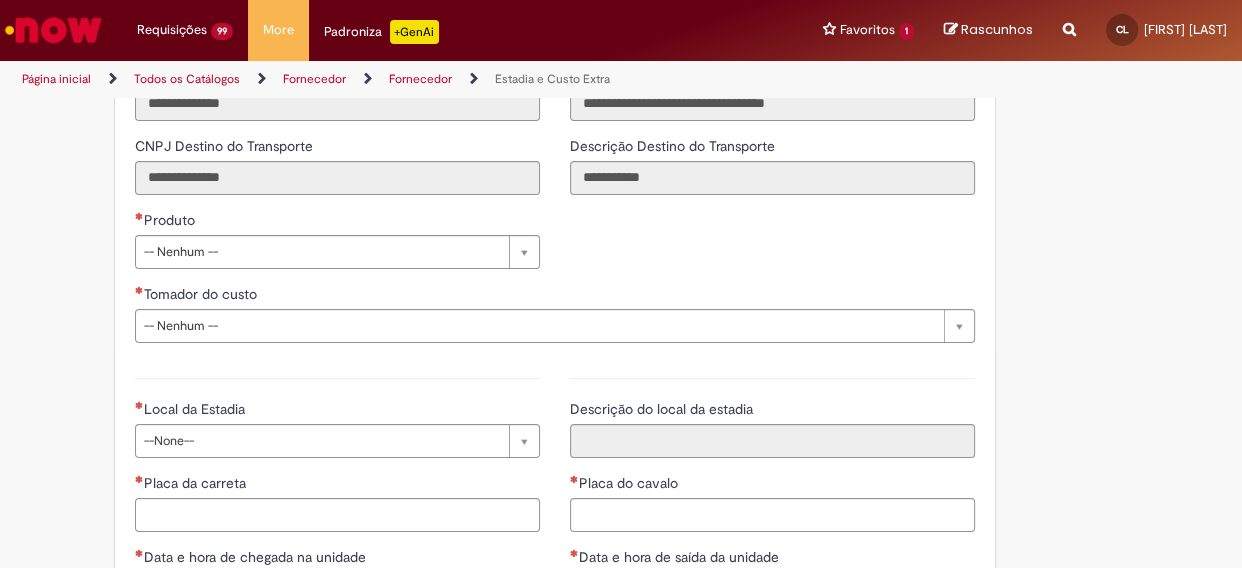 scroll, scrollTop: 2818, scrollLeft: 0, axis: vertical 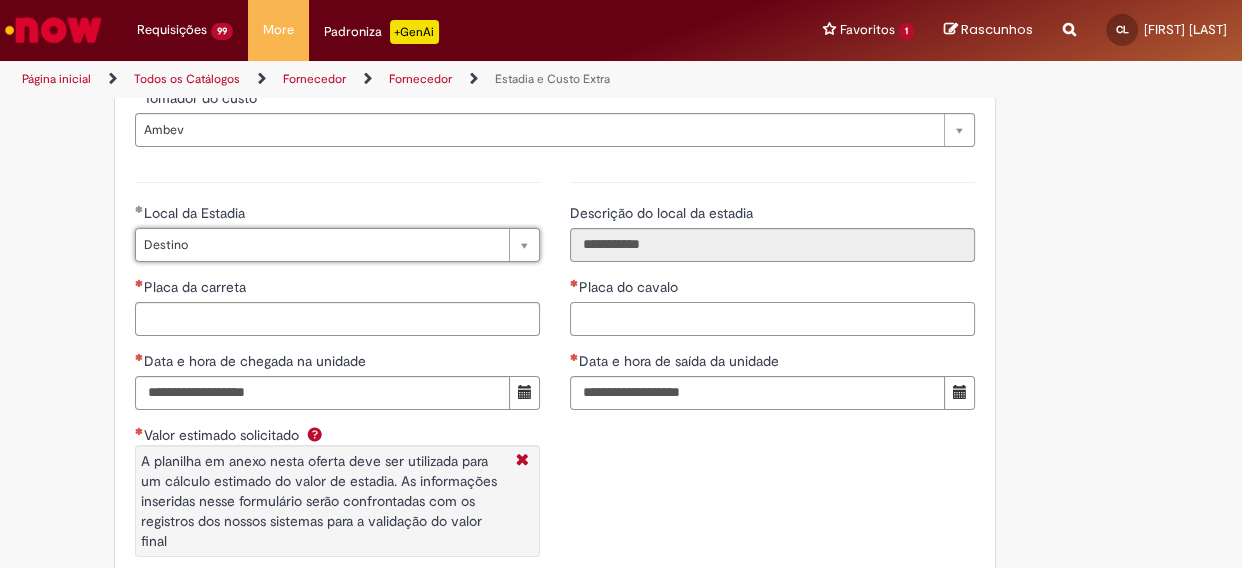 click on "Placa do cavalo" at bounding box center (772, 319) 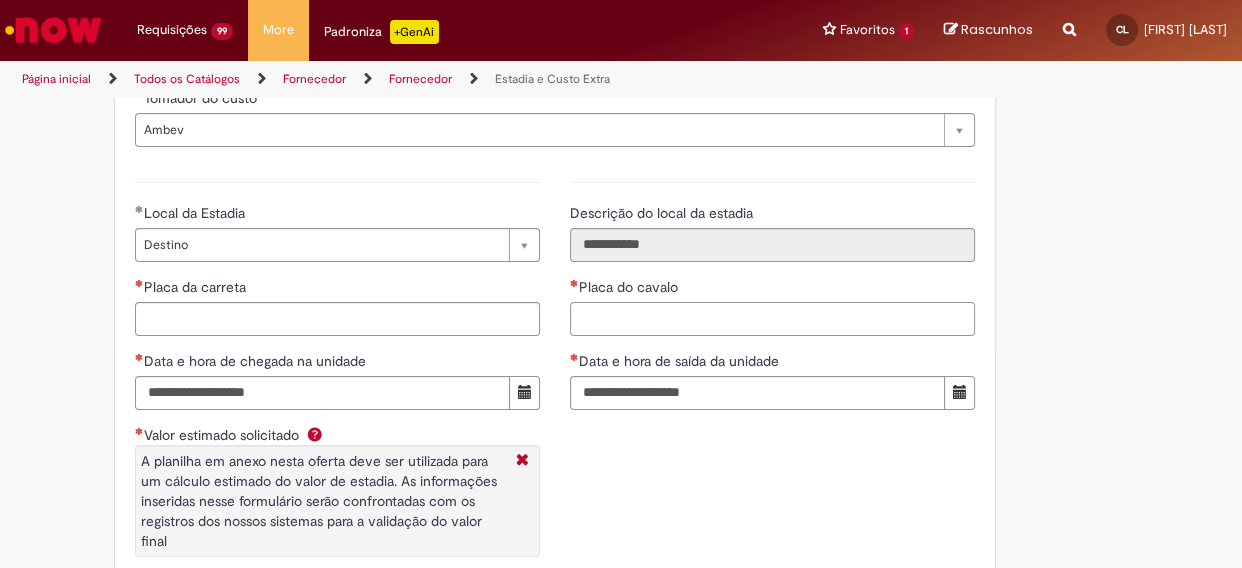 click on "Placa do cavalo" at bounding box center [772, 319] 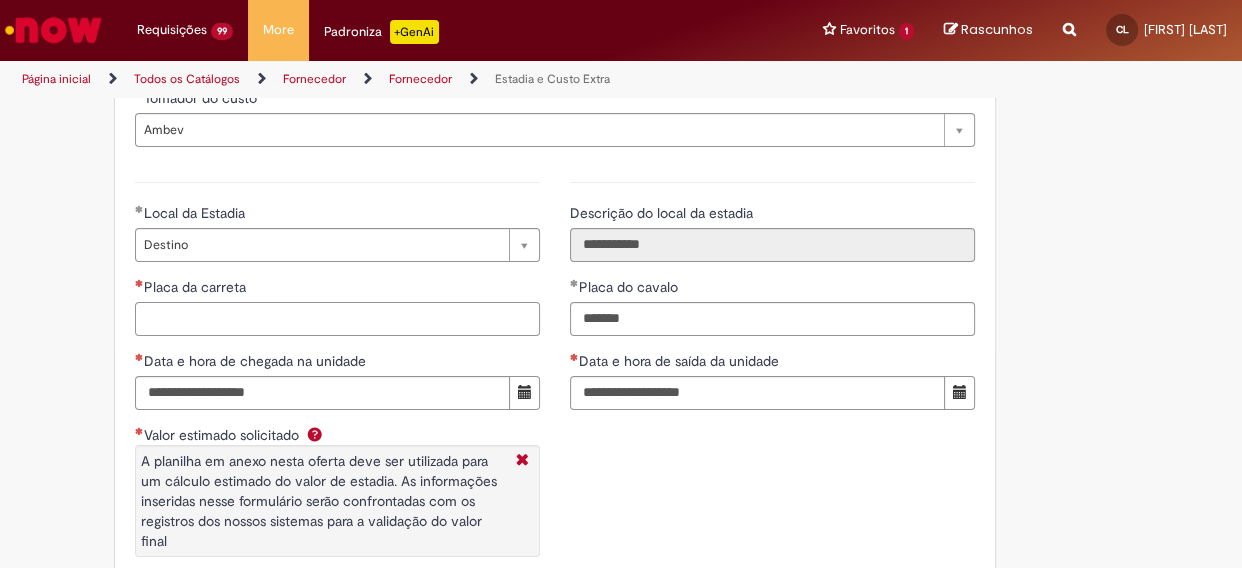 click on "Placa da carreta" at bounding box center [337, 319] 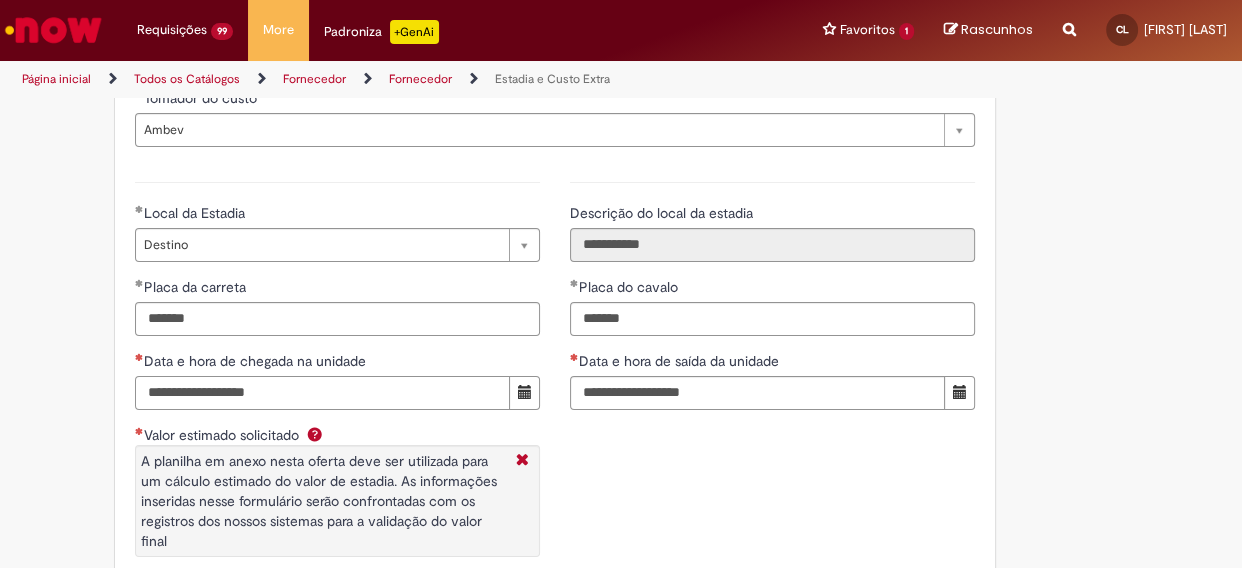 click on "Data e hora de chegada na unidade" at bounding box center [322, 393] 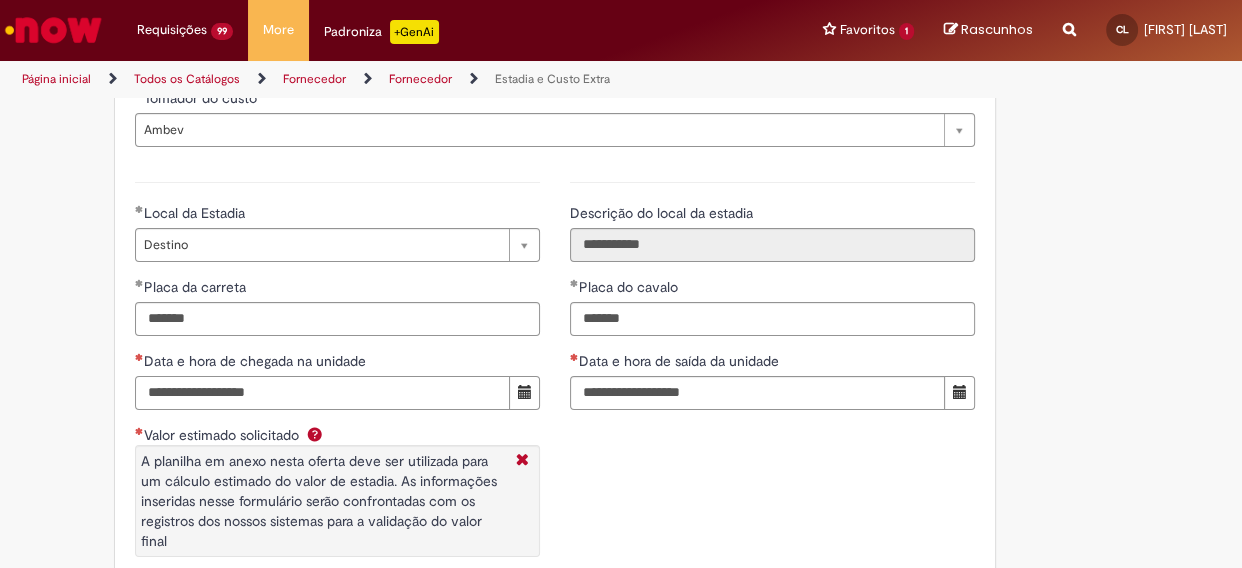 paste on "**********" 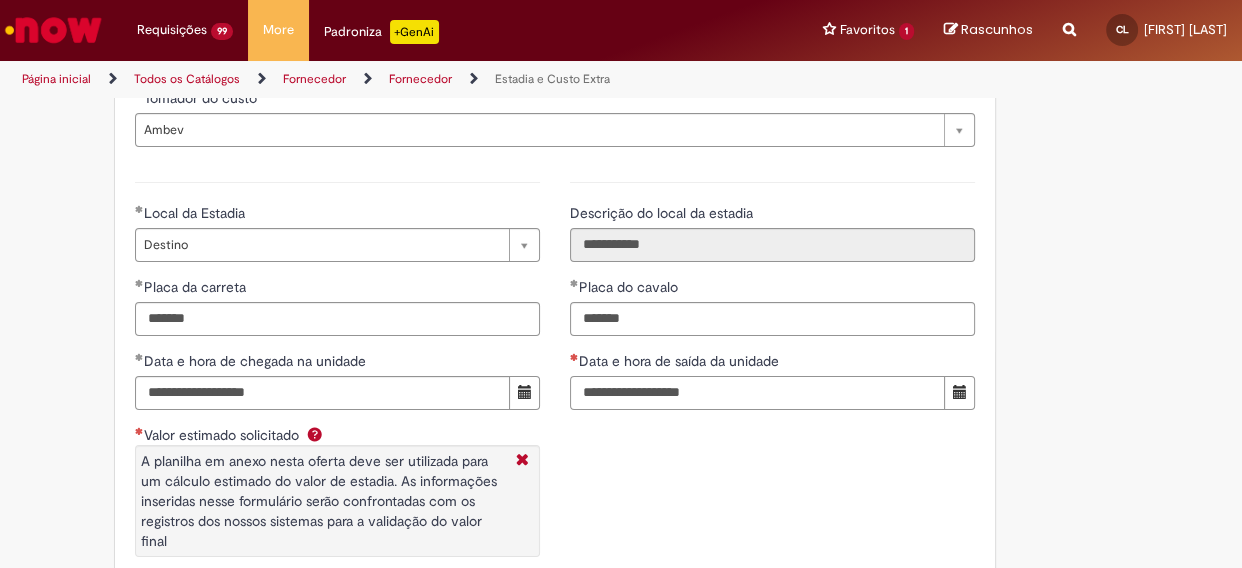 click on "Data e hora de saída da unidade" at bounding box center (757, 393) 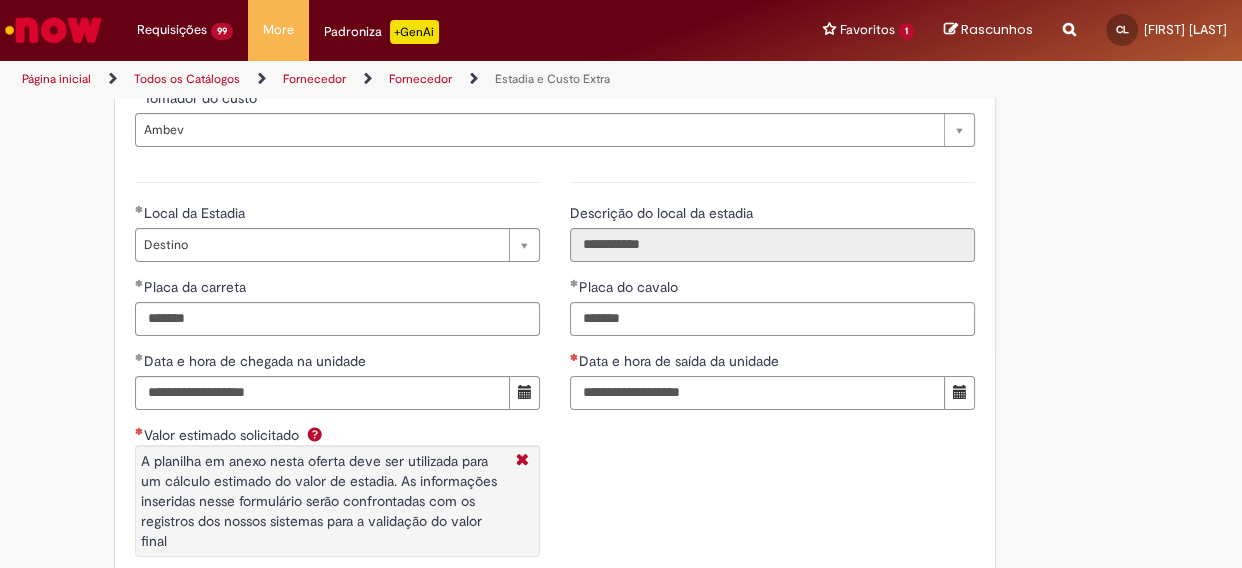 paste on "**********" 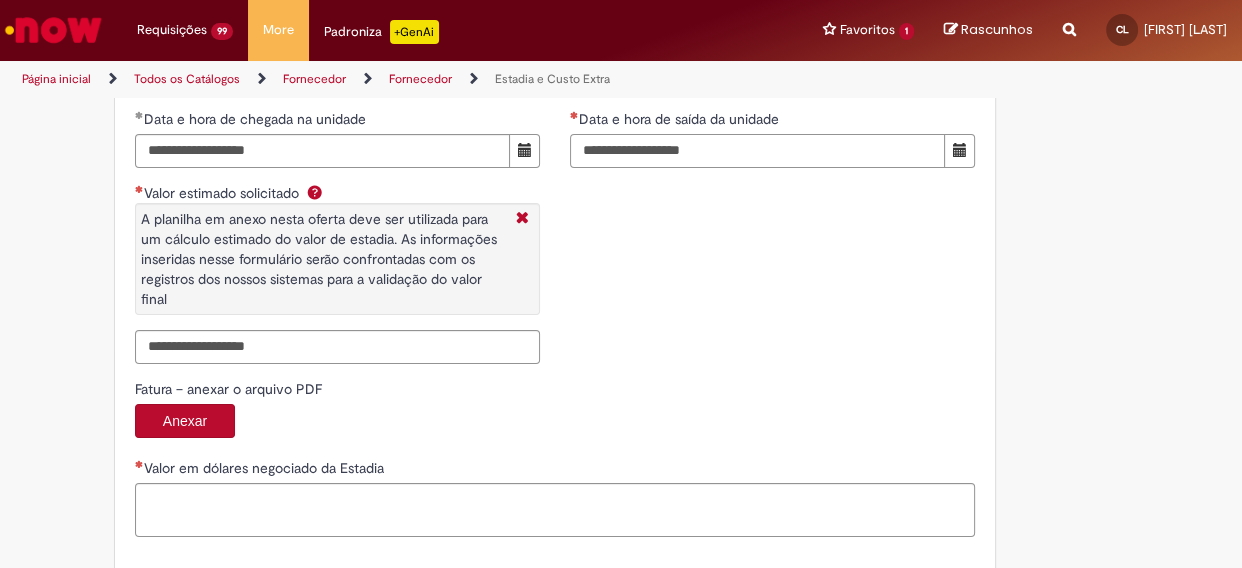 scroll, scrollTop: 3272, scrollLeft: 0, axis: vertical 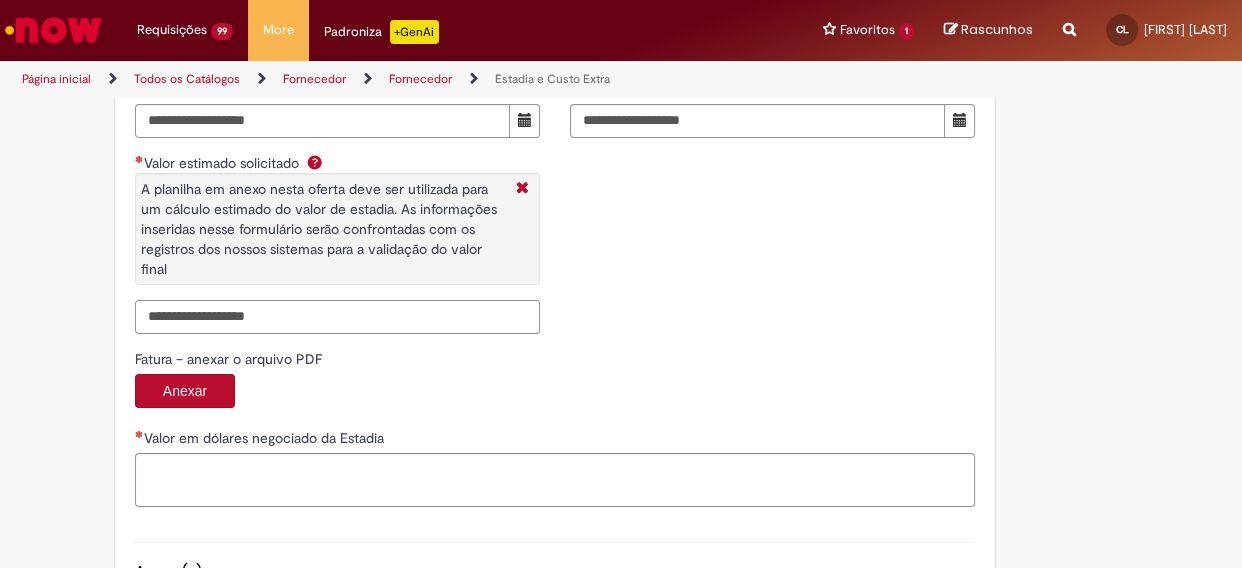 click on "Valor estimado solicitado A planilha em anexo nesta oferta deve ser utilizada para um cálculo estimado do valor de estadia. As informações inseridas nesse formulário serão confrontadas com os registros dos nossos sistemas para a validação do valor final" at bounding box center (337, 317) 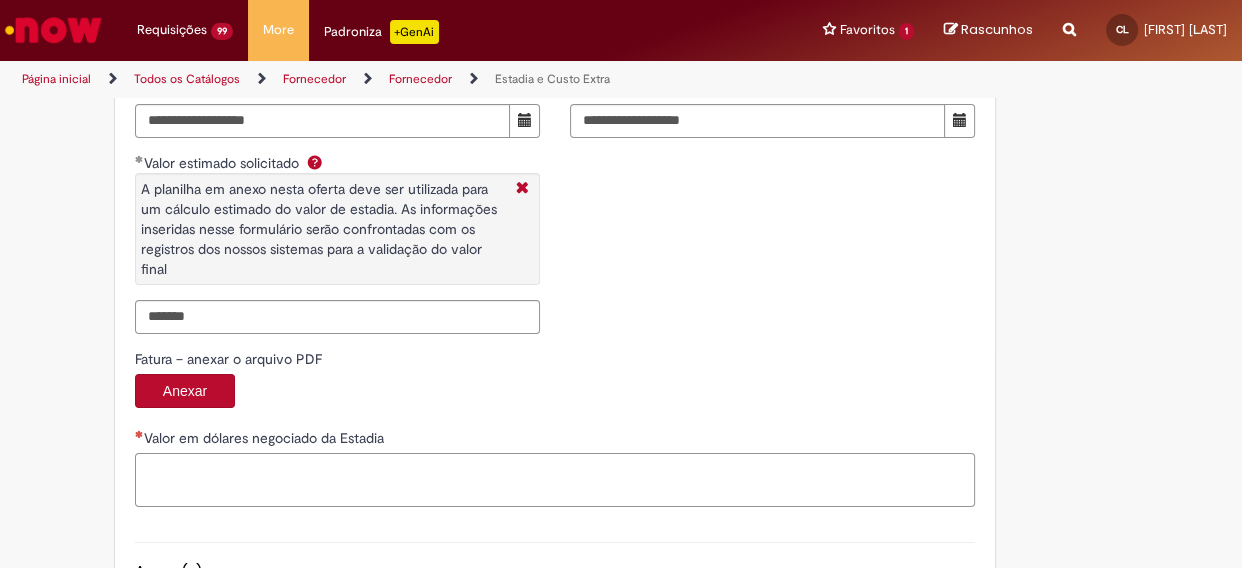 click on "Valor em dólares negociado da Estadia" at bounding box center (555, 480) 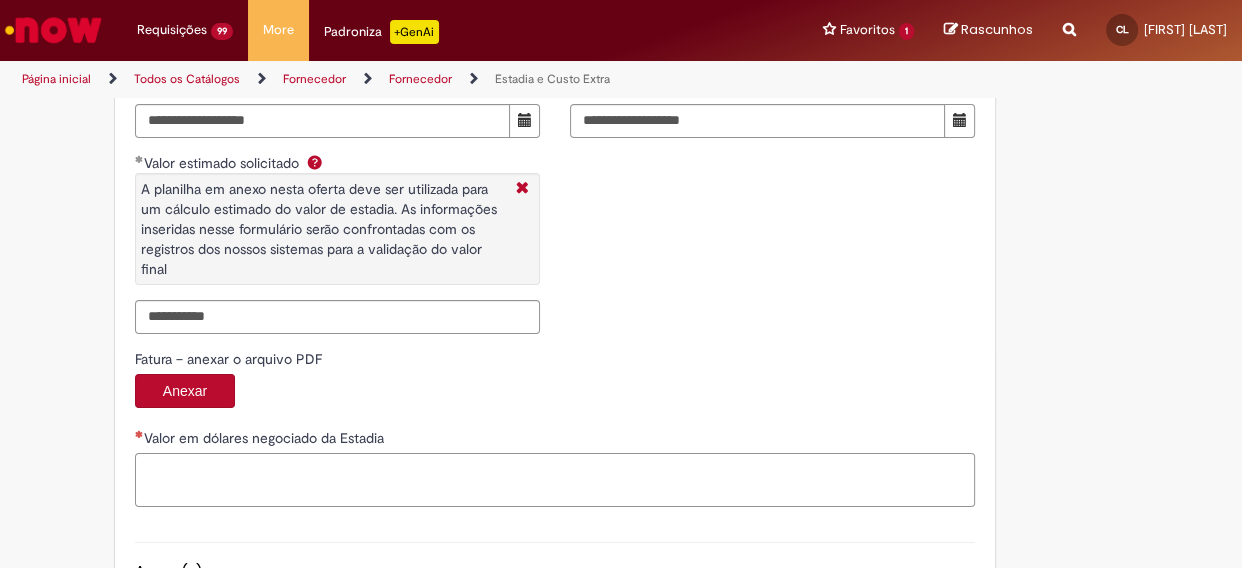 click on "Valor em dólares negociado da Estadia" at bounding box center (555, 480) 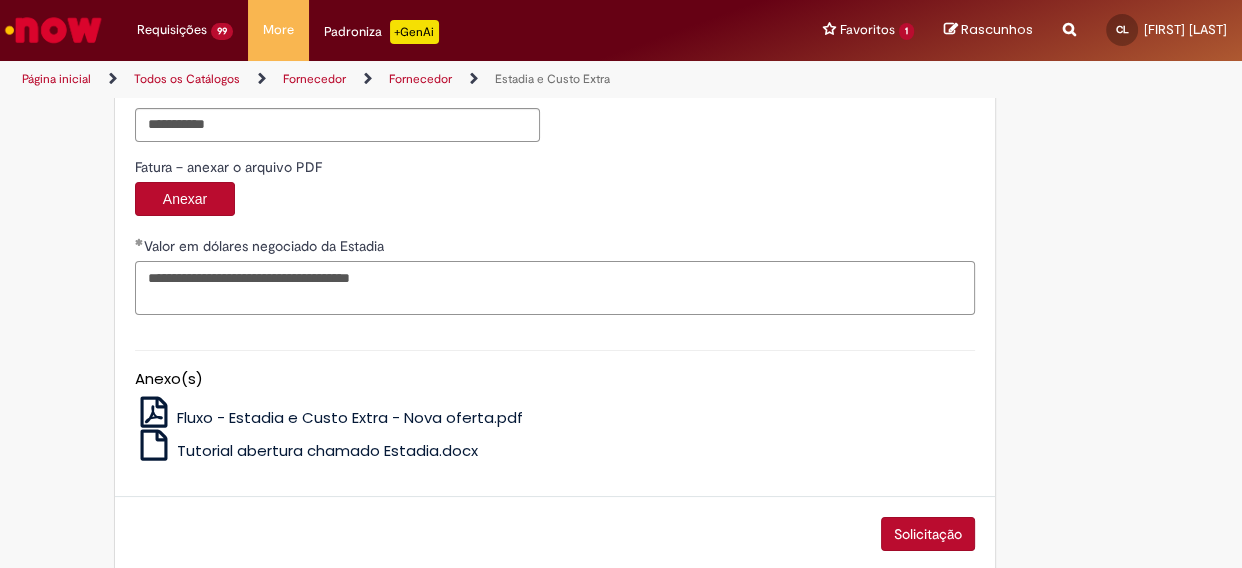 scroll, scrollTop: 3490, scrollLeft: 0, axis: vertical 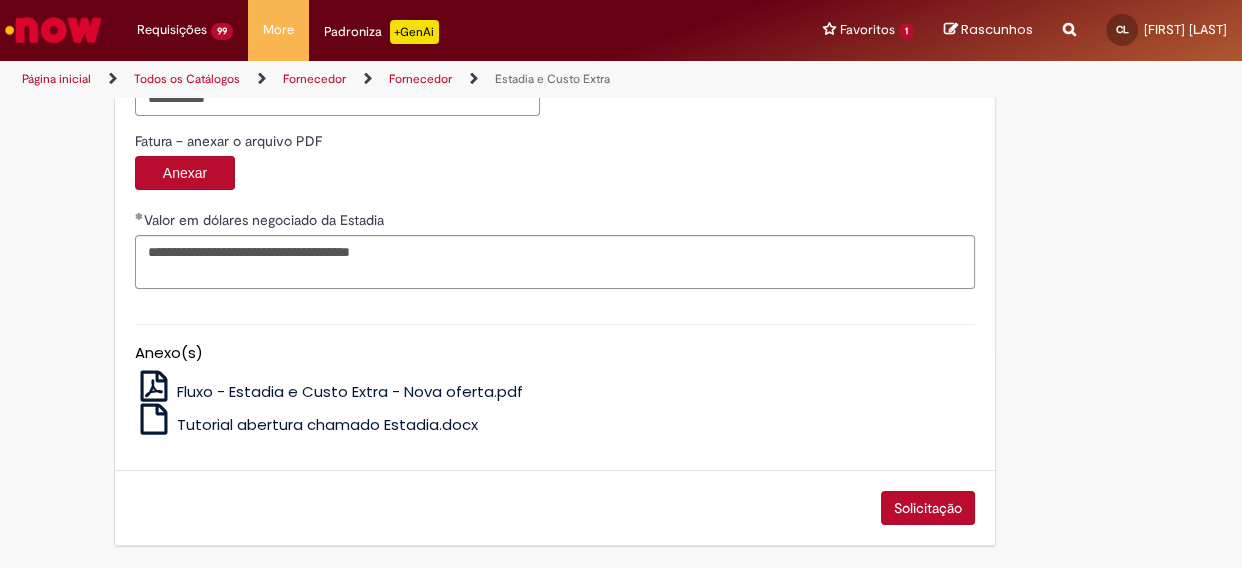 click on "Solicitação" at bounding box center (928, 508) 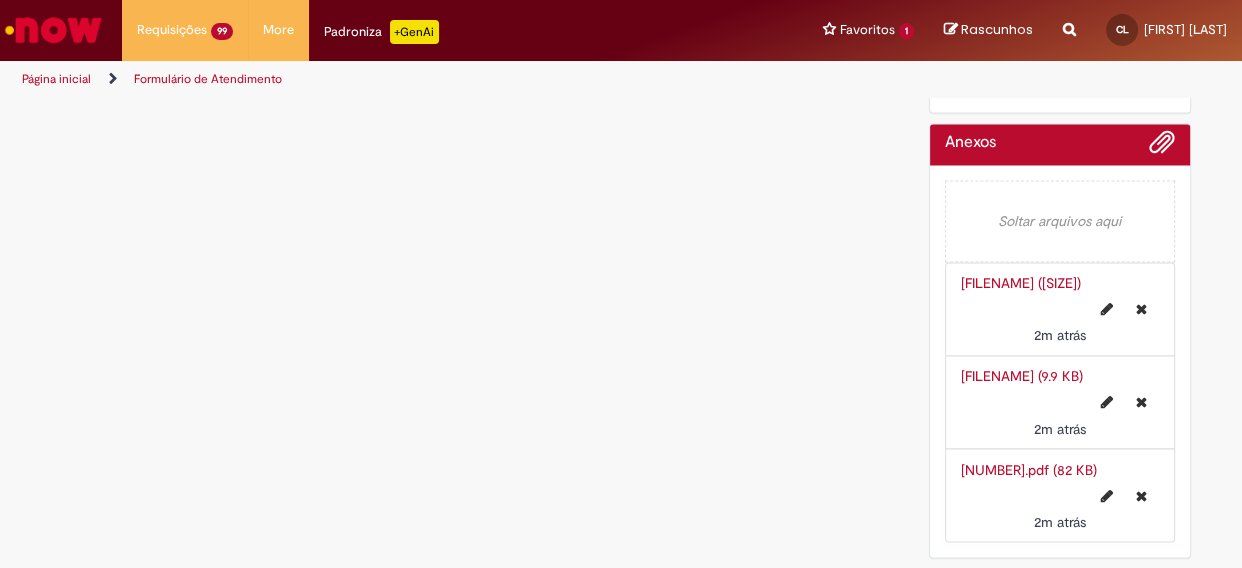 scroll, scrollTop: 0, scrollLeft: 0, axis: both 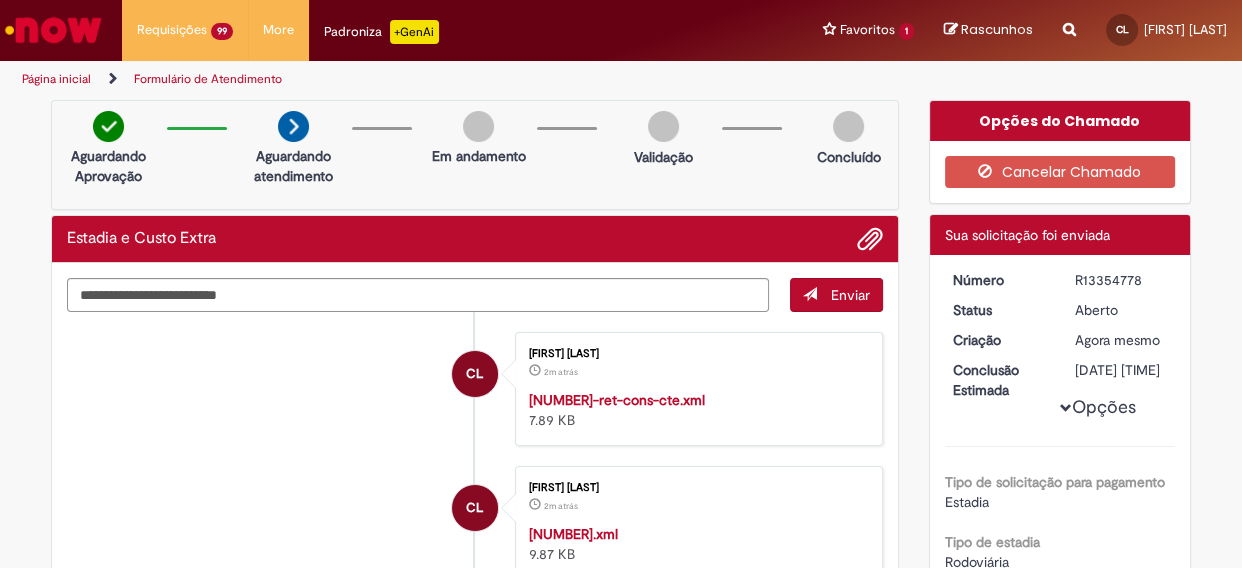 drag, startPoint x: 1068, startPoint y: 280, endPoint x: 1143, endPoint y: 281, distance: 75.00667 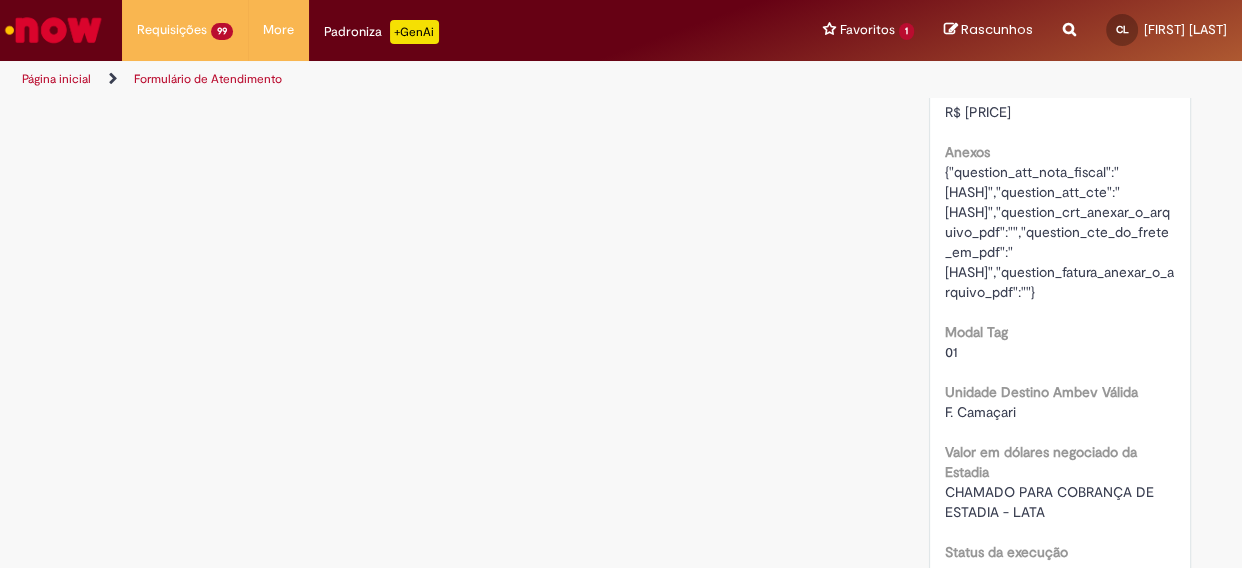 scroll, scrollTop: 2545, scrollLeft: 0, axis: vertical 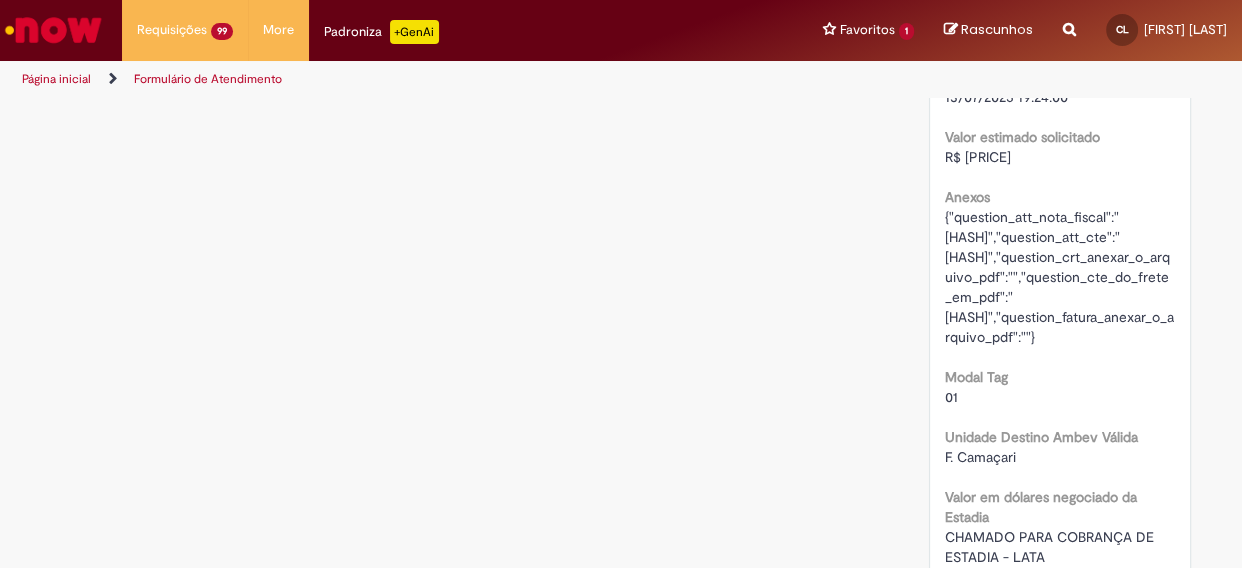 drag, startPoint x: 934, startPoint y: 296, endPoint x: 1017, endPoint y: 297, distance: 83.00603 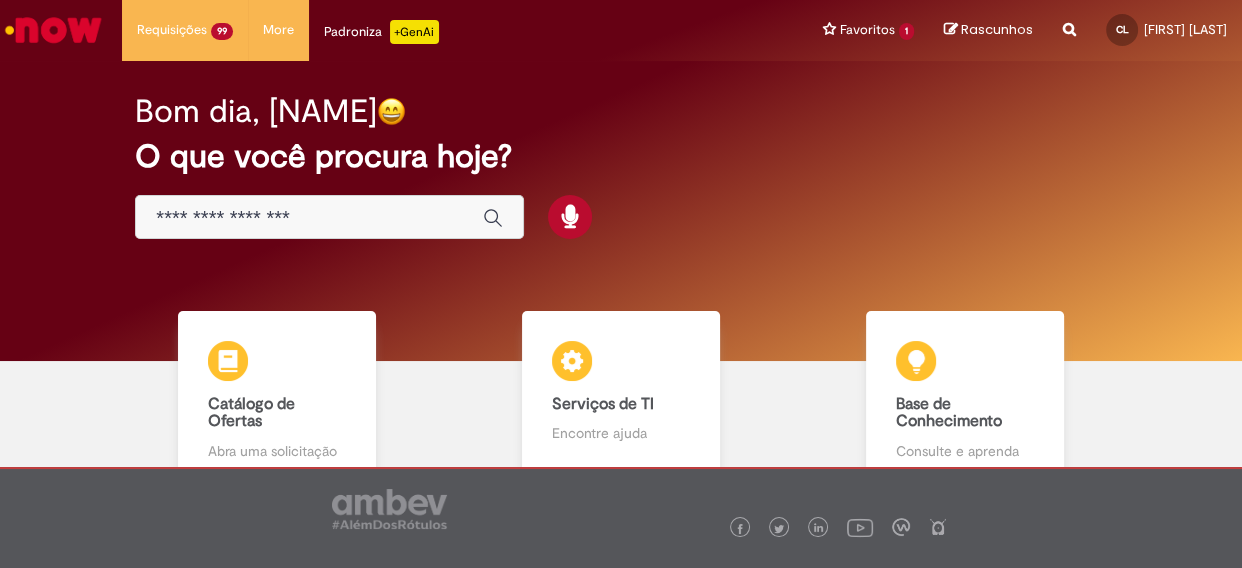 scroll, scrollTop: 0, scrollLeft: 0, axis: both 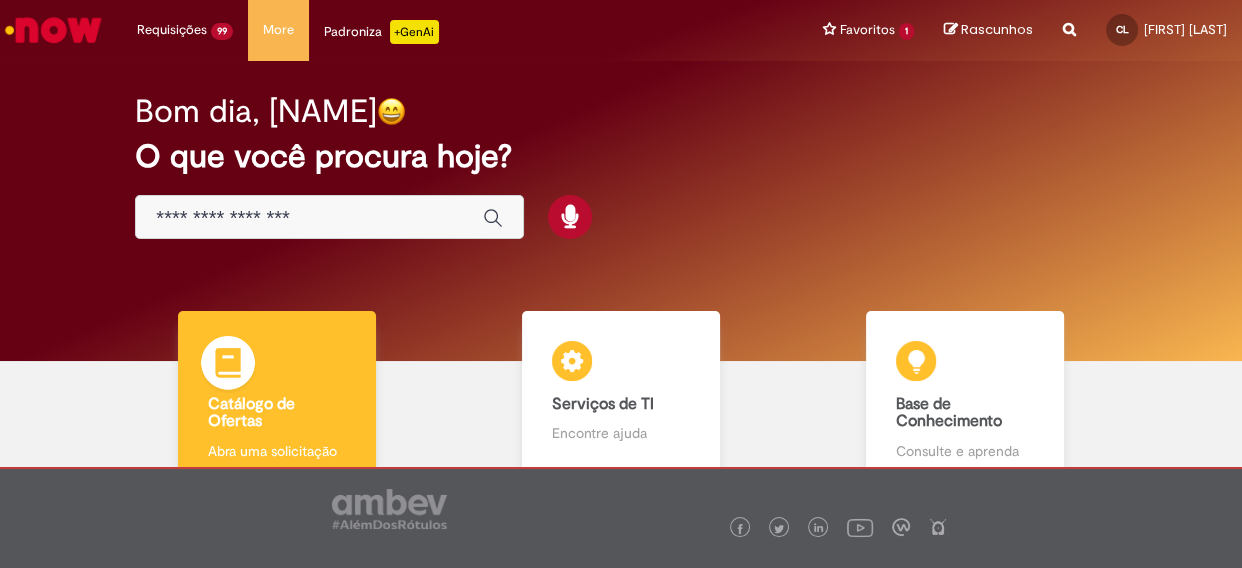click on "Catálogo de Ofertas" at bounding box center (251, 413) 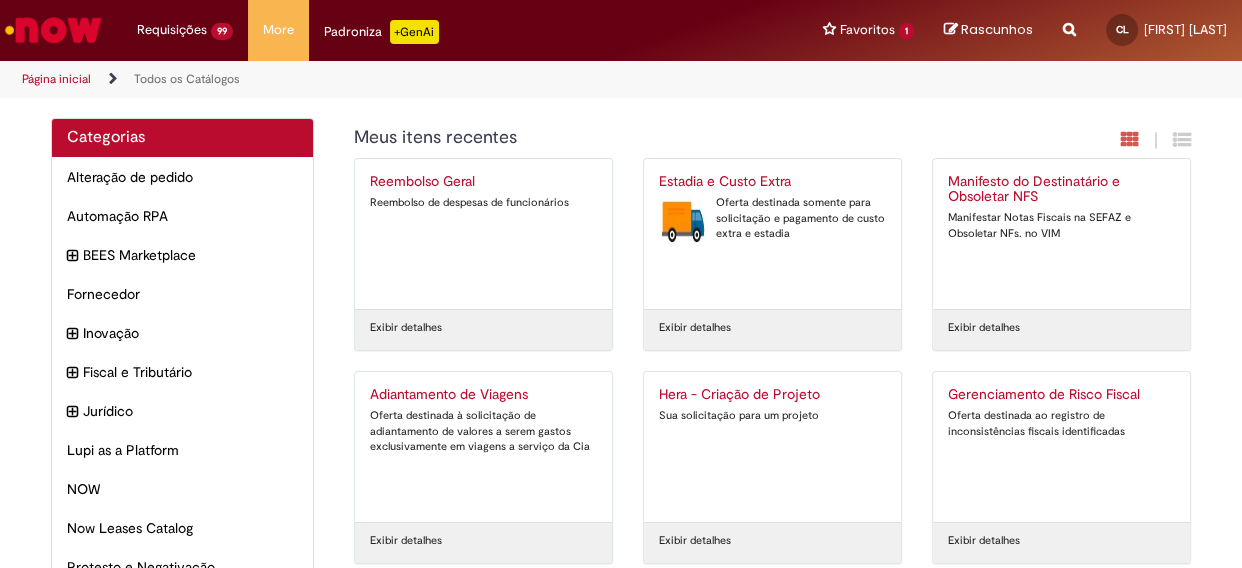 click on "Oferta destinada somente para solicitação e pagamento de custo extra e estadia" at bounding box center [772, 218] 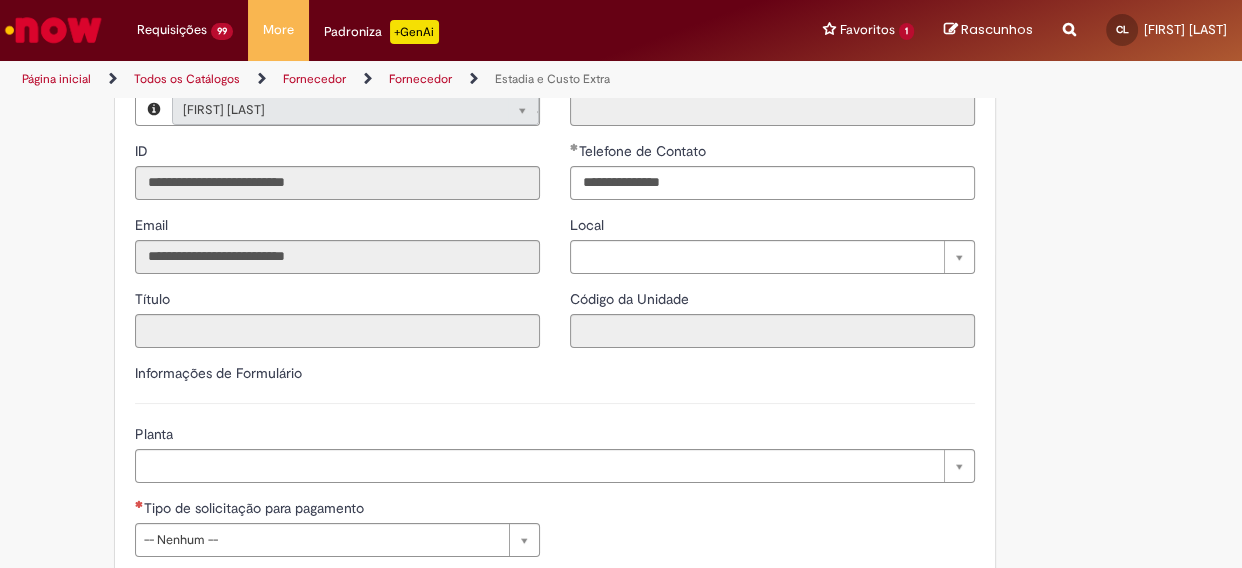 scroll, scrollTop: 727, scrollLeft: 0, axis: vertical 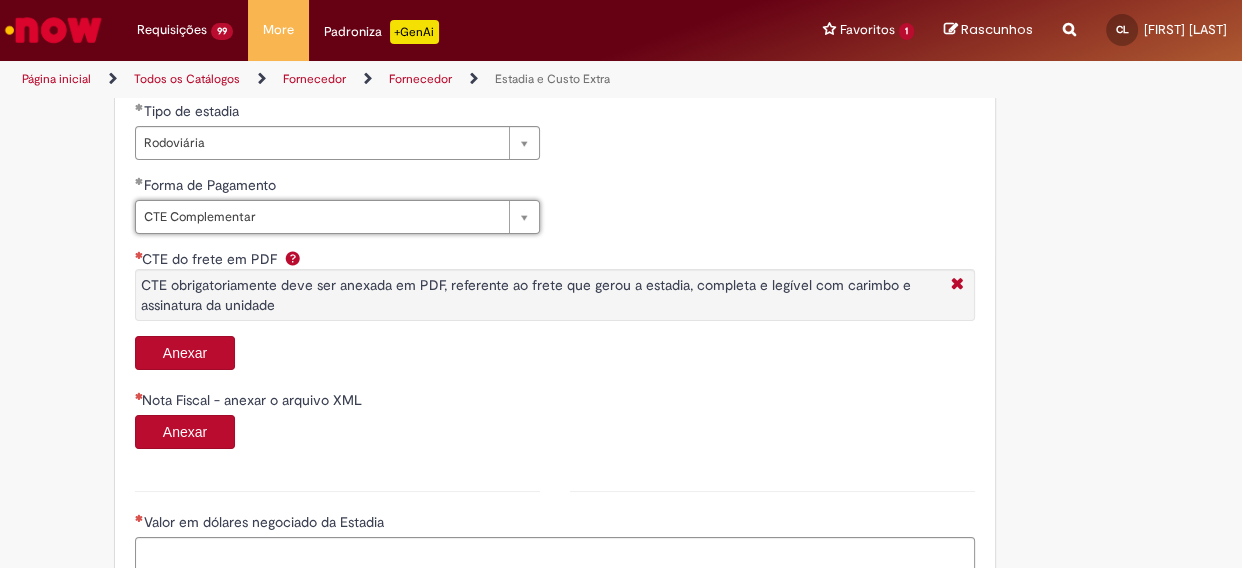 click on "Anexar" at bounding box center (185, 353) 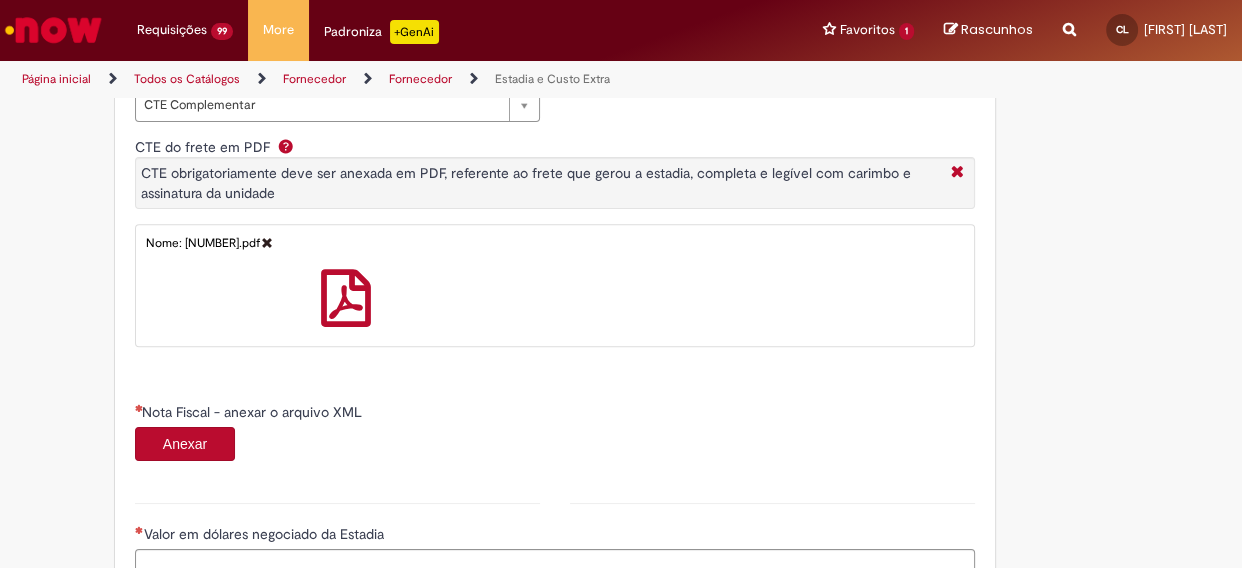 scroll, scrollTop: 1090, scrollLeft: 0, axis: vertical 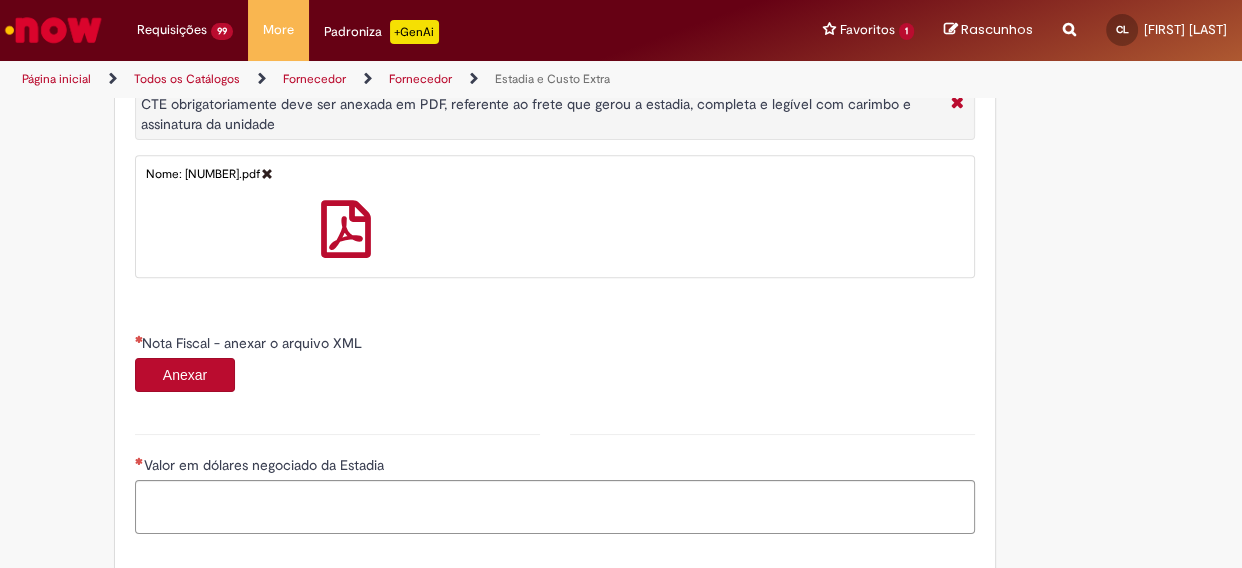 click on "Nota Fiscal - anexar o arquivo XML" at bounding box center [254, 343] 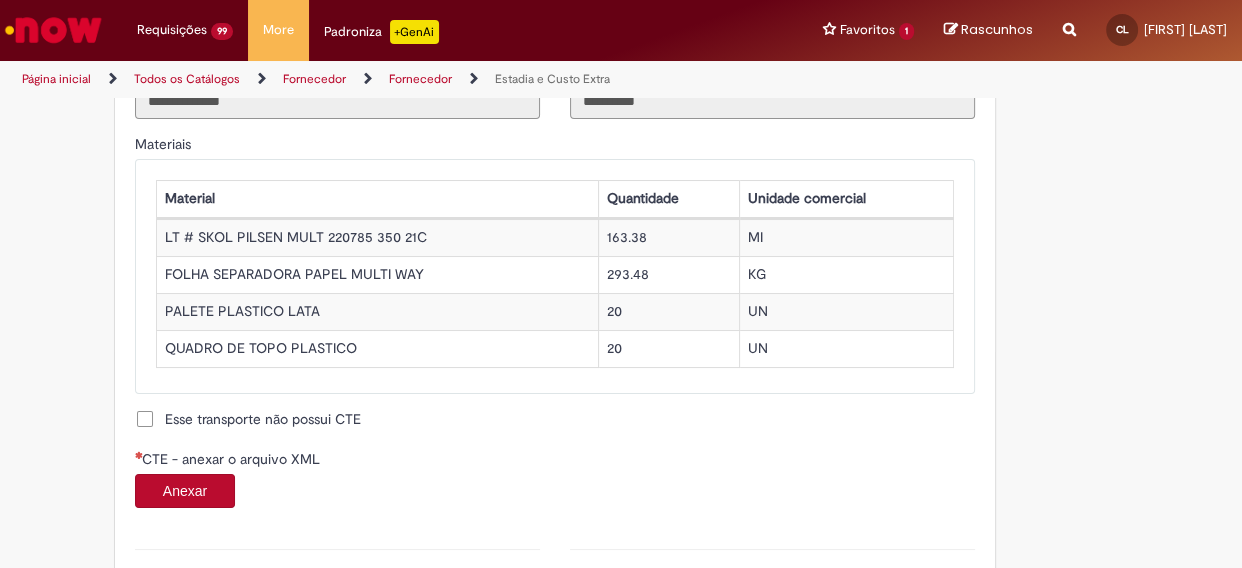 scroll, scrollTop: 2090, scrollLeft: 0, axis: vertical 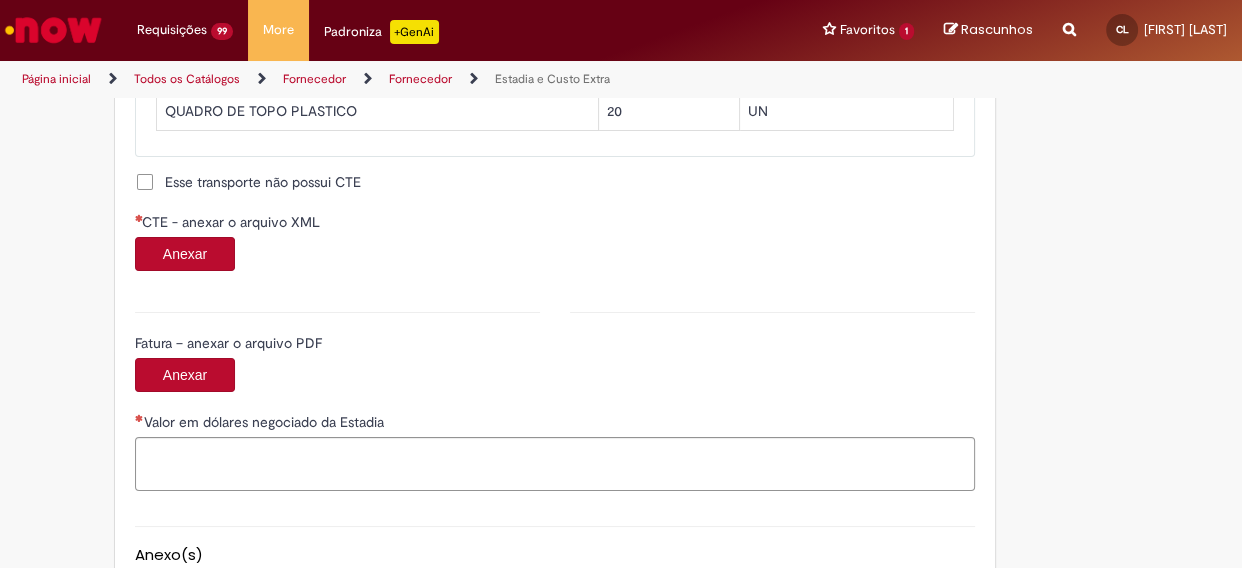 click on "Anexar" at bounding box center [185, 254] 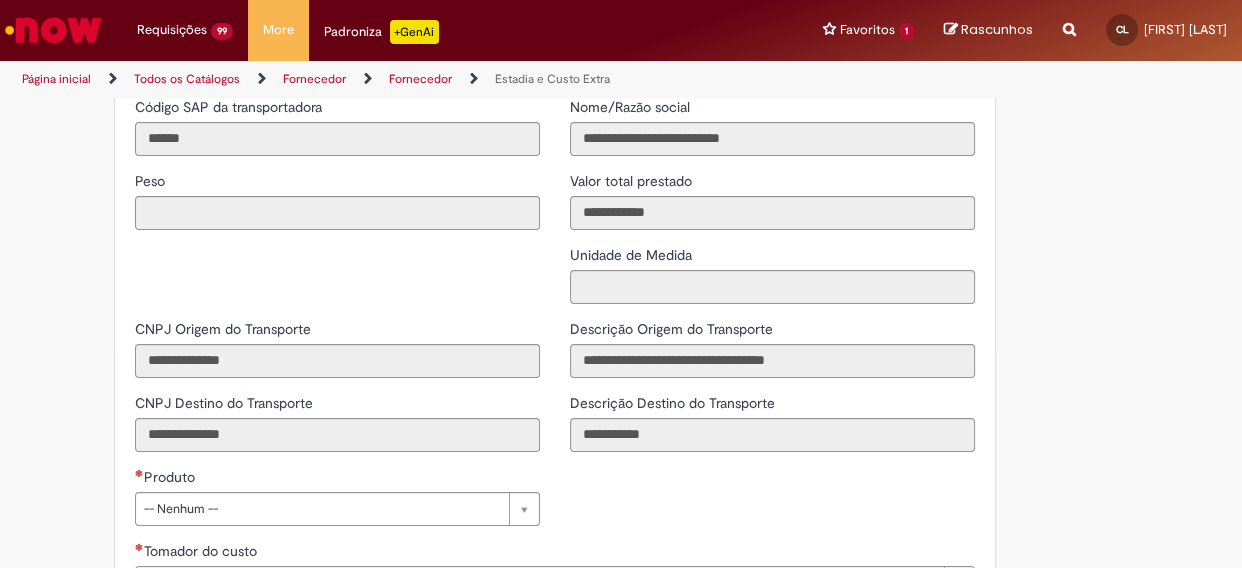 scroll, scrollTop: 2727, scrollLeft: 0, axis: vertical 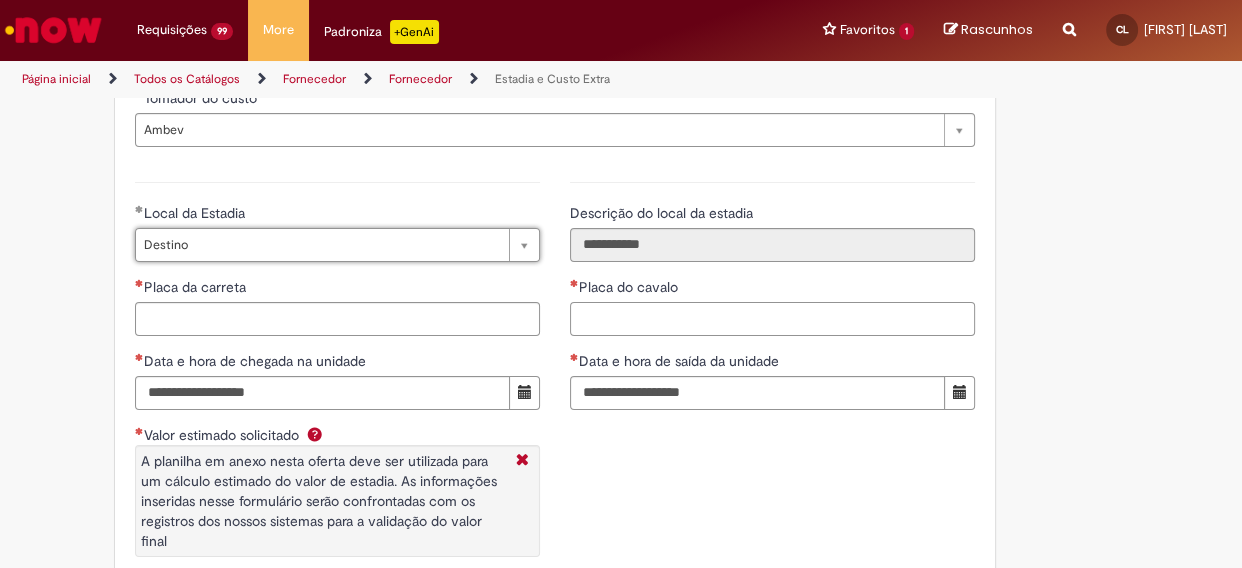 click on "Placa do cavalo" at bounding box center [772, 319] 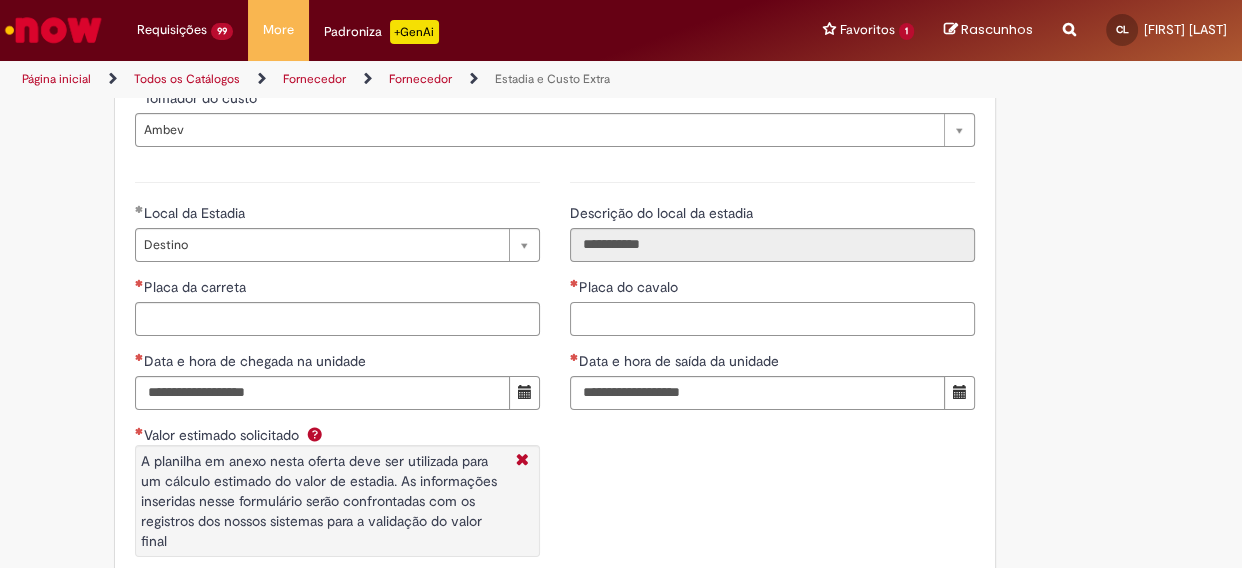 paste on "*******" 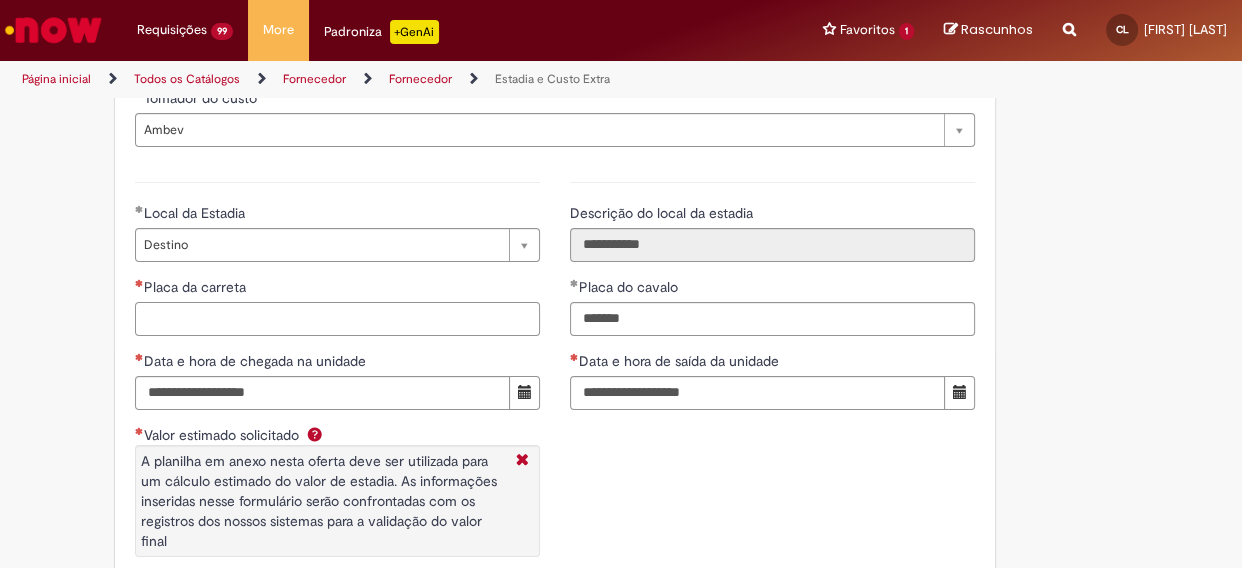 drag, startPoint x: 404, startPoint y: 322, endPoint x: 380, endPoint y: 314, distance: 25.298222 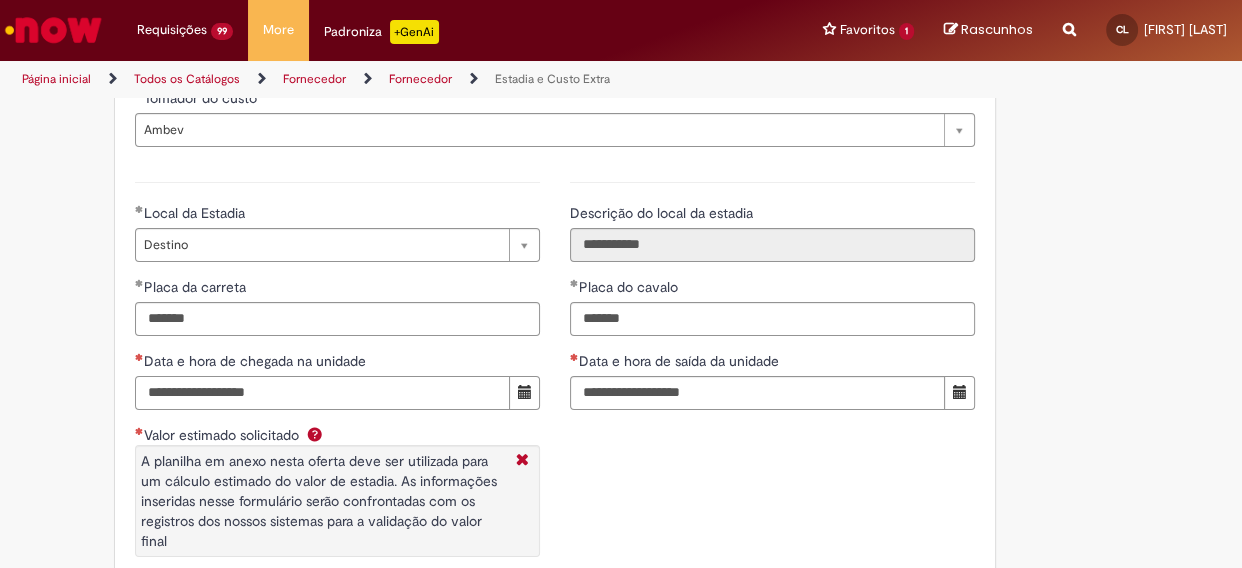 click on "Data e hora de chegada na unidade" at bounding box center (322, 393) 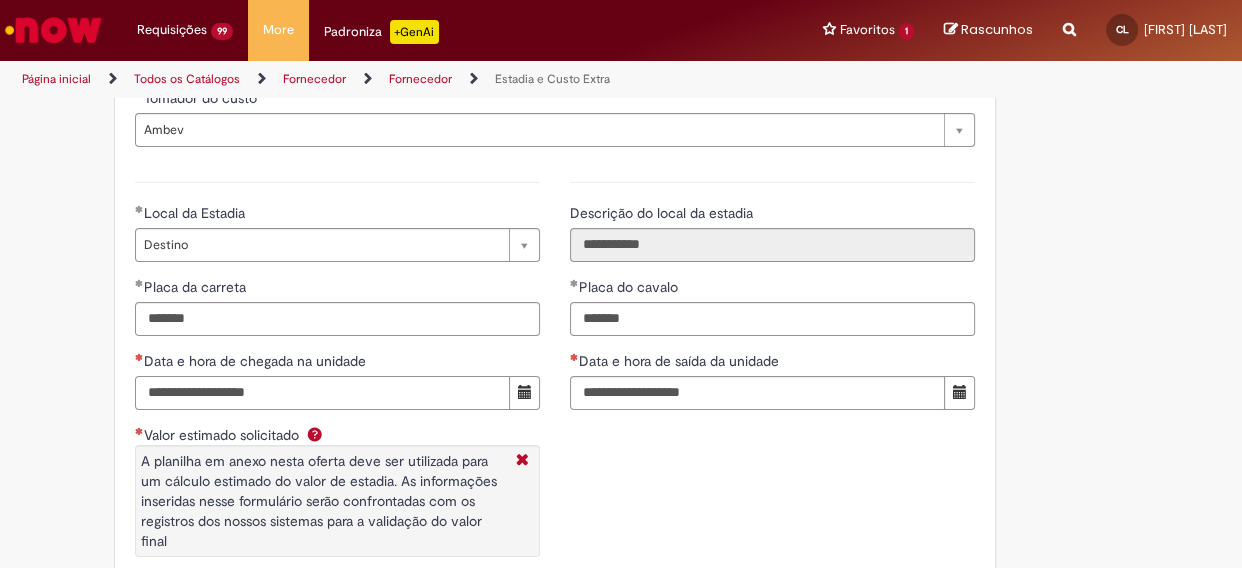 paste on "**********" 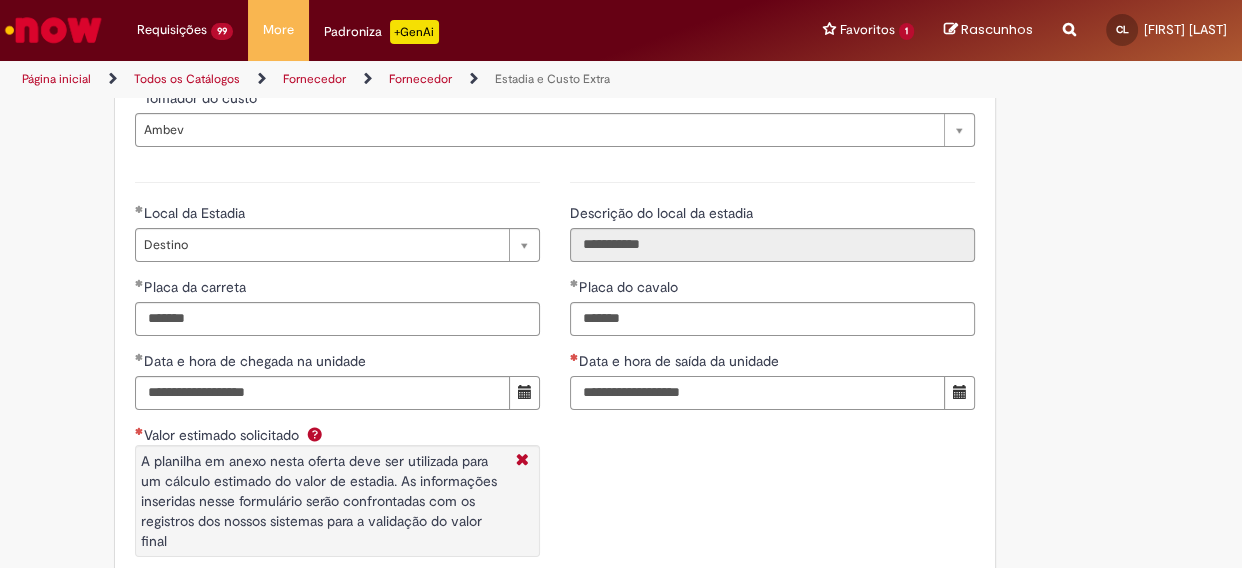 click on "Data e hora de saída da unidade" at bounding box center (757, 393) 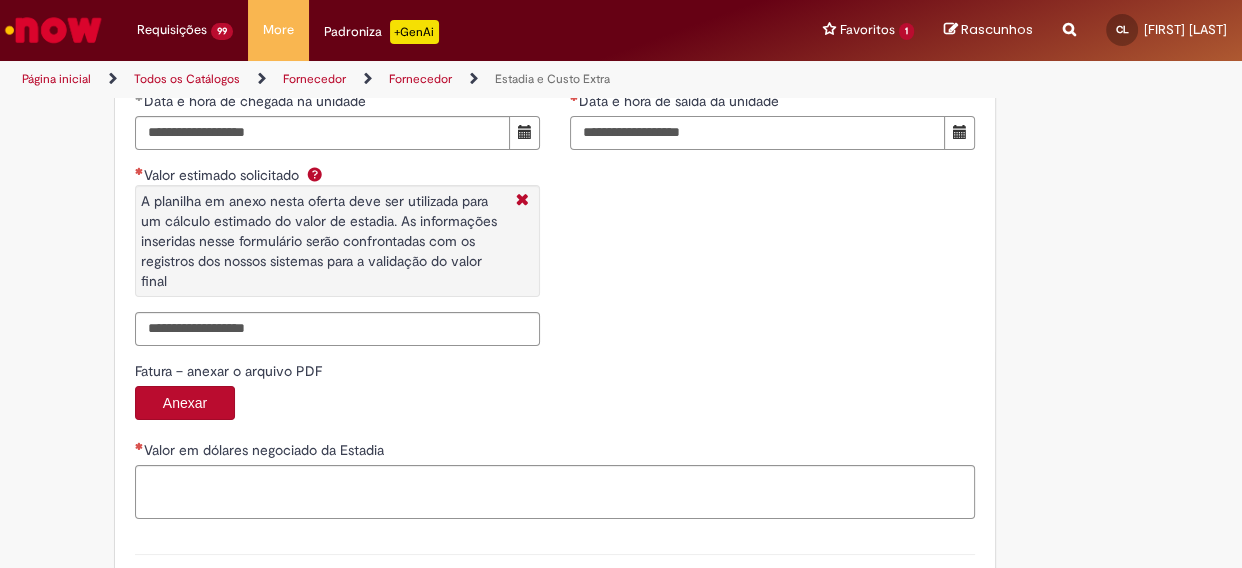 scroll, scrollTop: 3272, scrollLeft: 0, axis: vertical 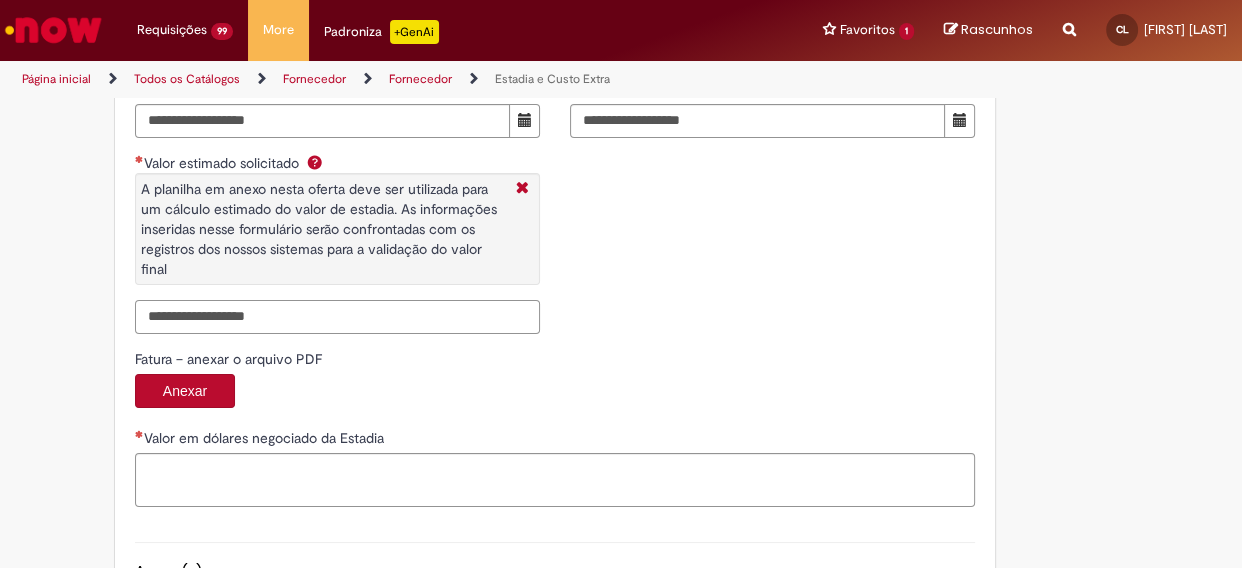 click on "Valor estimado solicitado A planilha em anexo nesta oferta deve ser utilizada para um cálculo estimado do valor de estadia. As informações inseridas nesse formulário serão confrontadas com os registros dos nossos sistemas para a validação do valor final" at bounding box center [337, 317] 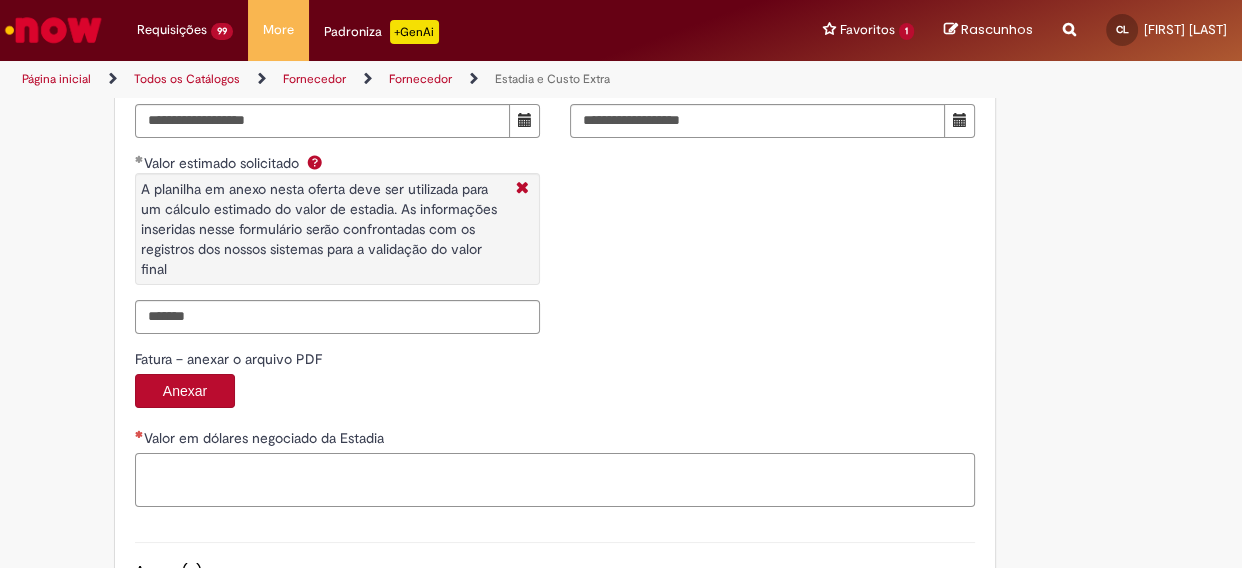 click on "Valor em dólares negociado da Estadia" at bounding box center [555, 480] 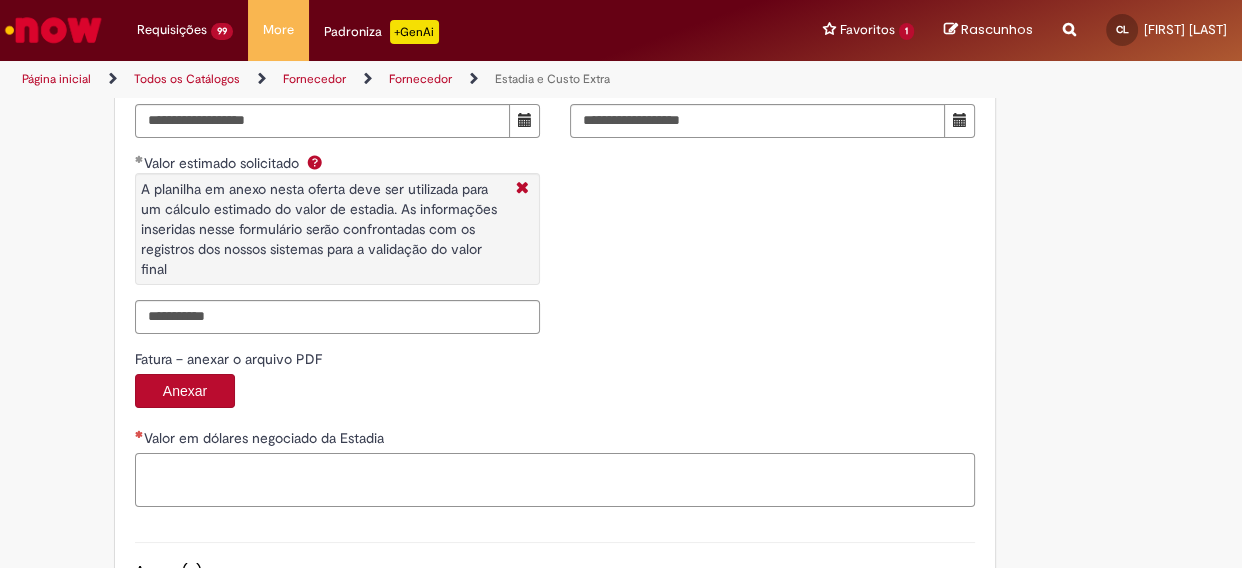 click on "Valor em dólares negociado da Estadia" at bounding box center [555, 480] 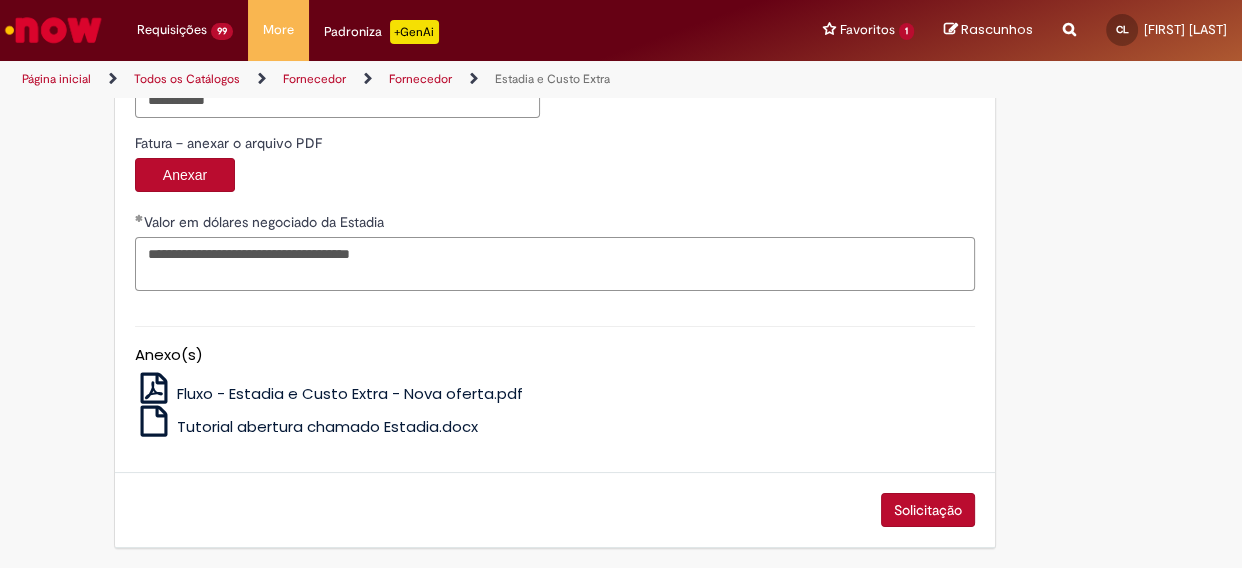 scroll, scrollTop: 3490, scrollLeft: 0, axis: vertical 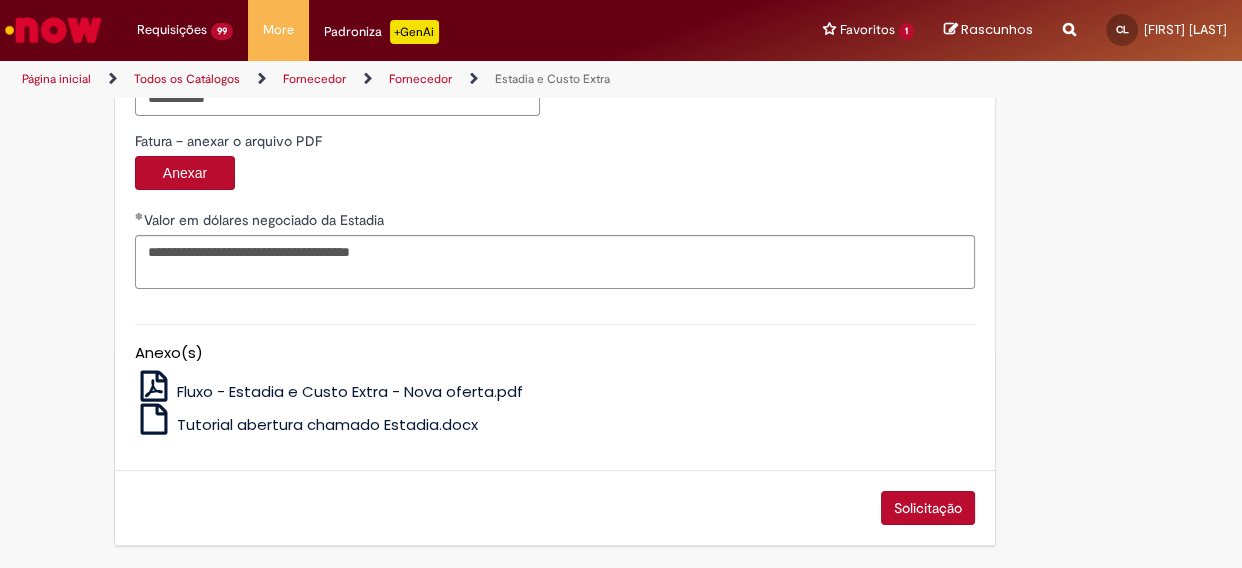 click on "Solicitação" at bounding box center [928, 508] 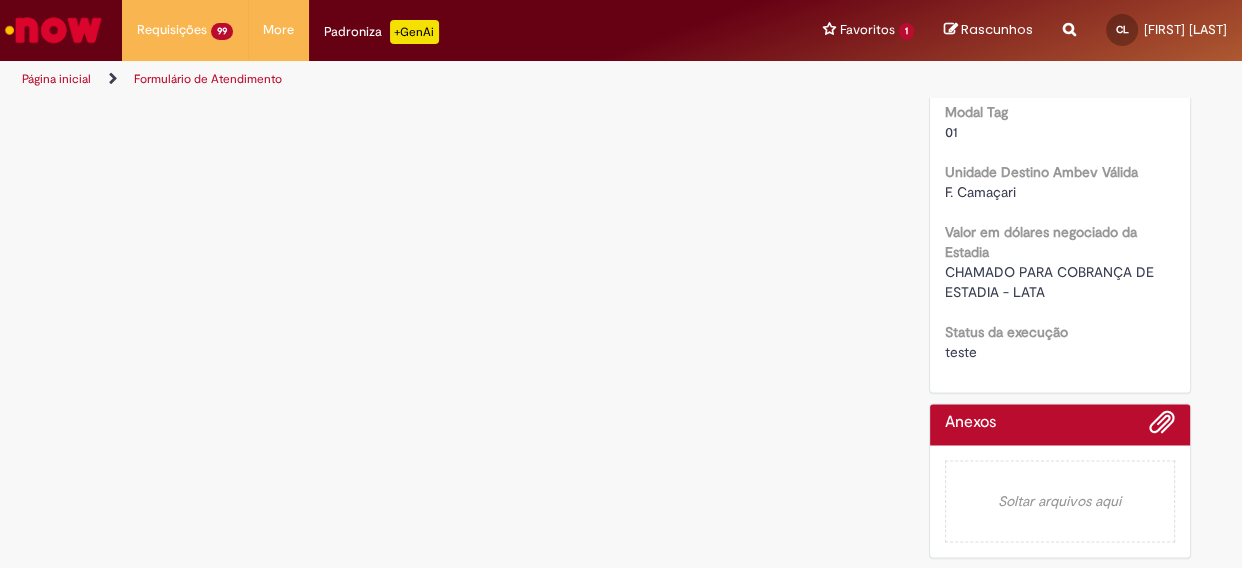 scroll, scrollTop: 0, scrollLeft: 0, axis: both 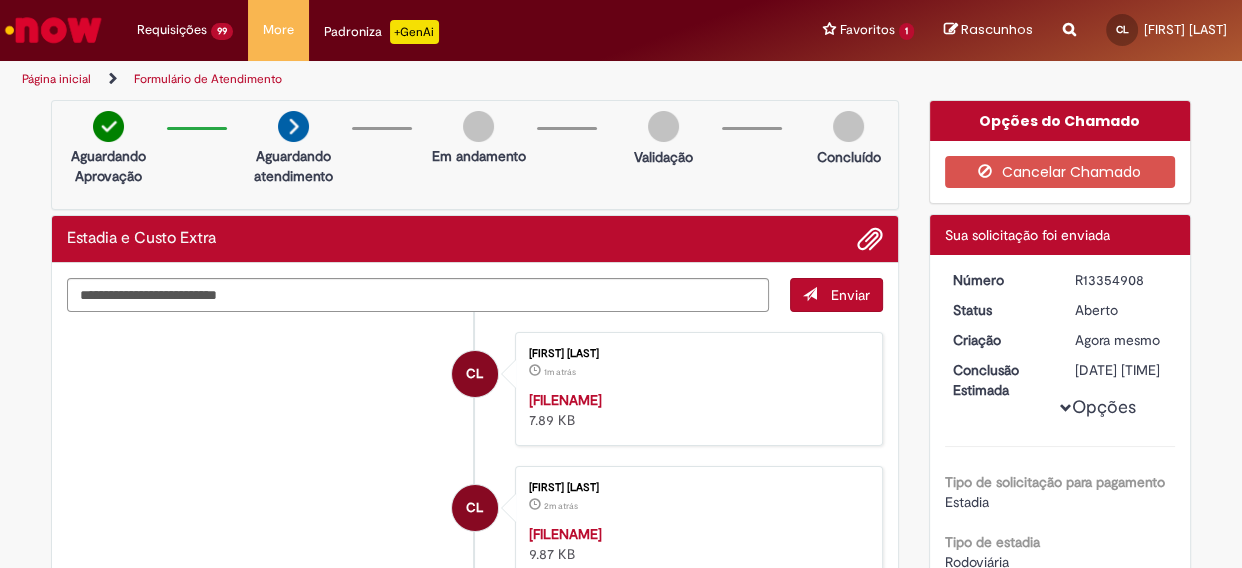 drag, startPoint x: 1069, startPoint y: 280, endPoint x: 1144, endPoint y: 275, distance: 75.16648 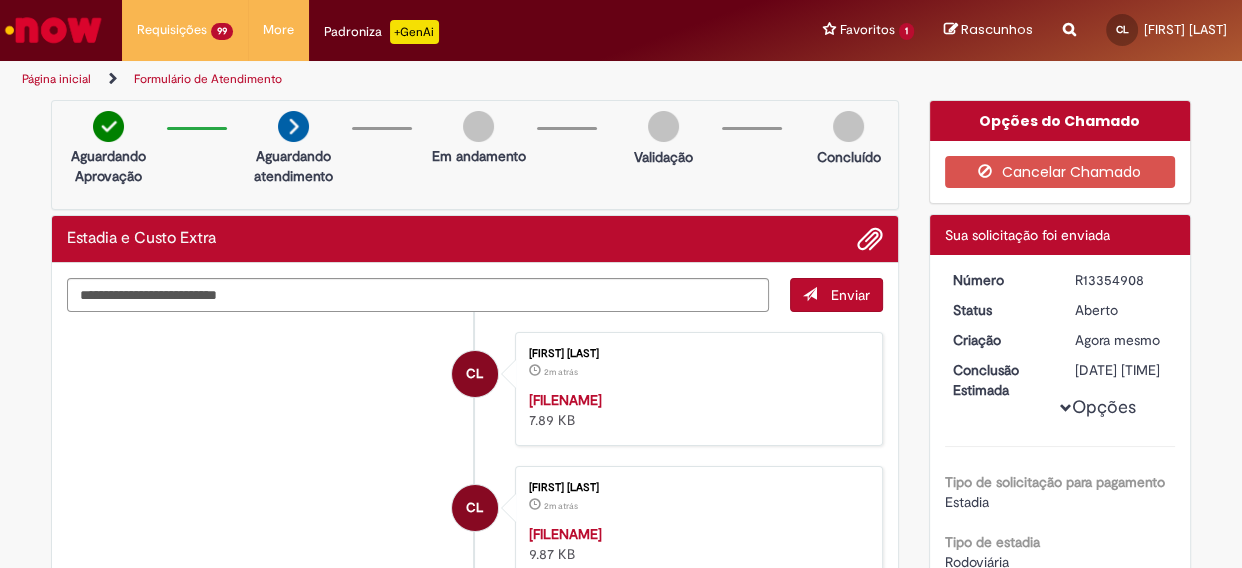 click on "Página inicial" at bounding box center (56, 79) 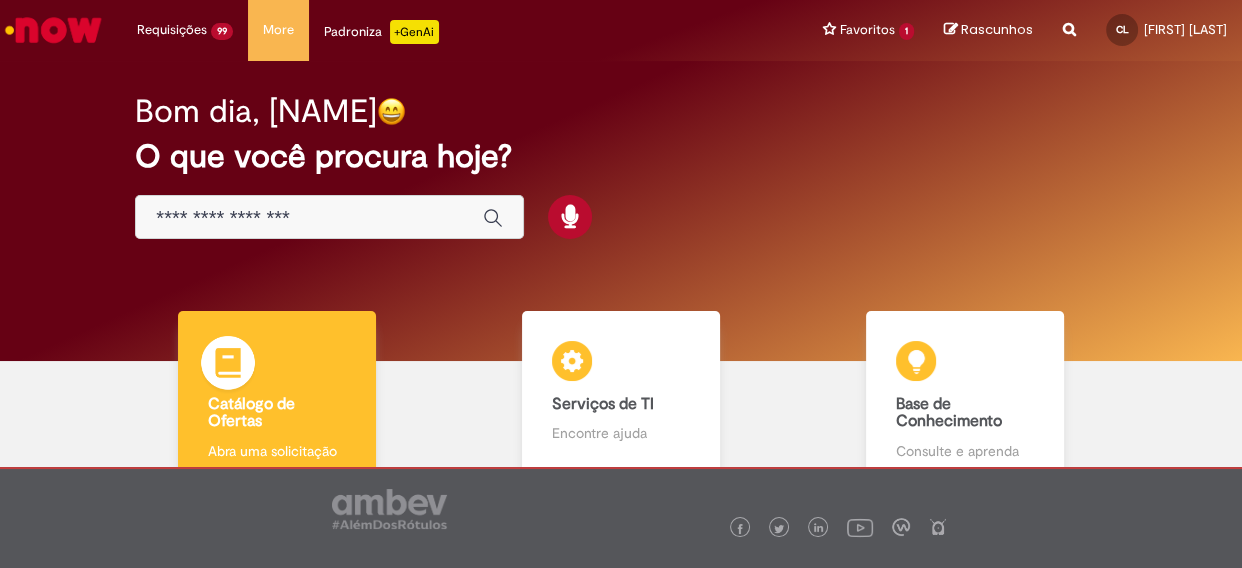 click on "Catálogo de Ofertas" at bounding box center (251, 413) 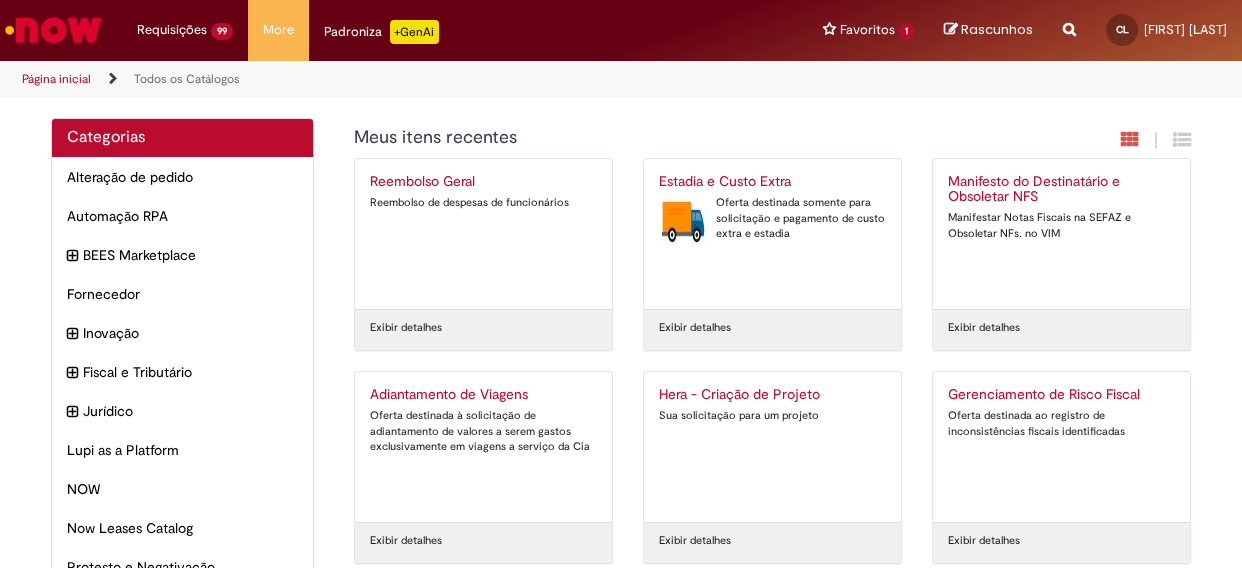 click on "Estadia e Custo Extra
Oferta destinada somente para solicitação e pagamento de custo extra e estadia" at bounding box center (772, 234) 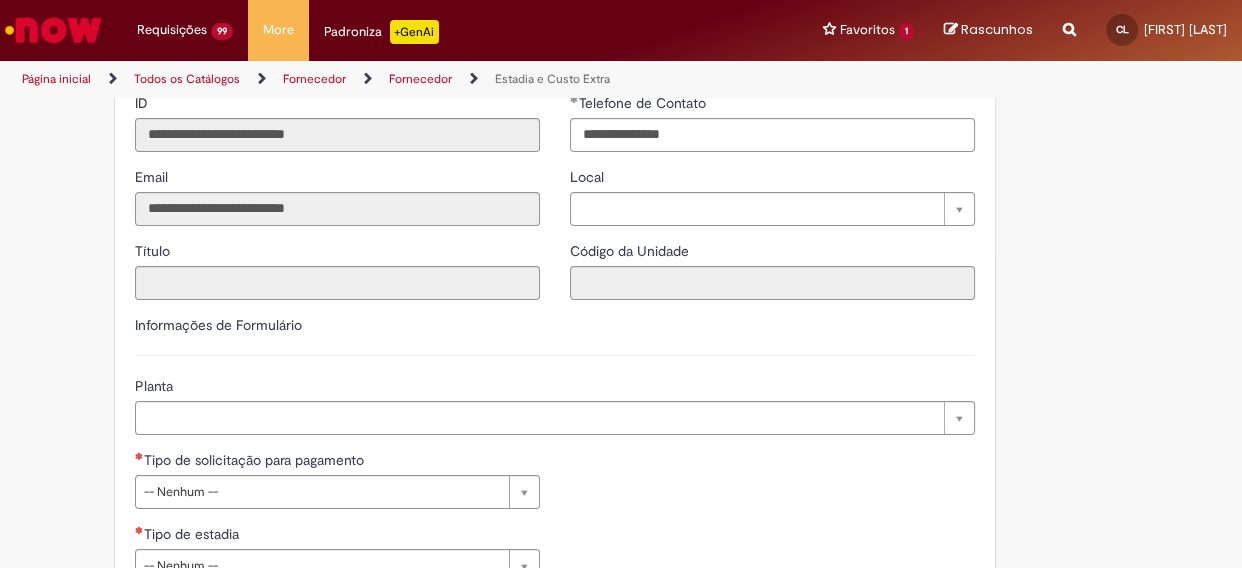 scroll, scrollTop: 545, scrollLeft: 0, axis: vertical 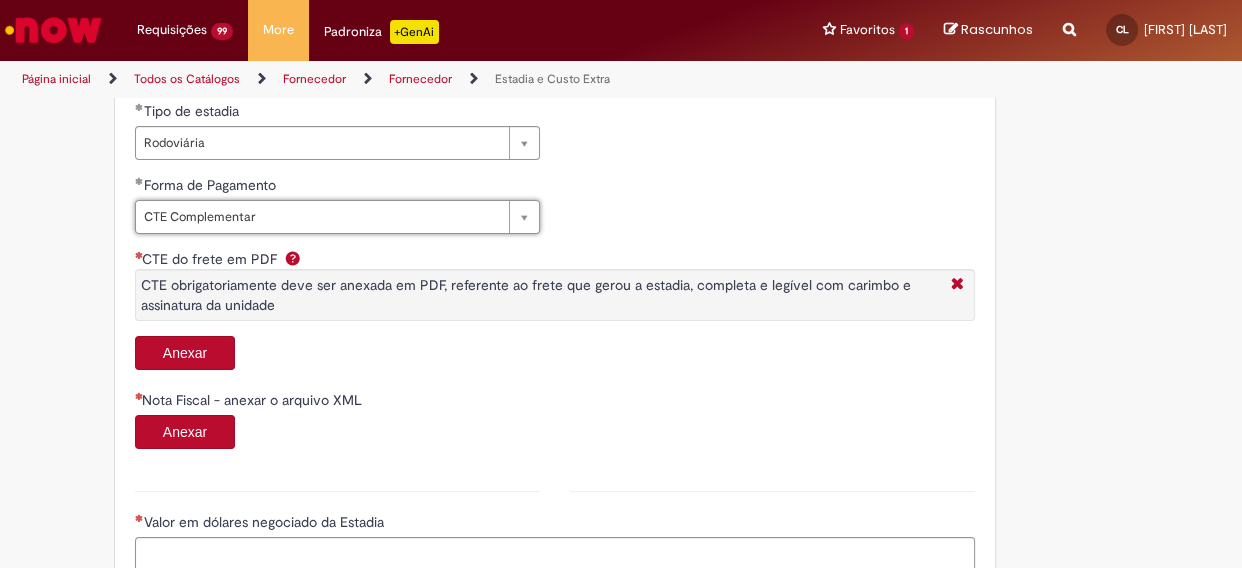 click on "Anexar" at bounding box center [185, 353] 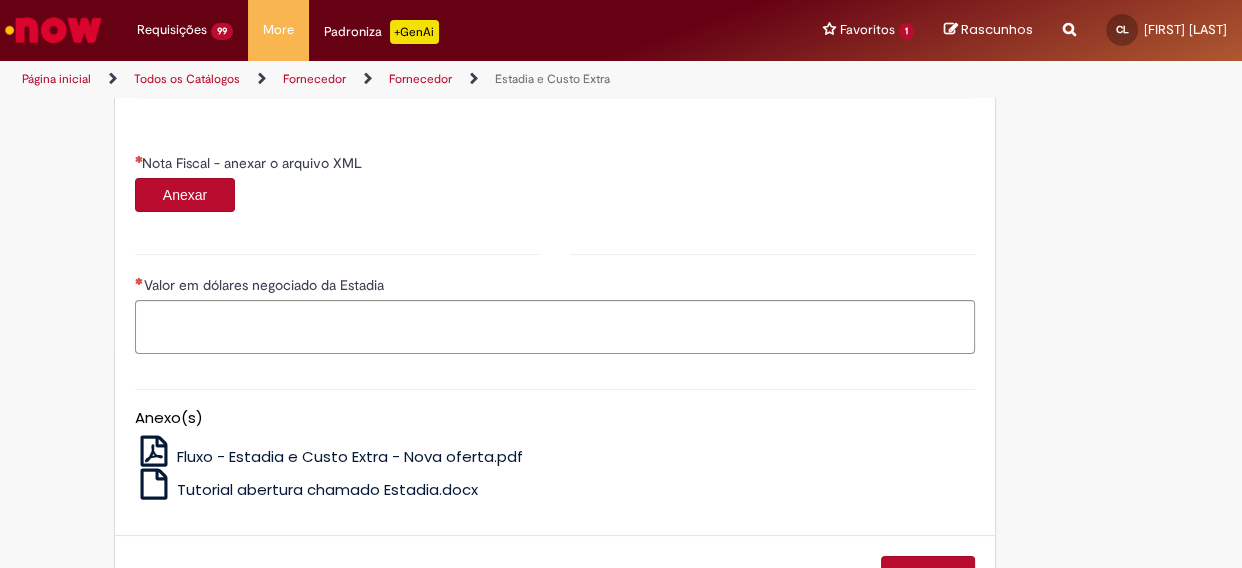 scroll, scrollTop: 1272, scrollLeft: 0, axis: vertical 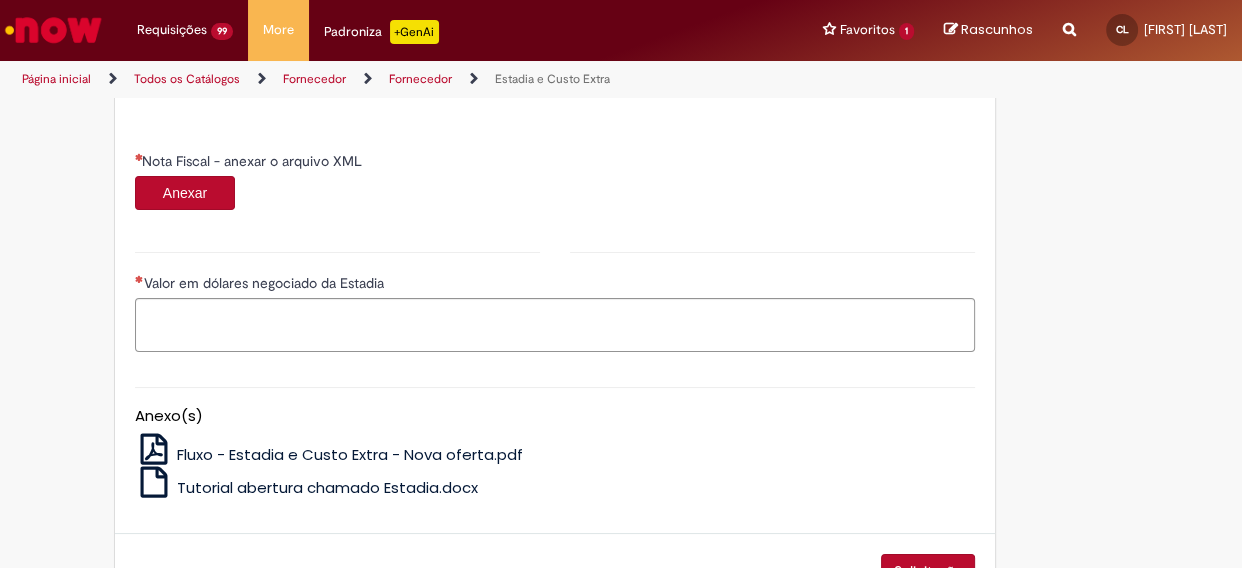 click on "Anexar" at bounding box center [185, 193] 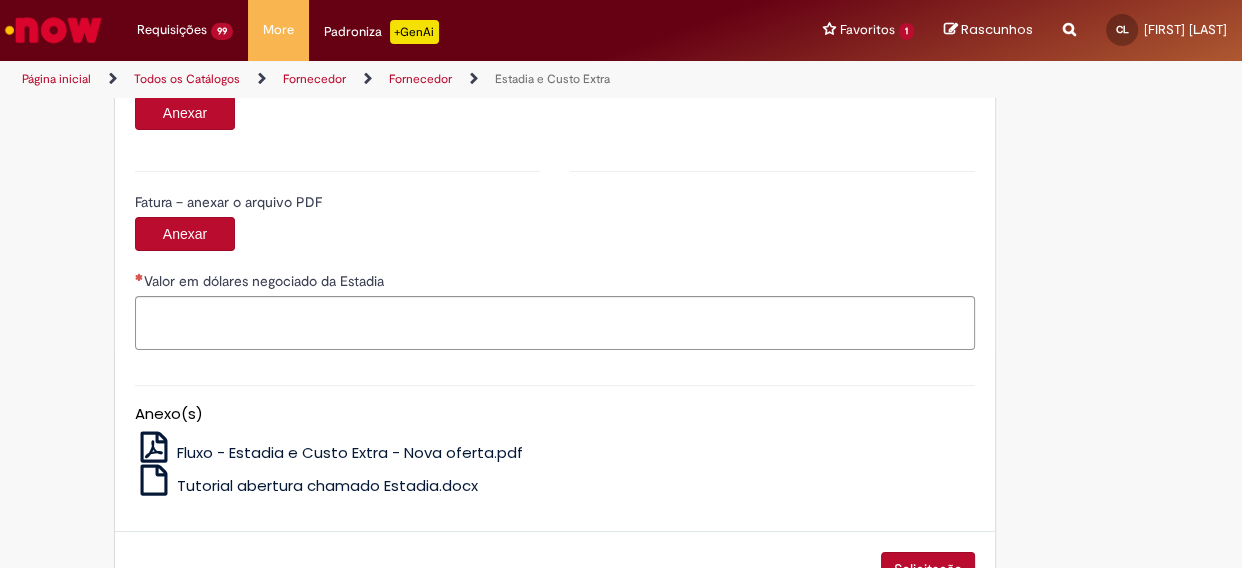 scroll, scrollTop: 2090, scrollLeft: 0, axis: vertical 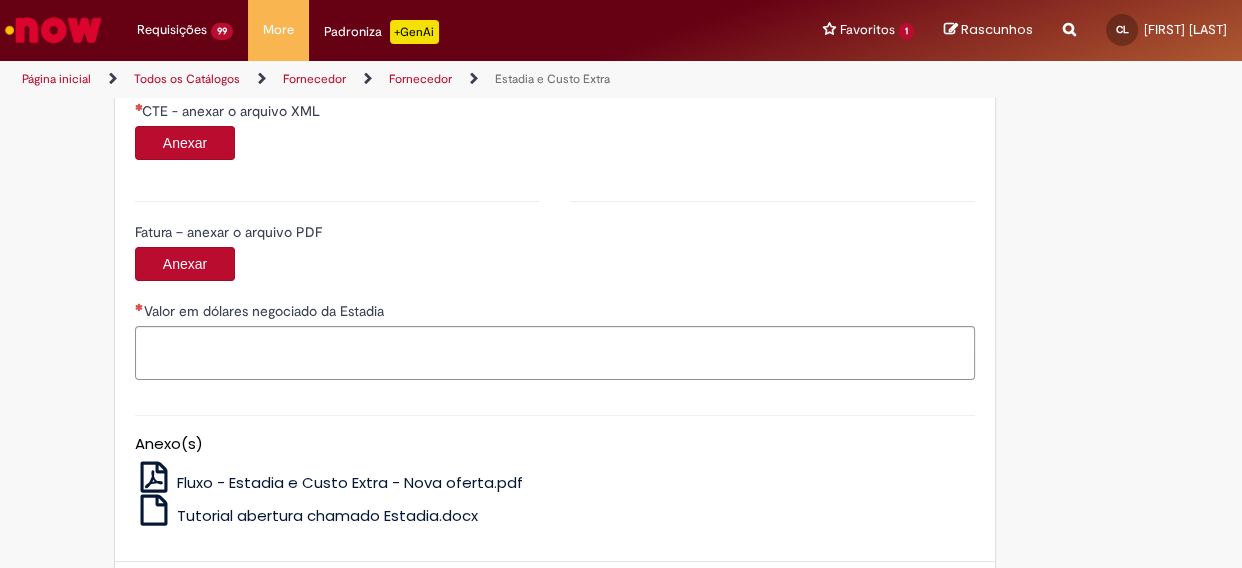click on "Anexar" at bounding box center (185, 143) 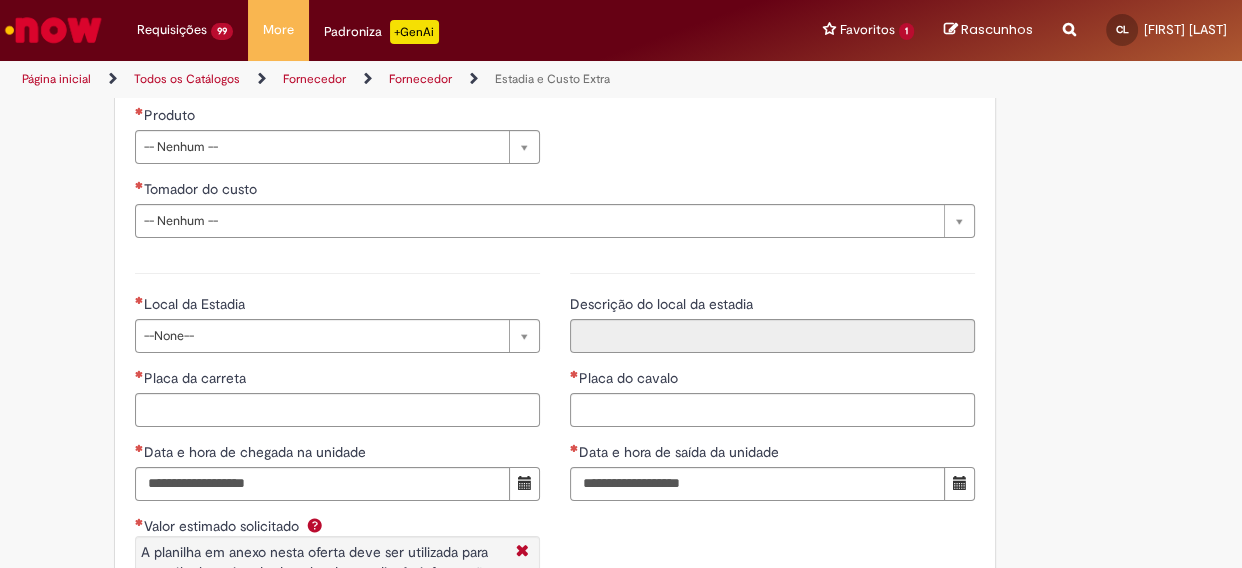 scroll, scrollTop: 2635, scrollLeft: 0, axis: vertical 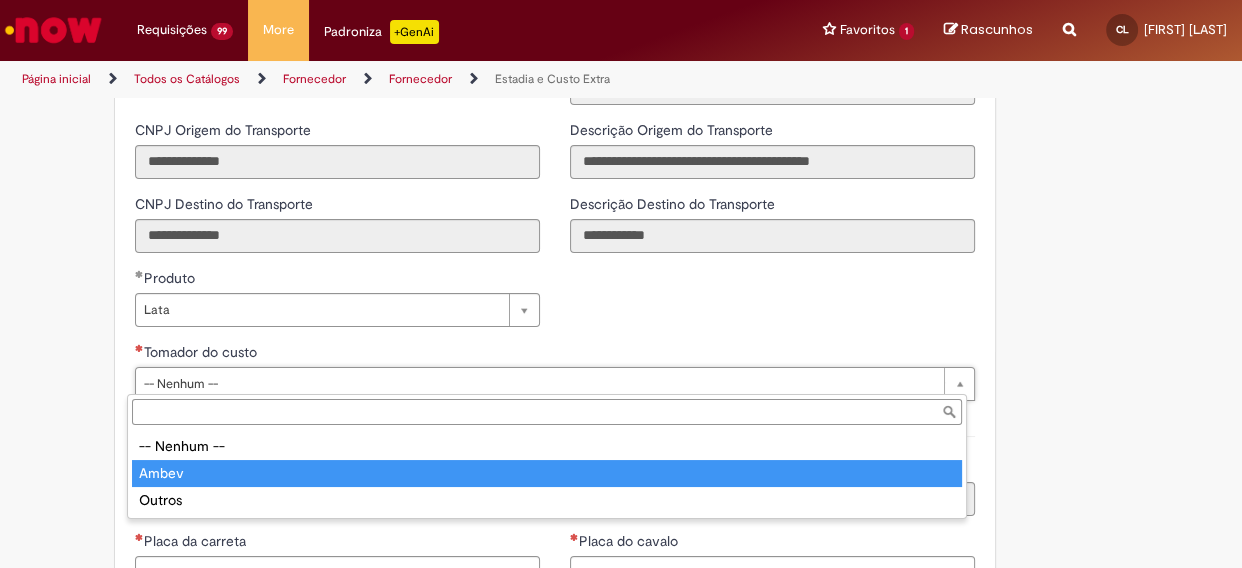 drag, startPoint x: 166, startPoint y: 474, endPoint x: 157, endPoint y: 408, distance: 66.61081 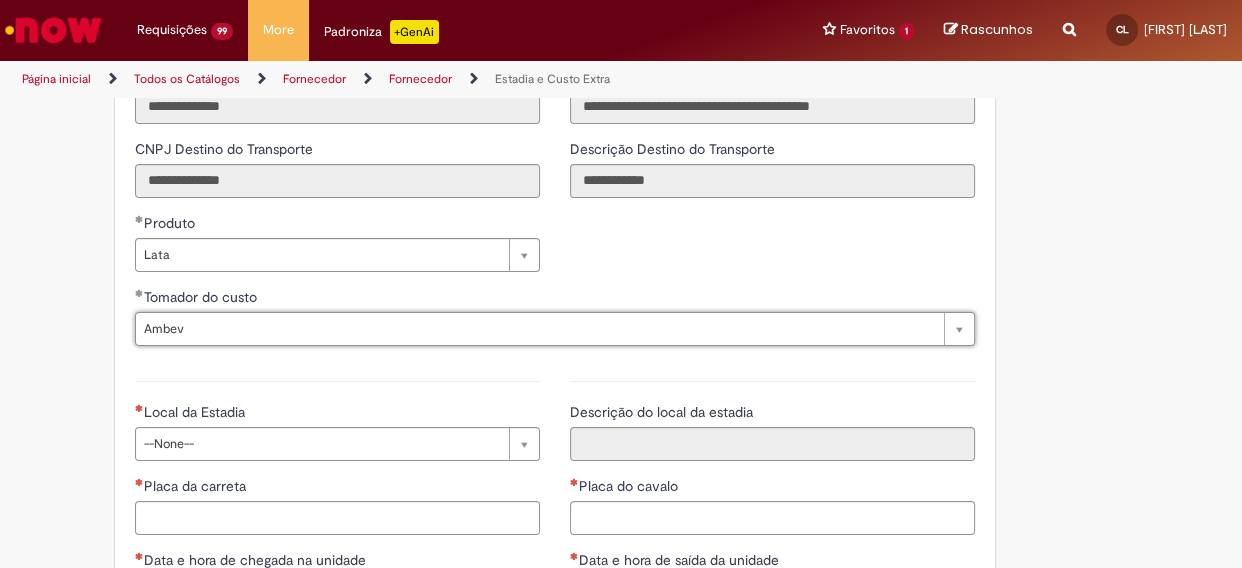 scroll, scrollTop: 2817, scrollLeft: 0, axis: vertical 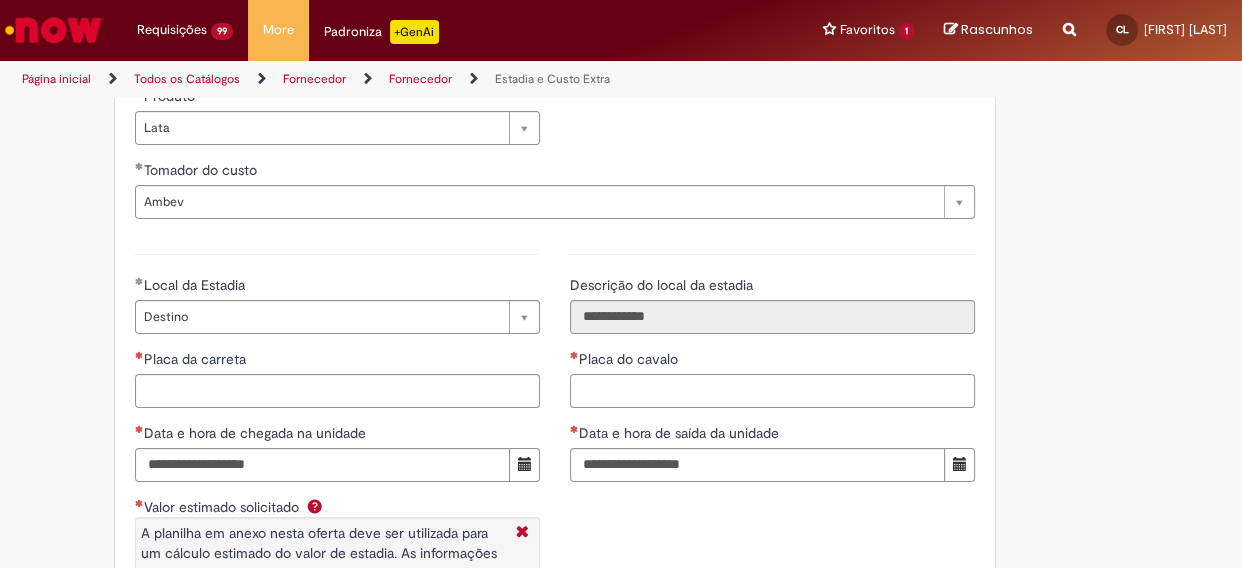 click on "Placa do cavalo" at bounding box center [772, 391] 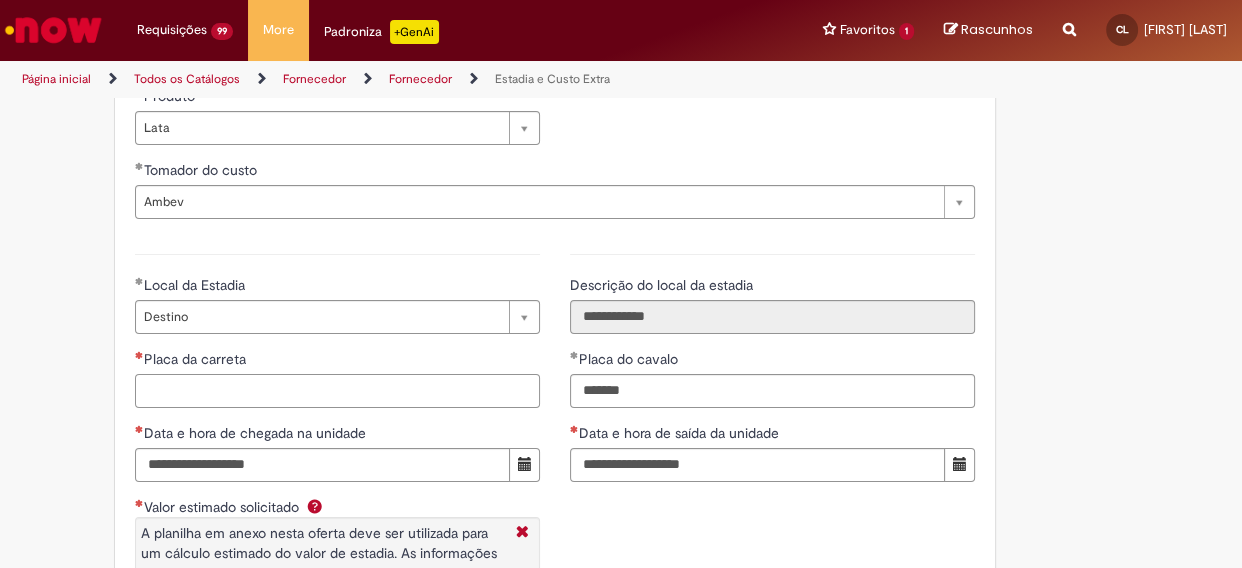 click on "Placa da carreta" at bounding box center (337, 391) 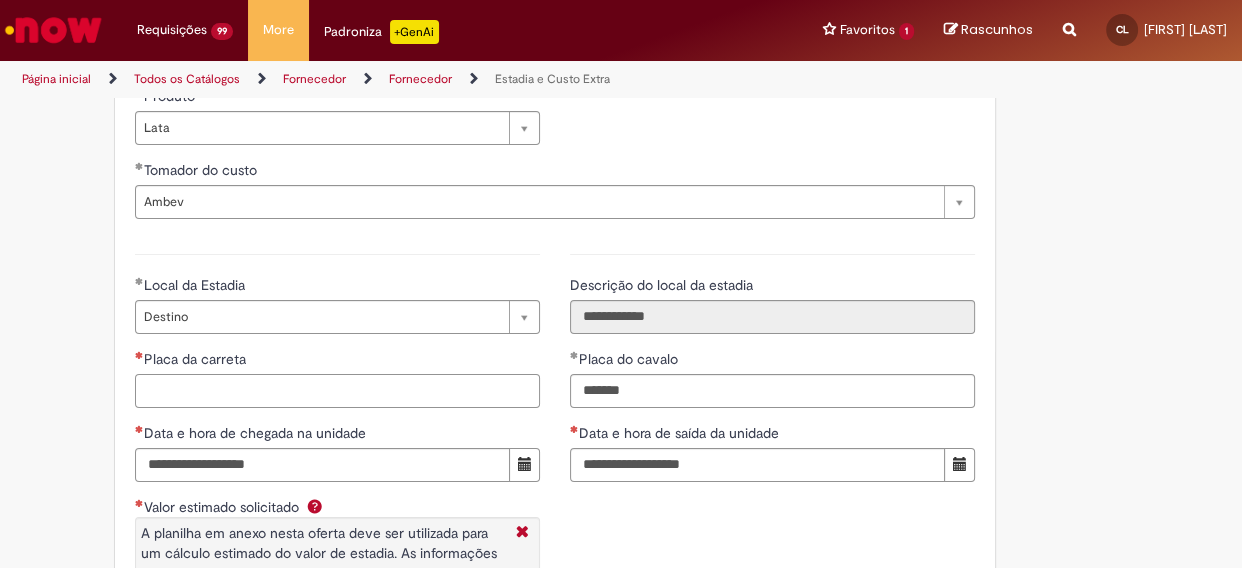 paste on "*******" 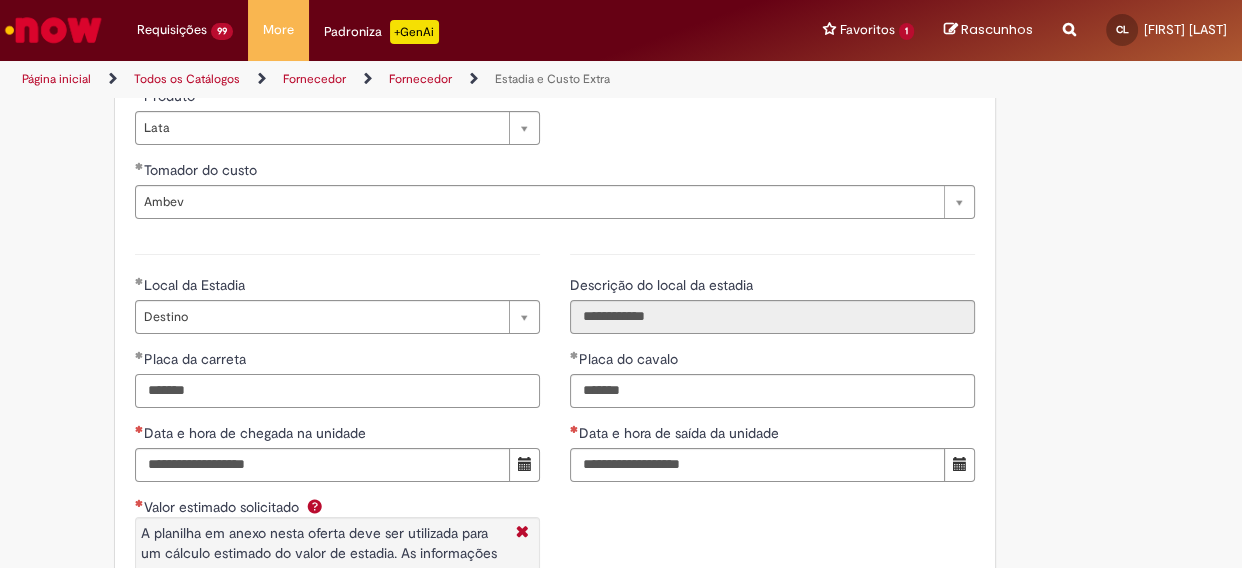 scroll, scrollTop: 2908, scrollLeft: 0, axis: vertical 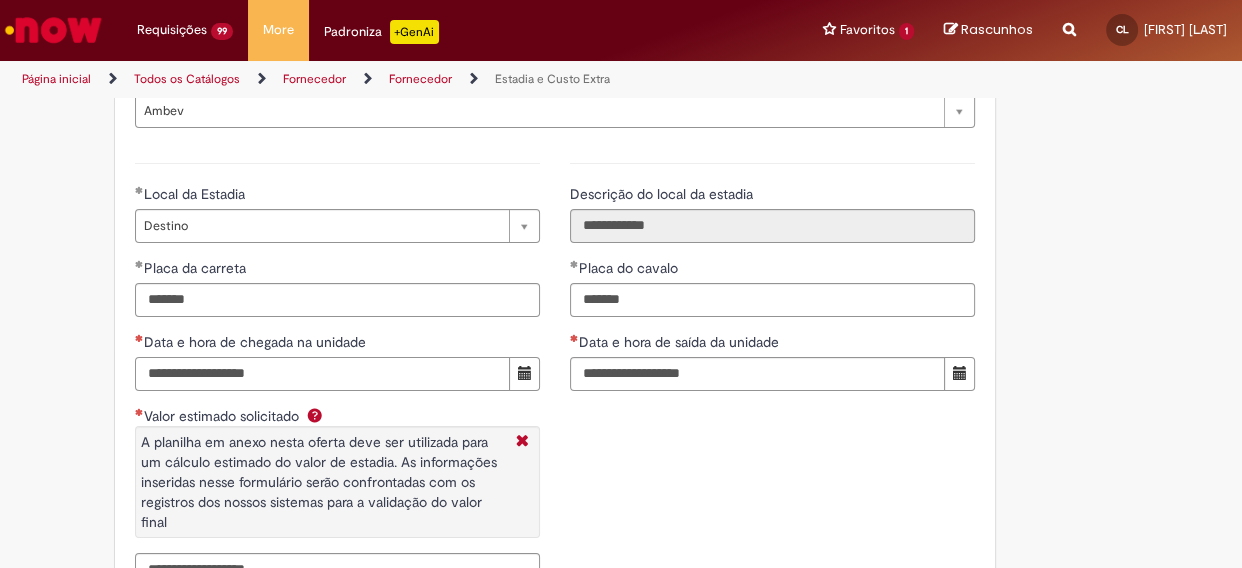 click on "Data e hora de chegada na unidade" at bounding box center (322, 374) 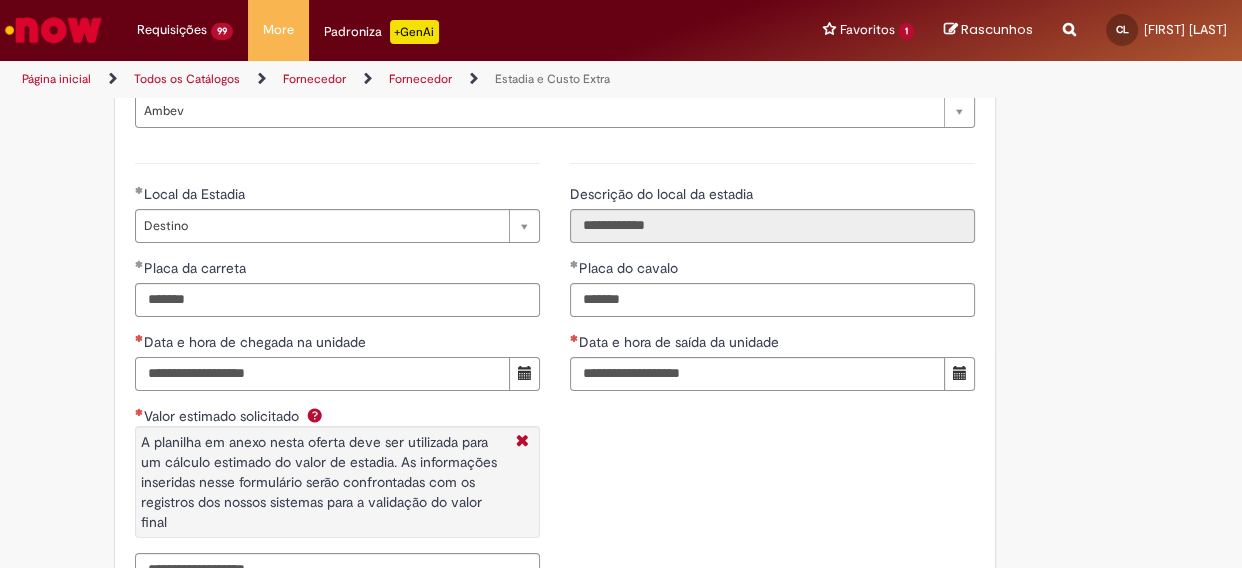 paste on "**********" 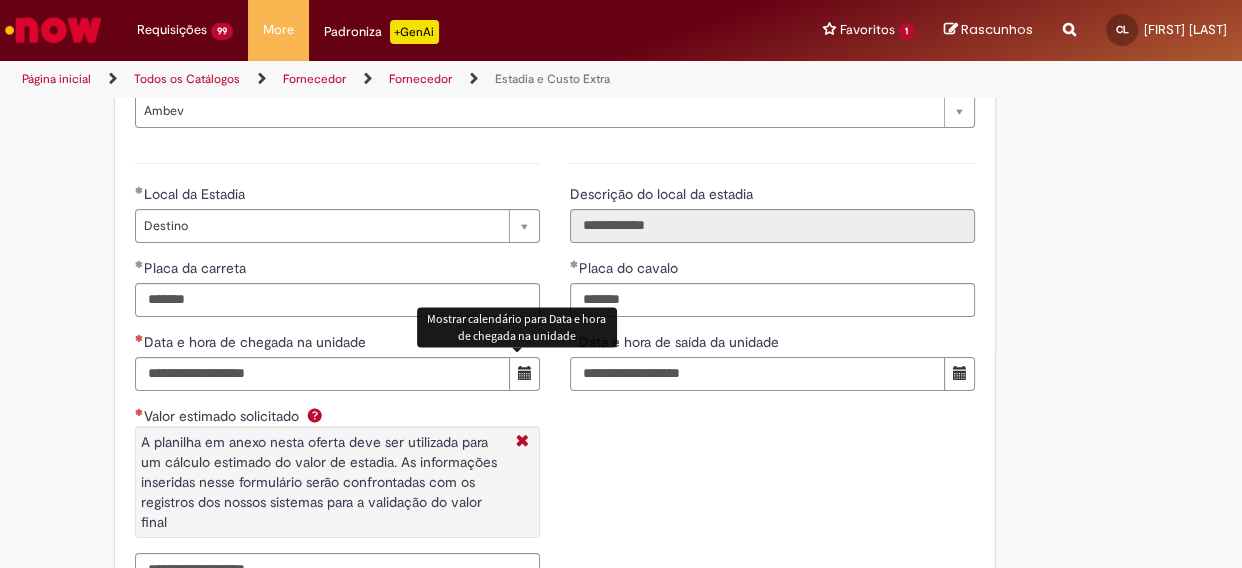 click on "Data e hora de saída da unidade" at bounding box center [757, 374] 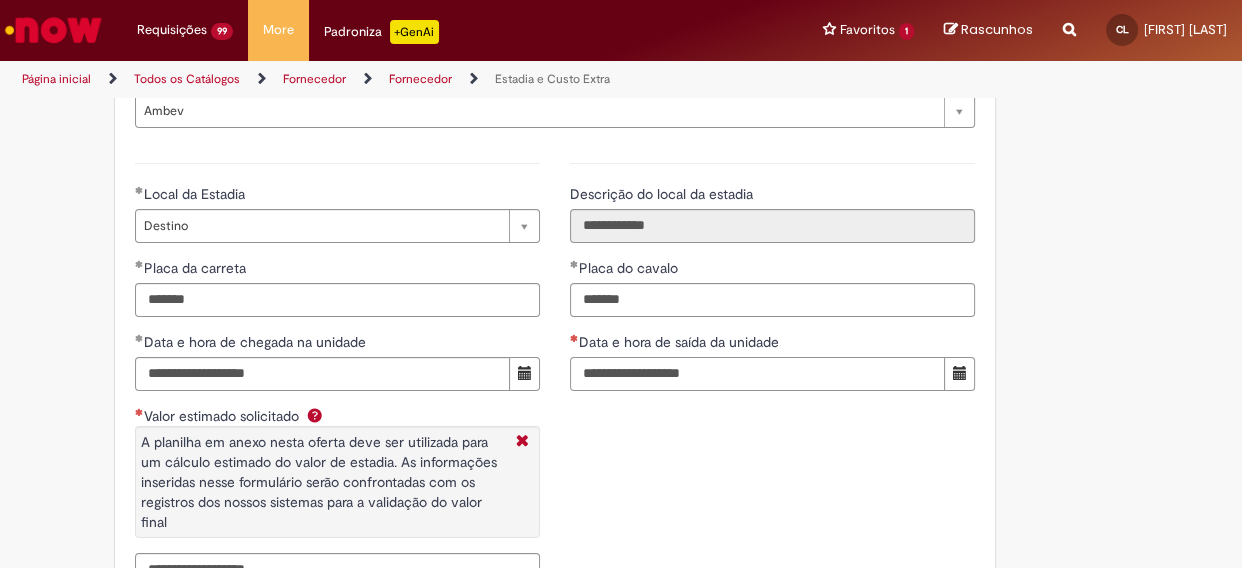 paste on "**********" 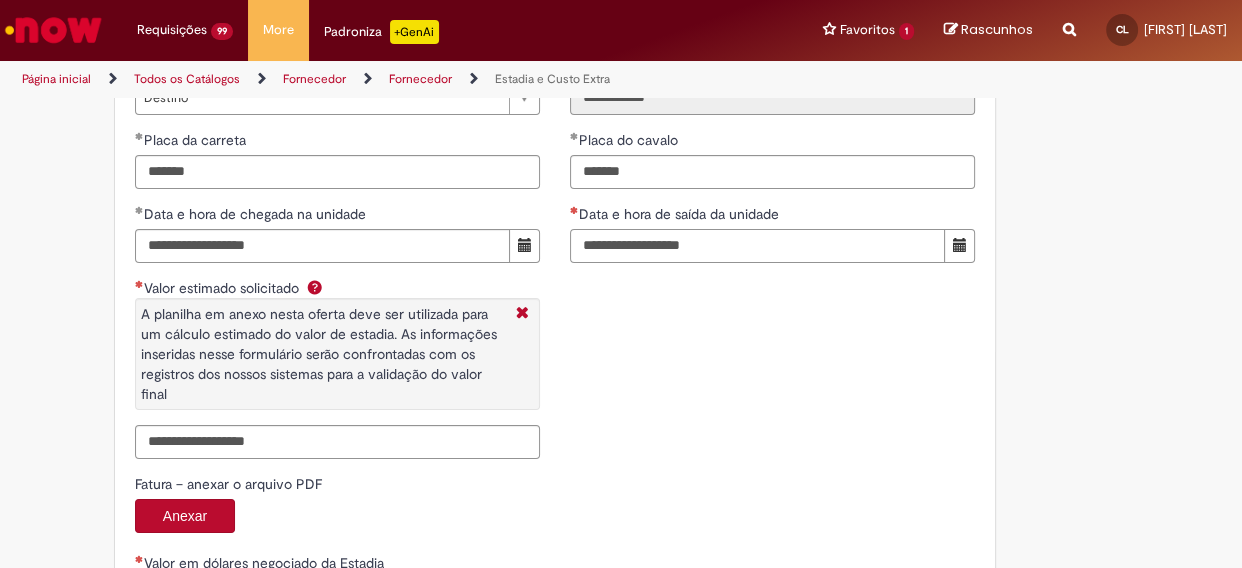 scroll, scrollTop: 3090, scrollLeft: 0, axis: vertical 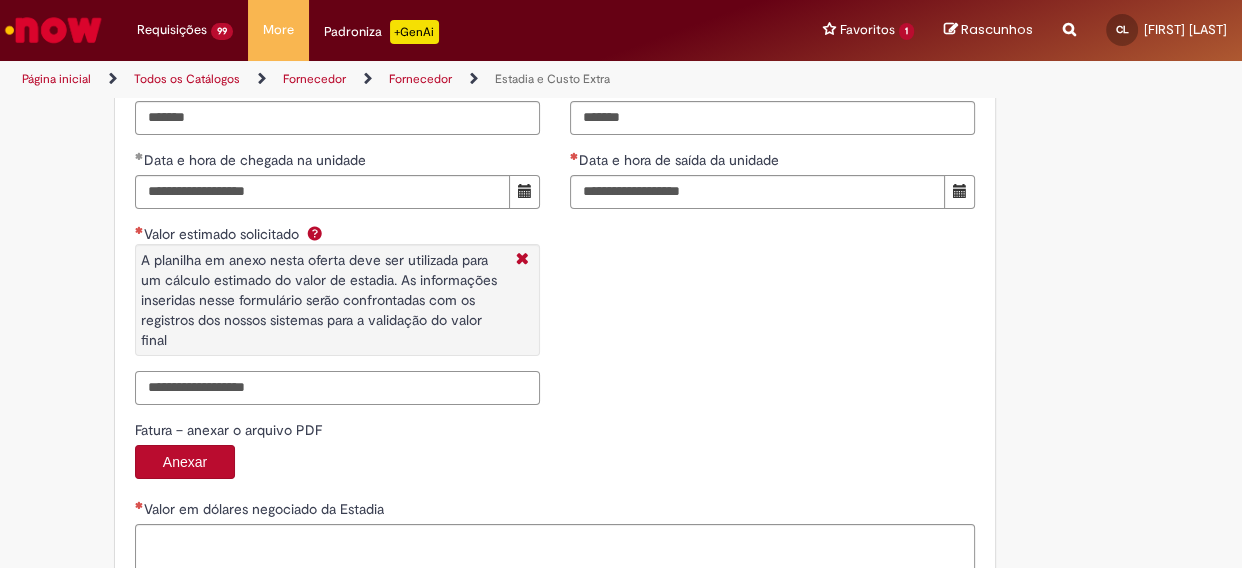 click on "Valor estimado solicitado A planilha em anexo nesta oferta deve ser utilizada para um cálculo estimado do valor de estadia. As informações inseridas nesse formulário serão confrontadas com os registros dos nossos sistemas para a validação do valor final" at bounding box center (337, 388) 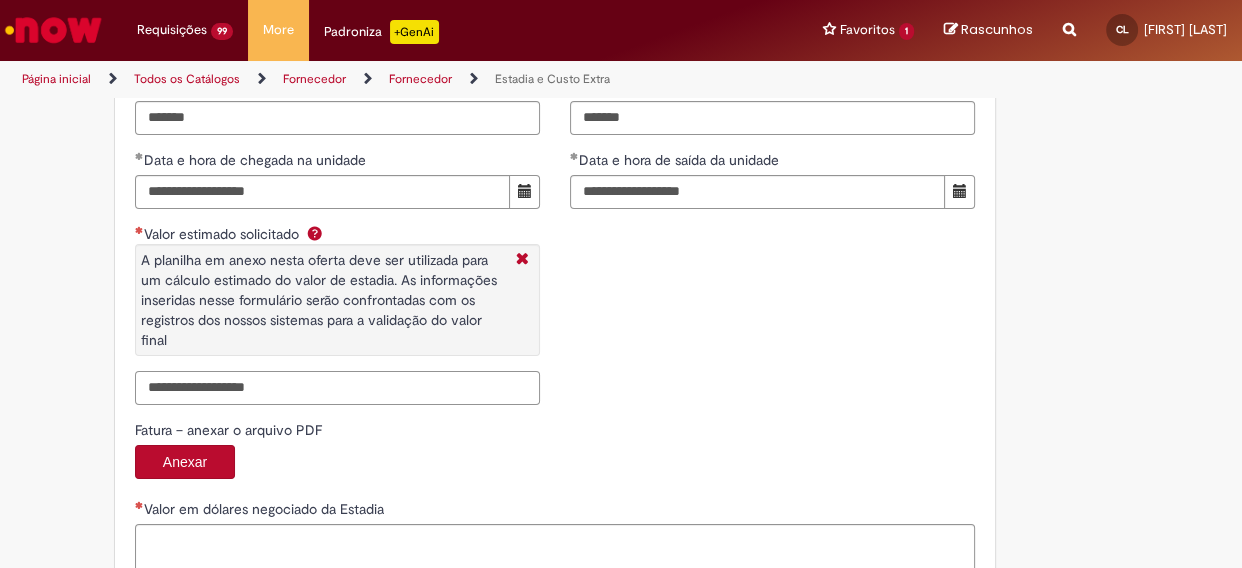 paste on "*******" 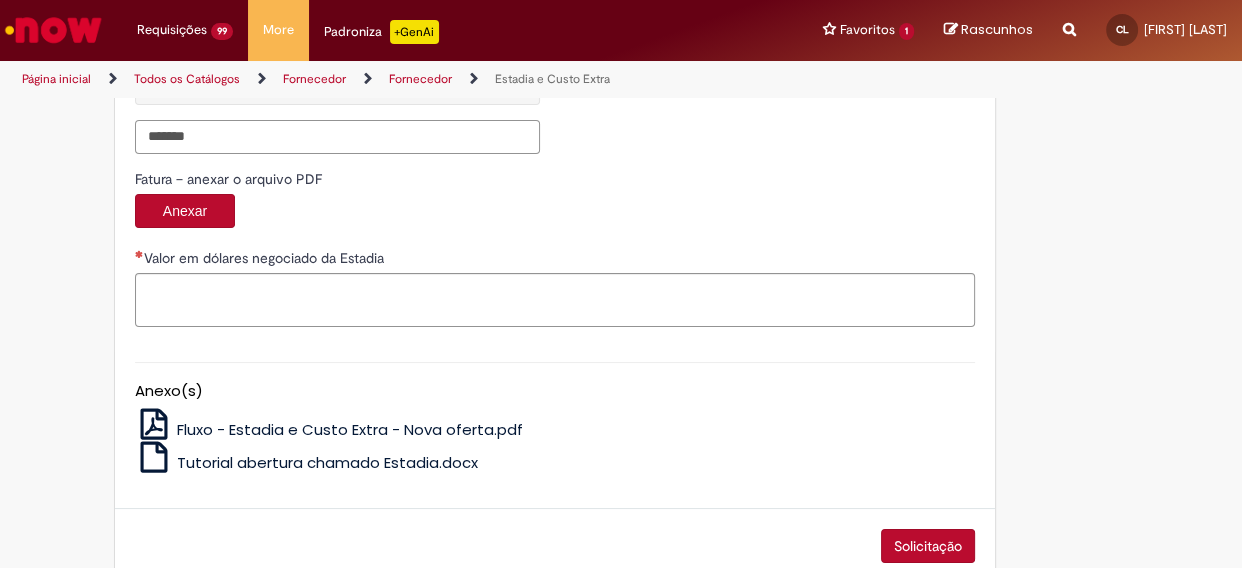 scroll, scrollTop: 3362, scrollLeft: 0, axis: vertical 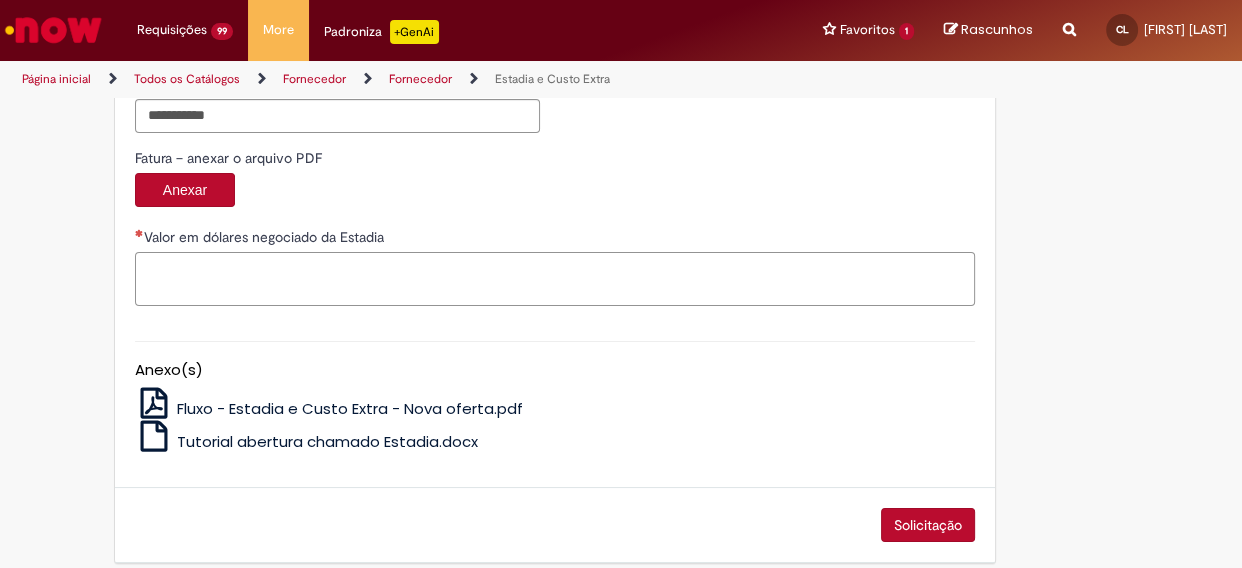 click on "Valor em dólares negociado da Estadia" at bounding box center (555, 279) 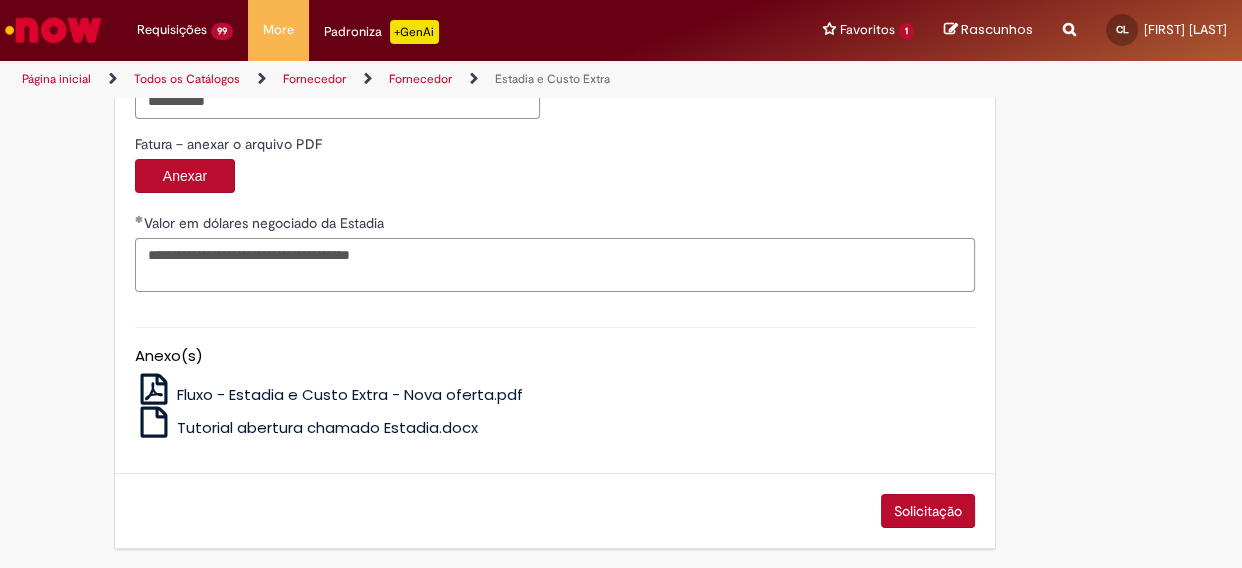 scroll, scrollTop: 3379, scrollLeft: 0, axis: vertical 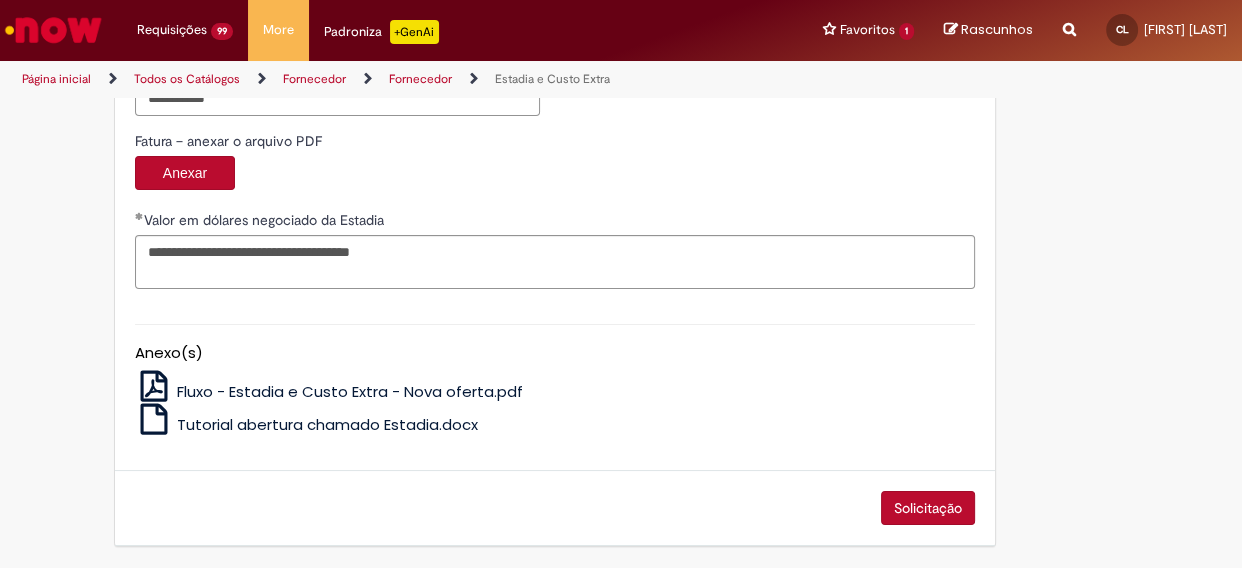 click on "Solicitação" at bounding box center [928, 508] 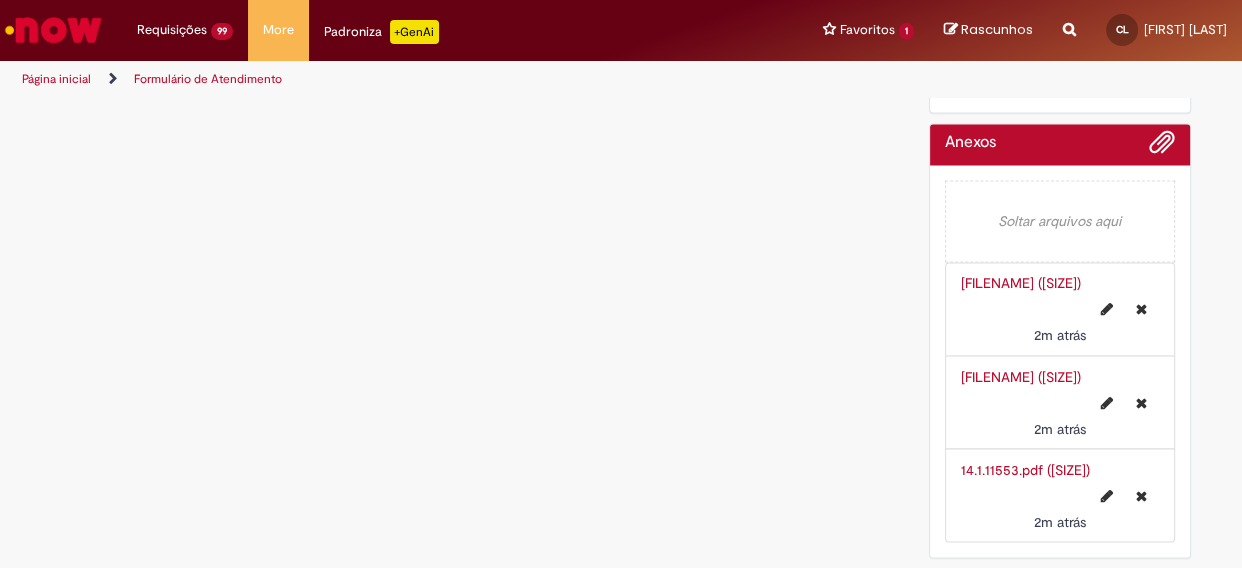 scroll, scrollTop: 0, scrollLeft: 0, axis: both 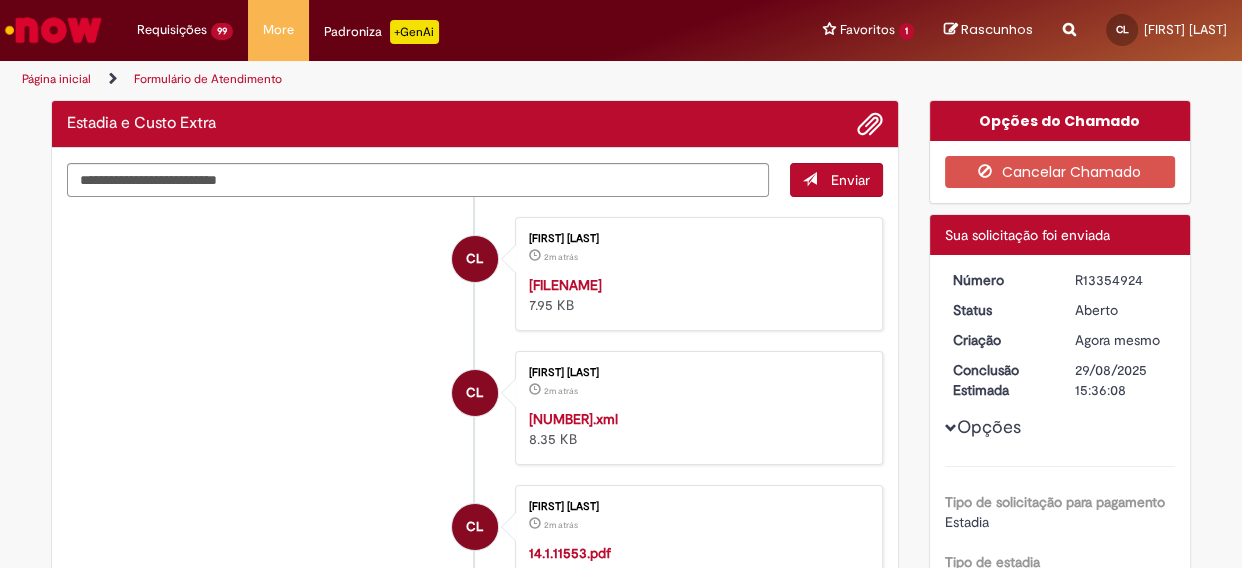 drag, startPoint x: 1069, startPoint y: 276, endPoint x: 1146, endPoint y: 280, distance: 77.10383 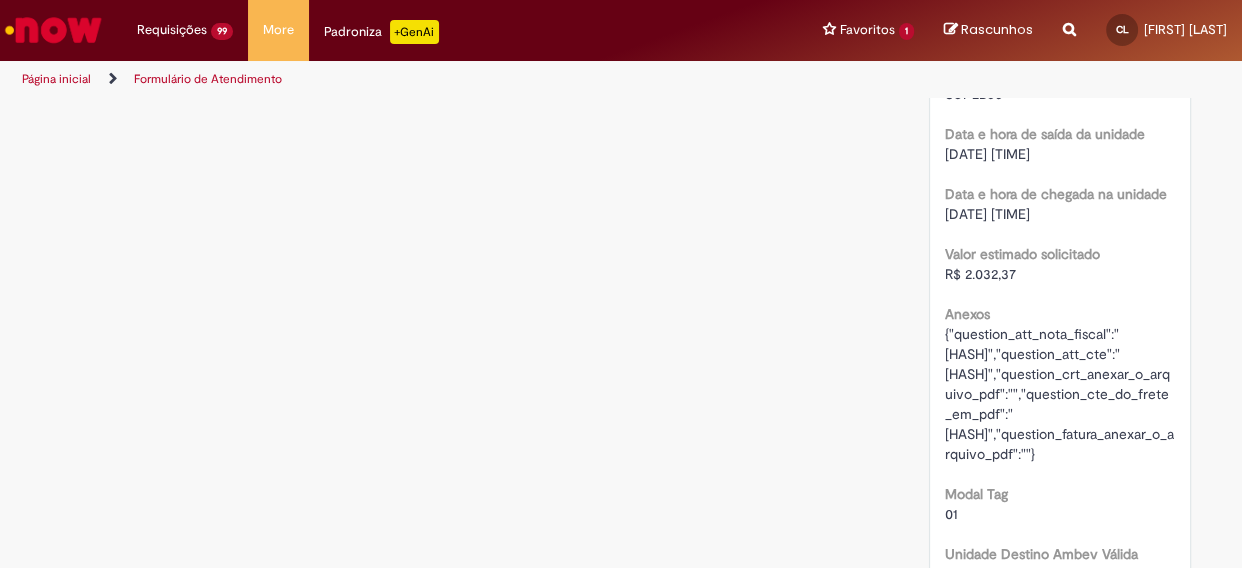 scroll, scrollTop: 2454, scrollLeft: 0, axis: vertical 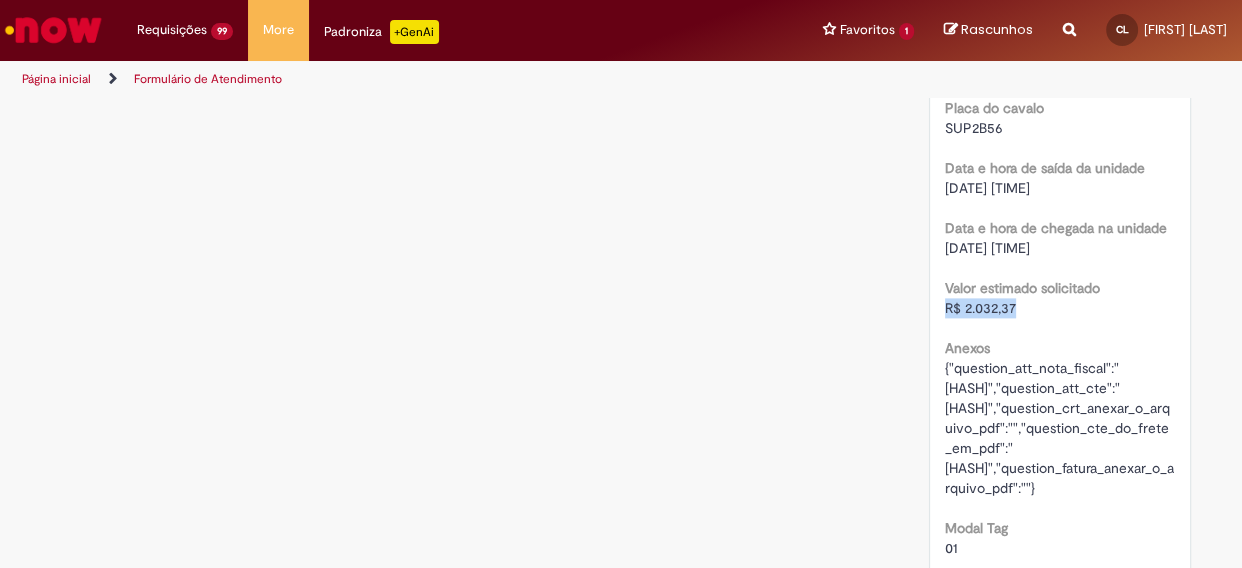 drag, startPoint x: 937, startPoint y: 405, endPoint x: 1011, endPoint y: 407, distance: 74.02702 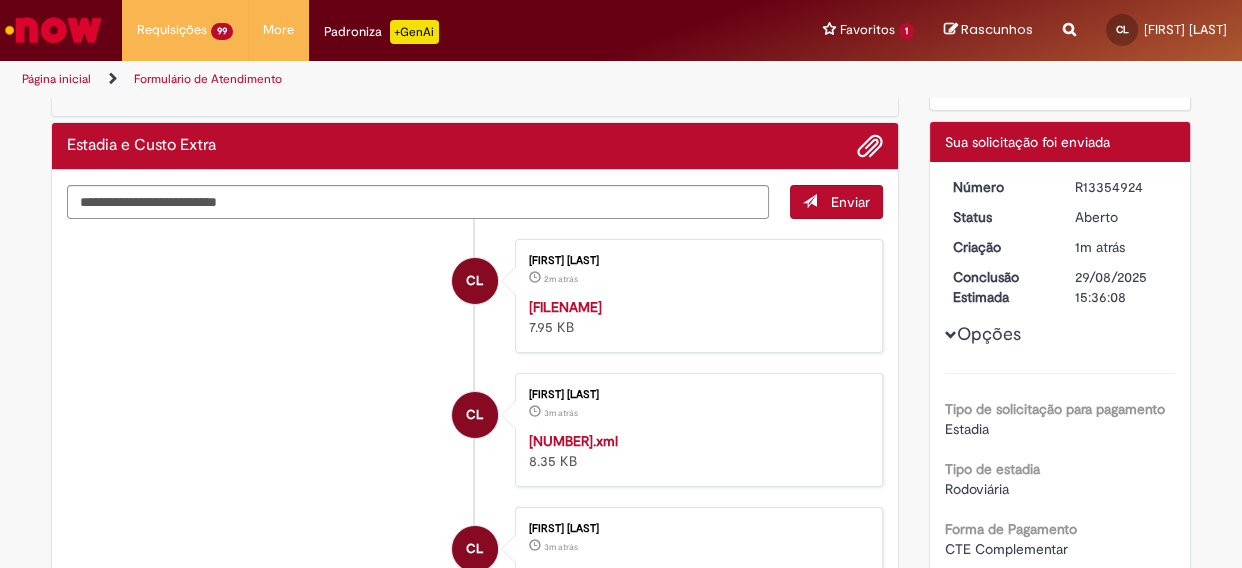 scroll, scrollTop: 0, scrollLeft: 0, axis: both 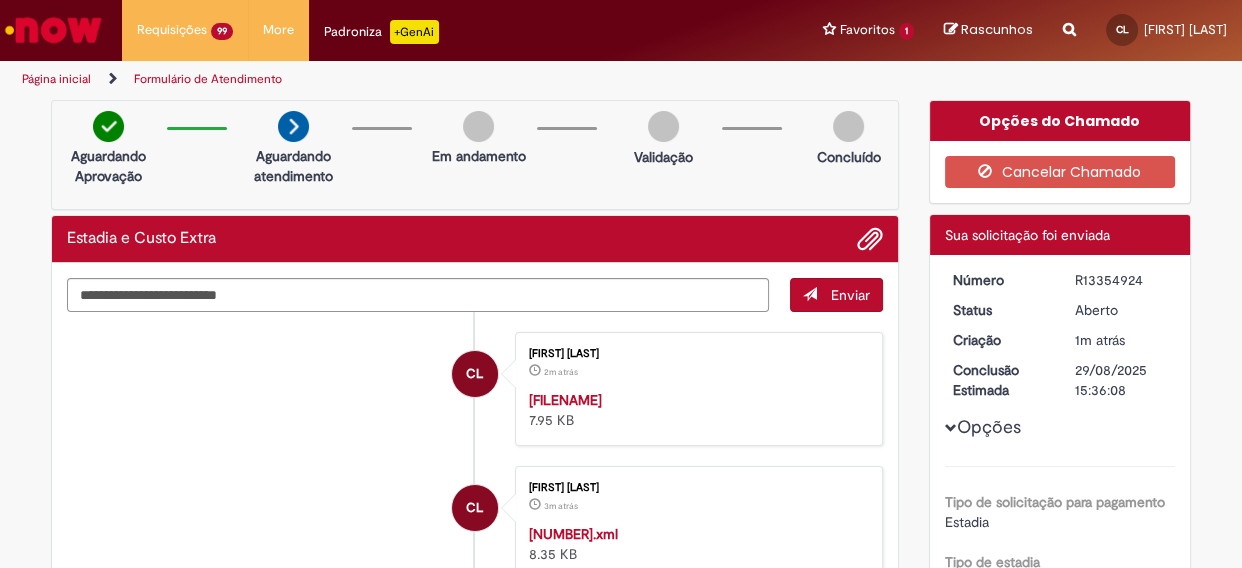click on "Página inicial" at bounding box center (56, 79) 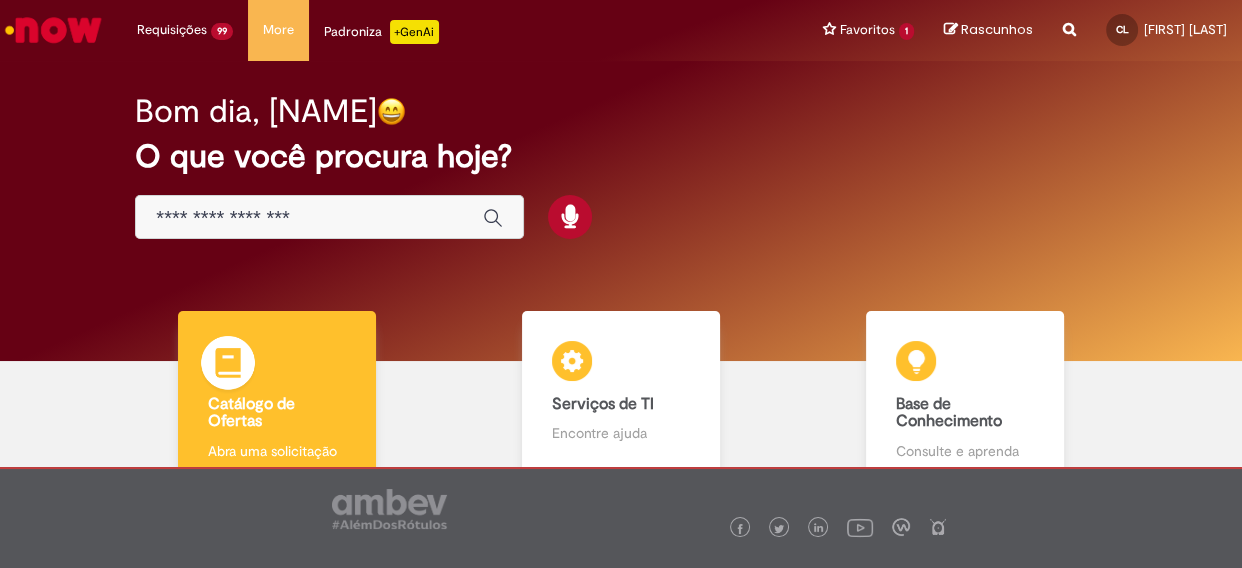 click on "Catálogo de Ofertas" at bounding box center [251, 413] 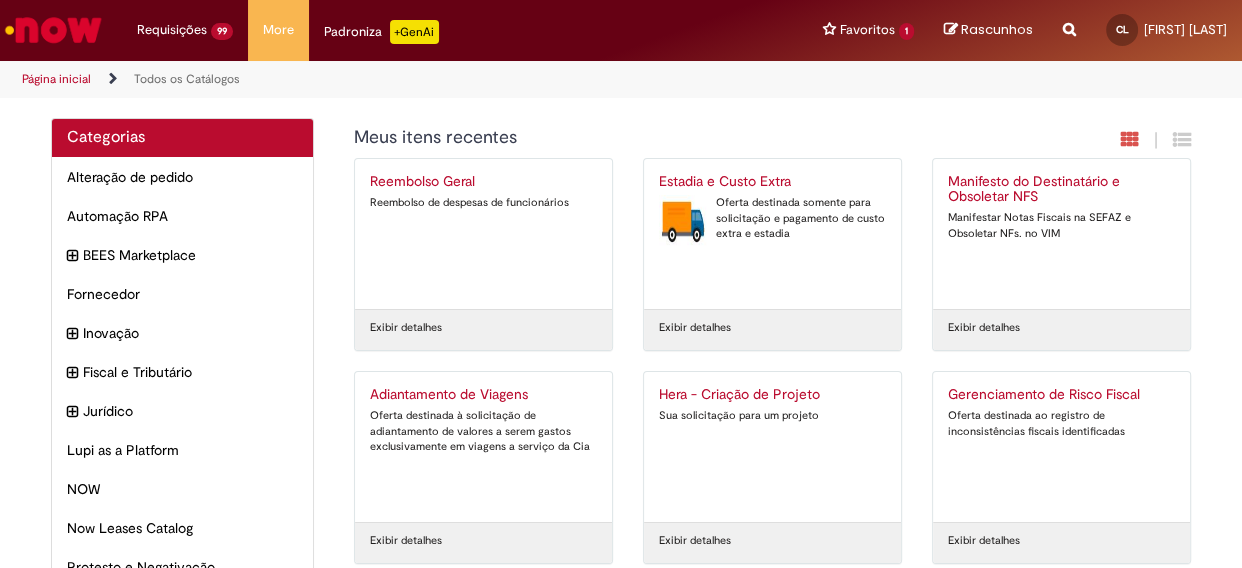 click on "Estadia e Custo Extra" at bounding box center [772, 182] 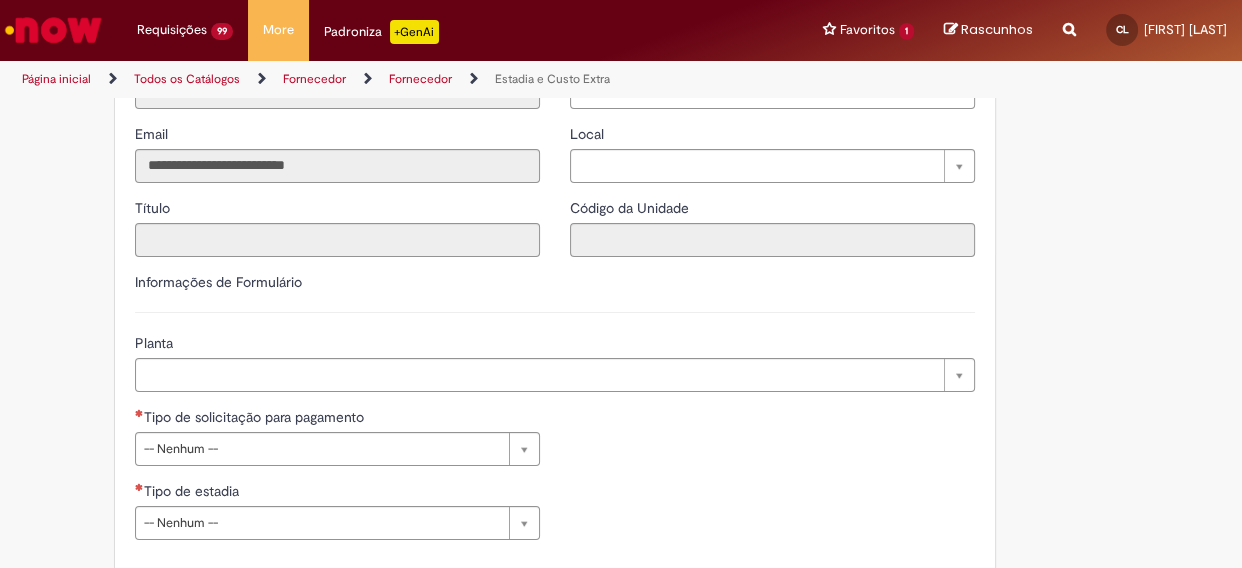 scroll, scrollTop: 636, scrollLeft: 0, axis: vertical 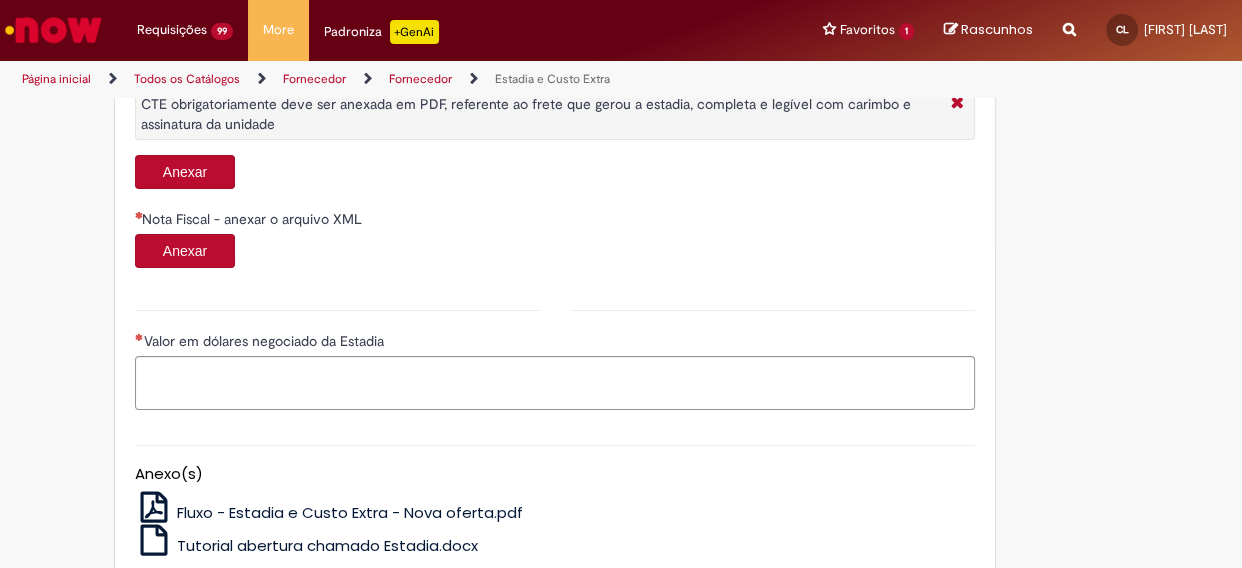 click on "Anexar" at bounding box center (185, 172) 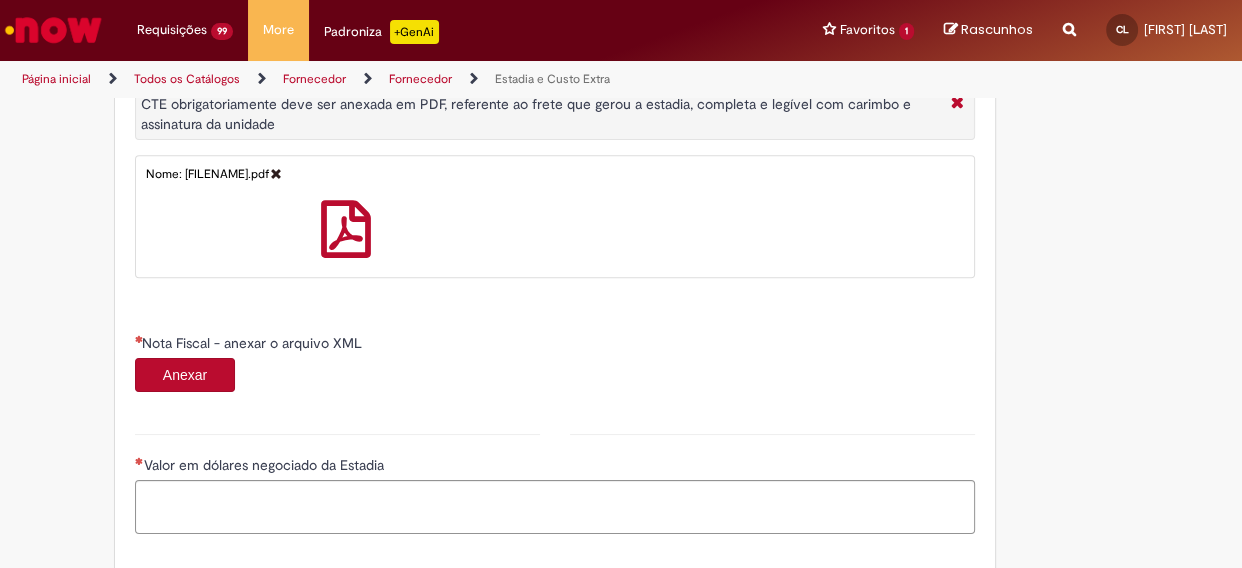 click on "Anexar" at bounding box center (185, 375) 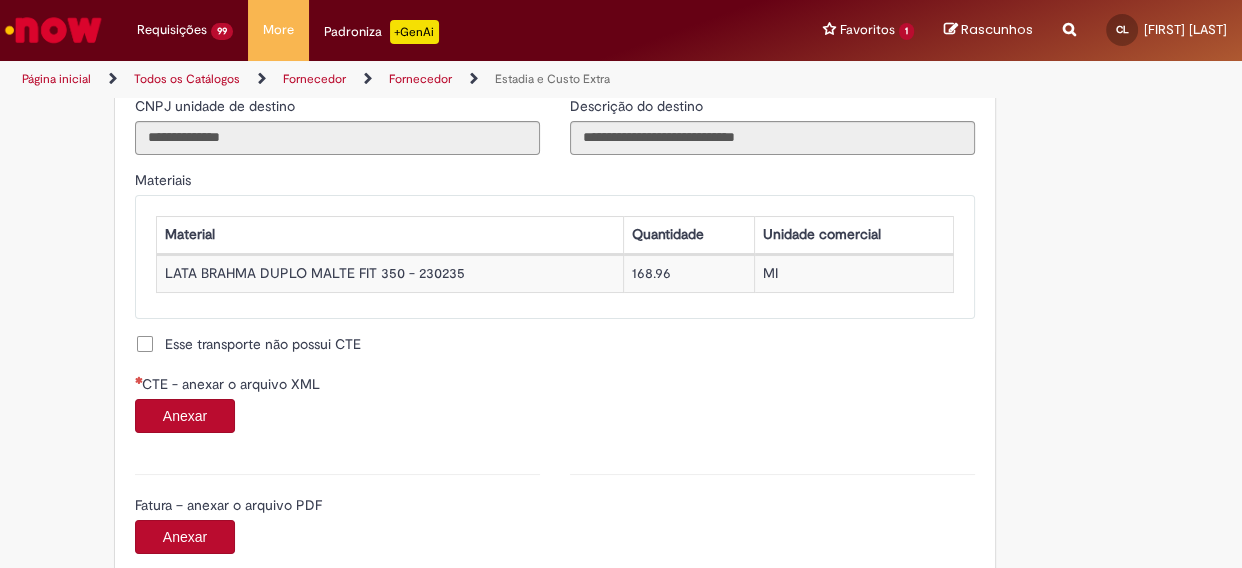 scroll, scrollTop: 1818, scrollLeft: 0, axis: vertical 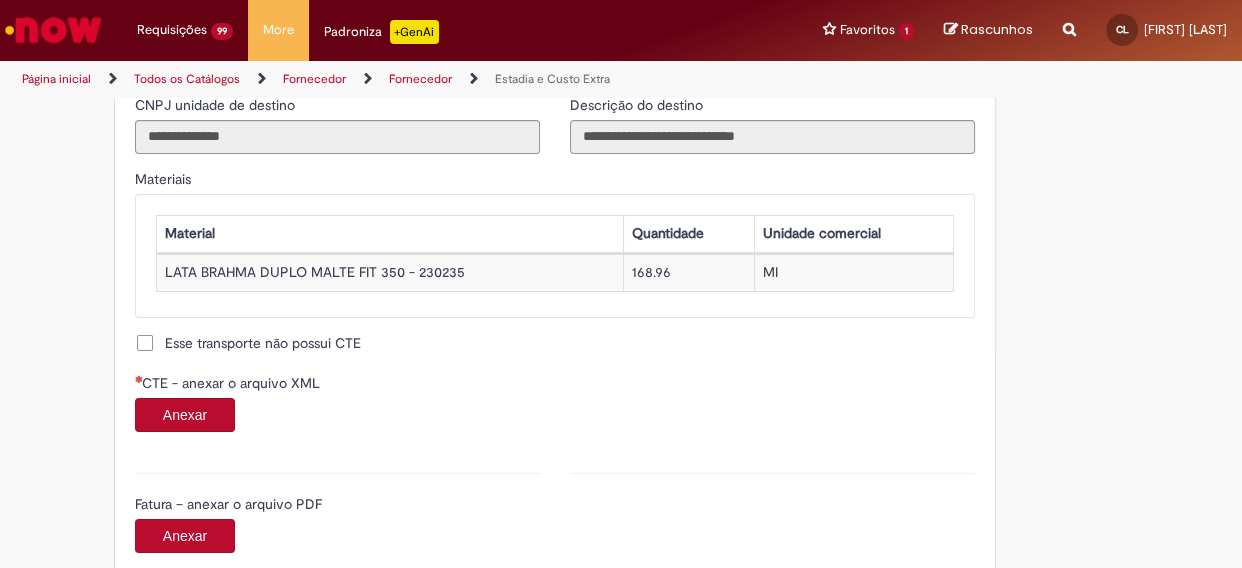 click on "Anexar" at bounding box center [185, 415] 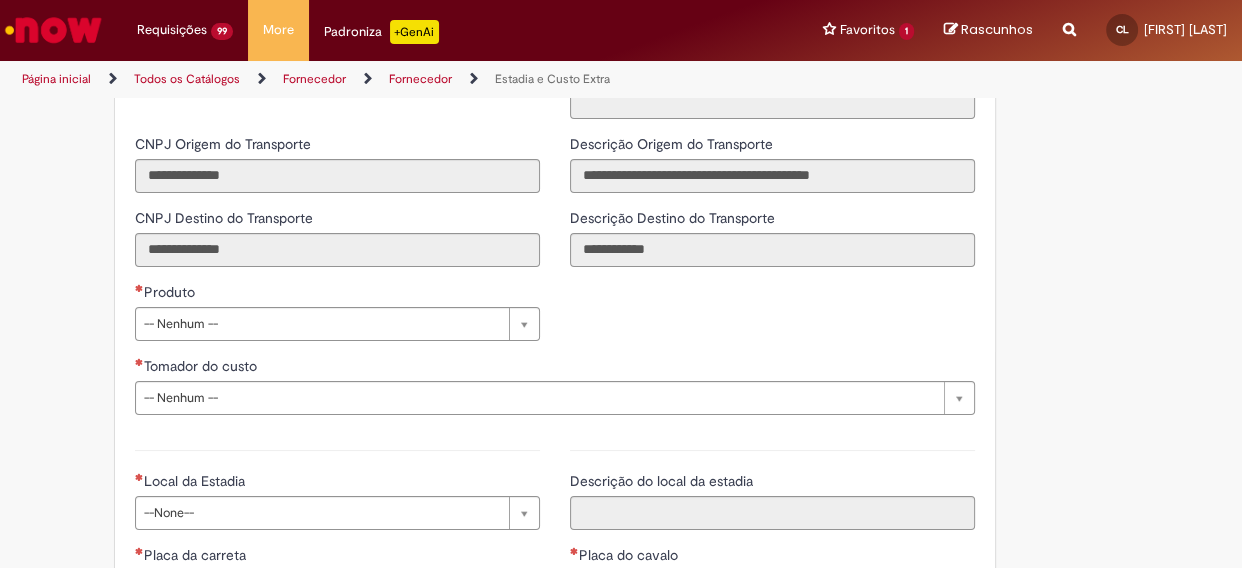 scroll, scrollTop: 2636, scrollLeft: 0, axis: vertical 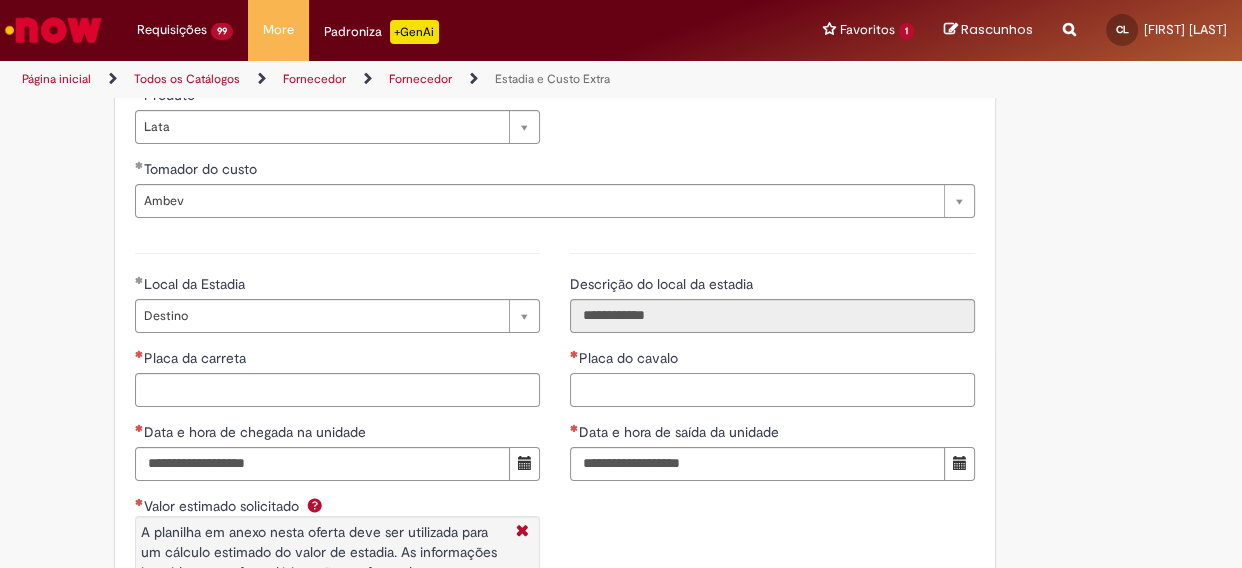 click on "Placa do cavalo" at bounding box center (772, 390) 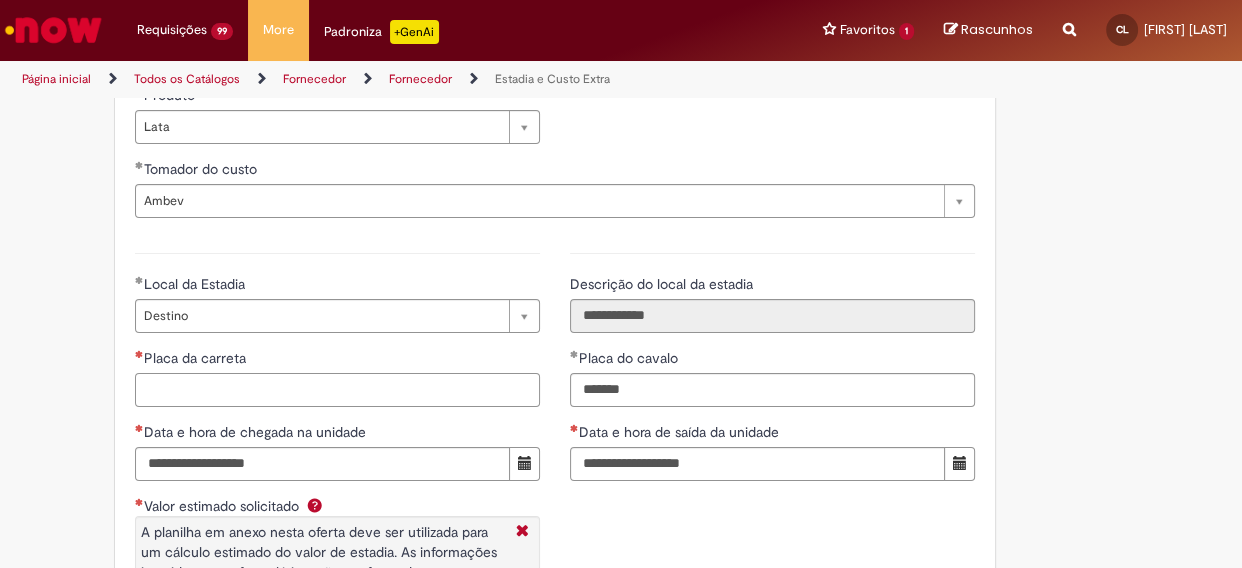 click on "Placa da carreta" at bounding box center (337, 390) 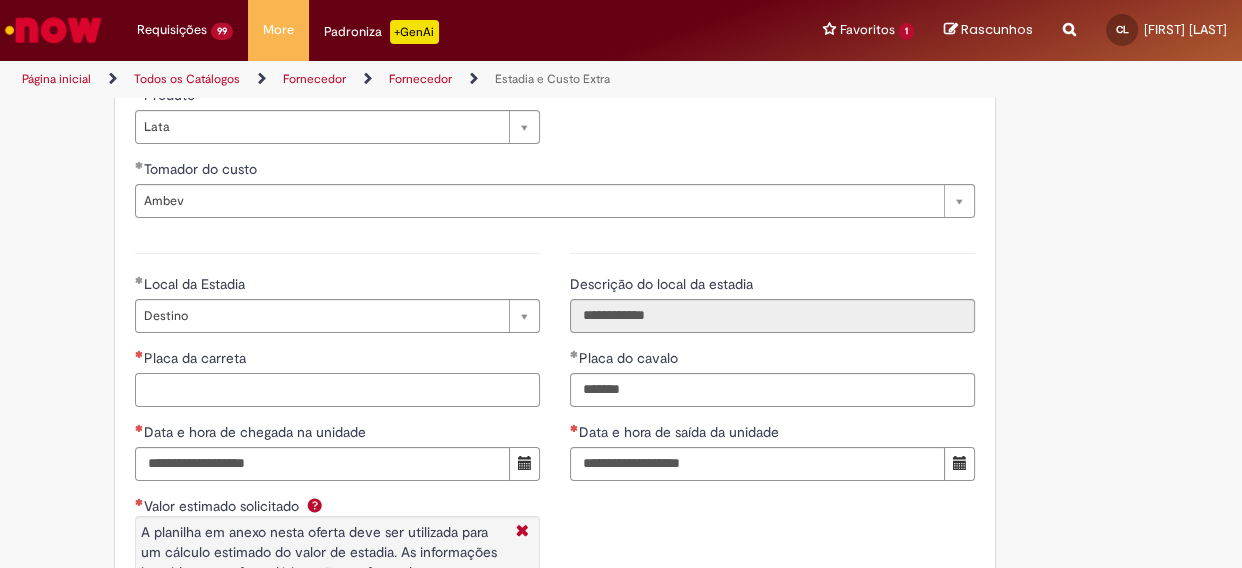 paste on "*******" 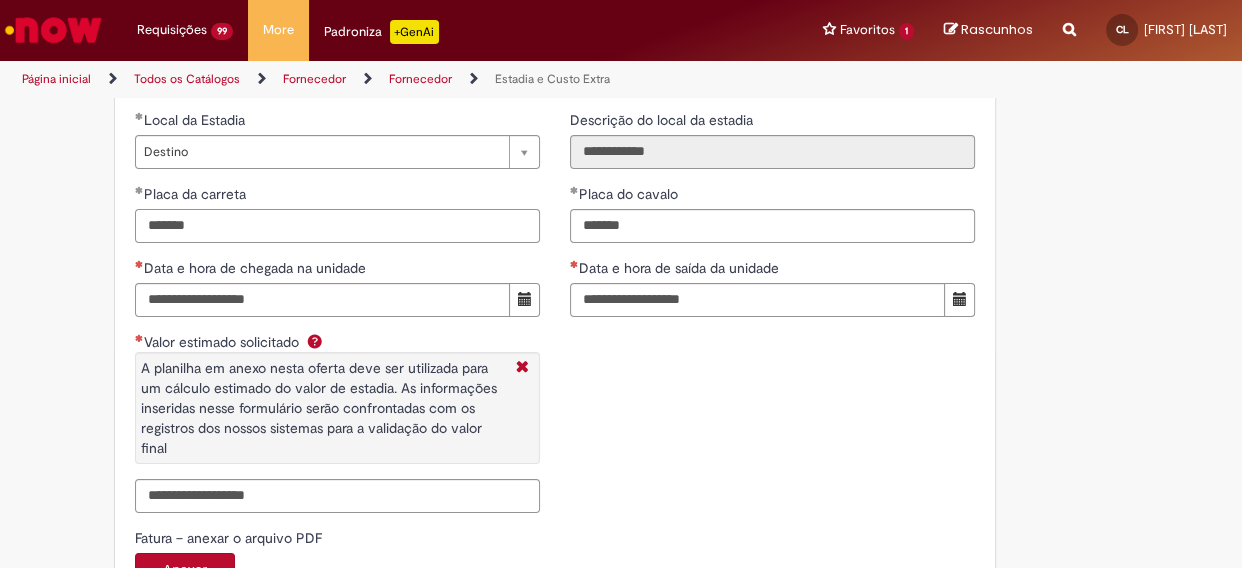 scroll, scrollTop: 3000, scrollLeft: 0, axis: vertical 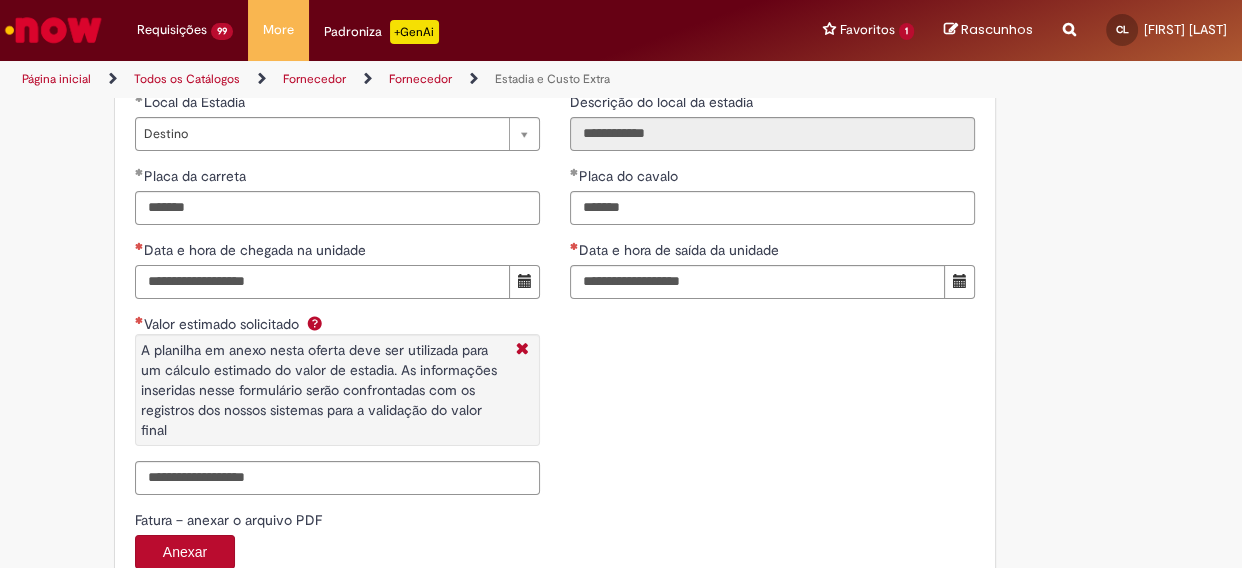 click on "Data e hora de chegada na unidade" at bounding box center [322, 282] 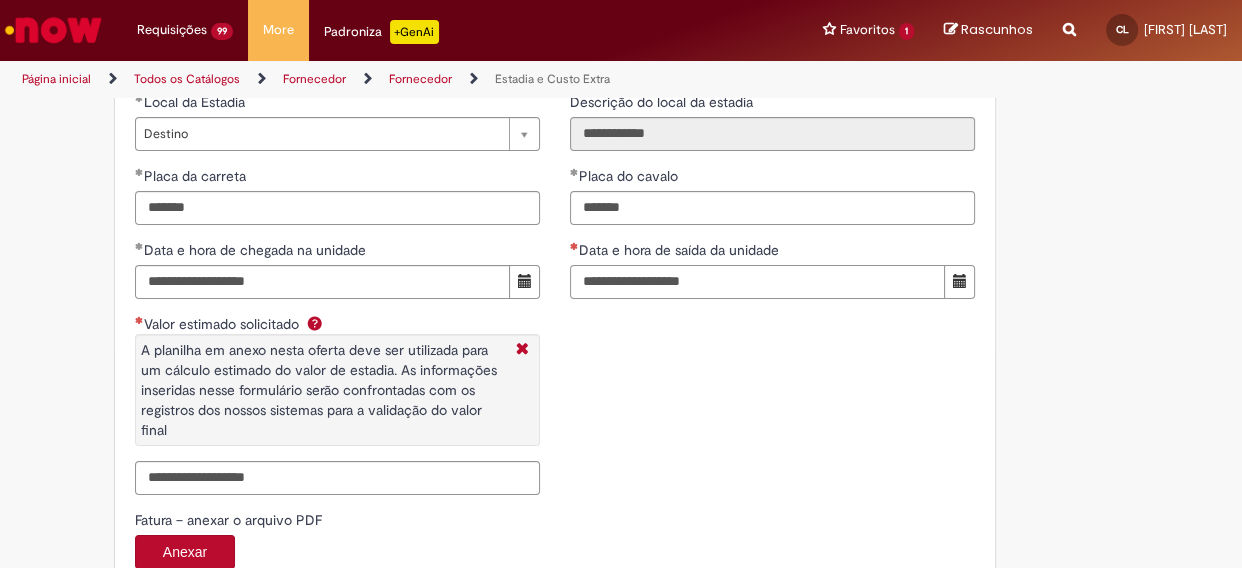 click on "Data e hora de saída da unidade" at bounding box center (757, 282) 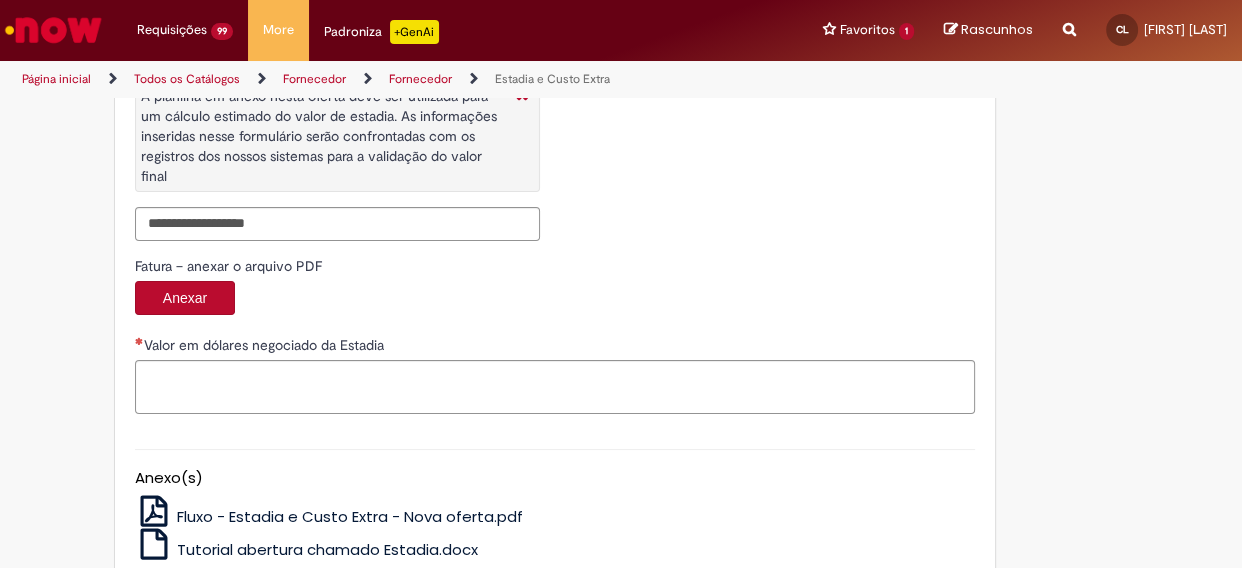 scroll, scrollTop: 3272, scrollLeft: 0, axis: vertical 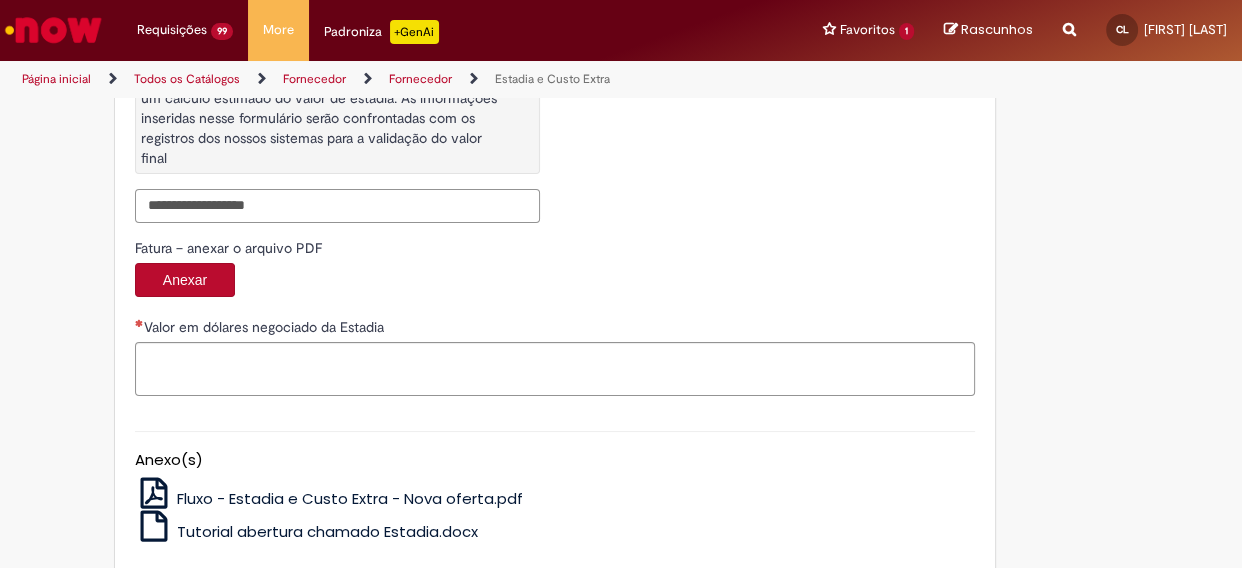 click on "Valor estimado solicitado A planilha em anexo nesta oferta deve ser utilizada para um cálculo estimado do valor de estadia. As informações inseridas nesse formulário serão confrontadas com os registros dos nossos sistemas para a validação do valor final" at bounding box center [337, 206] 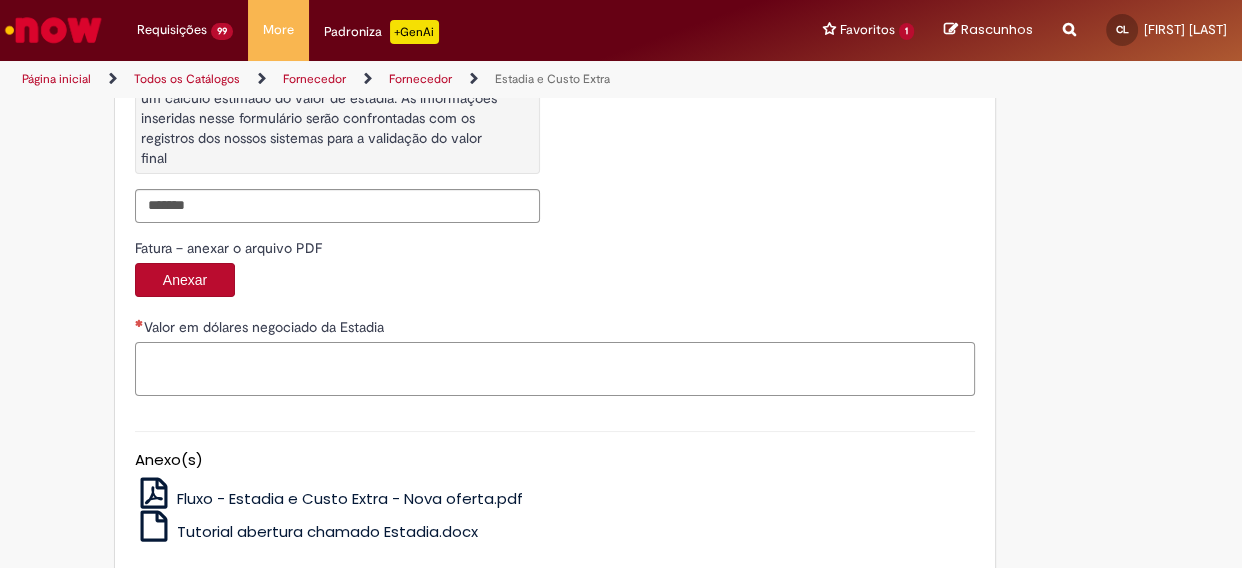 click on "Valor em dólares negociado da Estadia" at bounding box center (555, 369) 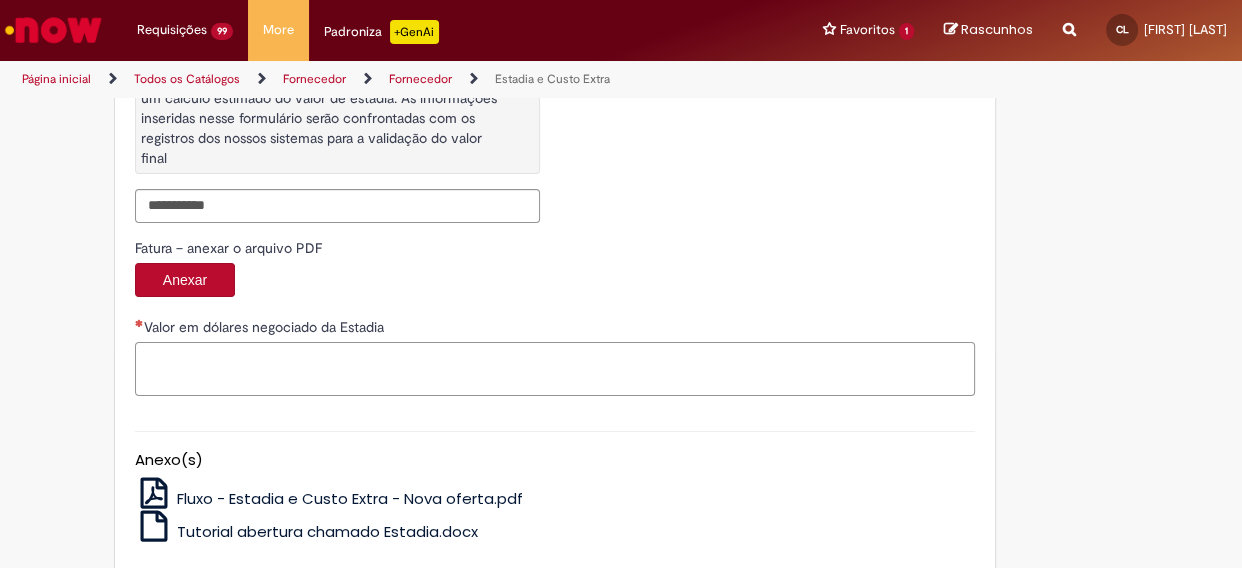 click on "Valor em dólares negociado da Estadia" at bounding box center [555, 369] 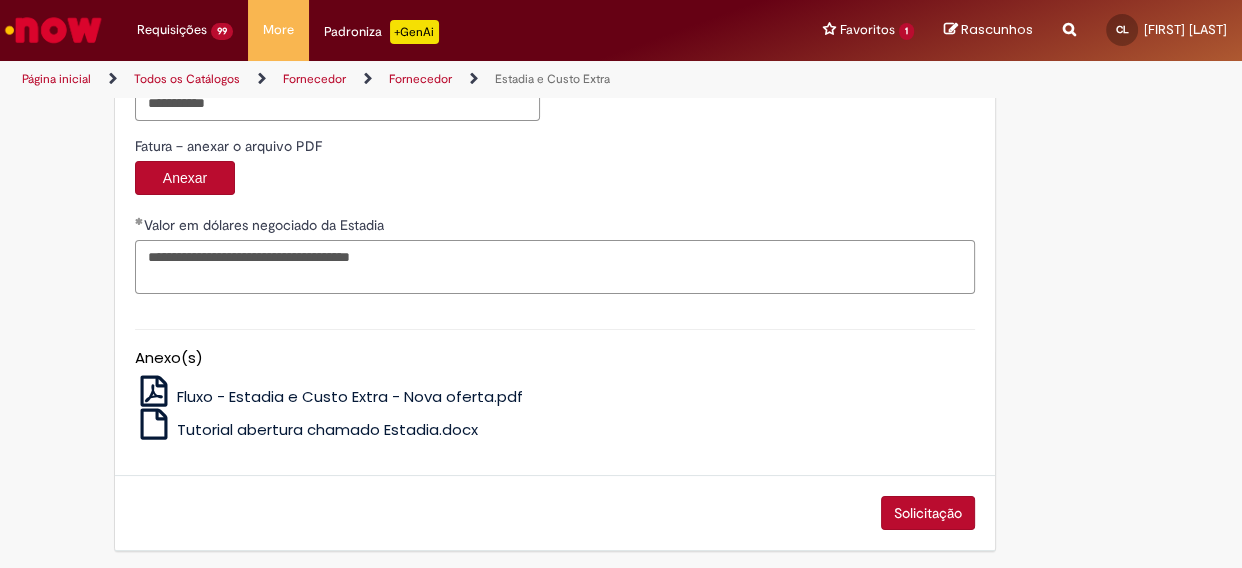 scroll, scrollTop: 3379, scrollLeft: 0, axis: vertical 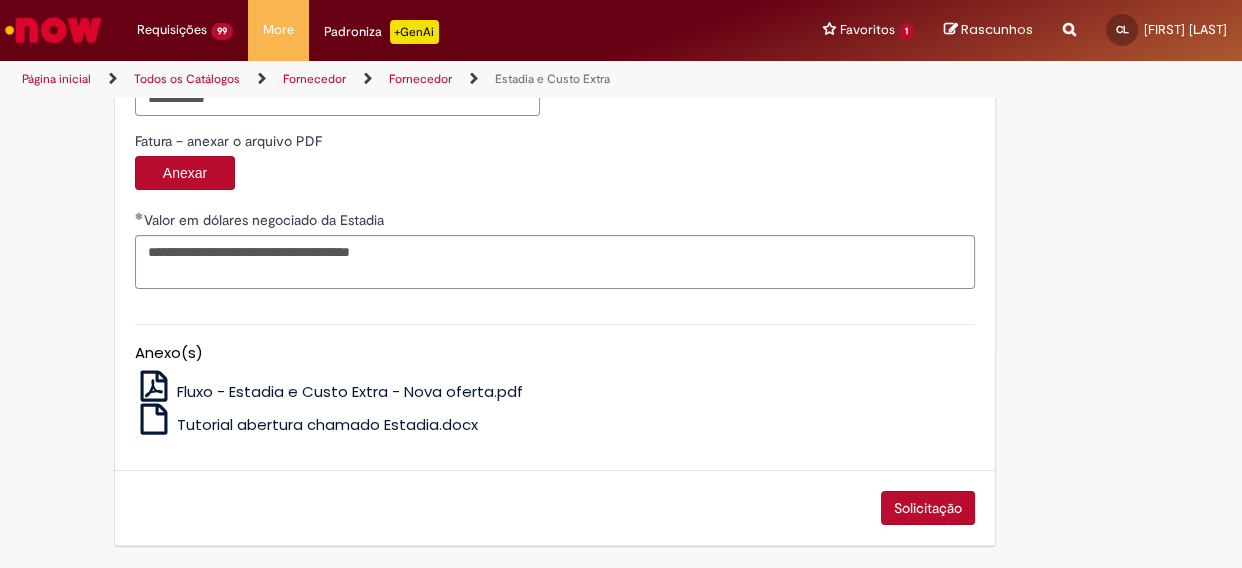 click on "Solicitação" at bounding box center [928, 508] 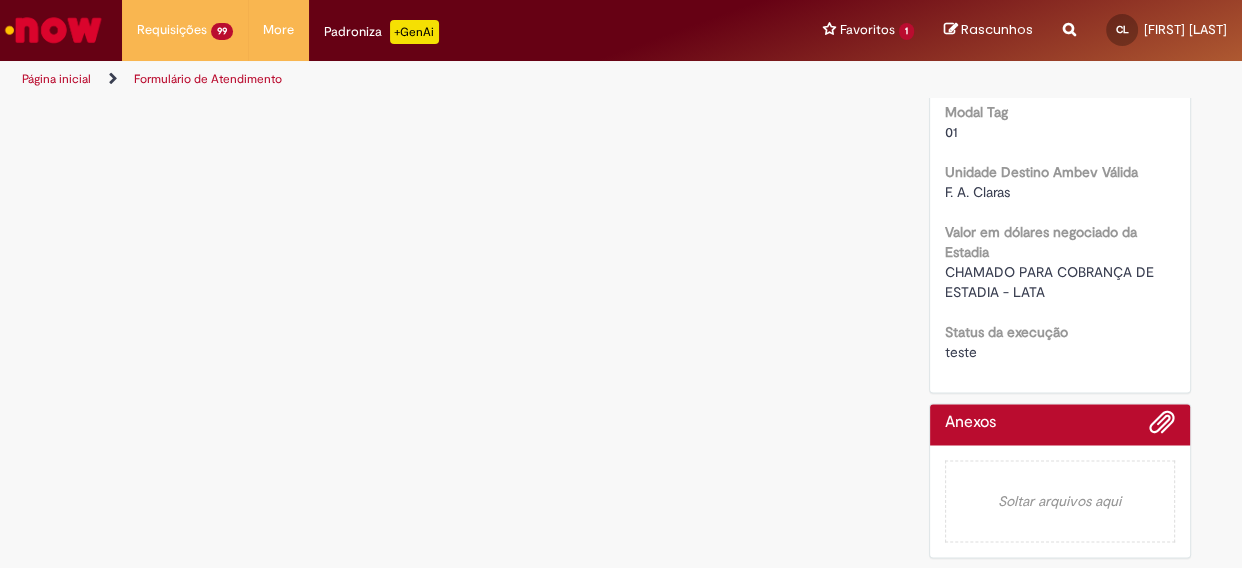 scroll, scrollTop: 0, scrollLeft: 0, axis: both 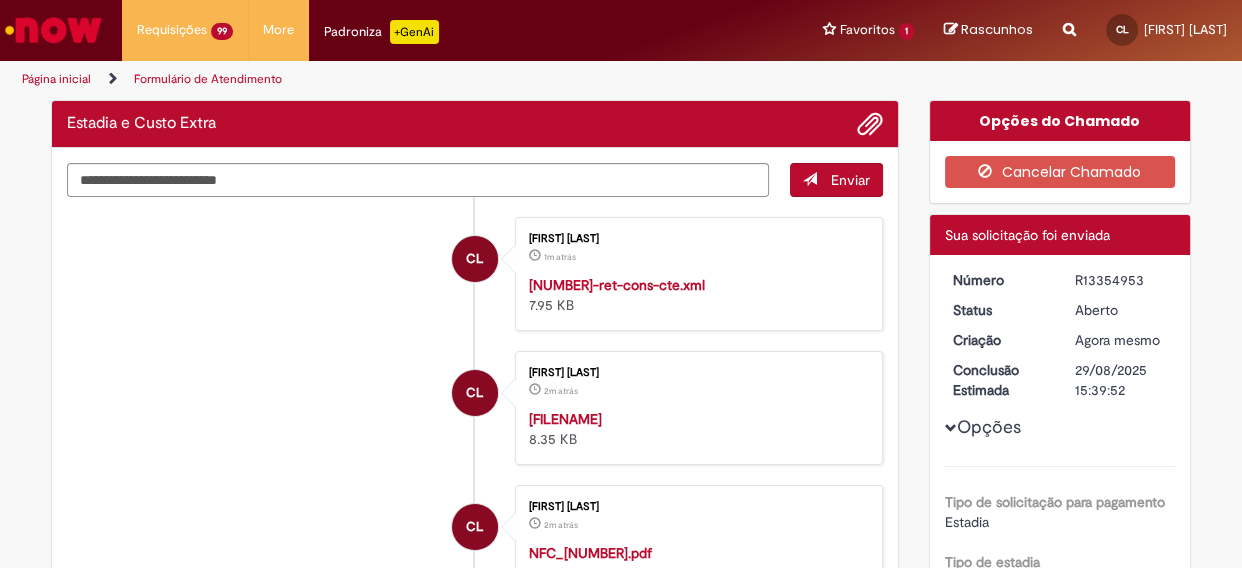 drag, startPoint x: 1062, startPoint y: 274, endPoint x: 1141, endPoint y: 279, distance: 79.15807 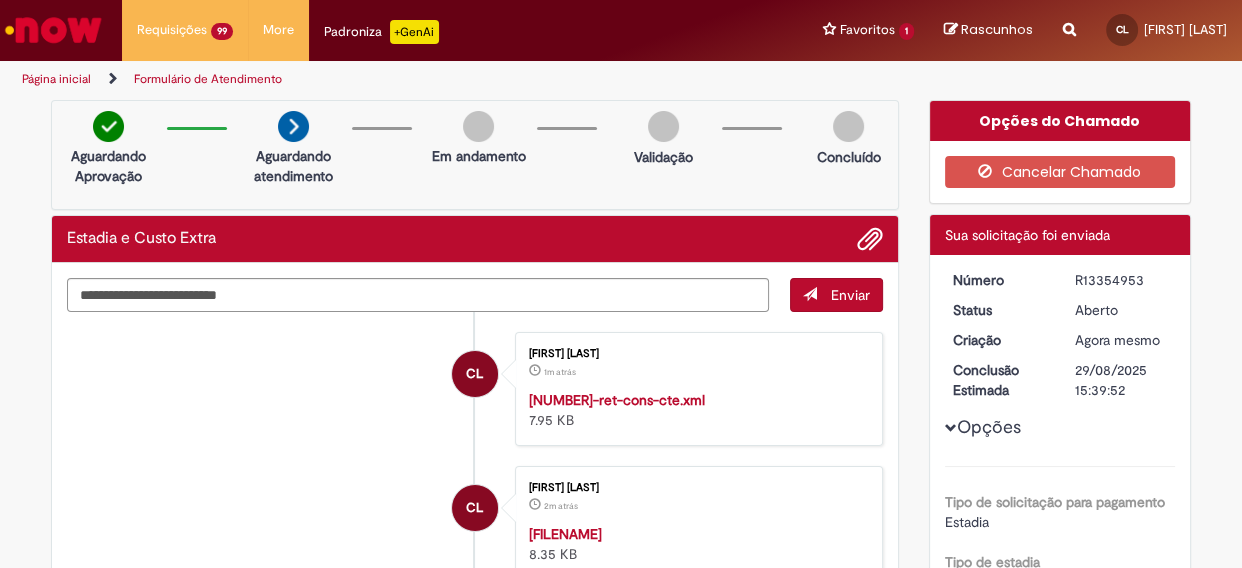 click on "Página inicial" at bounding box center [56, 79] 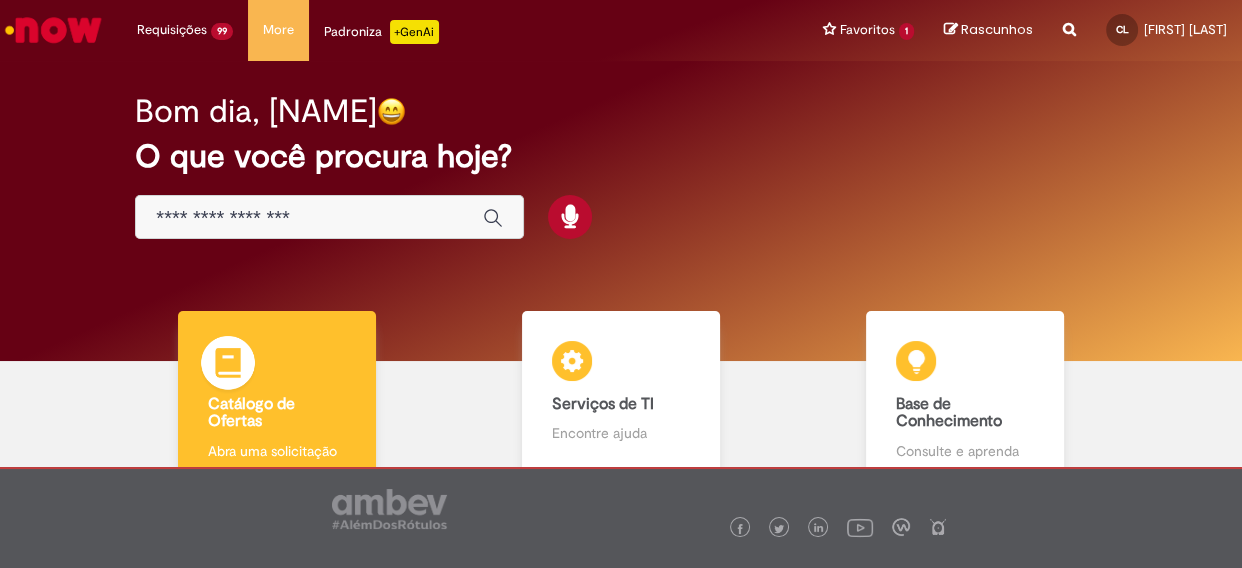 click on "Abra uma solicitação" at bounding box center [277, 451] 